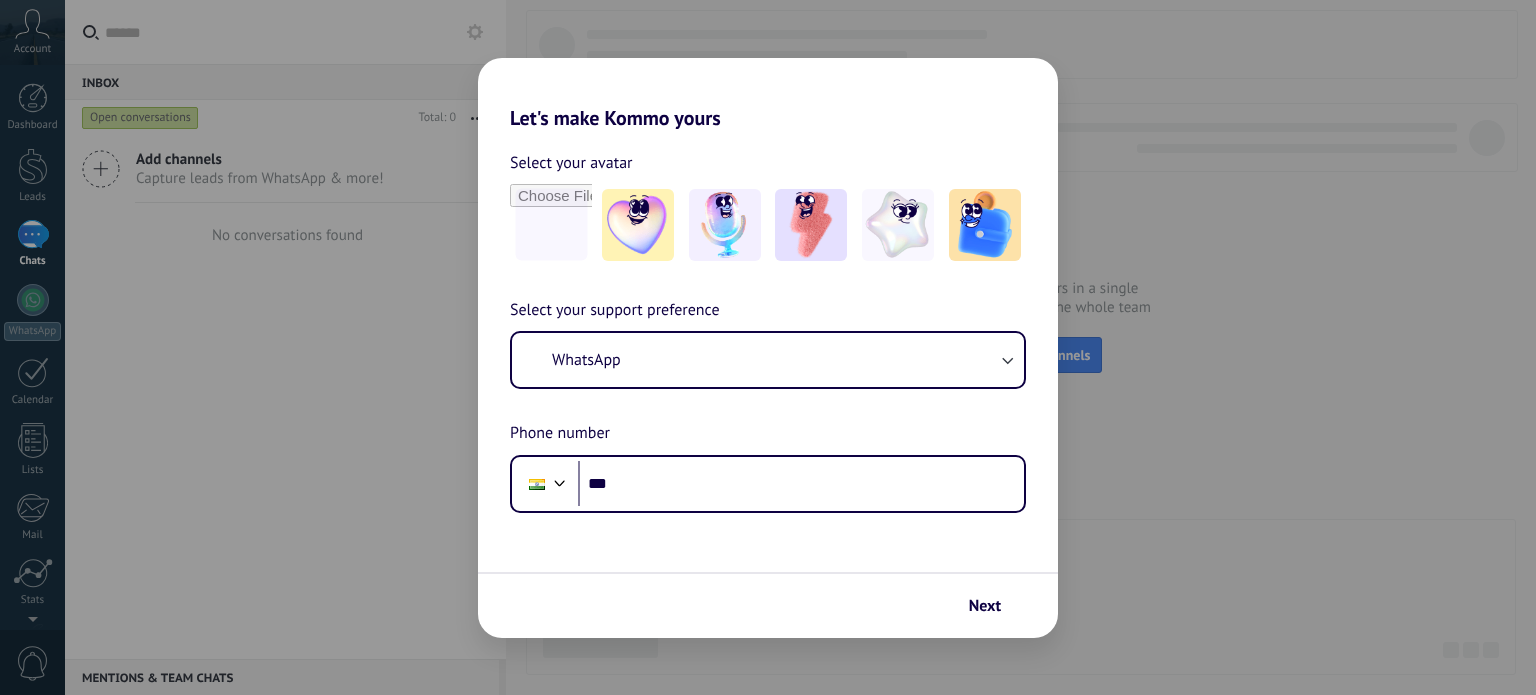 scroll, scrollTop: 0, scrollLeft: 0, axis: both 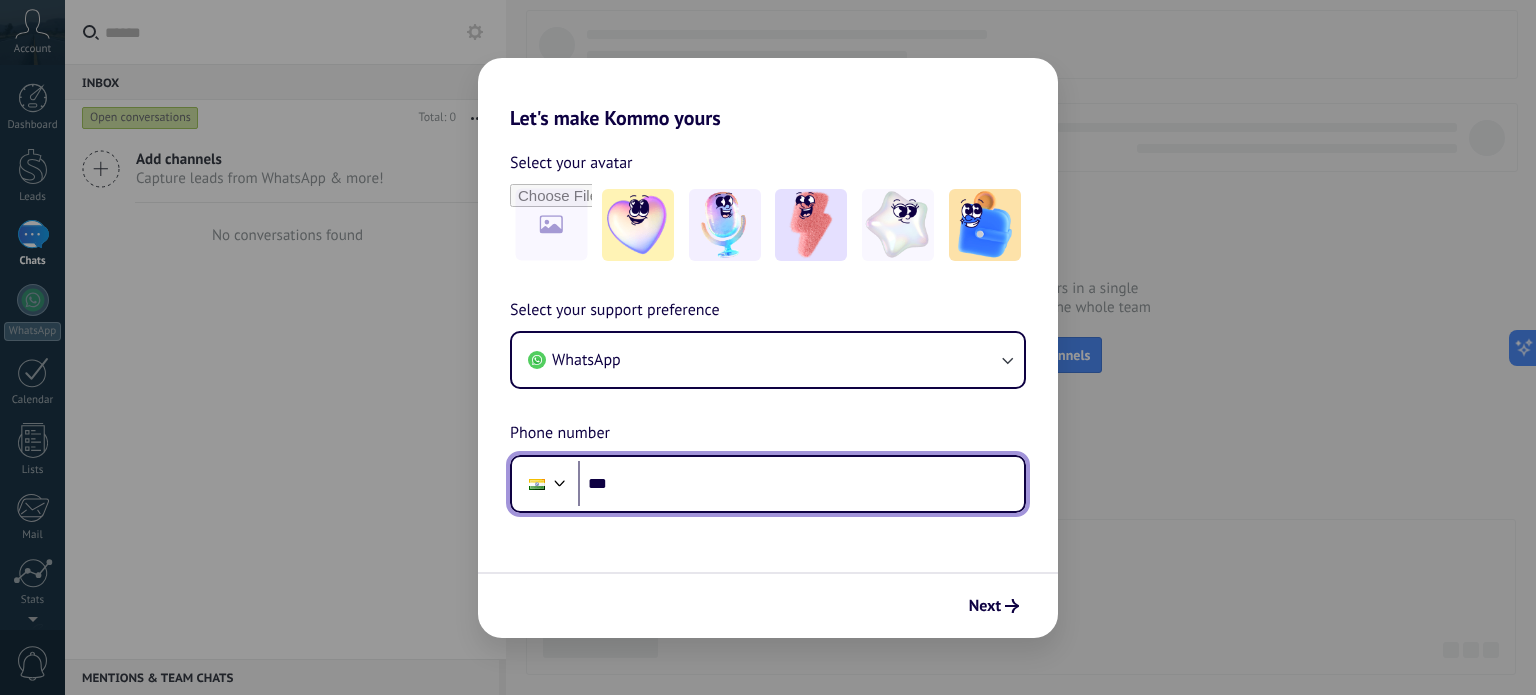 click on "***" at bounding box center (801, 484) 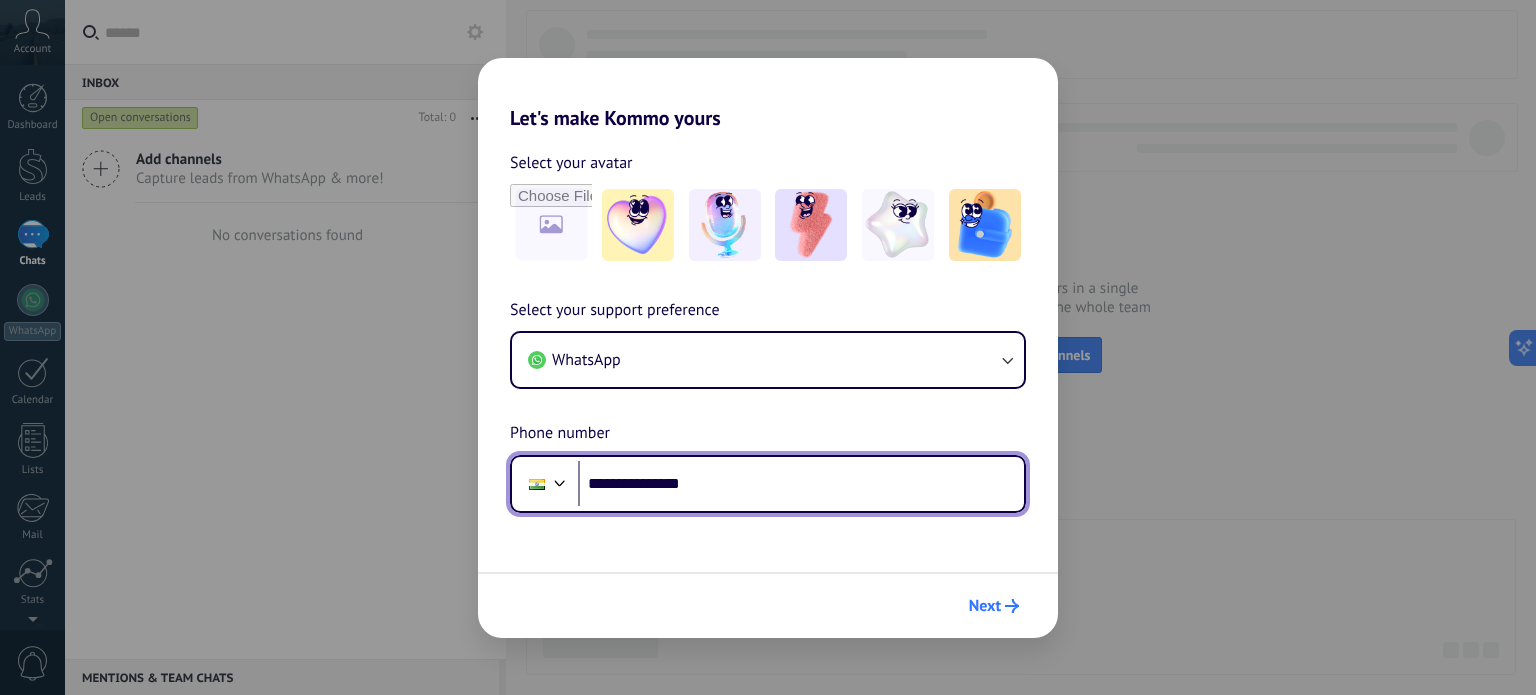type on "**********" 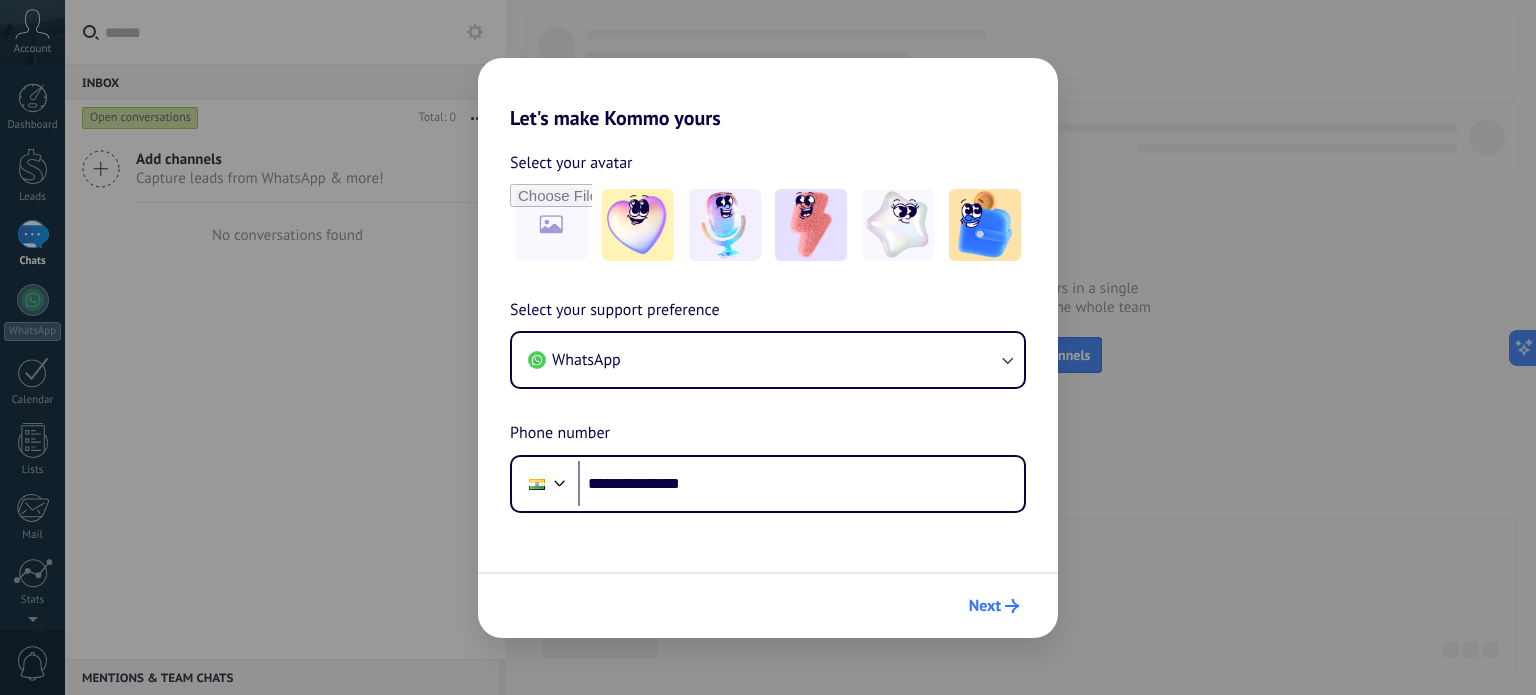click on "Next" at bounding box center (985, 606) 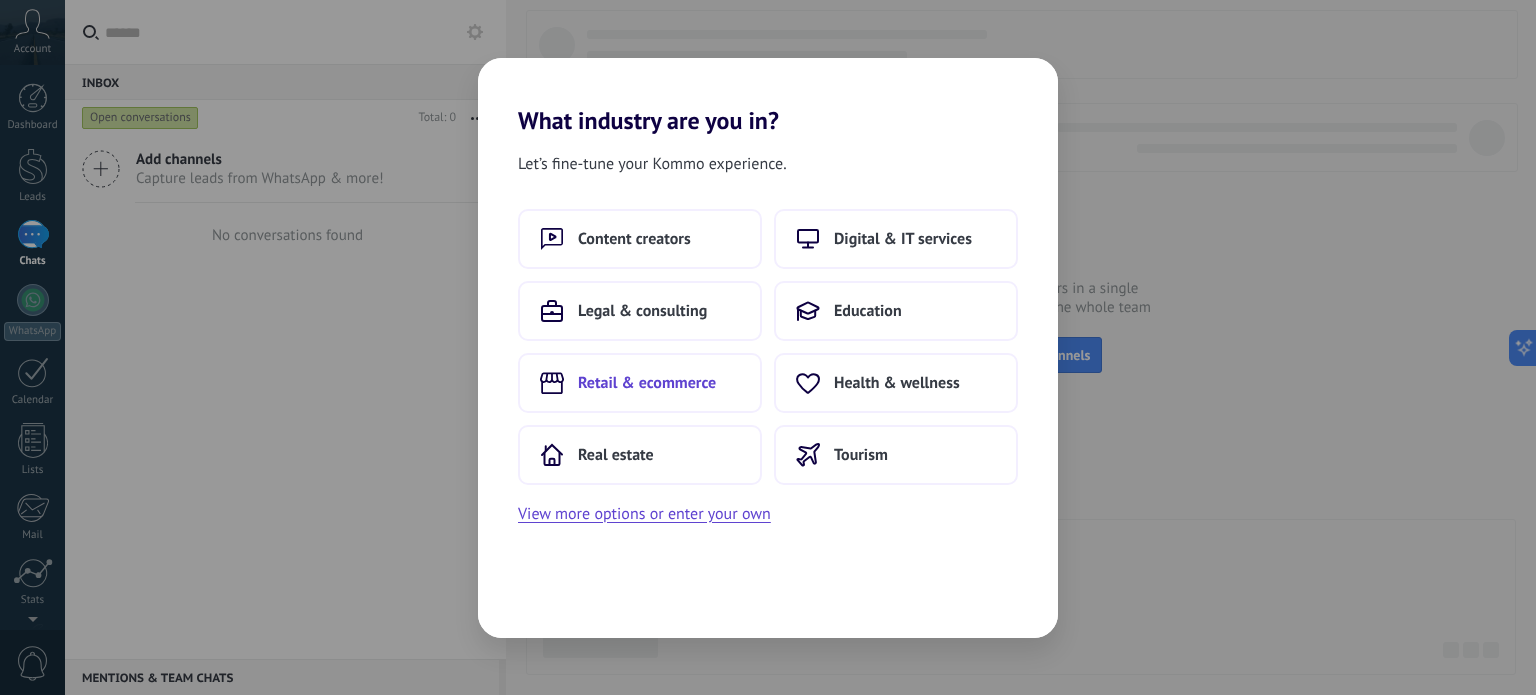 click on "Retail & ecommerce" at bounding box center (647, 383) 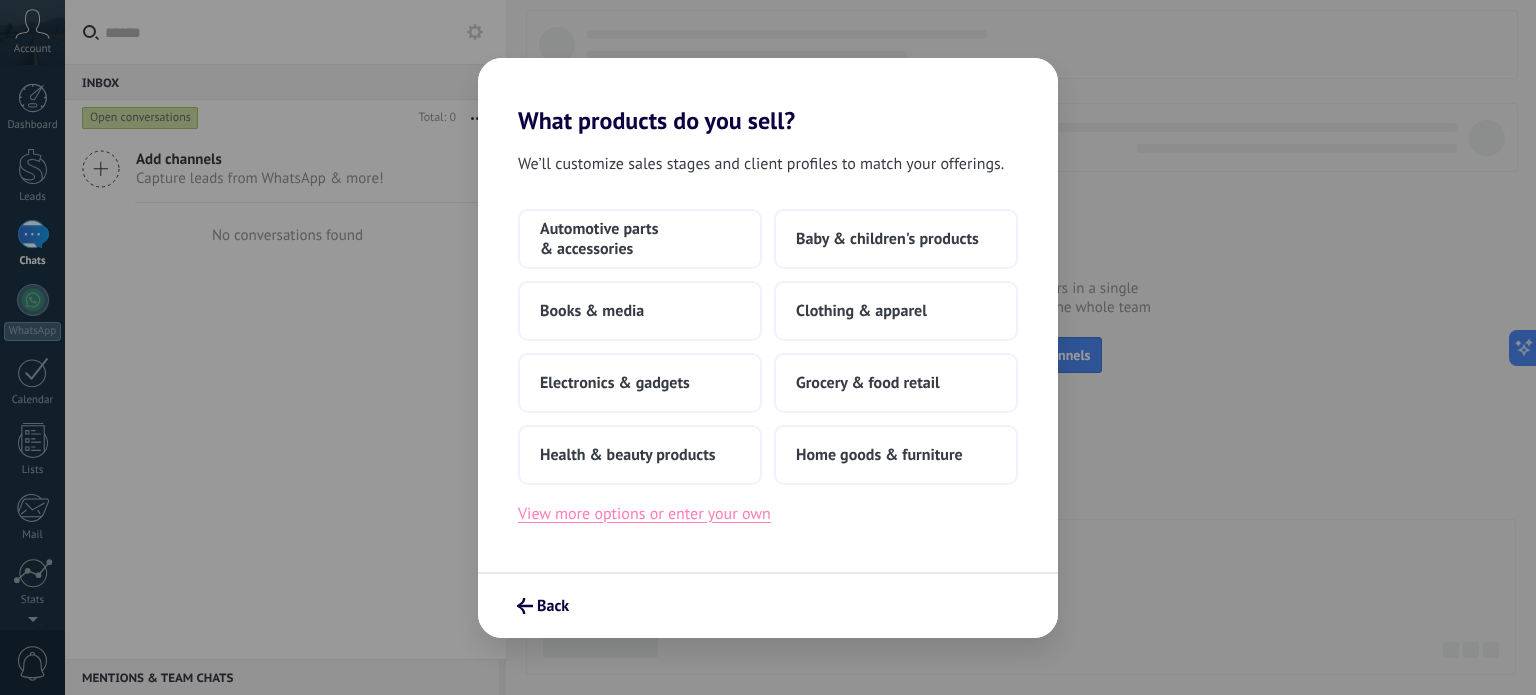 click on "View more options or enter your own" at bounding box center [644, 514] 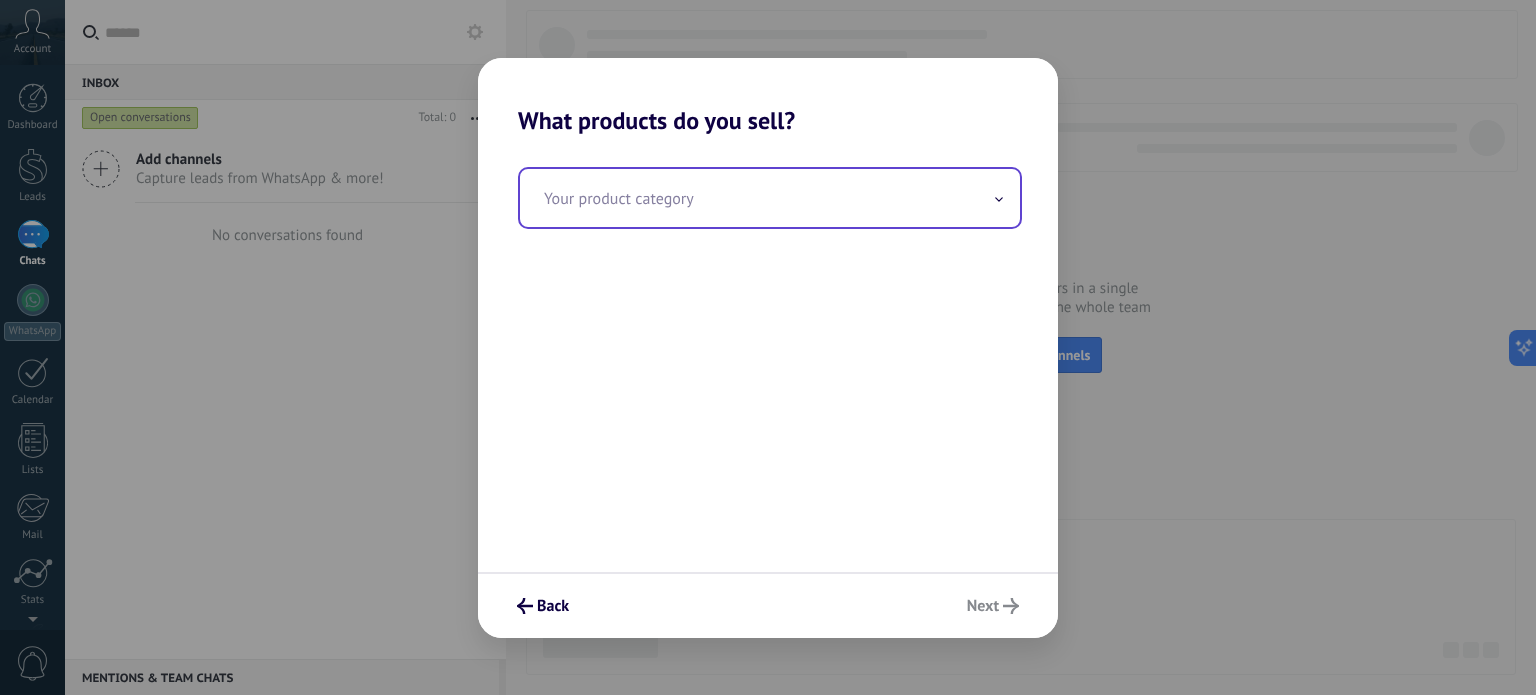 click at bounding box center (770, 198) 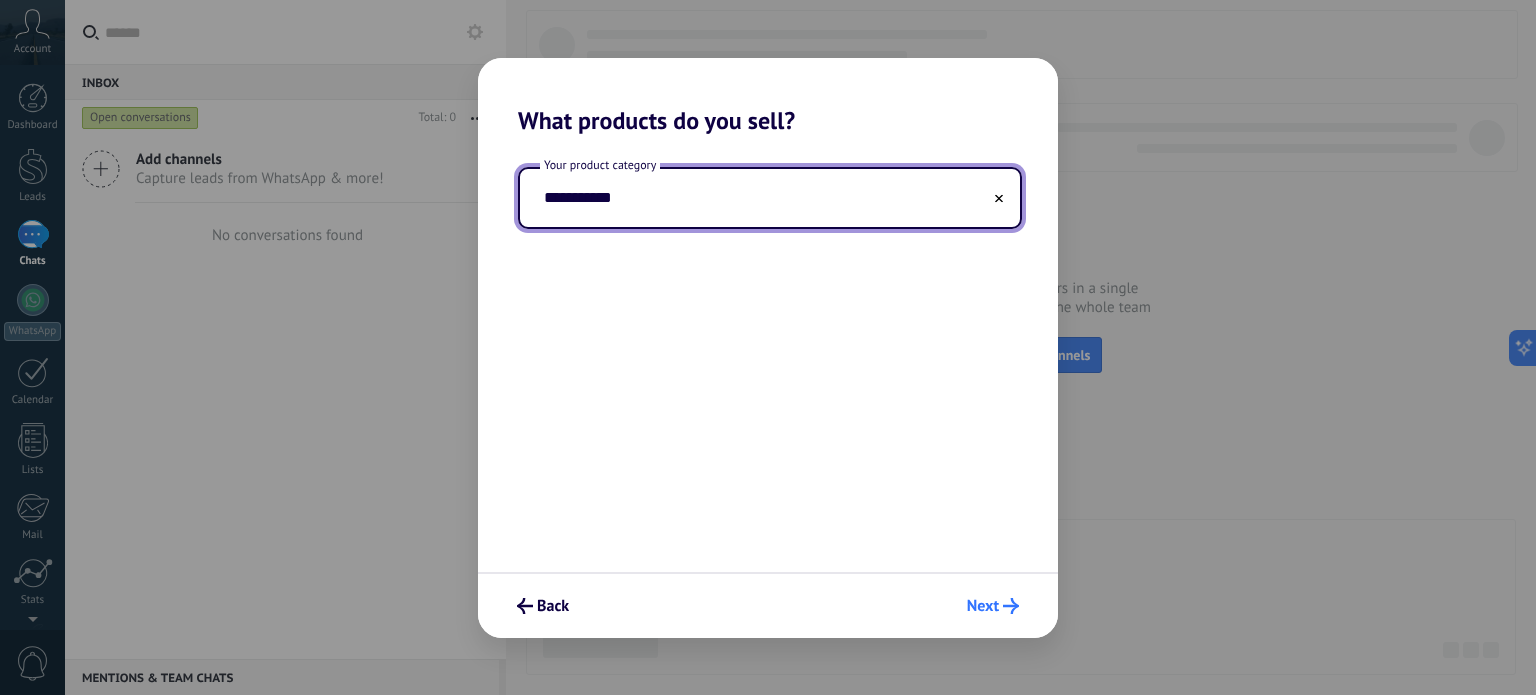 type on "**********" 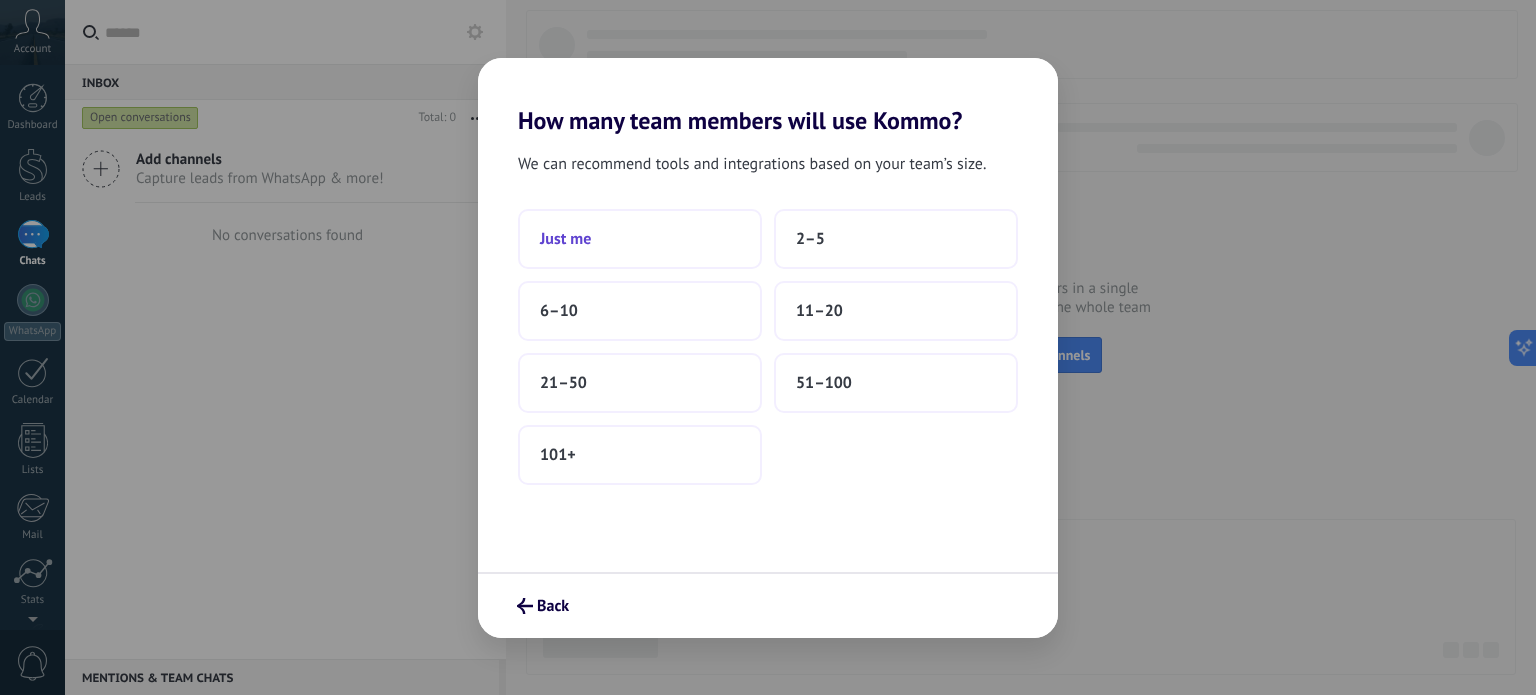 click on "Just me" at bounding box center [640, 239] 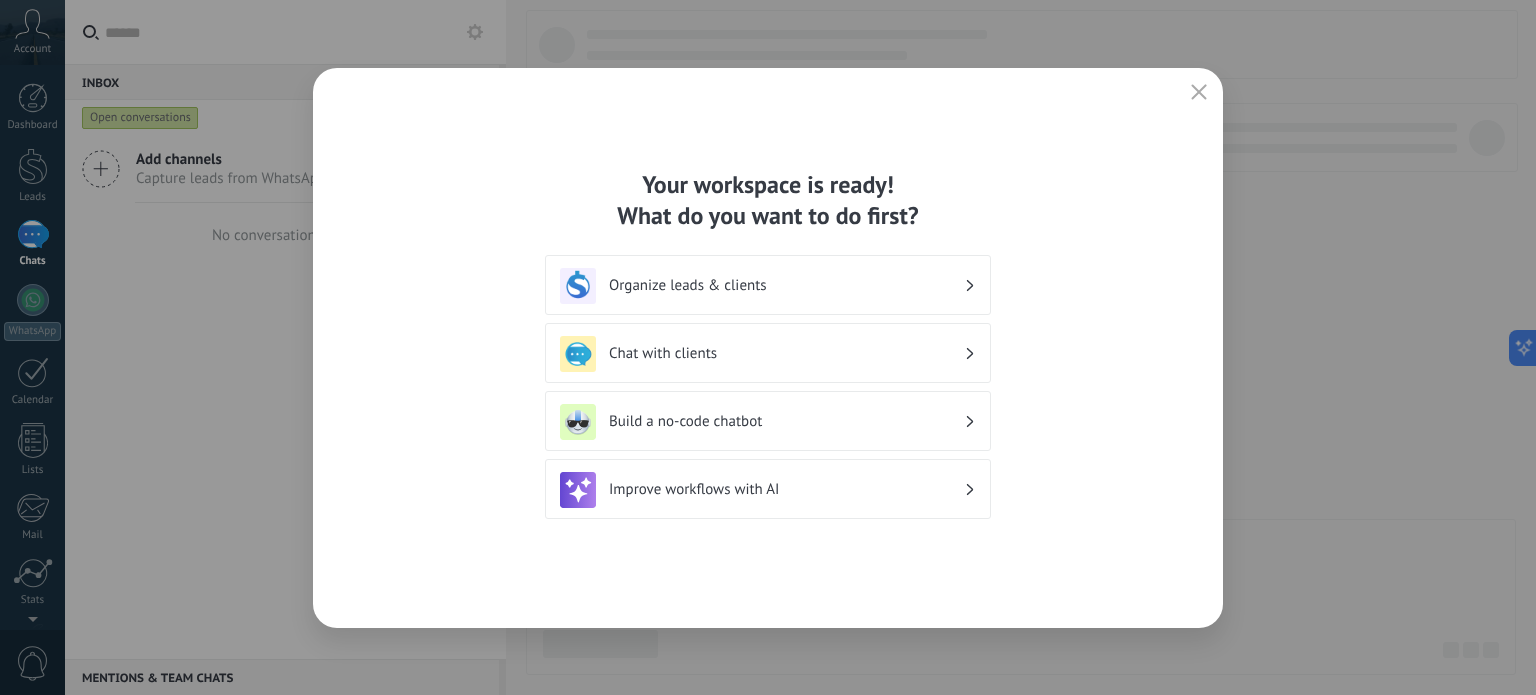 click on "Build a no-code chatbot" at bounding box center [786, 421] 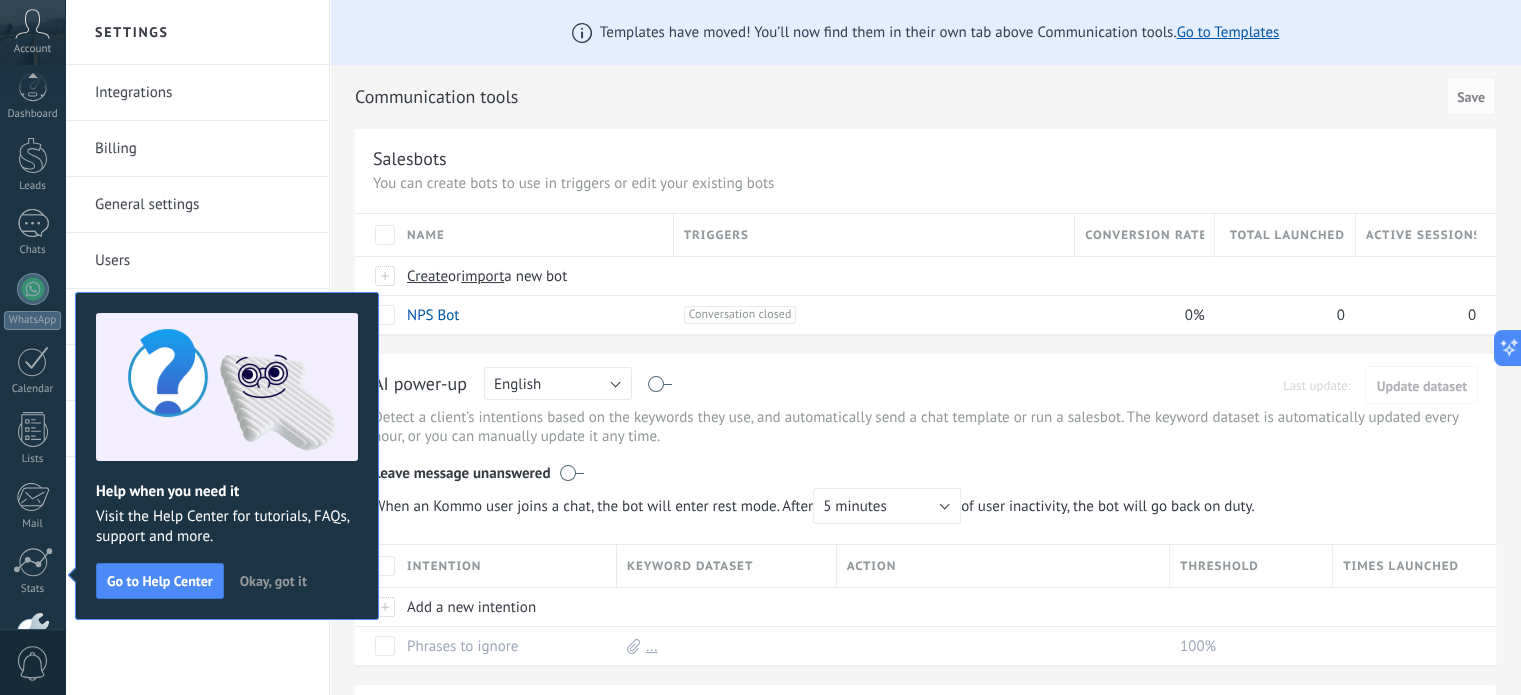 scroll, scrollTop: 136, scrollLeft: 0, axis: vertical 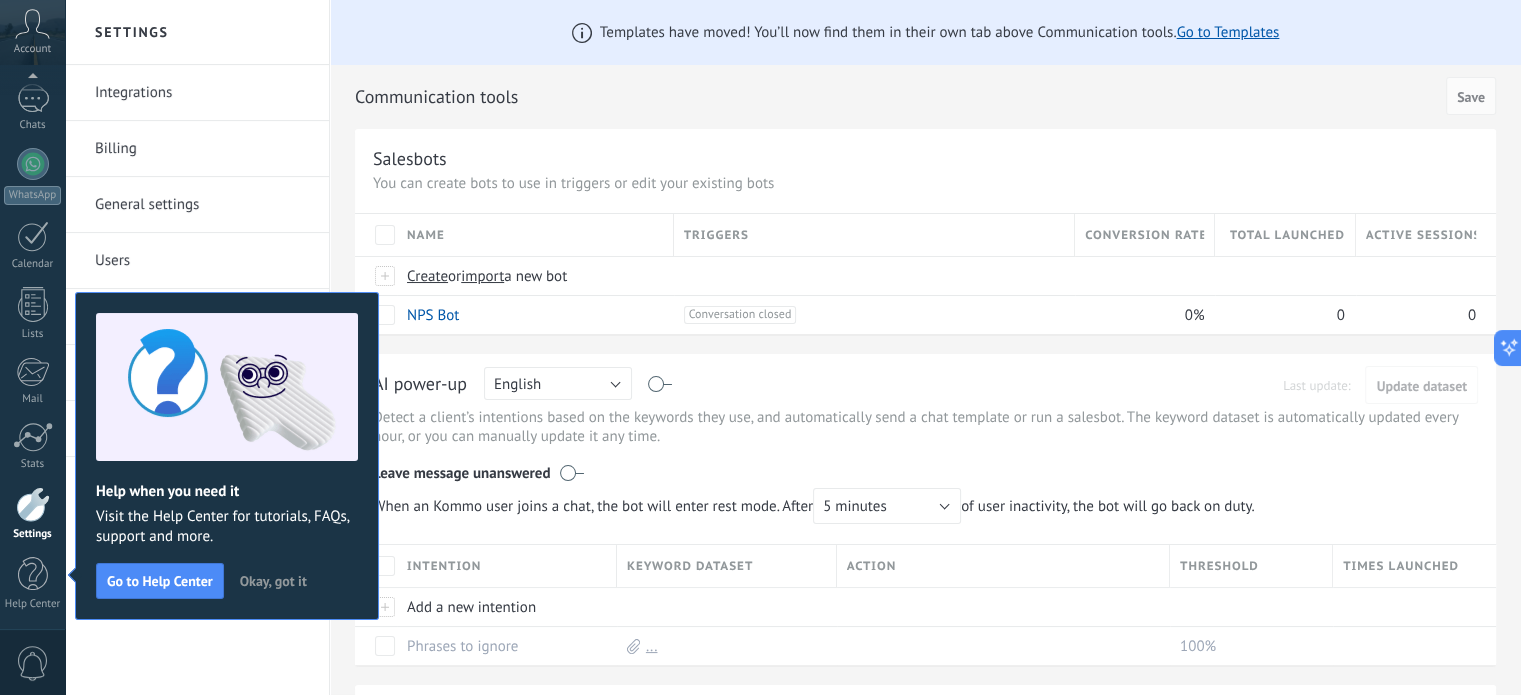 click on "Okay, got it" at bounding box center [273, 581] 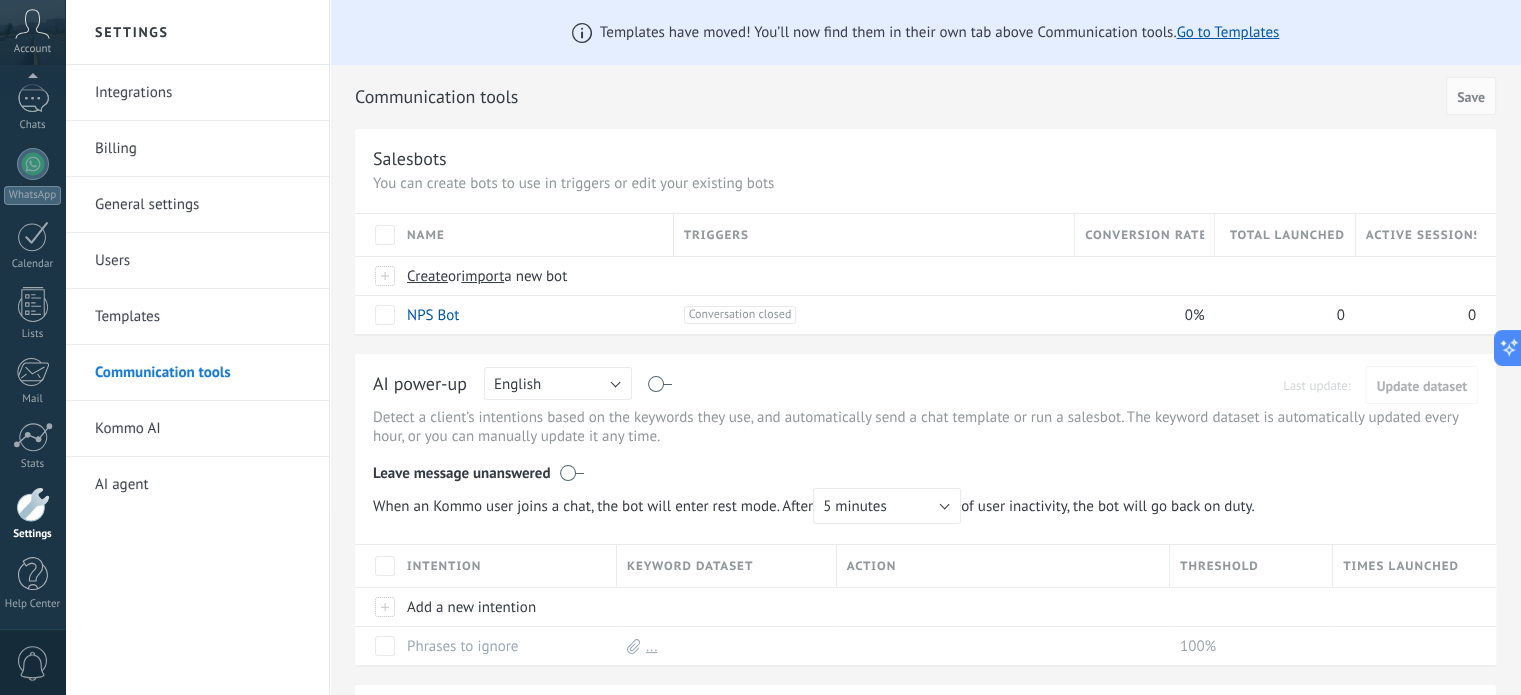 click on "Integrations" at bounding box center [202, 93] 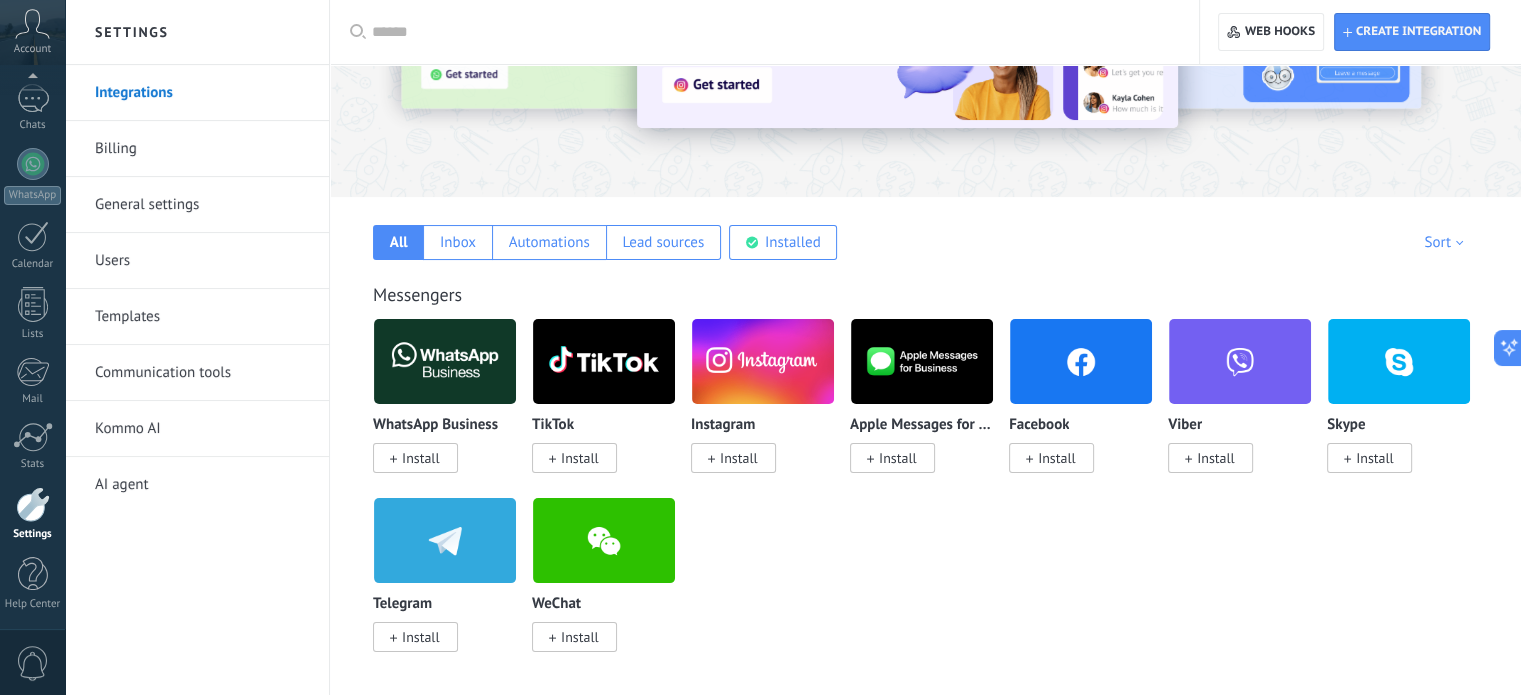 scroll, scrollTop: 212, scrollLeft: 0, axis: vertical 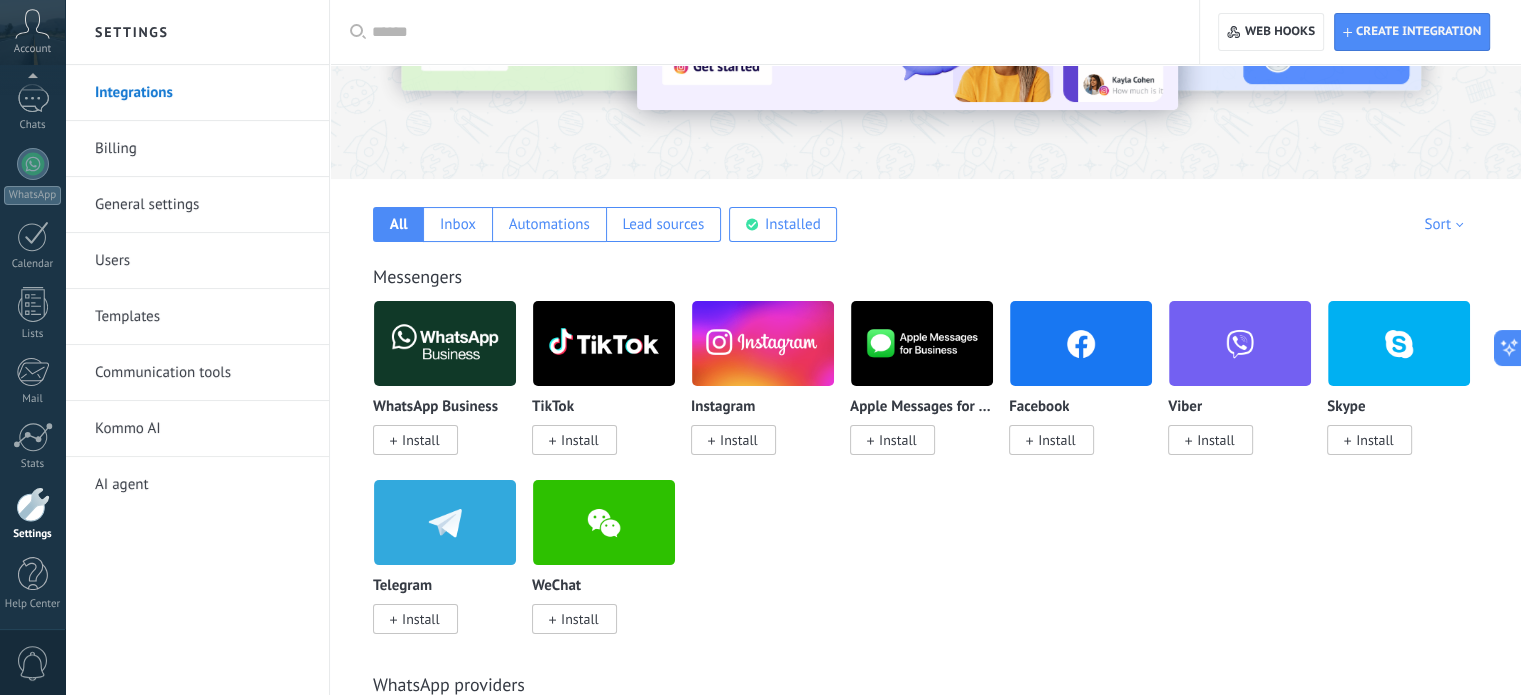 click on "Install" at bounding box center [421, 440] 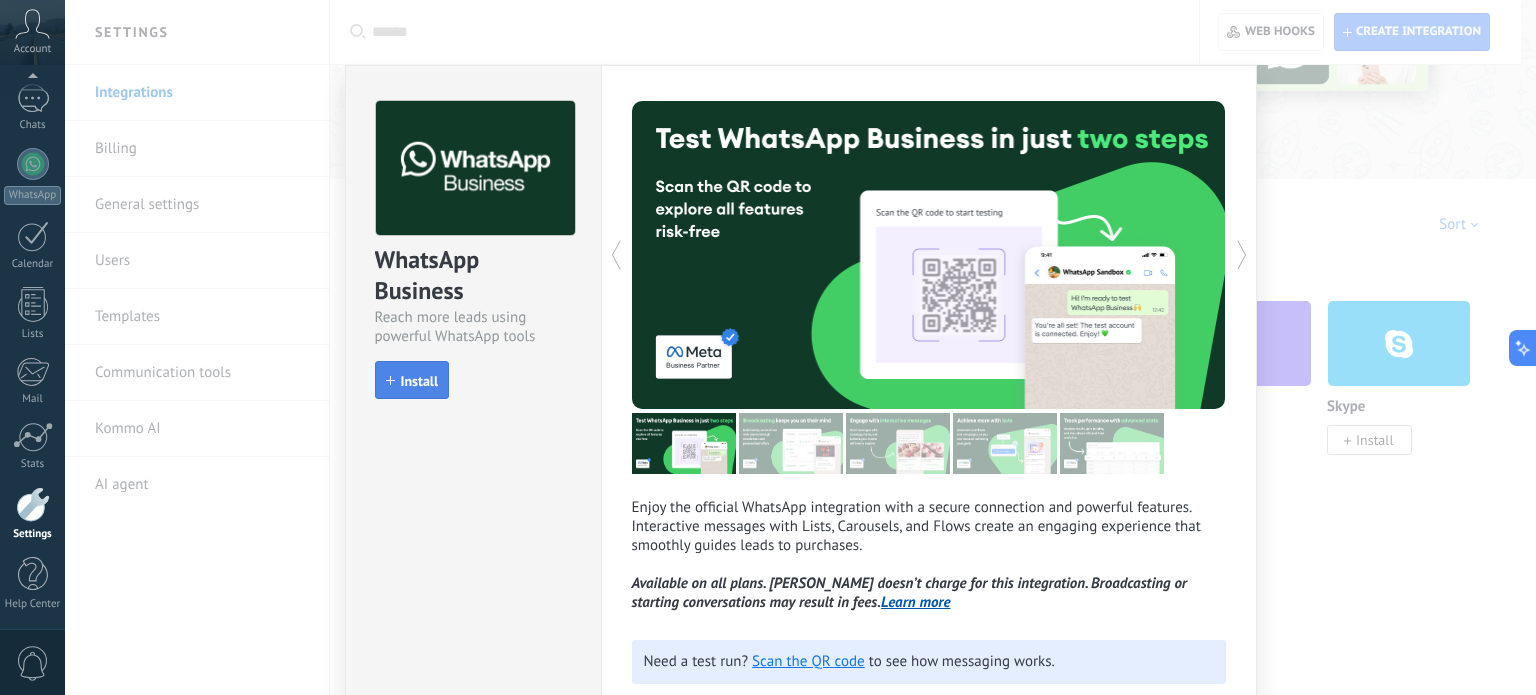 click on "Install" at bounding box center (420, 381) 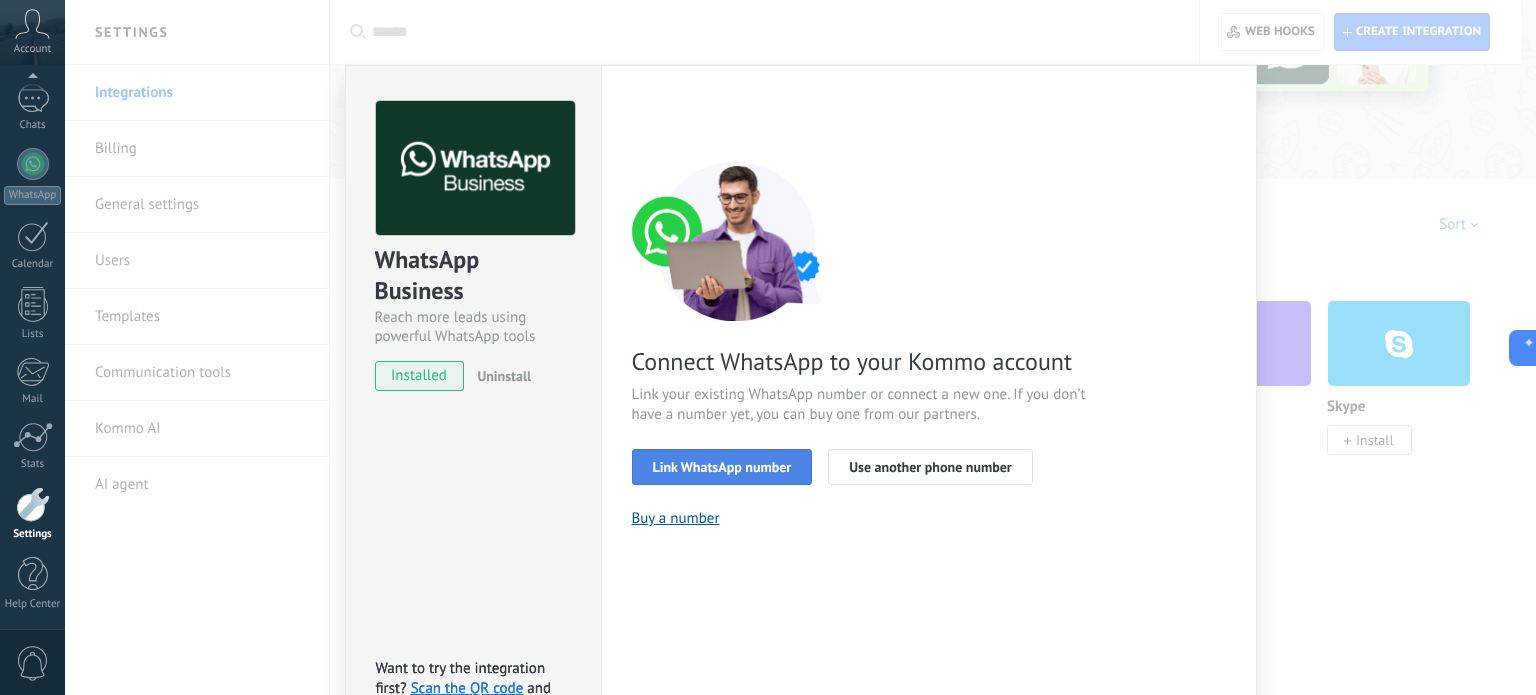 click on "Link WhatsApp number" at bounding box center [722, 467] 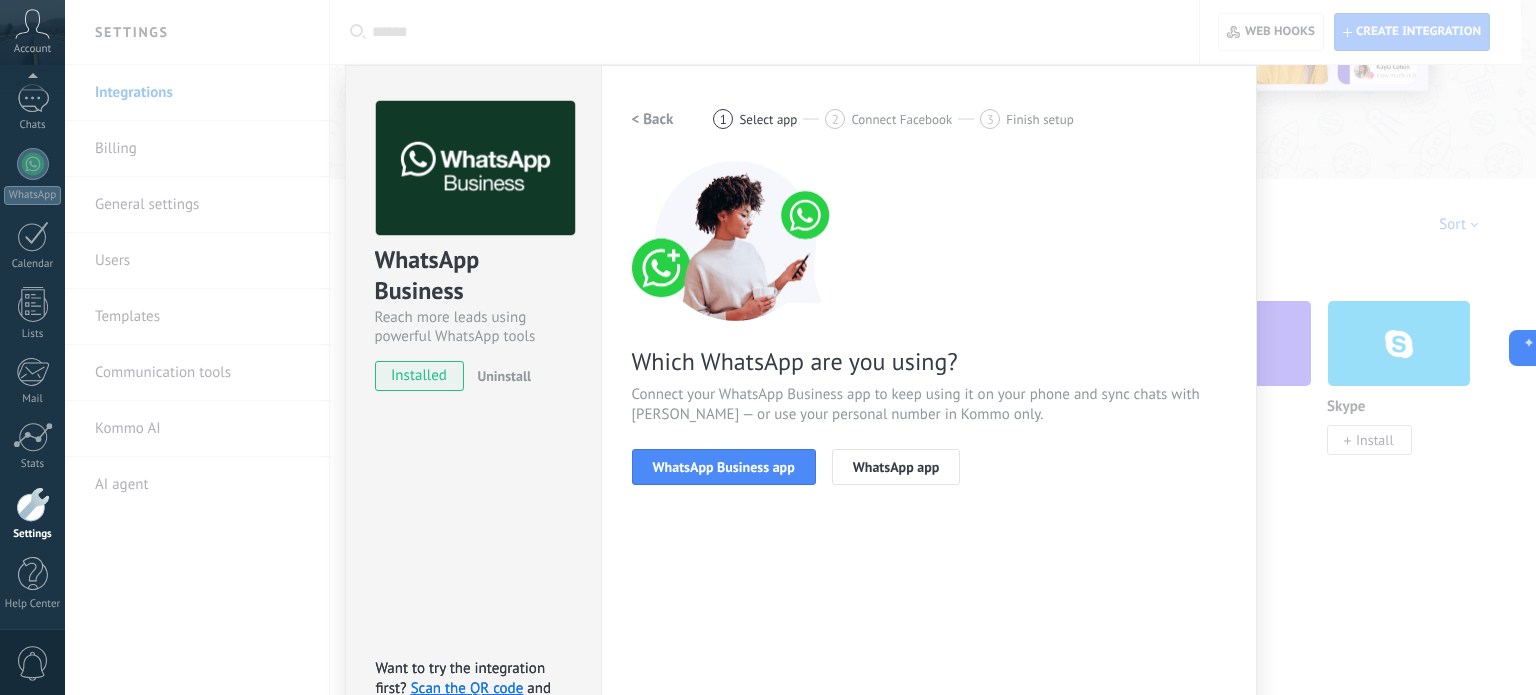 click on "WhatsApp Business app" at bounding box center (724, 467) 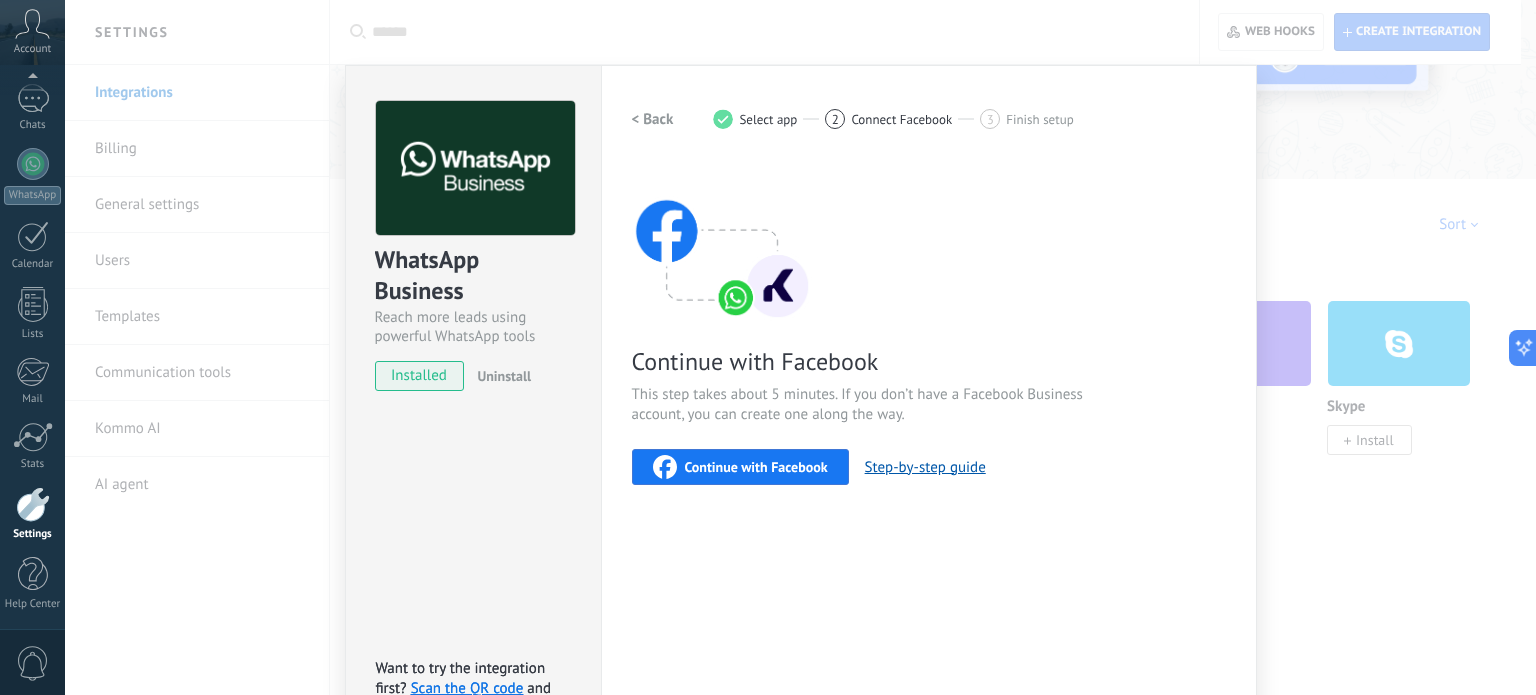 click on "Continue with Facebook" at bounding box center [756, 467] 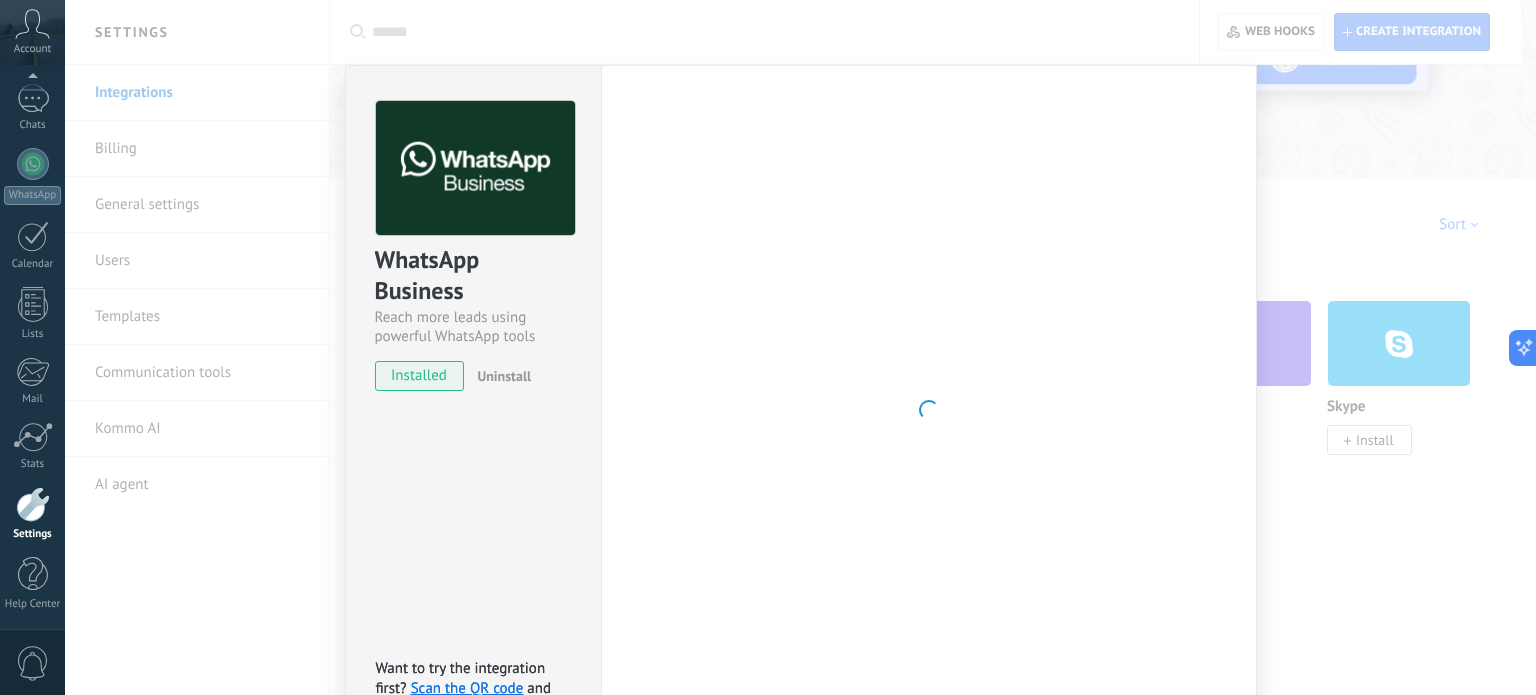 click on "WhatsApp Business Reach more leads using powerful WhatsApp tools installed Uninstall Want to try the integration first?   Scan the QR code   and see how it works. Want to try the integration first?   Scan the QR code   and see how it works. Settings Authorization This tab logs the users who have granted integration access to this account. If you want to to remove a user's ability to send requests to the account on behalf of this integration, you can revoke access. If access is revoked from all users, the integration will stop working. This app is installed, but no one has given it access yet. WhatsApp Cloud API more _:  Save < Back 1 Select app 2 Connect Facebook 3 Finish setup Continue with Facebook This step takes about 5 minutes. If you don’t have a Facebook Business account, you can create one along the way. Continue with Facebook Step-by-[PERSON_NAME] Need help?" at bounding box center [800, 347] 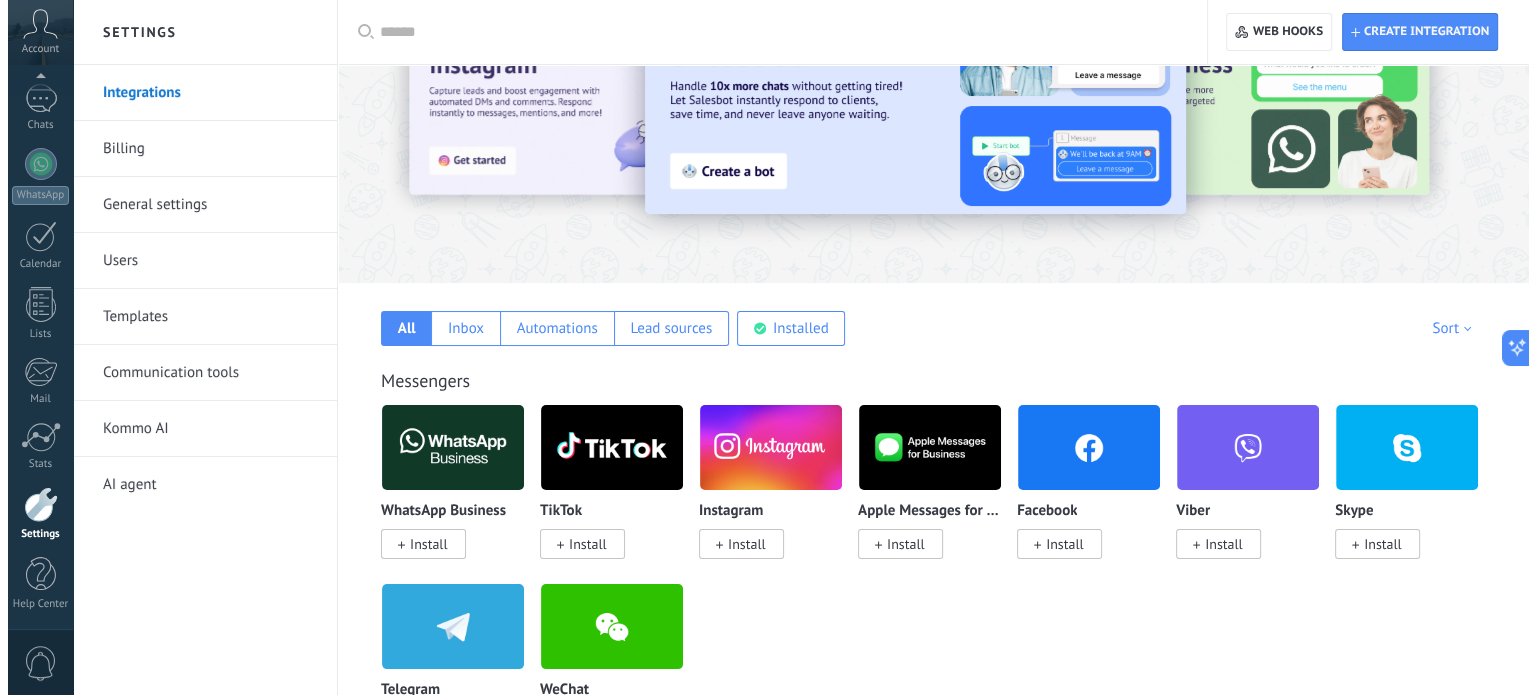 scroll, scrollTop: 0, scrollLeft: 0, axis: both 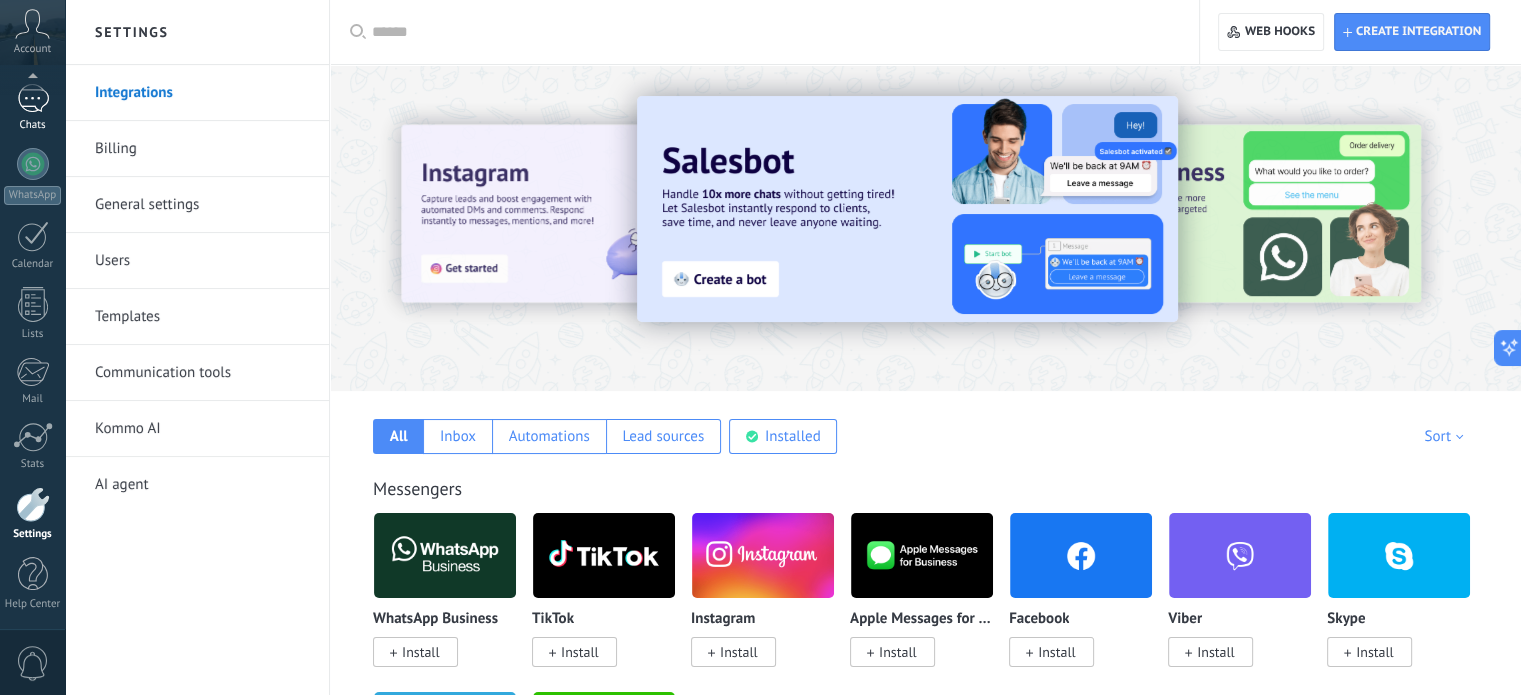click at bounding box center (33, 98) 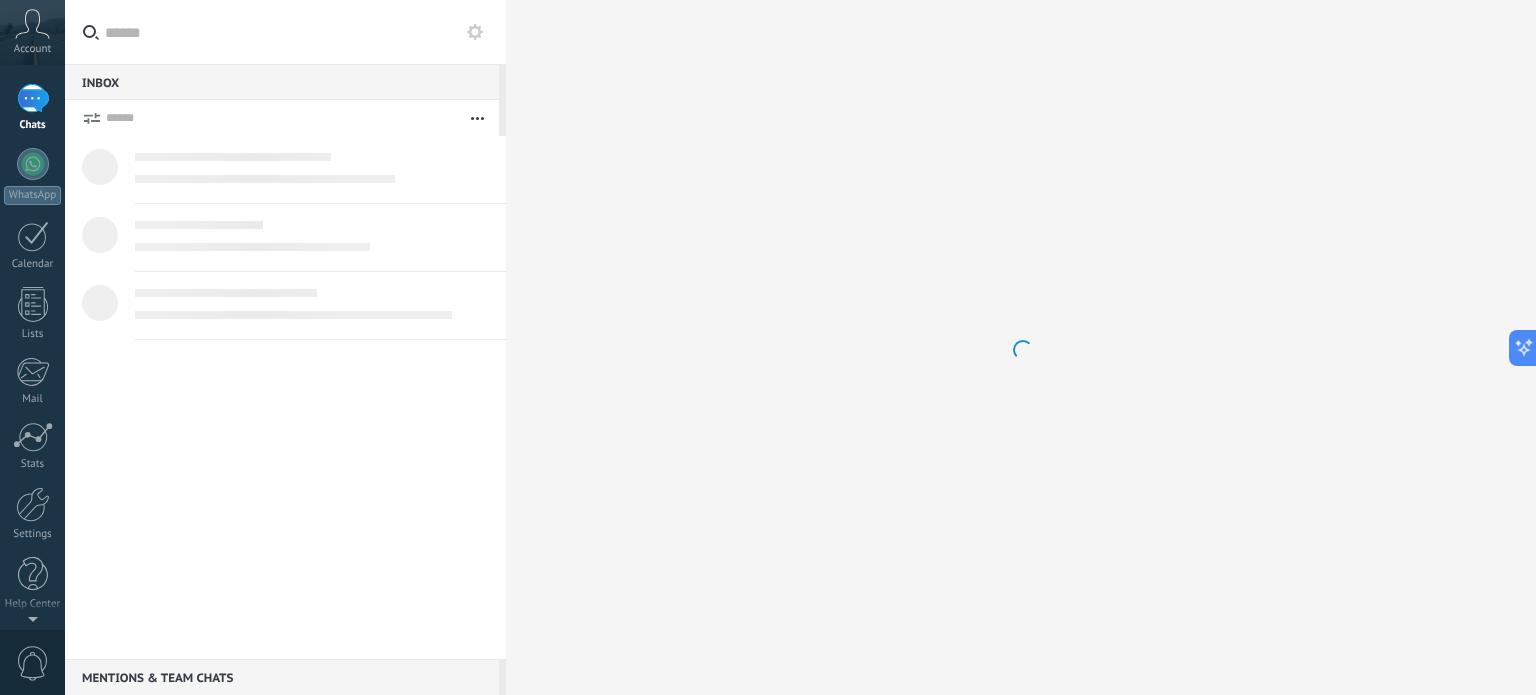 scroll, scrollTop: 0, scrollLeft: 0, axis: both 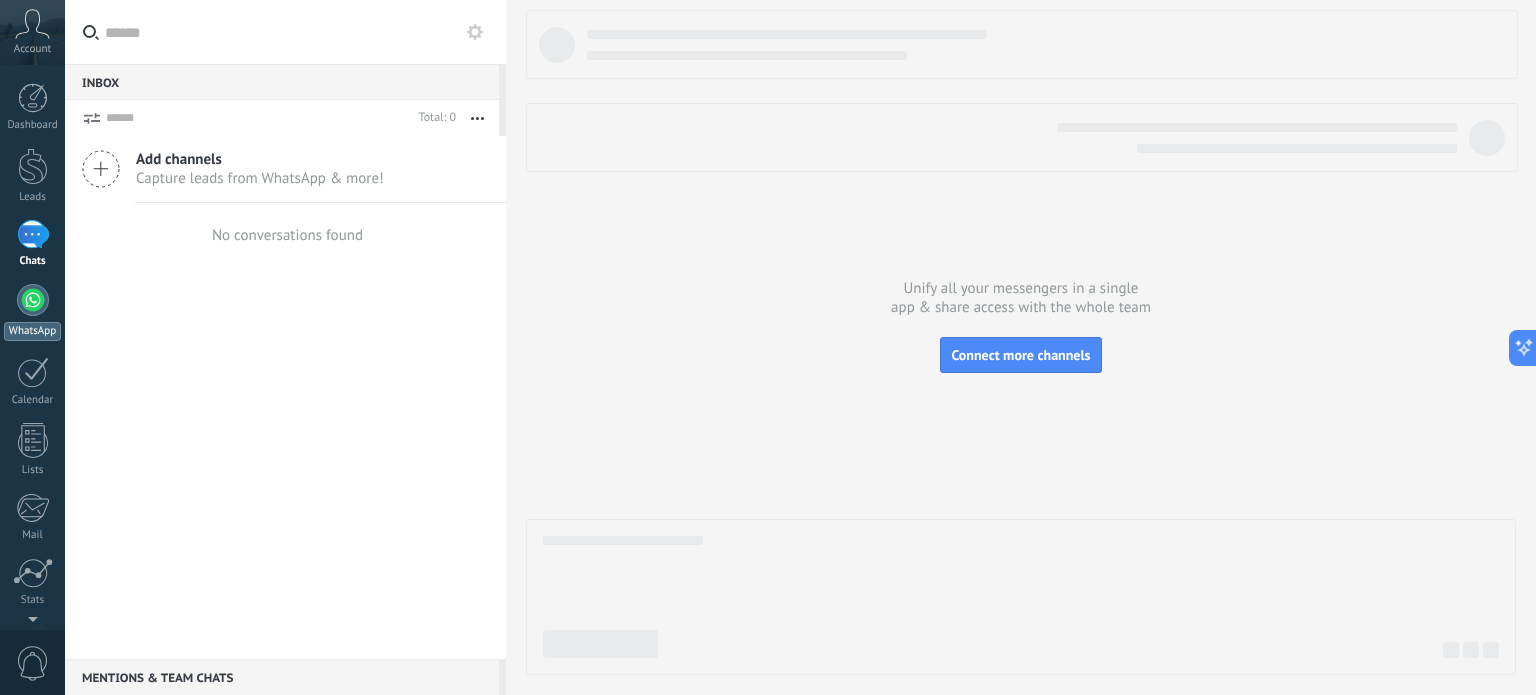 click at bounding box center [33, 300] 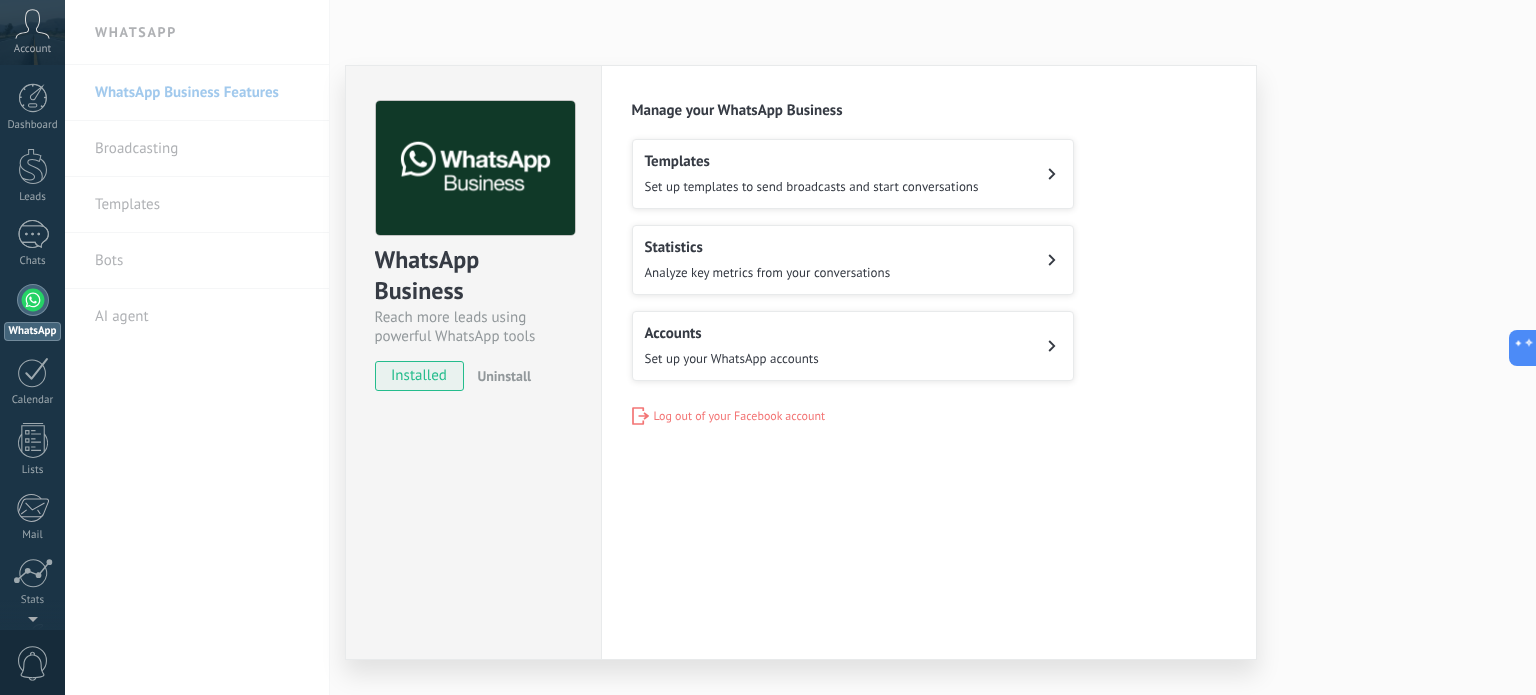 click on "Accounts" at bounding box center (732, 333) 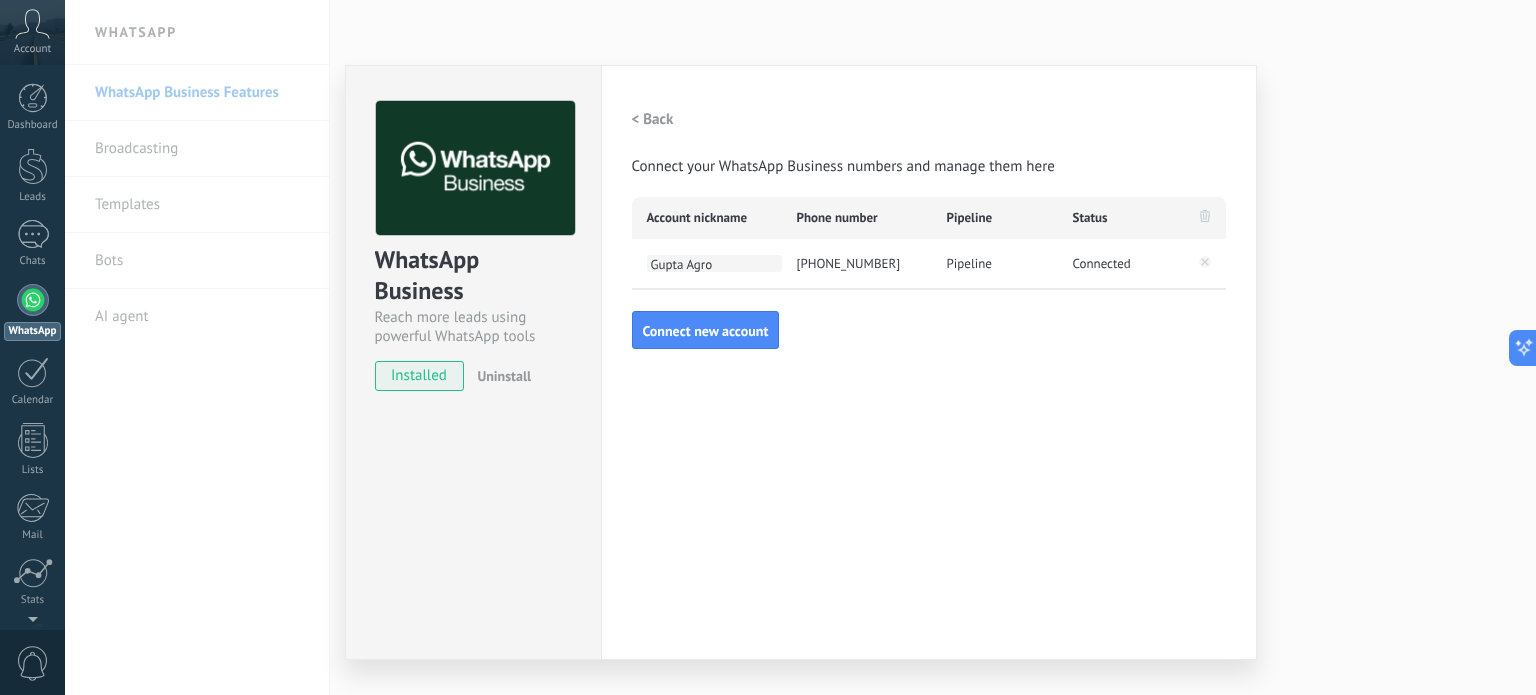 click on "Gupta Agro" at bounding box center [714, 263] 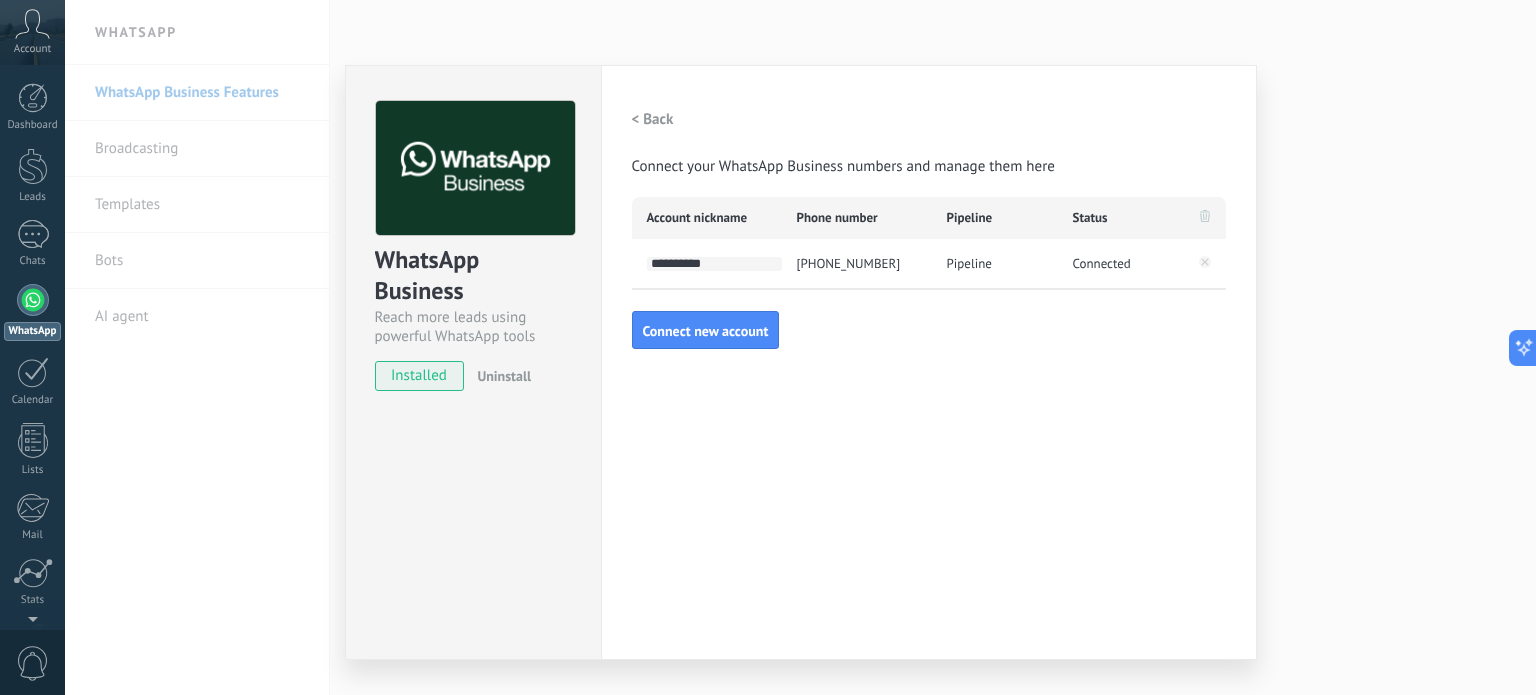 click on "**********" at bounding box center (929, 362) 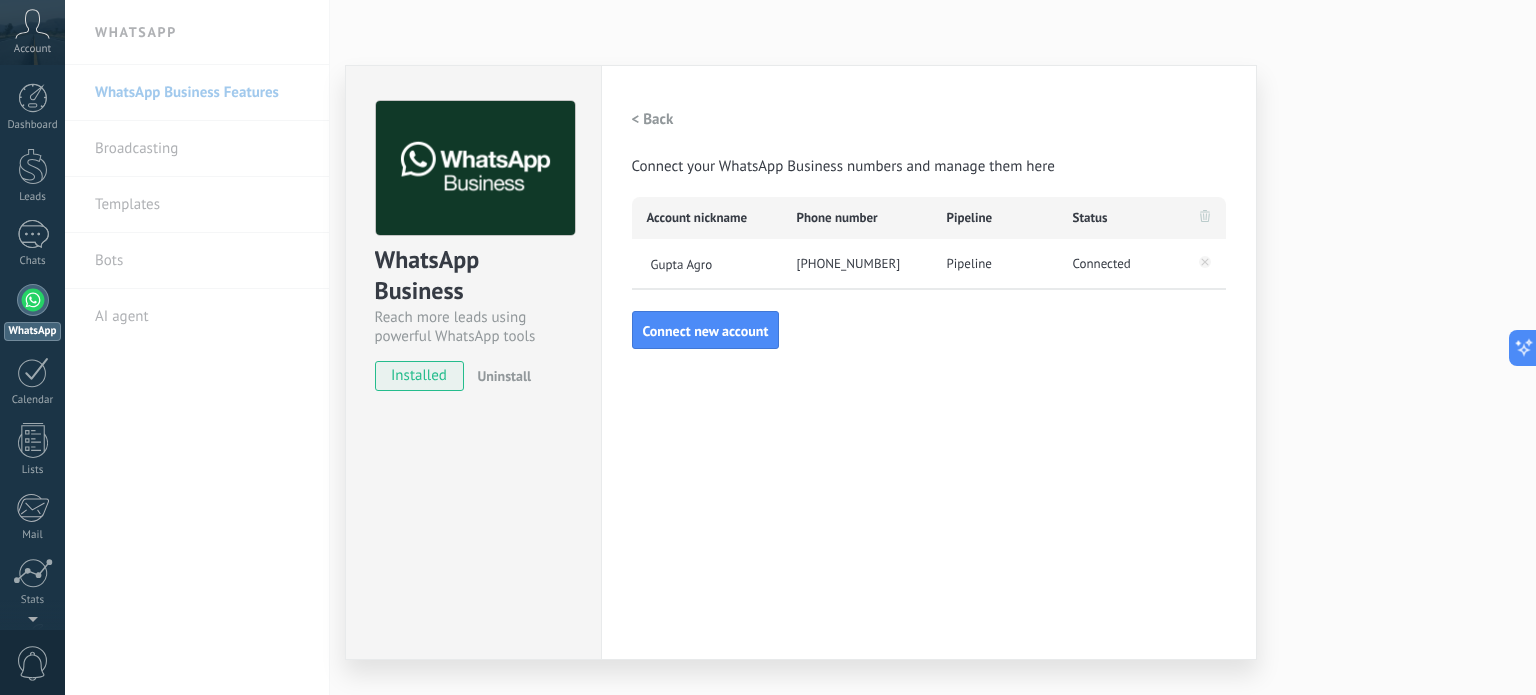 click on "< Back" at bounding box center (653, 119) 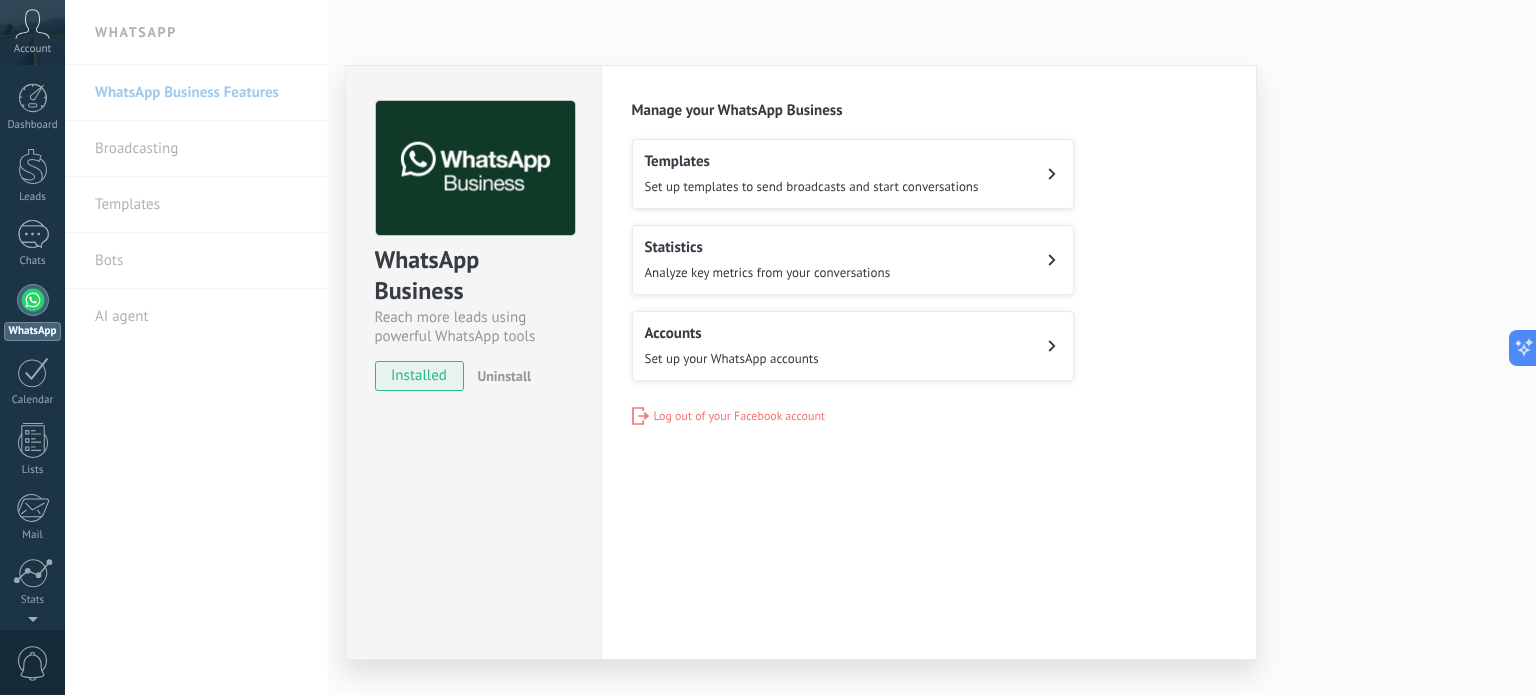 click on "WhatsApp Business Reach more leads using powerful WhatsApp tools installed Uninstall Settings Authorization This tab logs the users who have granted integration access to this account. If you want to to remove a user's ability to send requests to the account on behalf of this integration, you can revoke access. If access is revoked from all users, the integration will stop working. This app is installed, but no one has given it access yet. WhatsApp Cloud API more _:  Save Manage your WhatsApp Business Templates Set up templates to send broadcasts and start conversations Statistics Analyze key metrics from your conversations Accounts Set up your WhatsApp accounts Log out of your Facebook account" at bounding box center (800, 347) 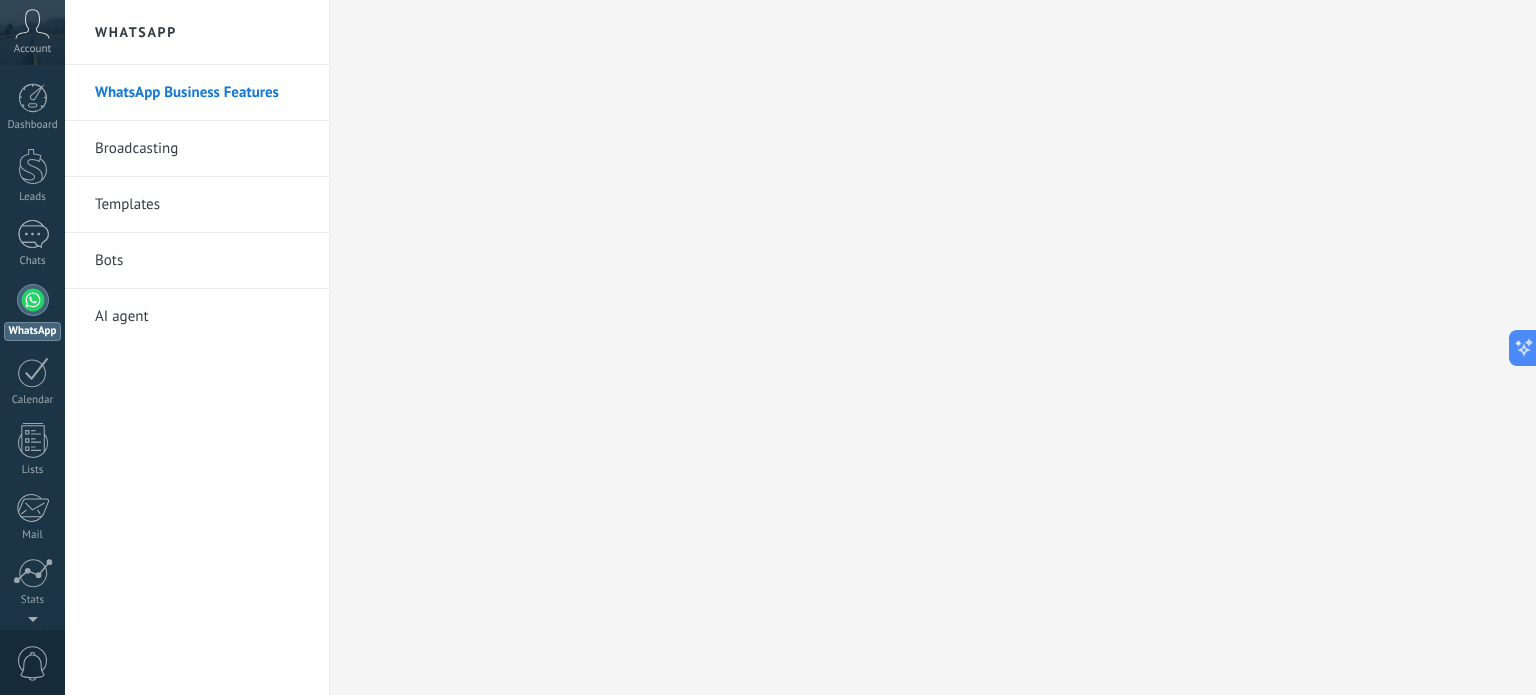 click on "Bots" at bounding box center (202, 261) 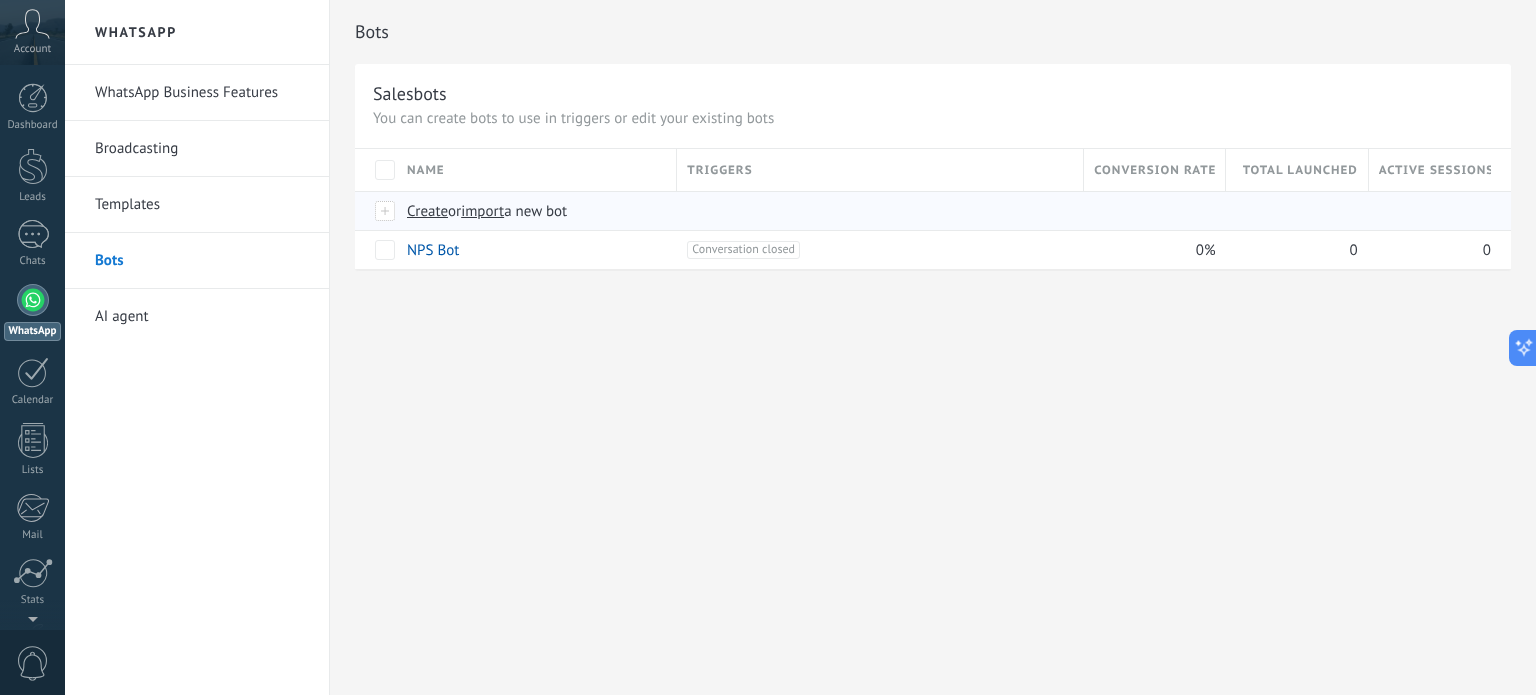 click on "Create" at bounding box center [427, 211] 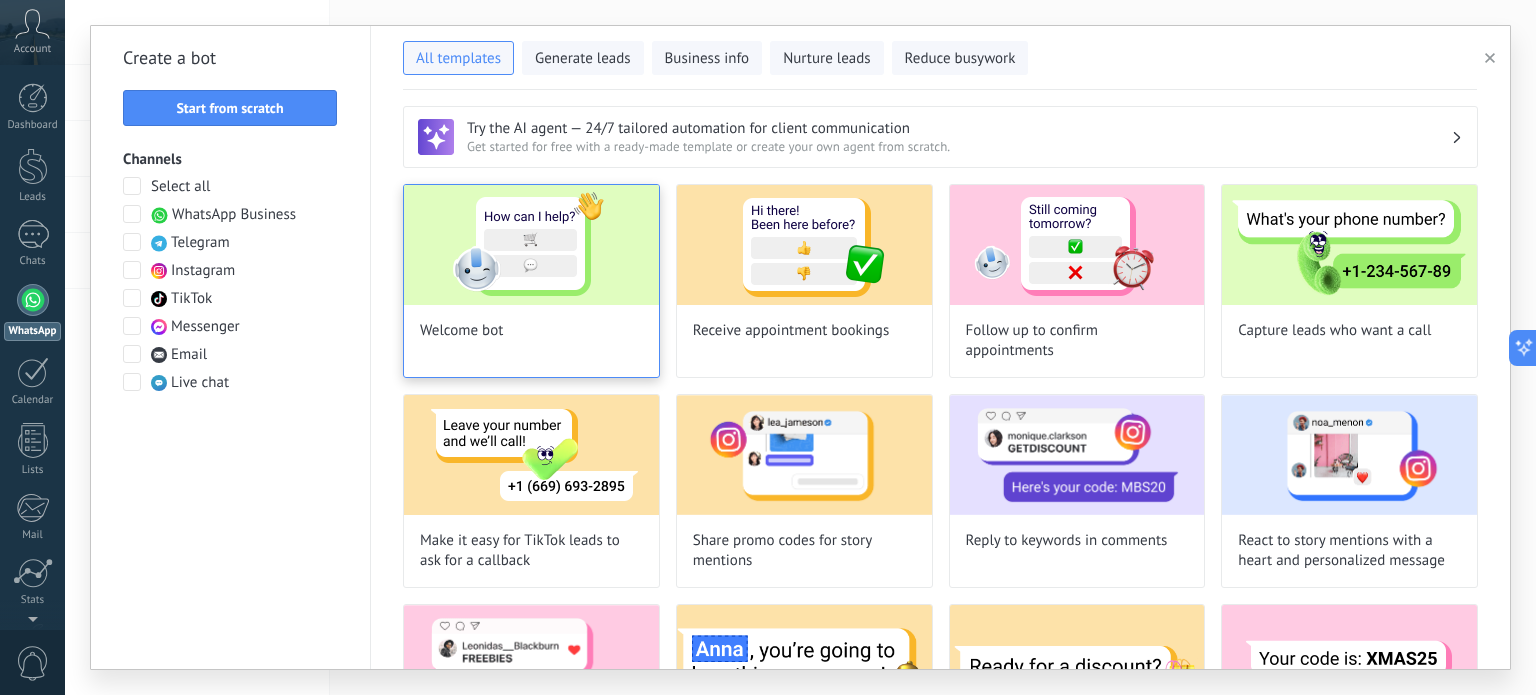 click at bounding box center (531, 245) 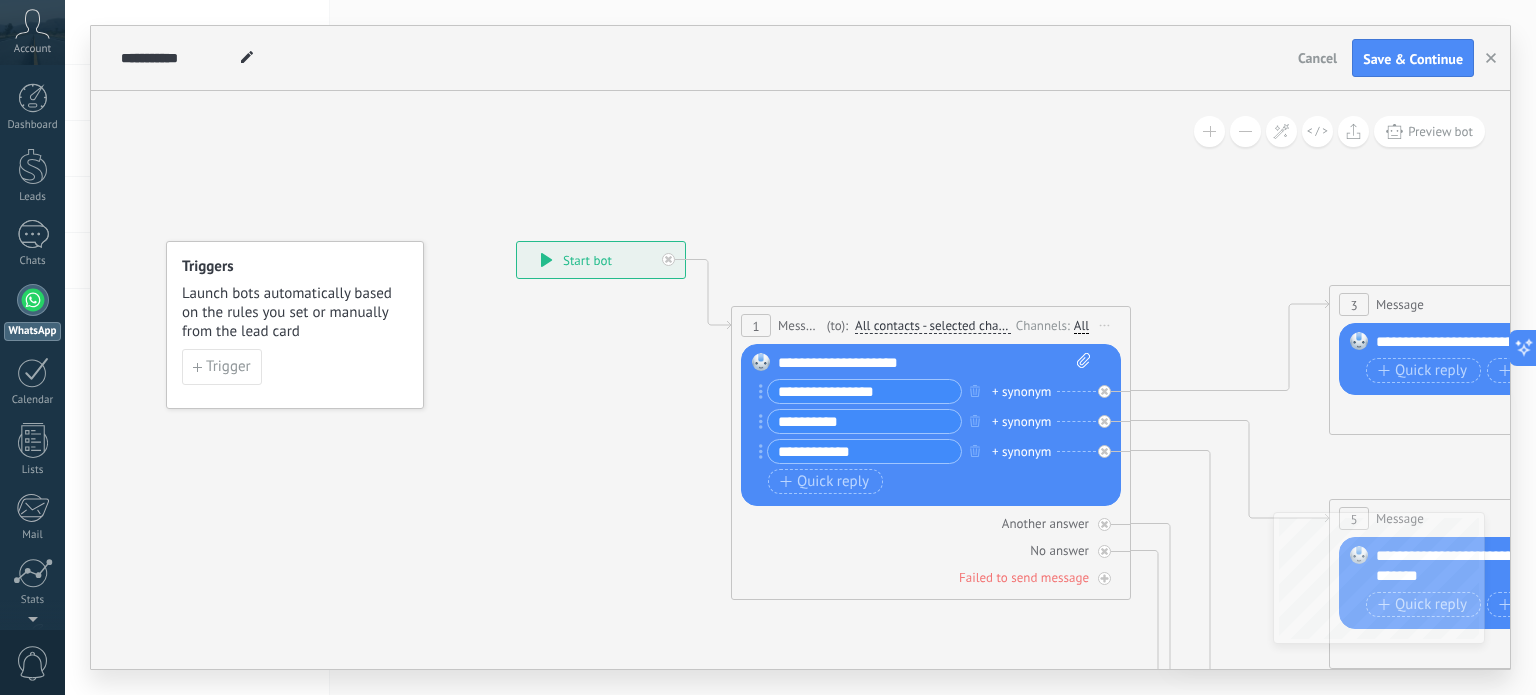 click on "**********" at bounding box center [864, 391] 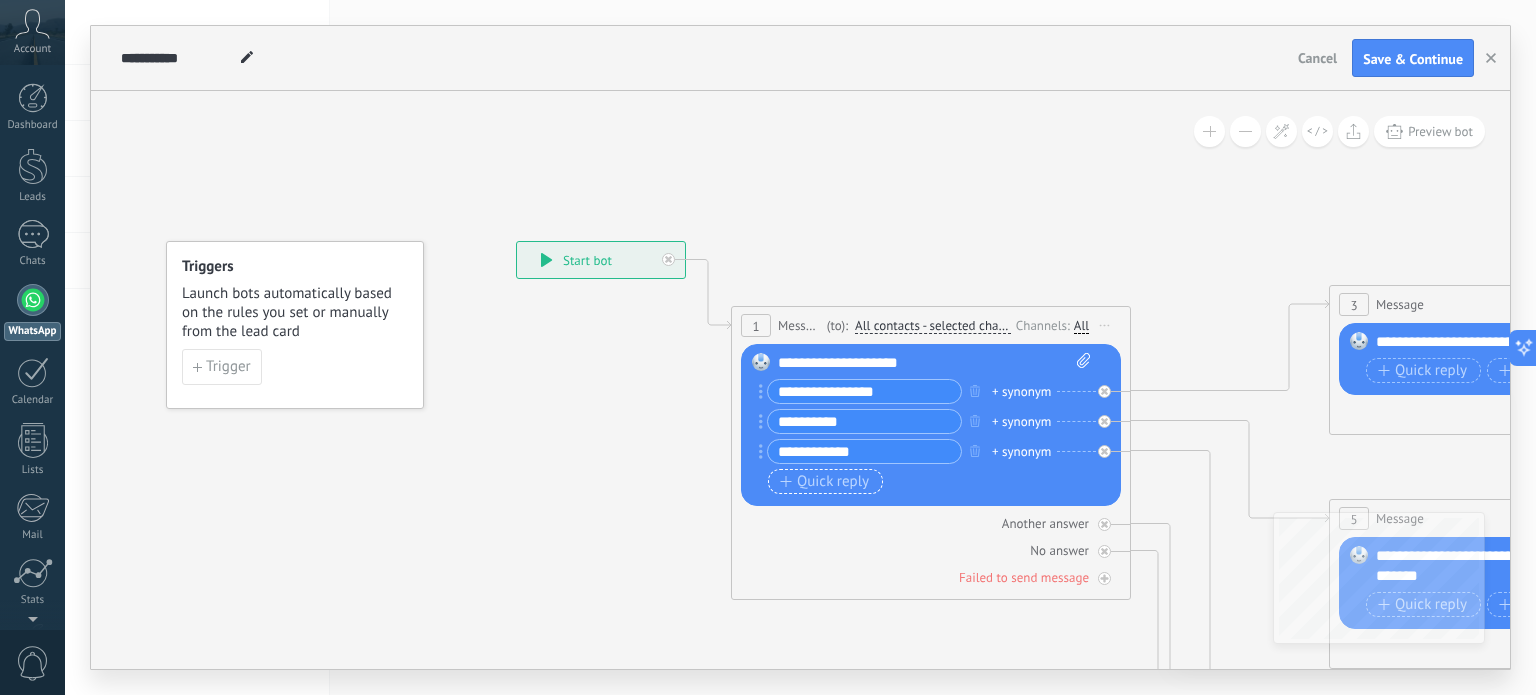 click on "Quick reply" at bounding box center (824, 482) 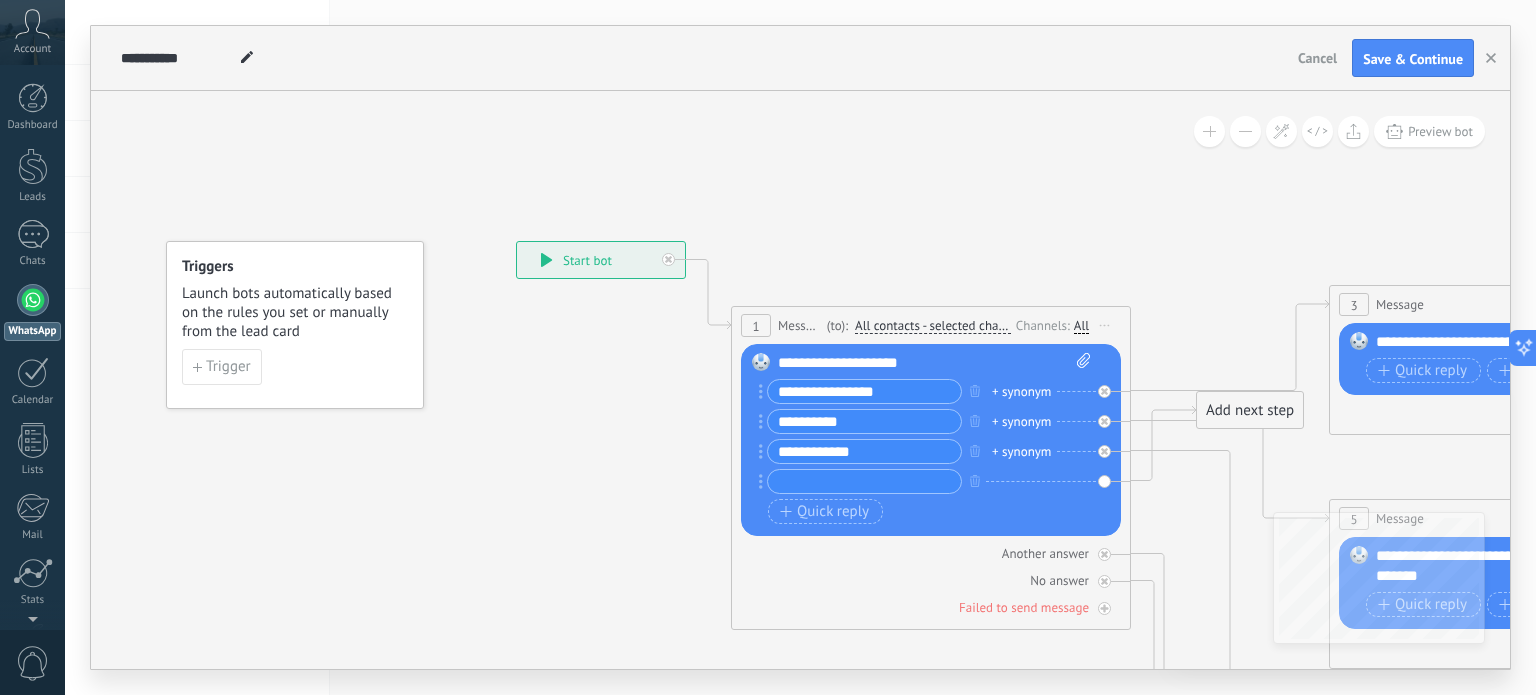 click on "**********" at bounding box center (601, 260) 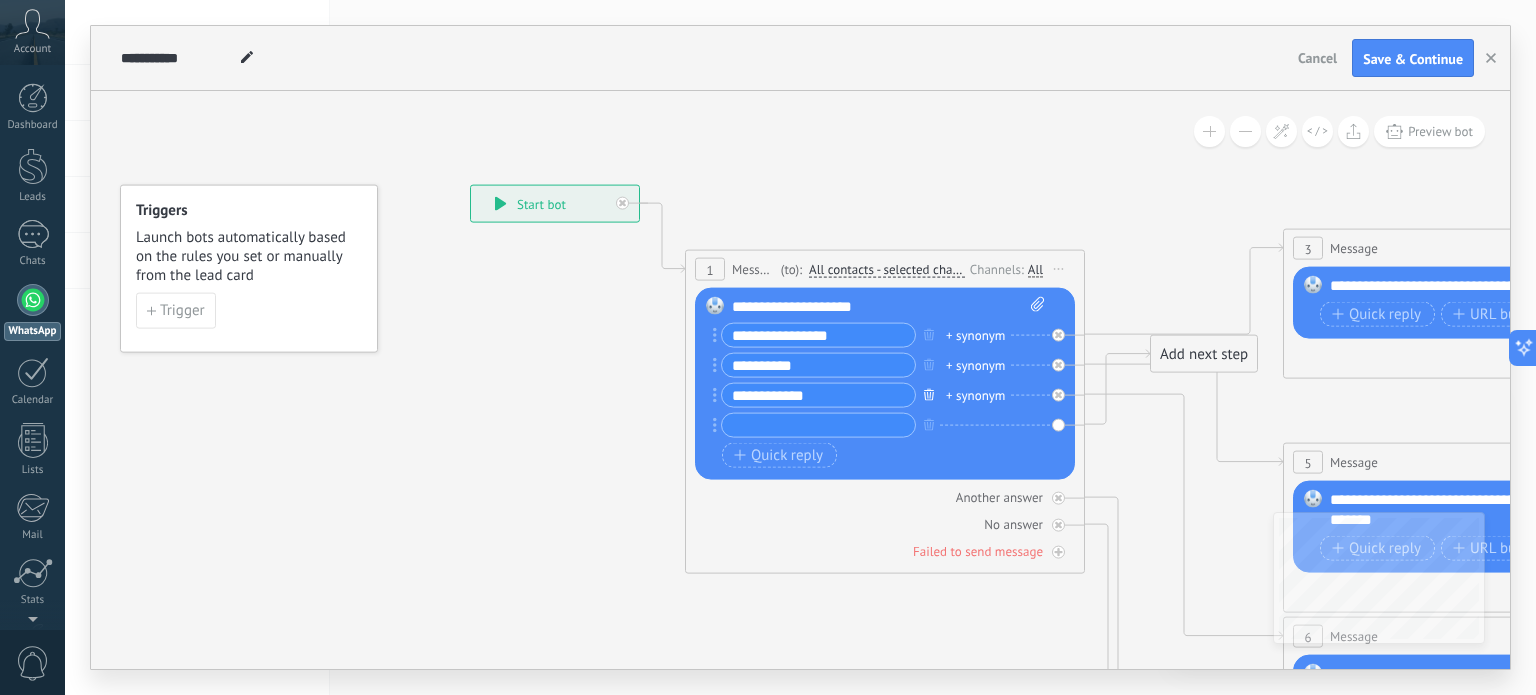 click 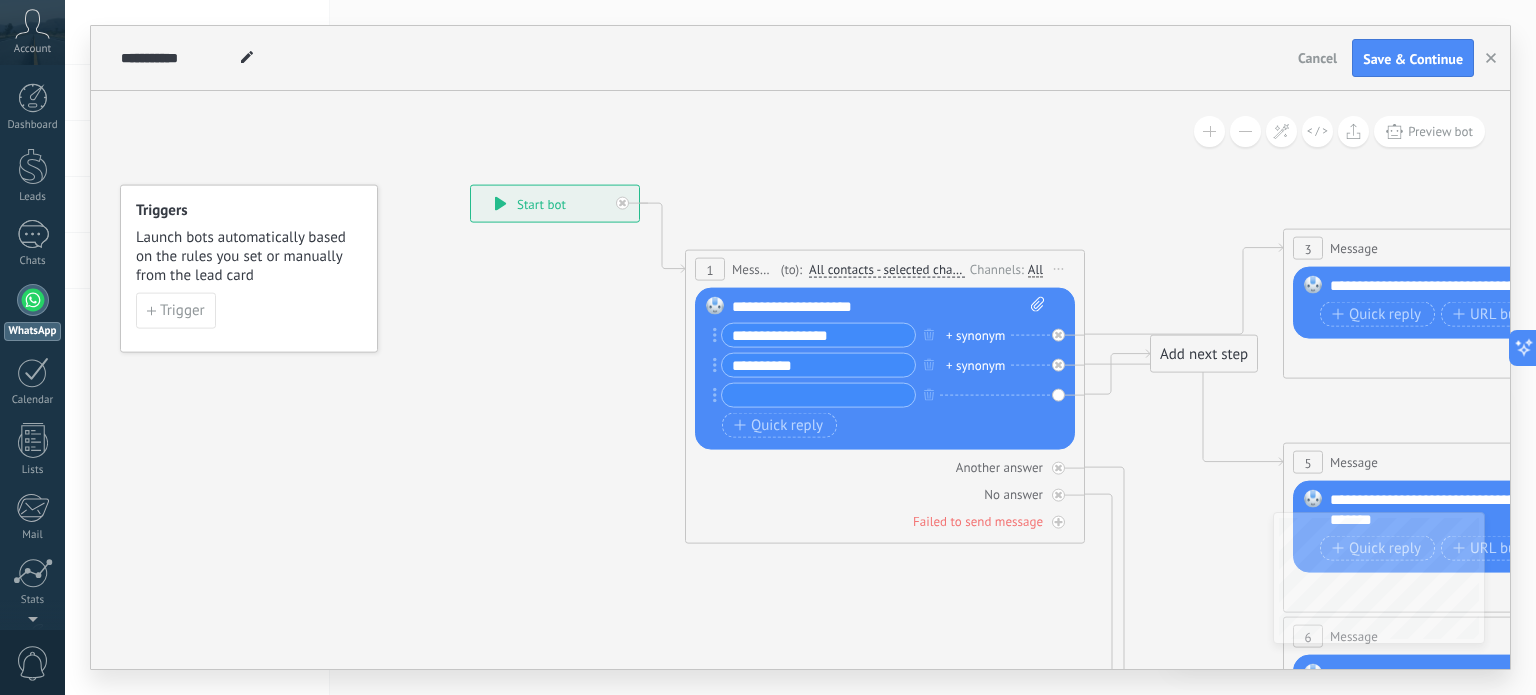 click on "**********" at bounding box center (889, 307) 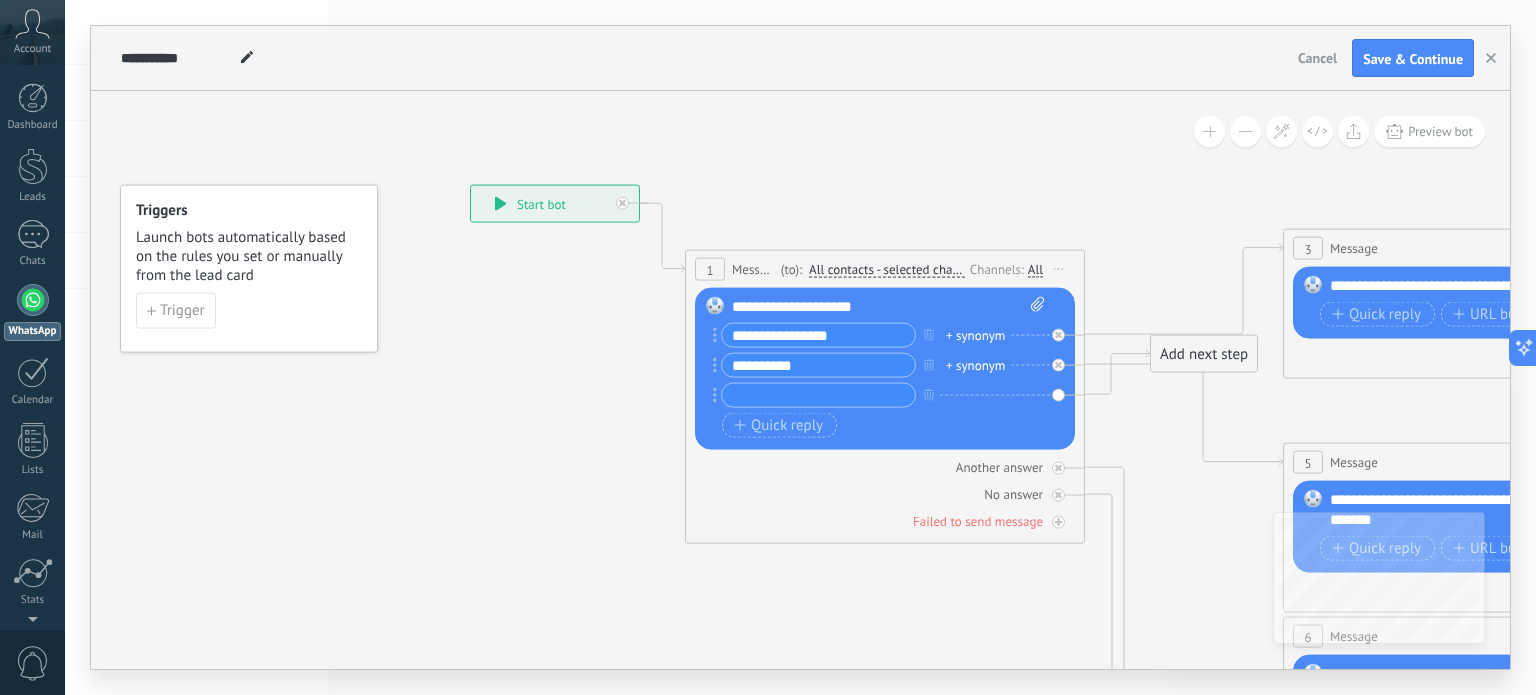 type 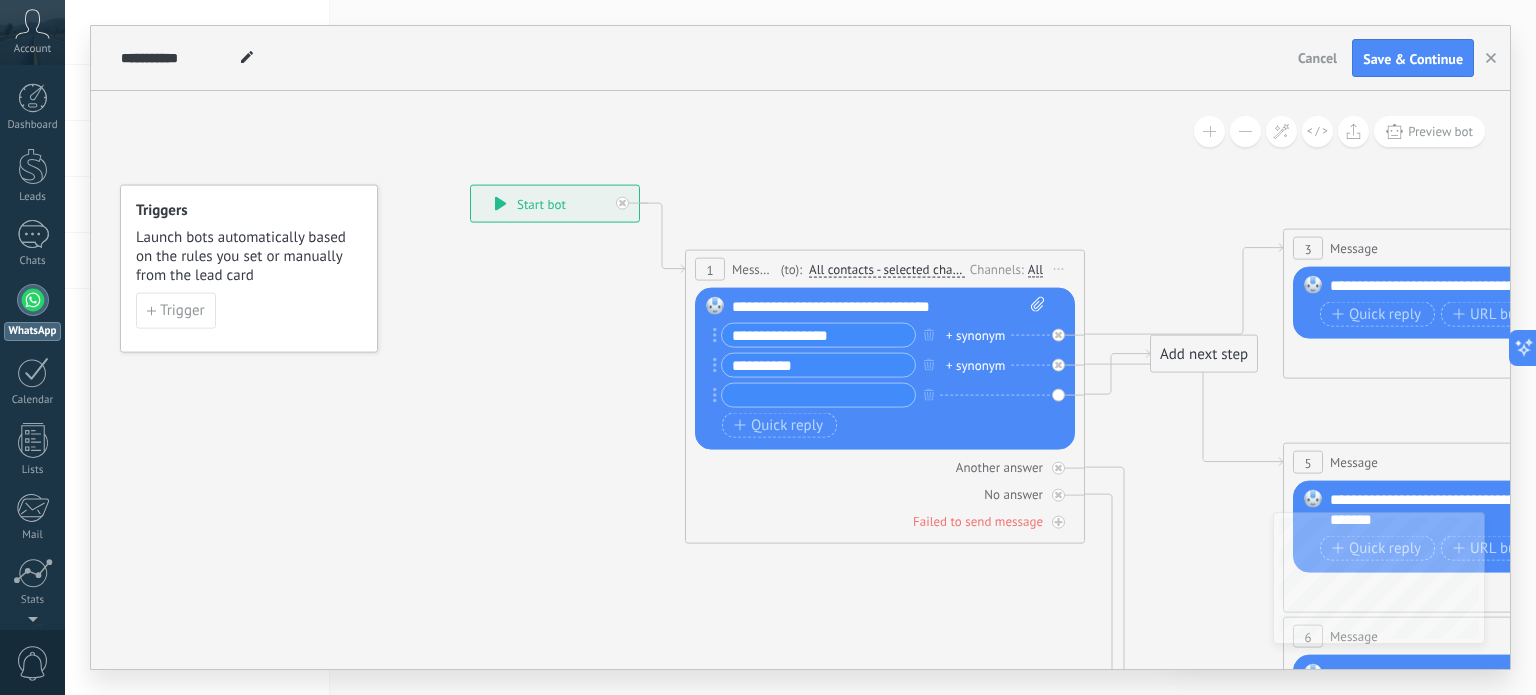 click 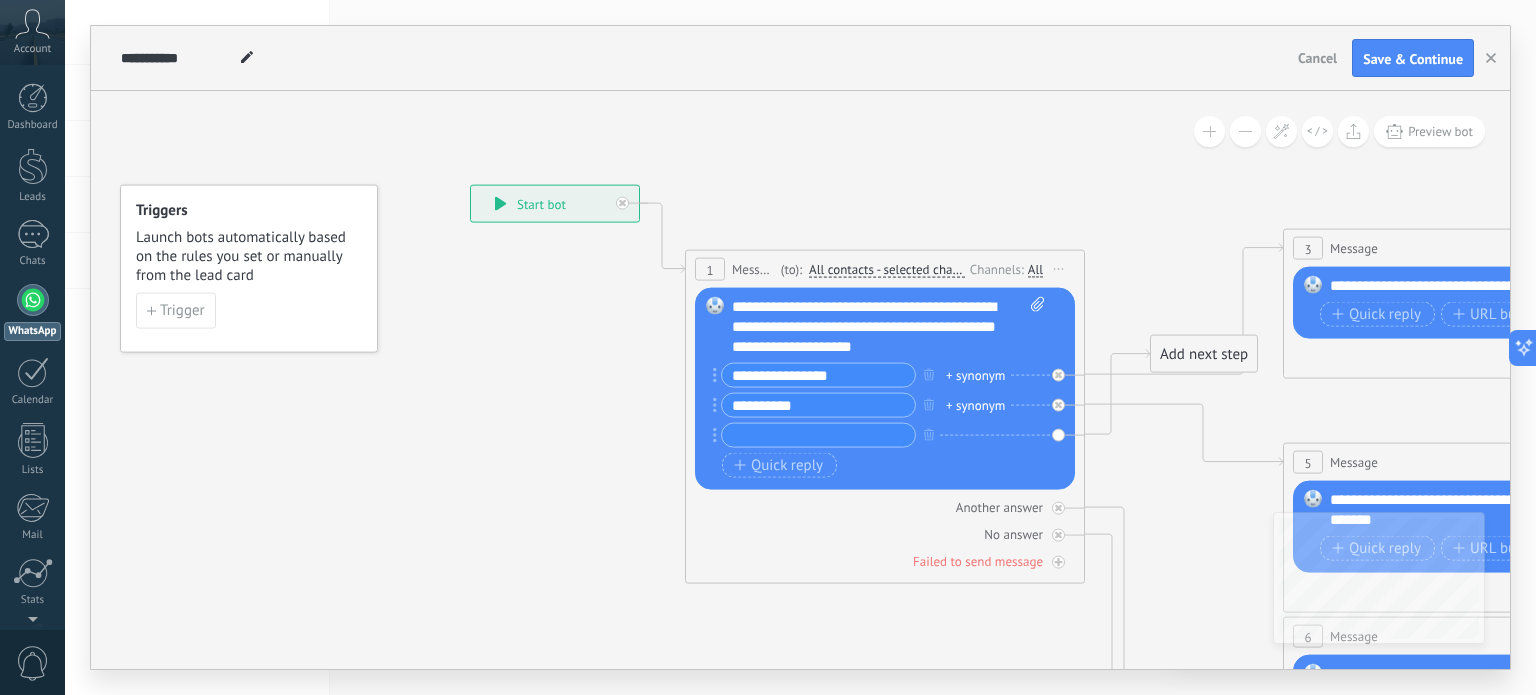 click on "**********" at bounding box center (889, 327) 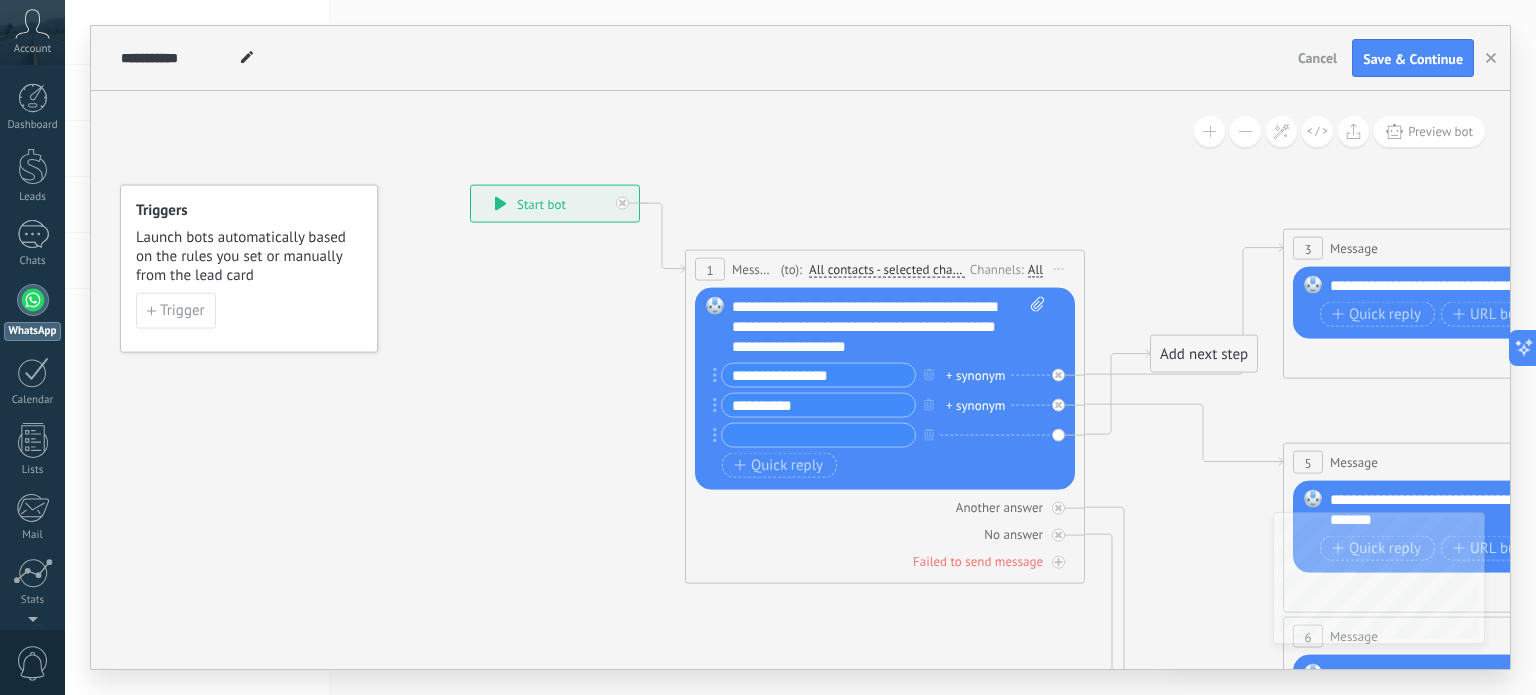 click on "**********" at bounding box center (889, 327) 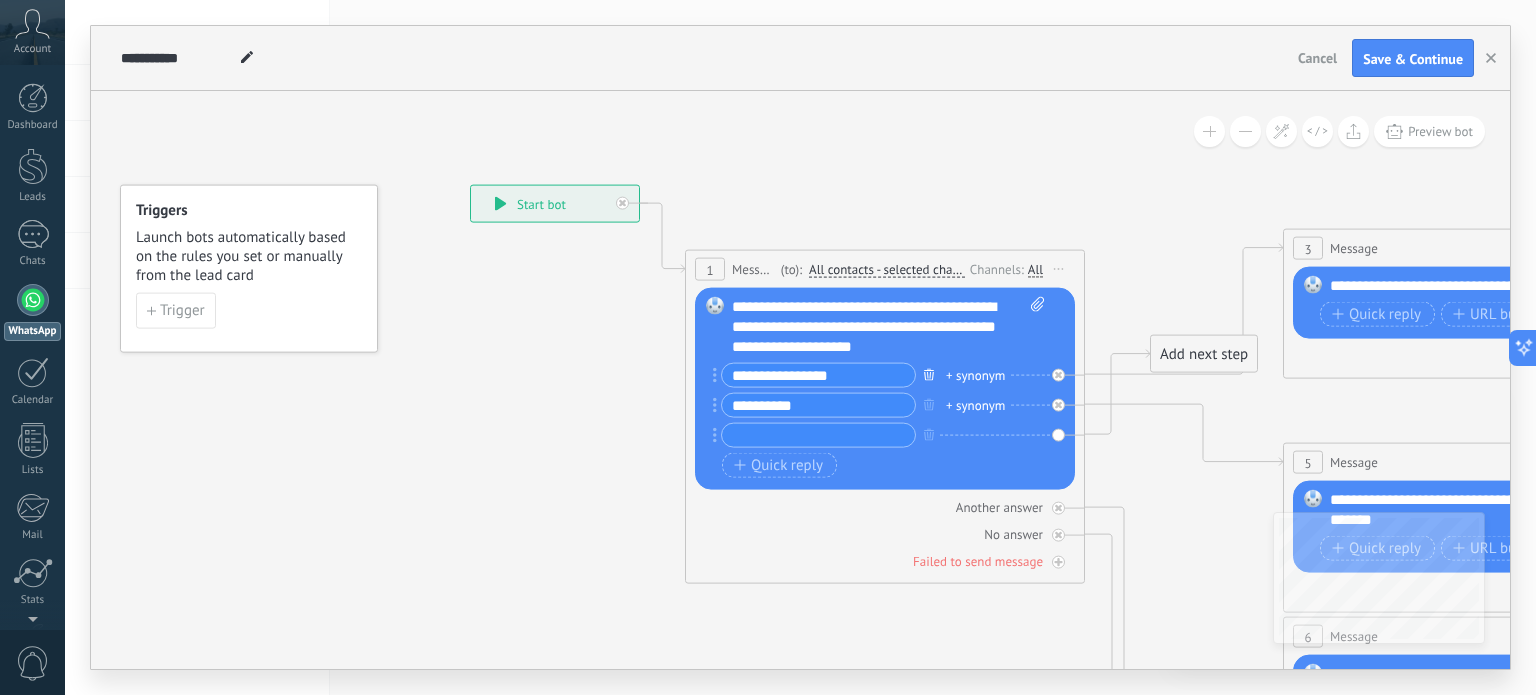 click 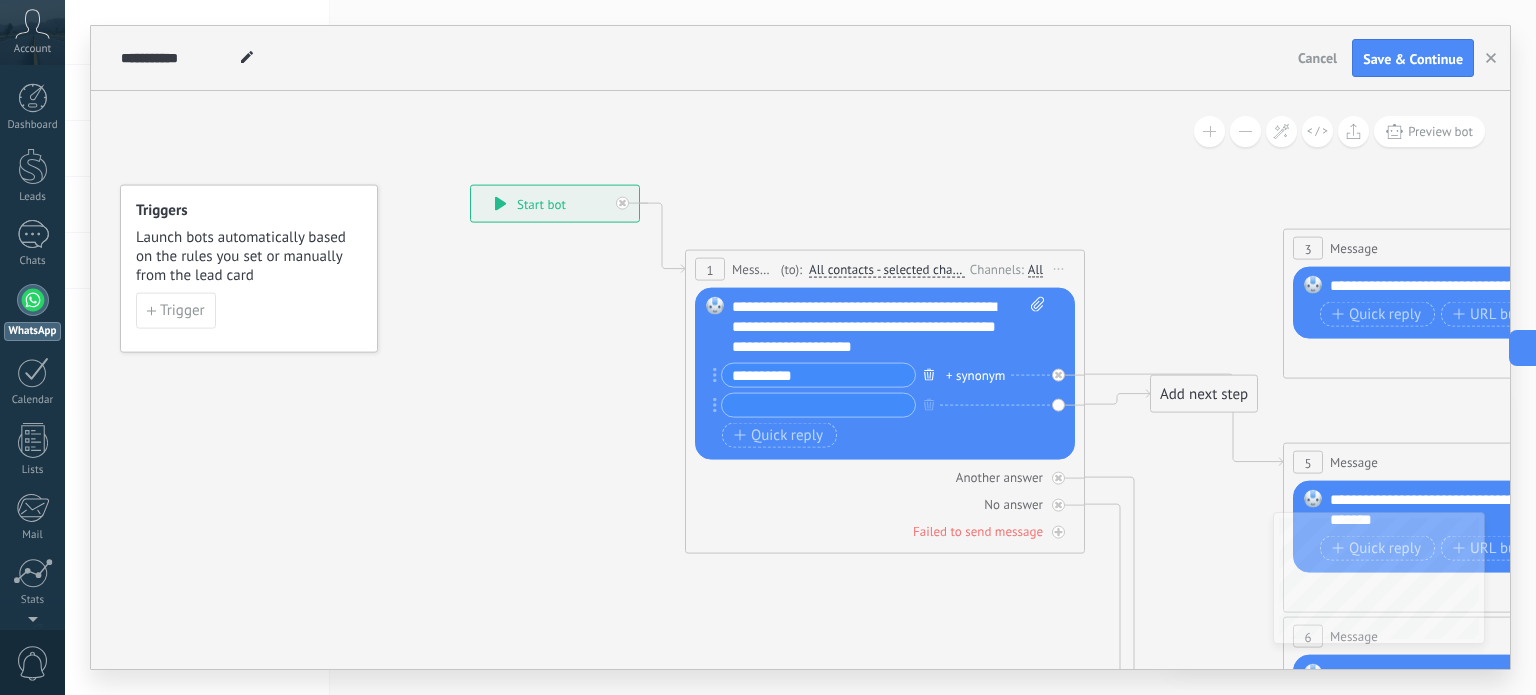 click 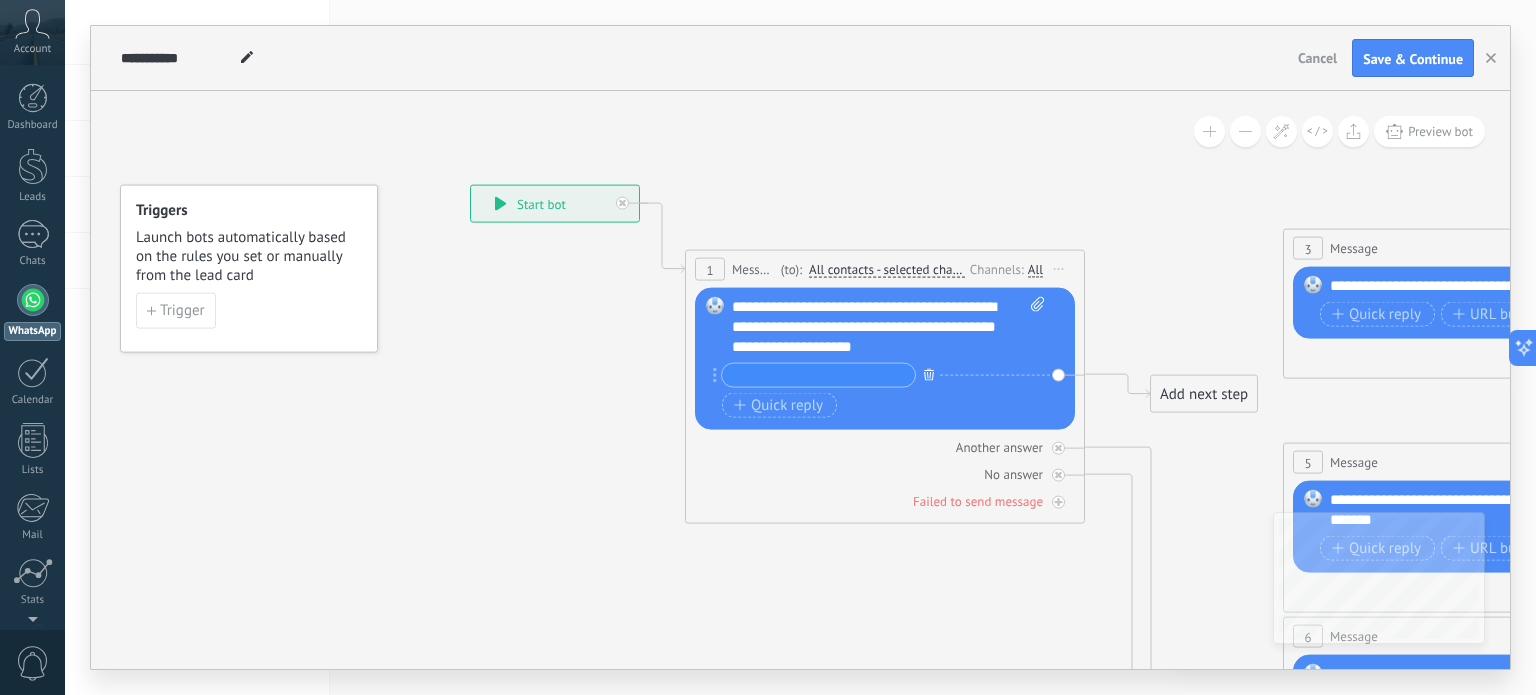 click 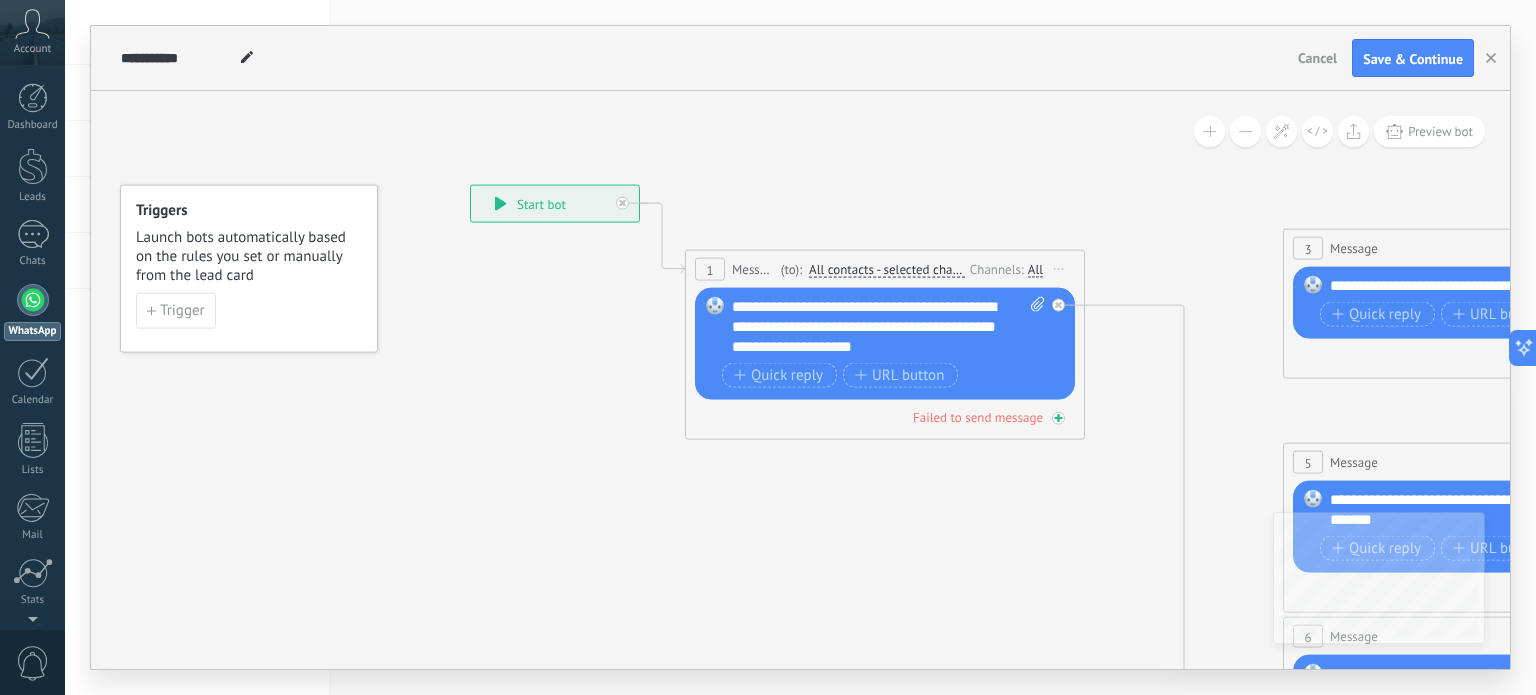 click on "Failed to send message" at bounding box center [978, 417] 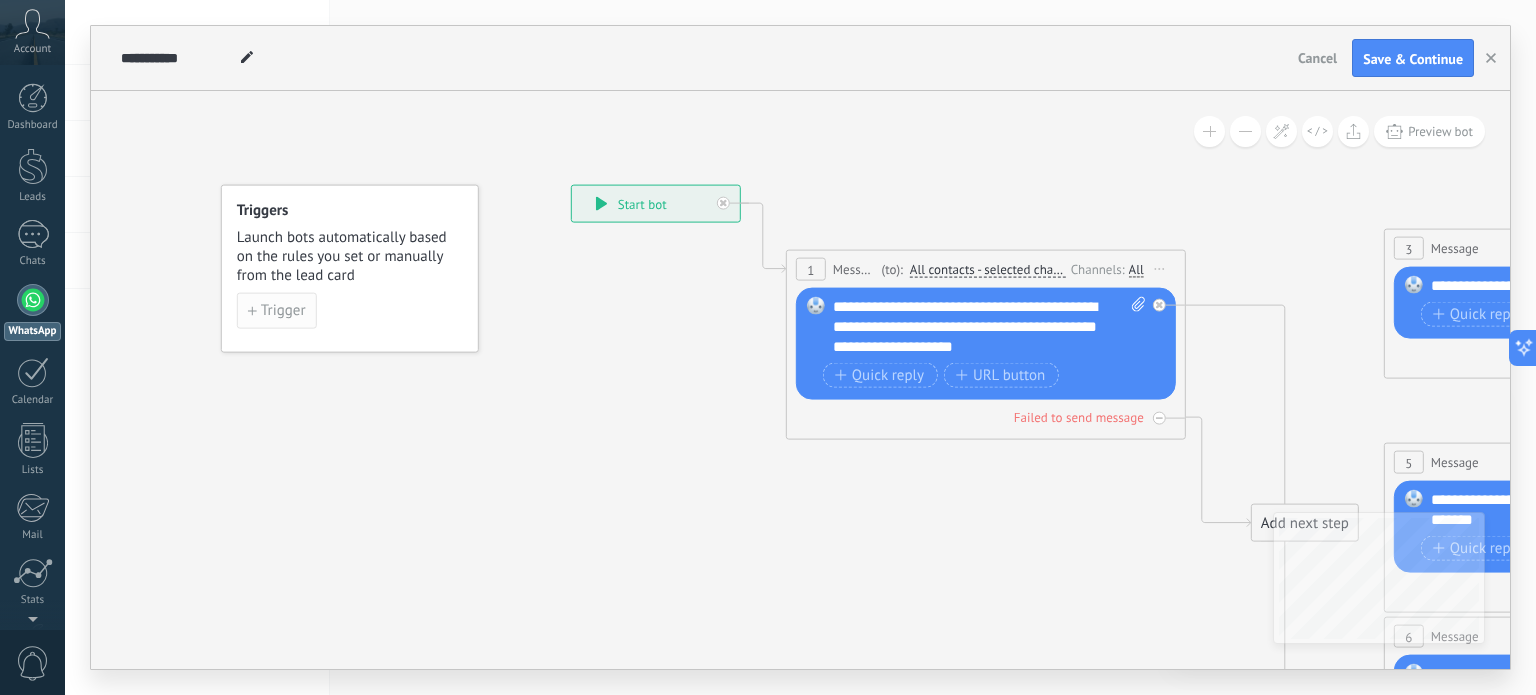 click on "Trigger" at bounding box center [283, 311] 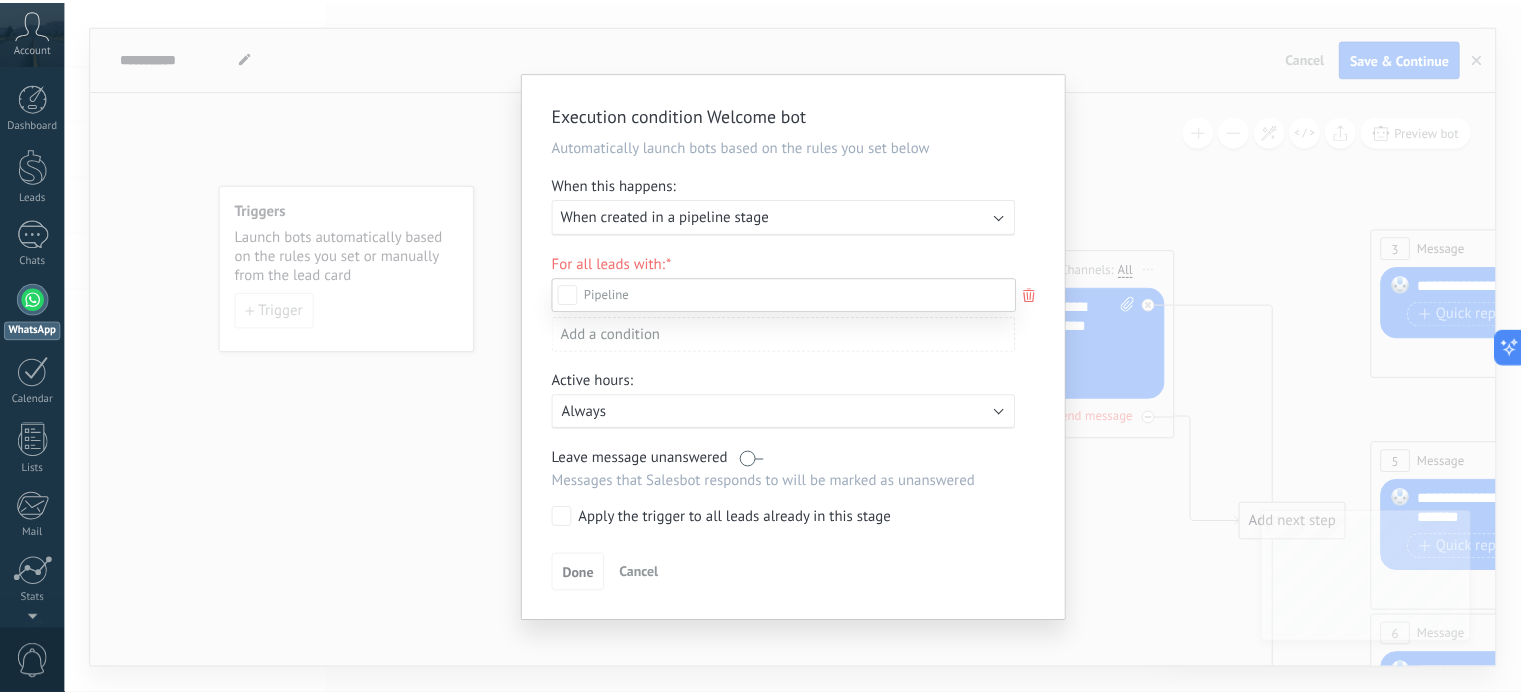 scroll, scrollTop: 0, scrollLeft: 0, axis: both 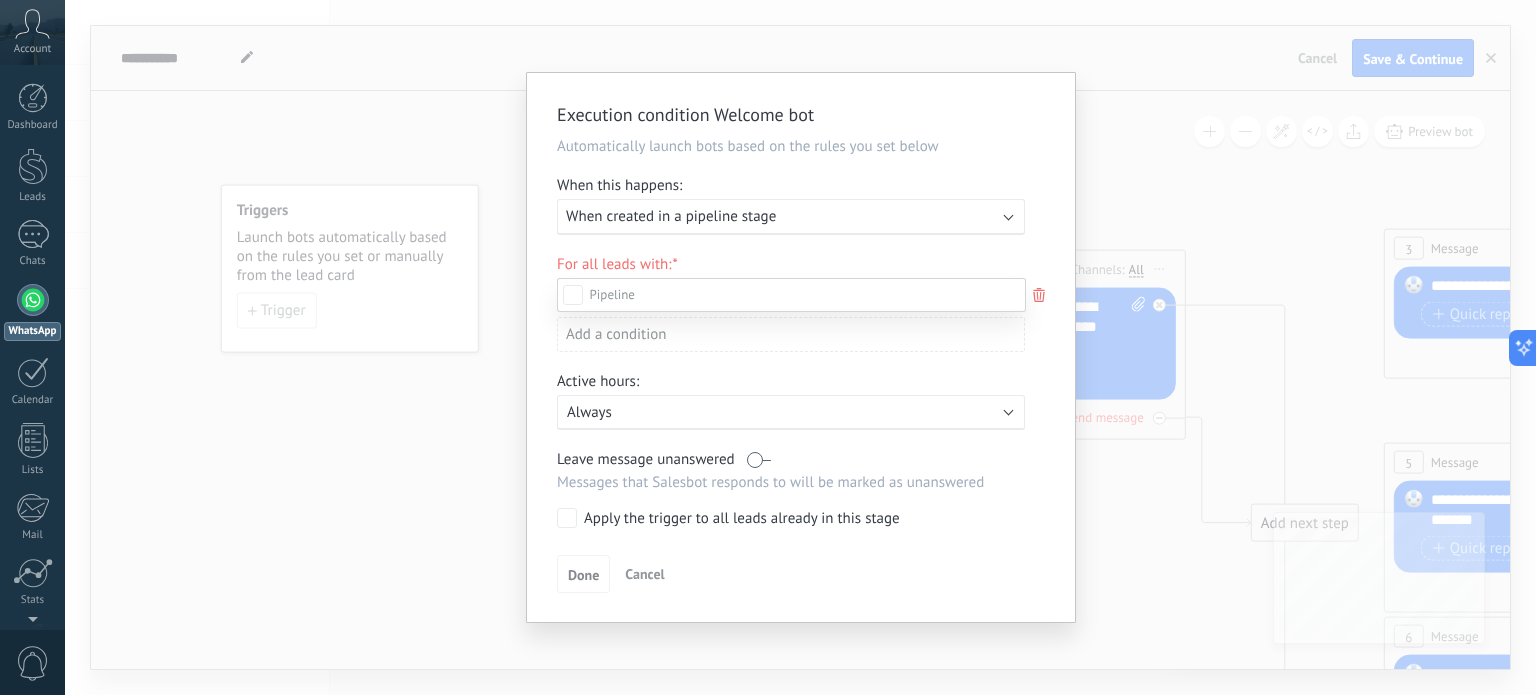 click at bounding box center [800, 347] 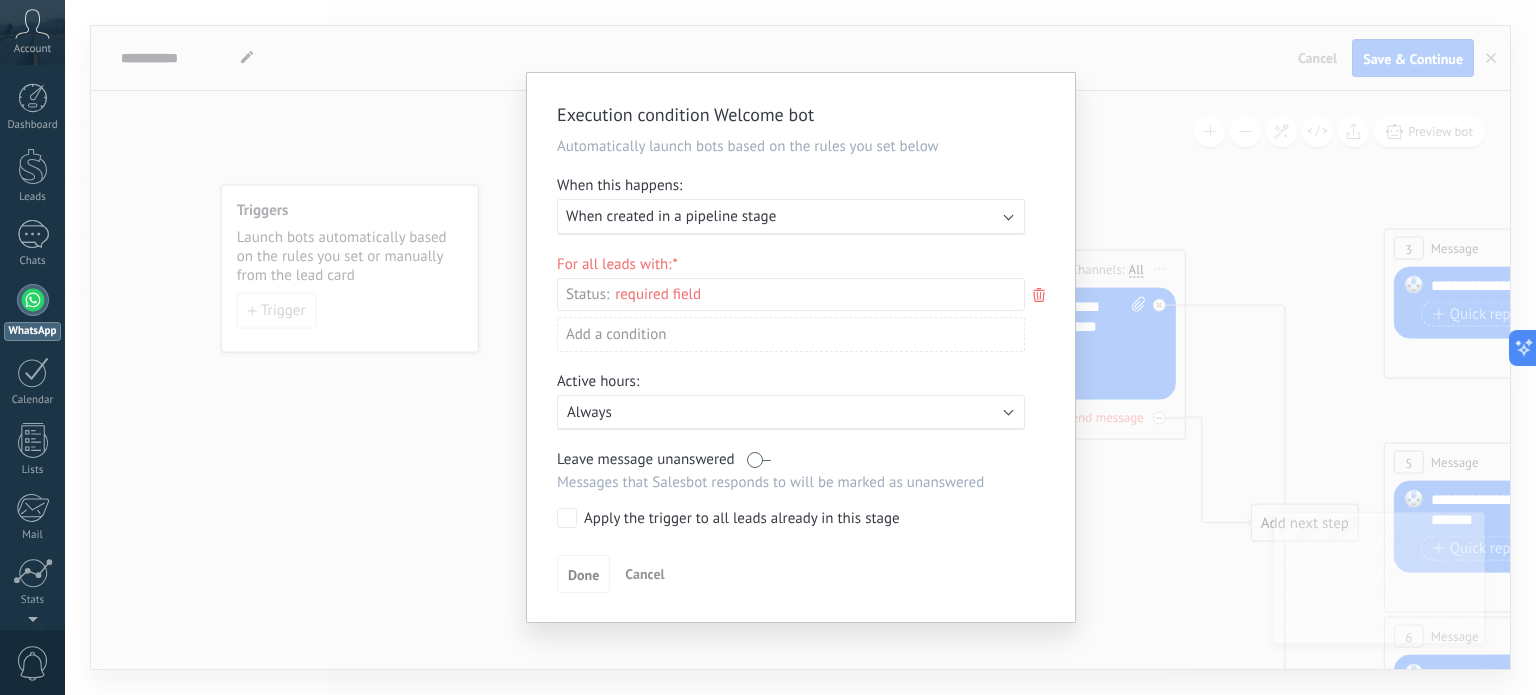click on "Execute:  When created in a pipeline stage" at bounding box center [783, 216] 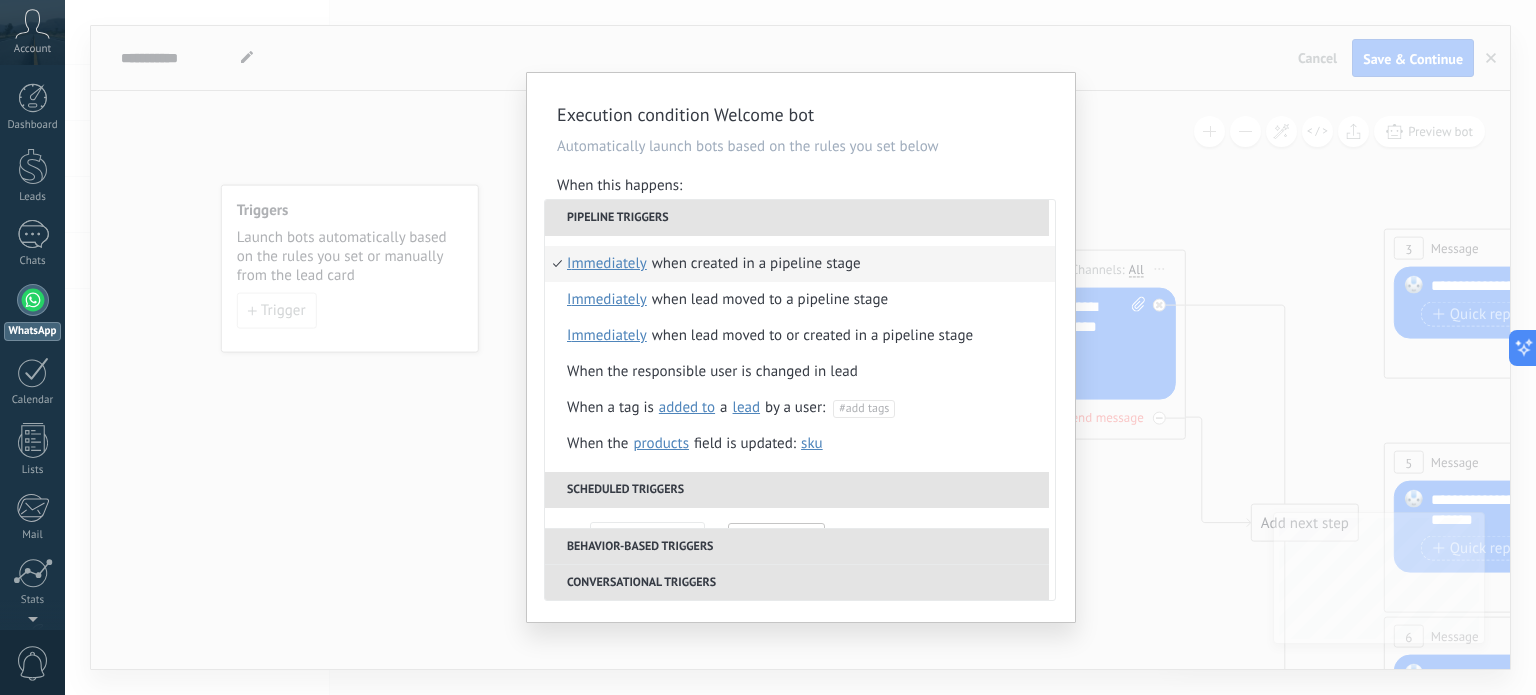 click on "Pipeline triggers" at bounding box center (797, 218) 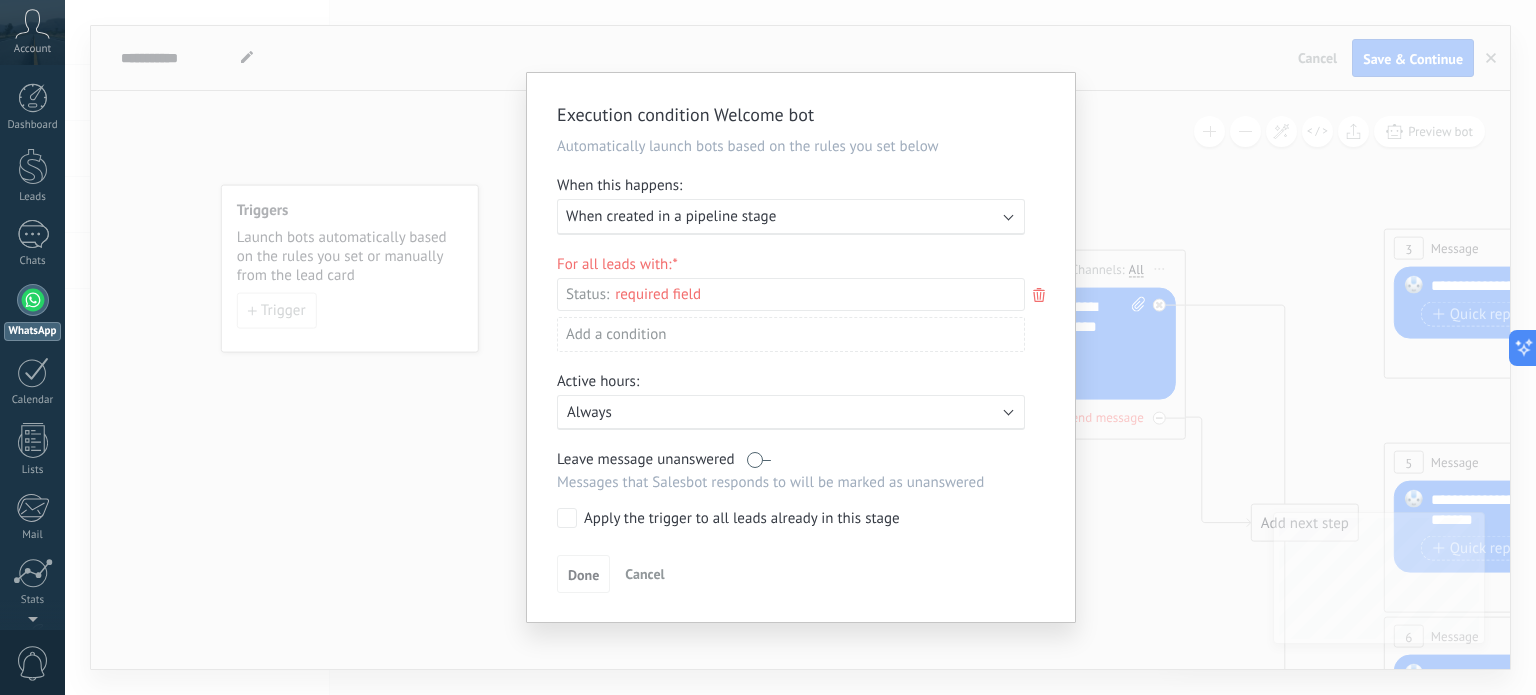 click on "Incoming leads Initial contact Discussions Decision making Contract discussion Closed - won Closed - lost" at bounding box center (0, 0) 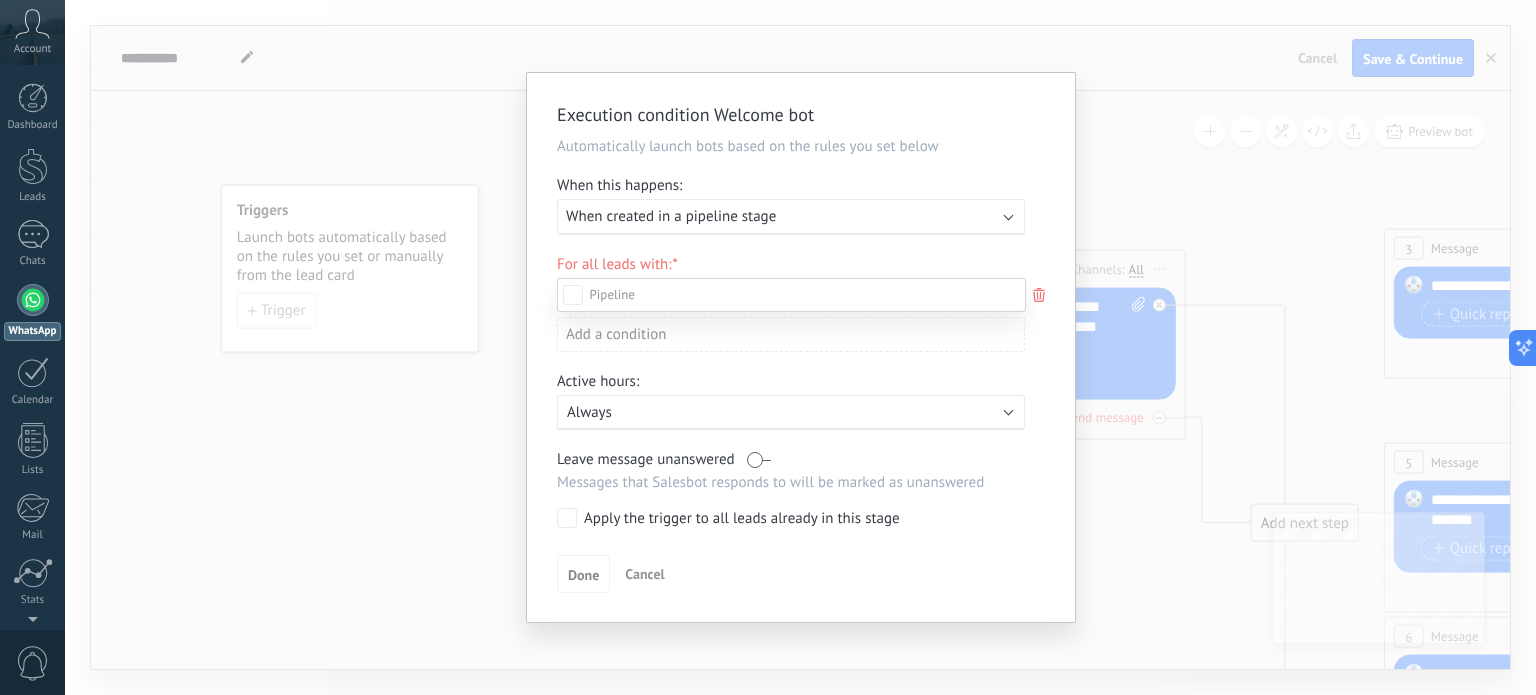 click on "Initial contact" at bounding box center [0, 0] 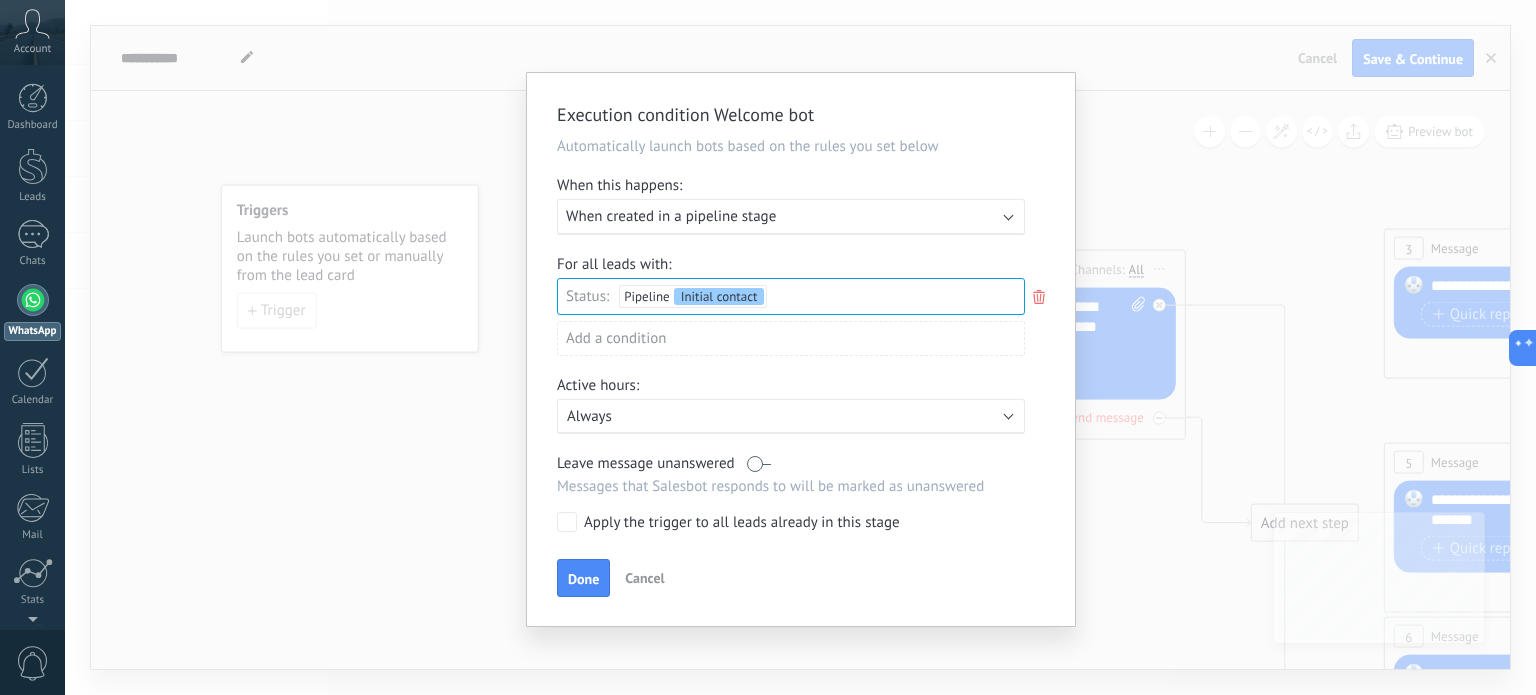 click on "Add a condition" at bounding box center [791, 338] 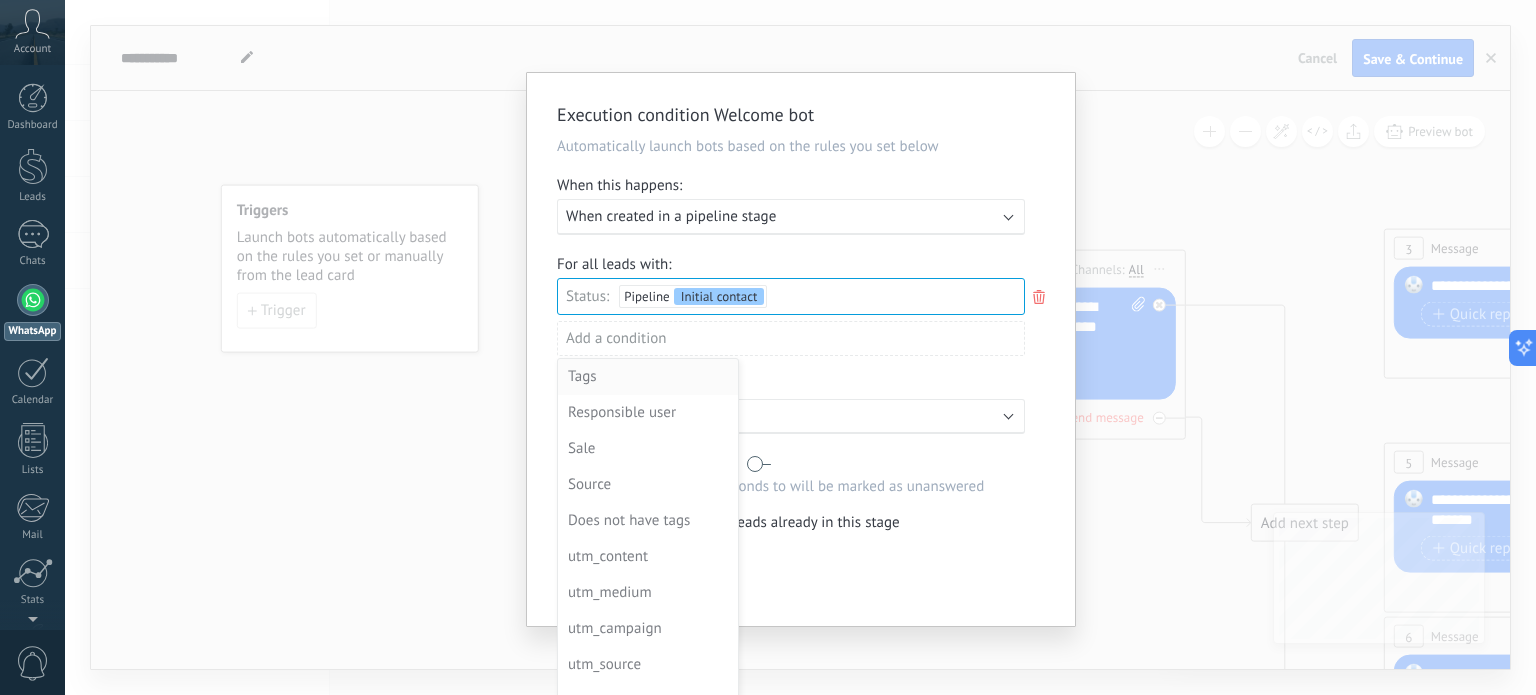 click on "Tags" at bounding box center (646, 377) 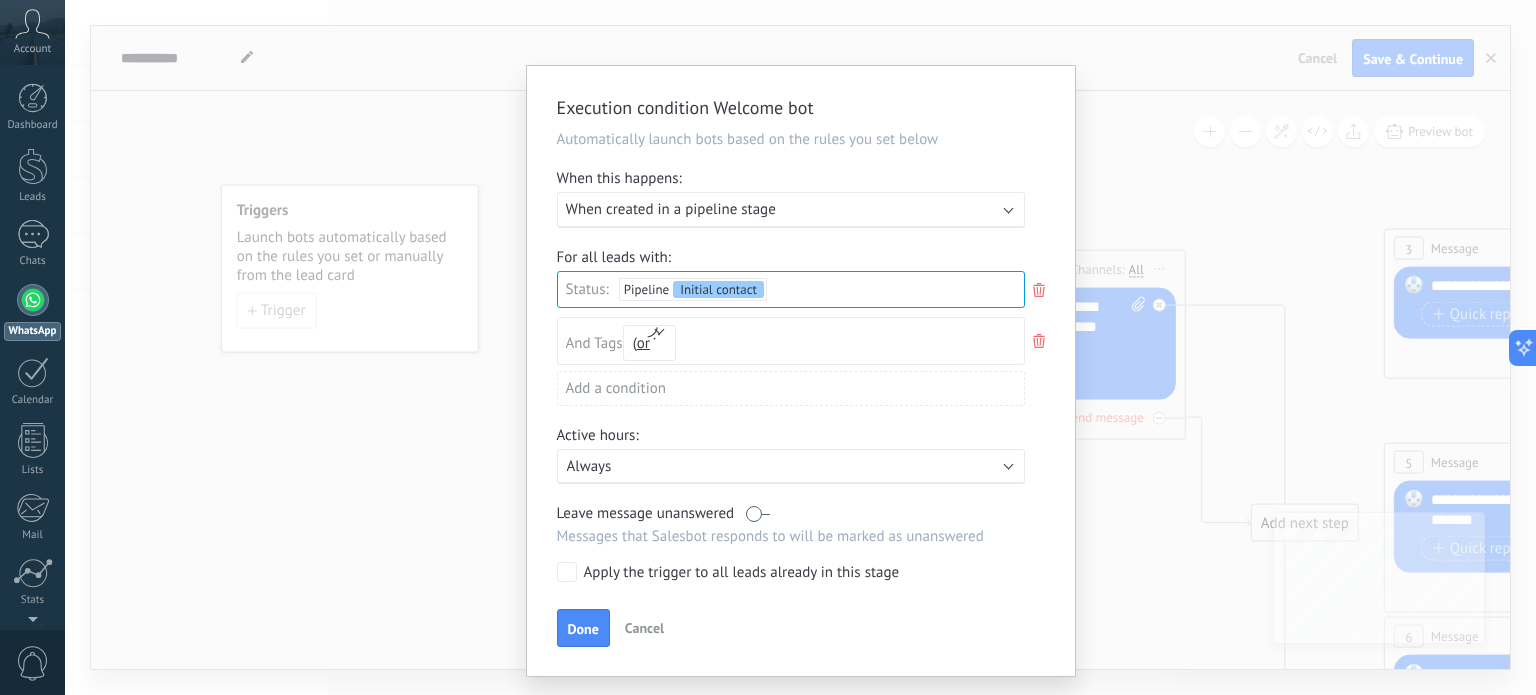 click on "Cancel" at bounding box center [644, 628] 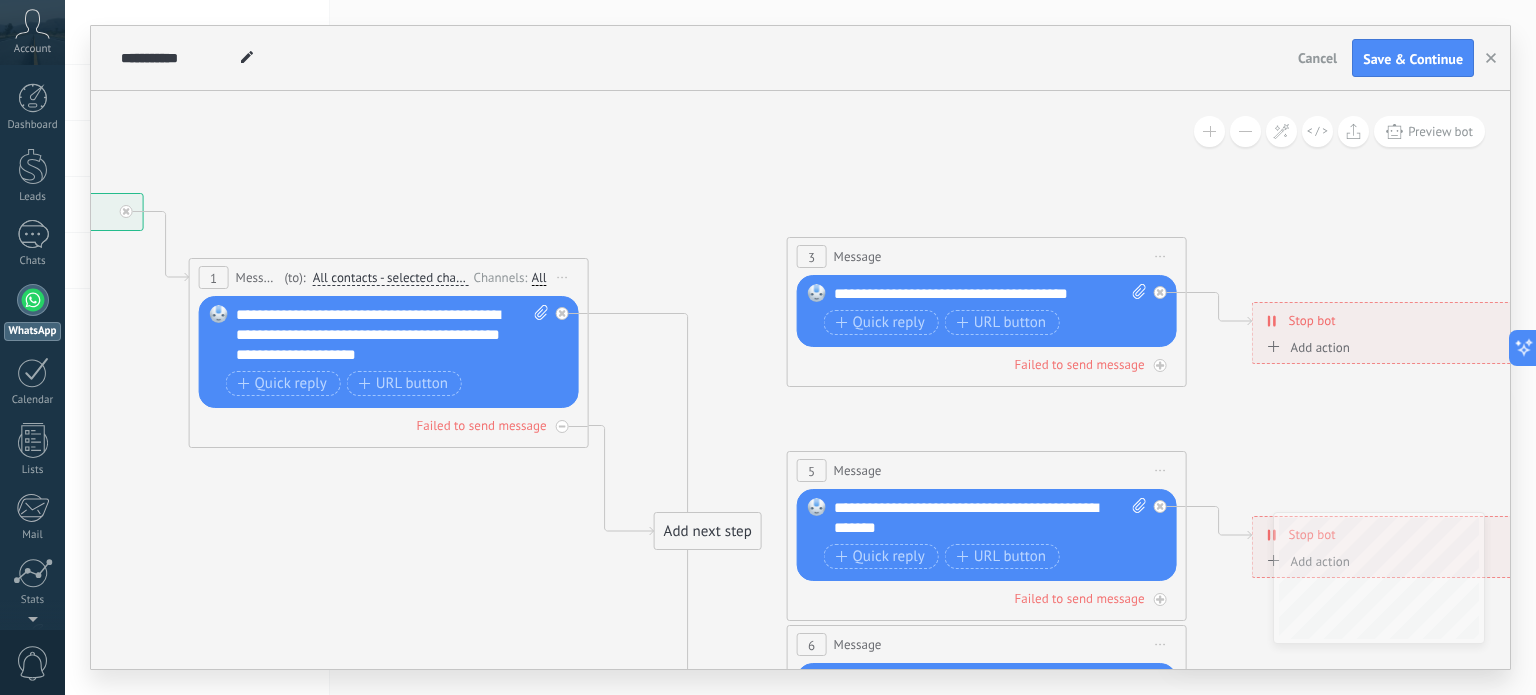 click on "**********" at bounding box center [991, 294] 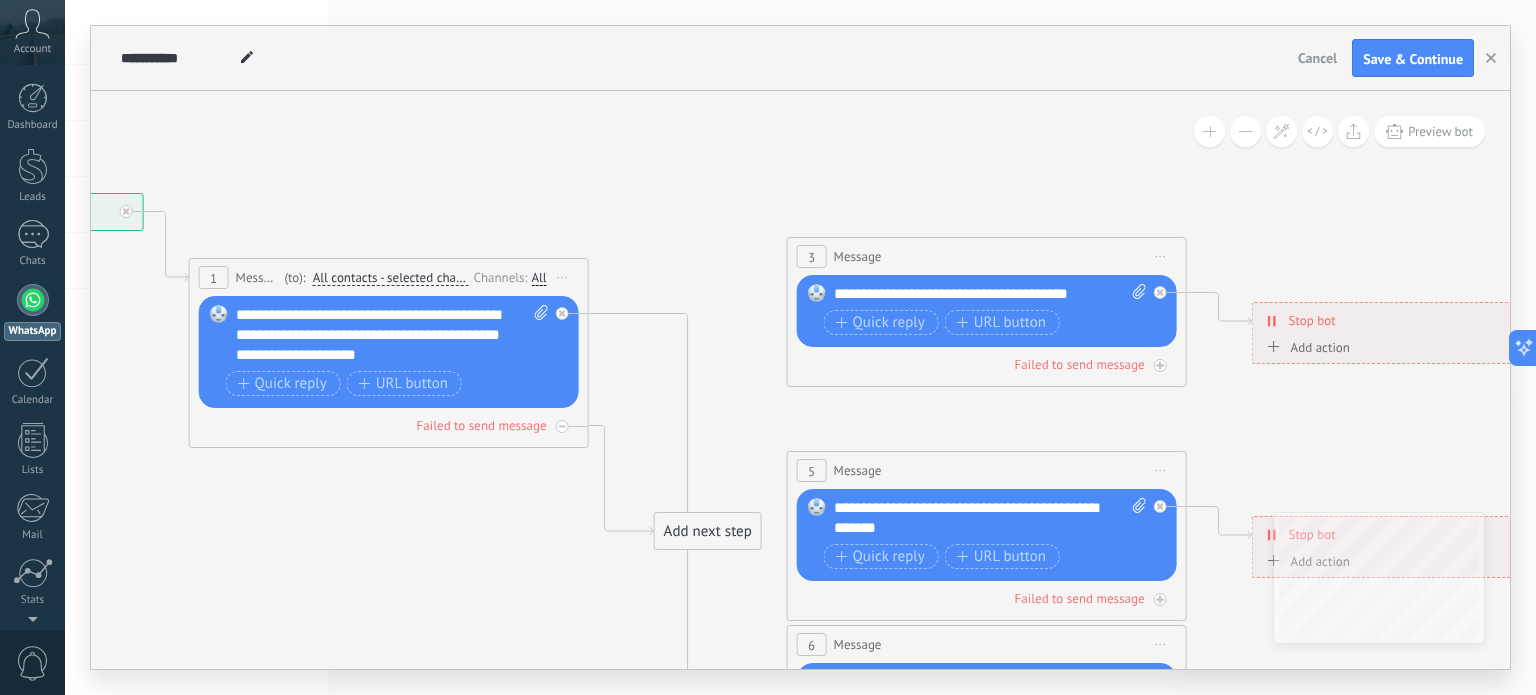 click on "Add next step" at bounding box center [708, 531] 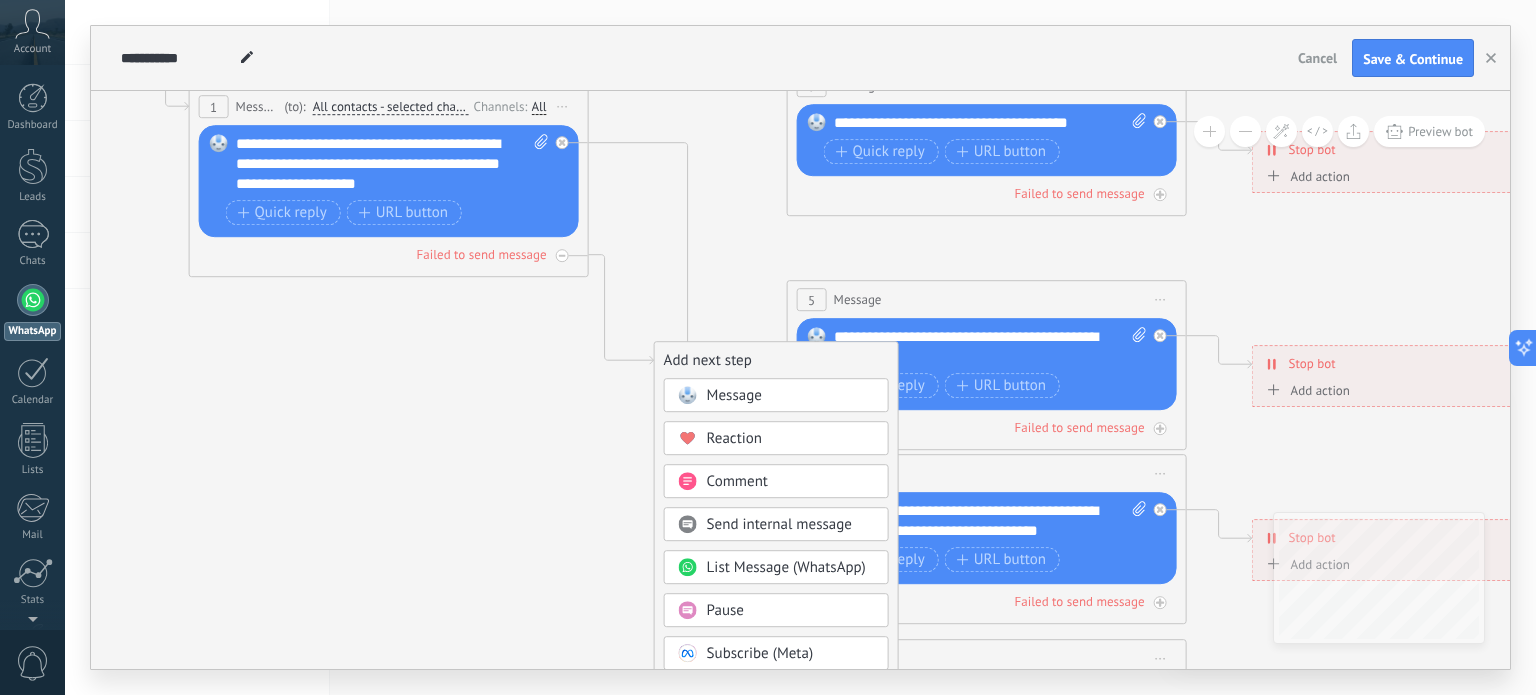 click on "Message" at bounding box center [791, 396] 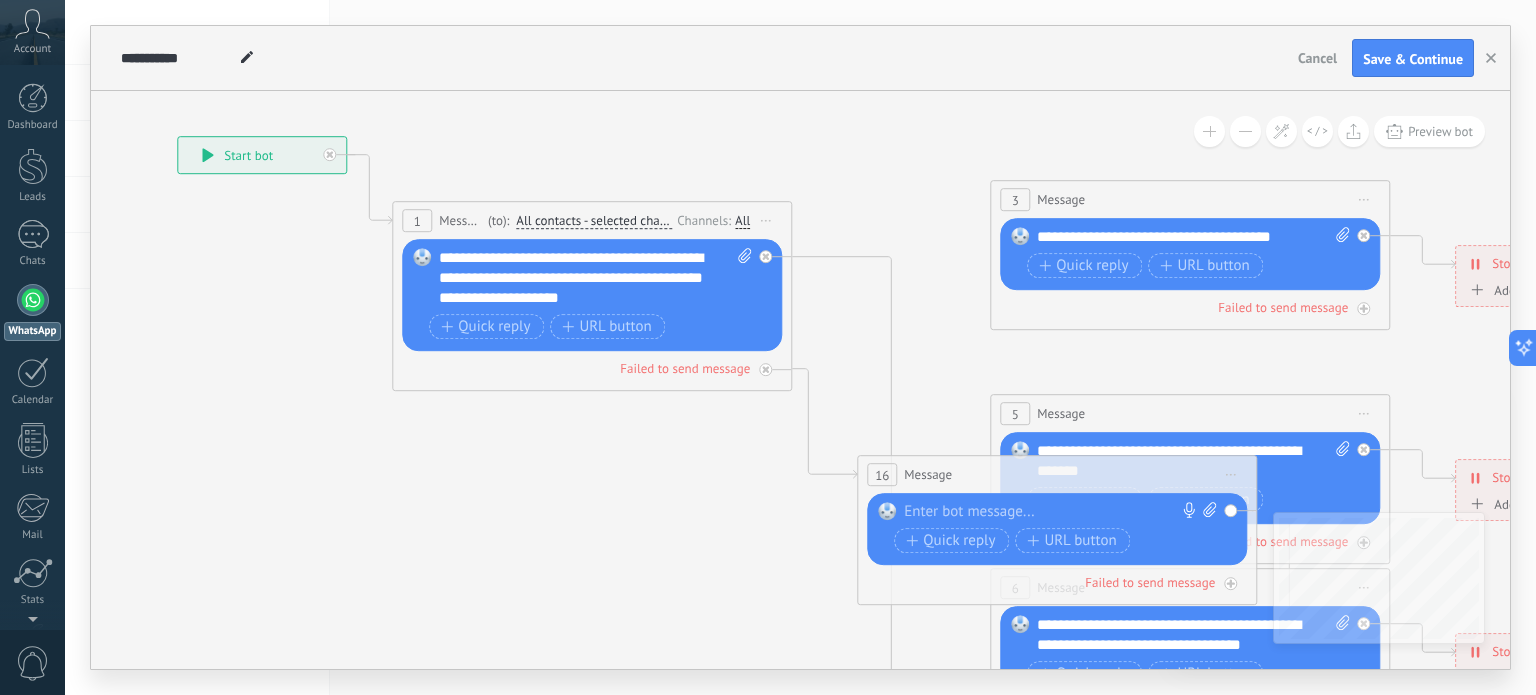 click on "All contacts - selected channels" at bounding box center [594, 221] 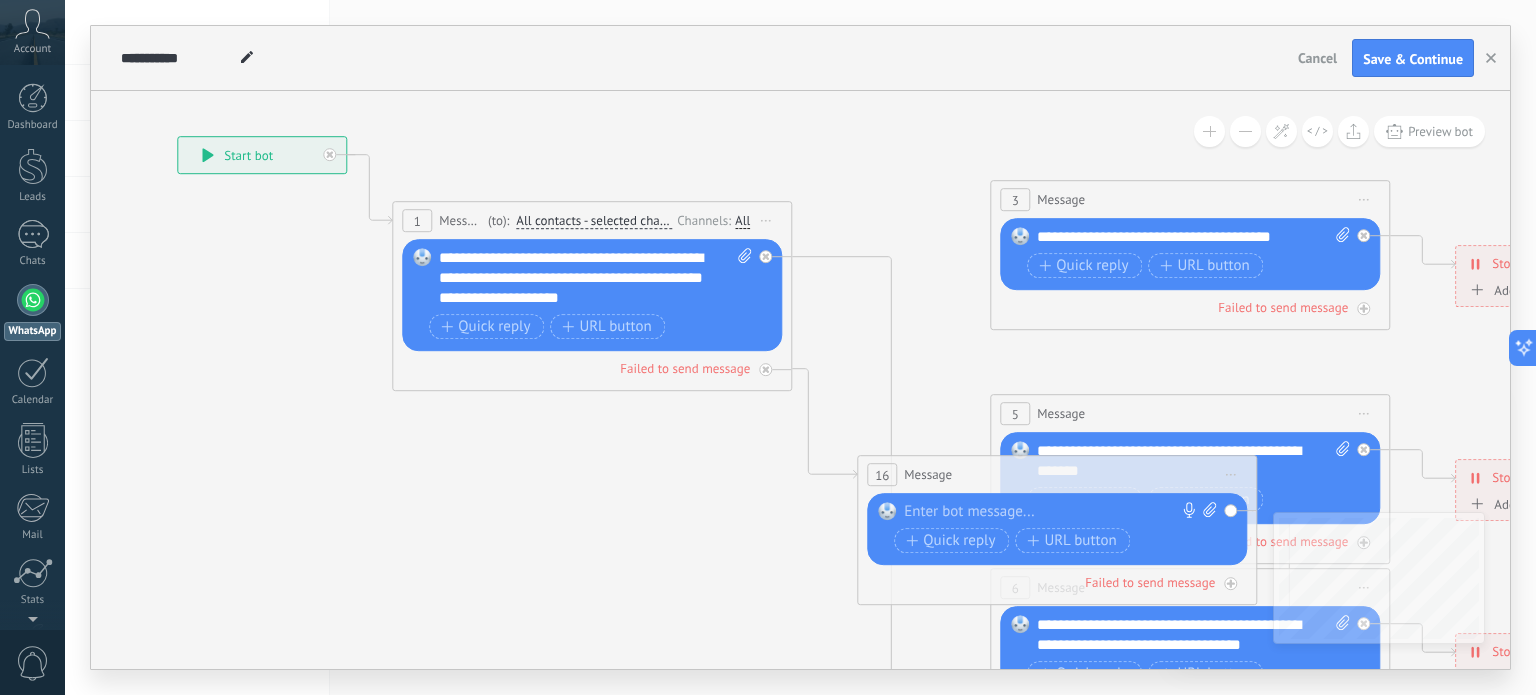 click on "All contacts - selected channels" at bounding box center (631, 221) 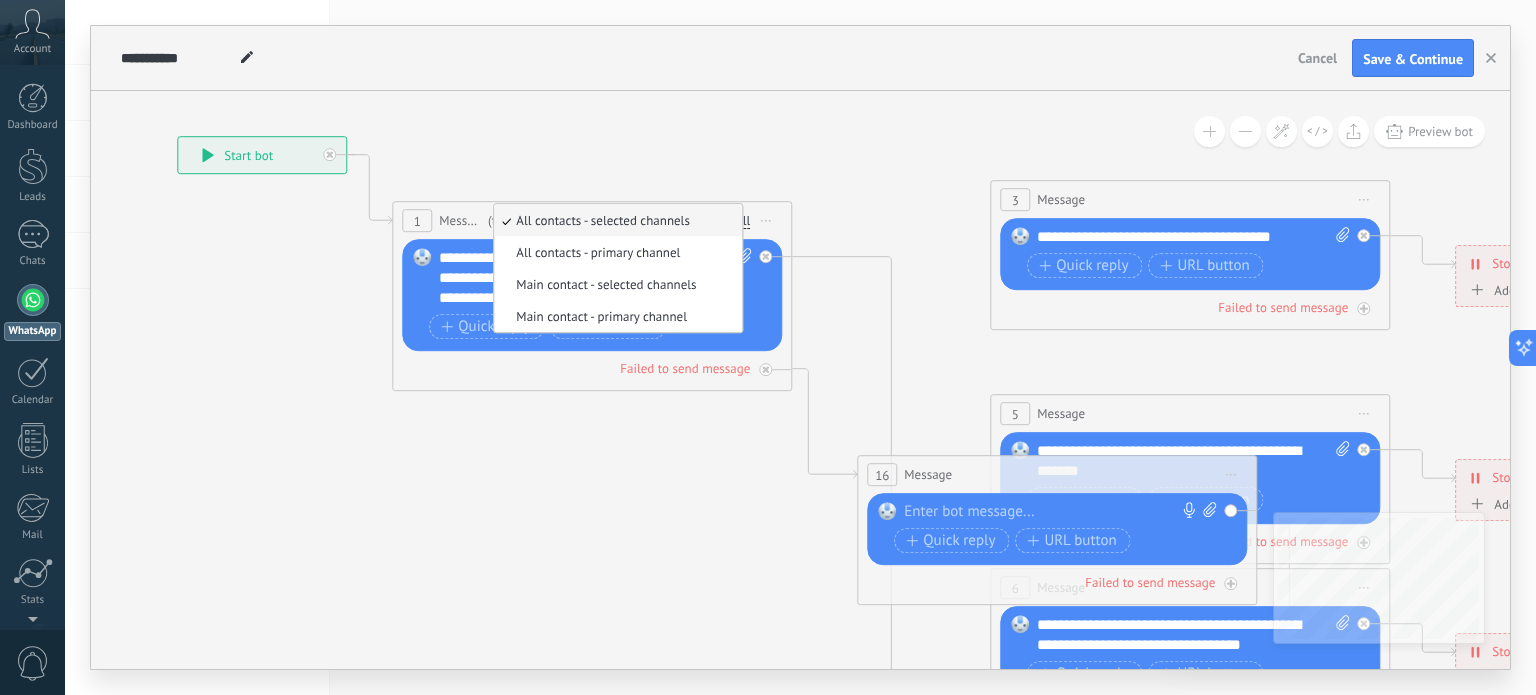 click on "All contacts - selected channels" at bounding box center [615, 220] 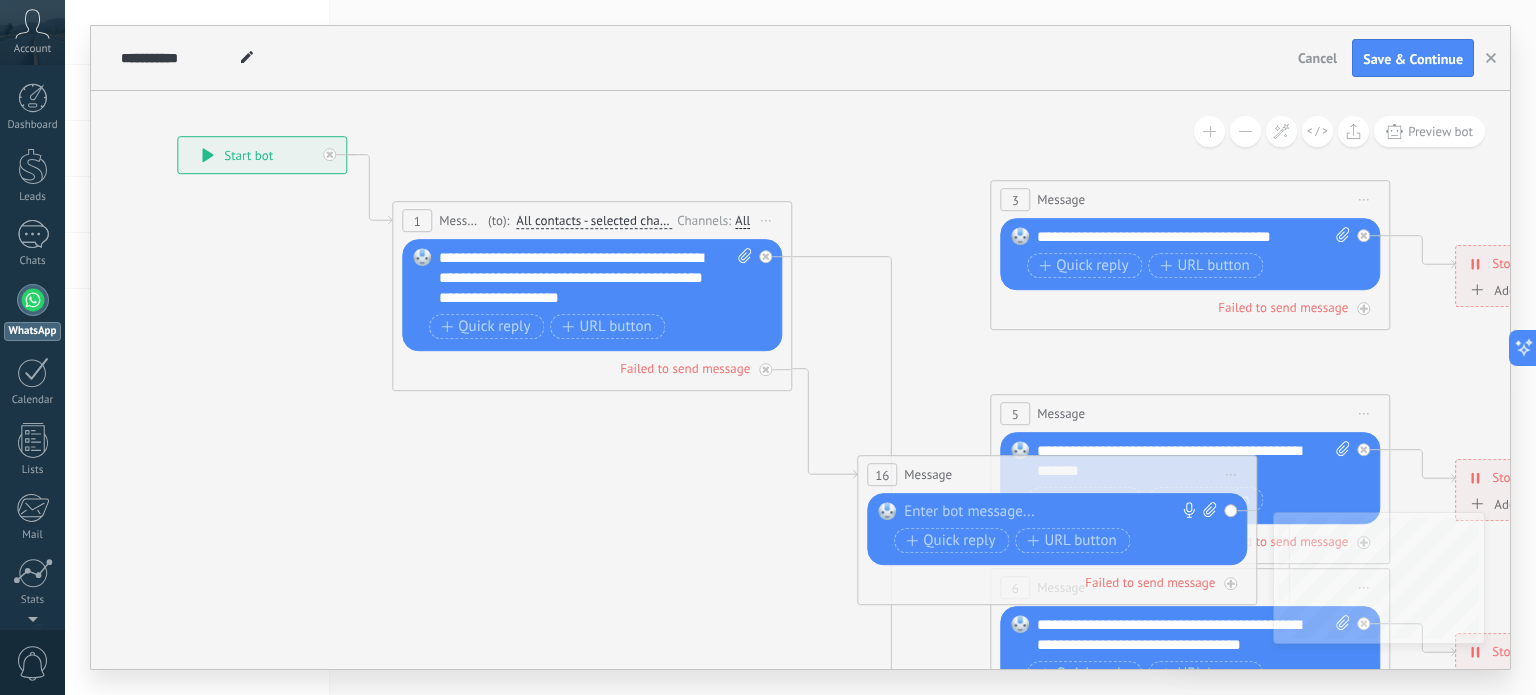 click on "All" at bounding box center [742, 221] 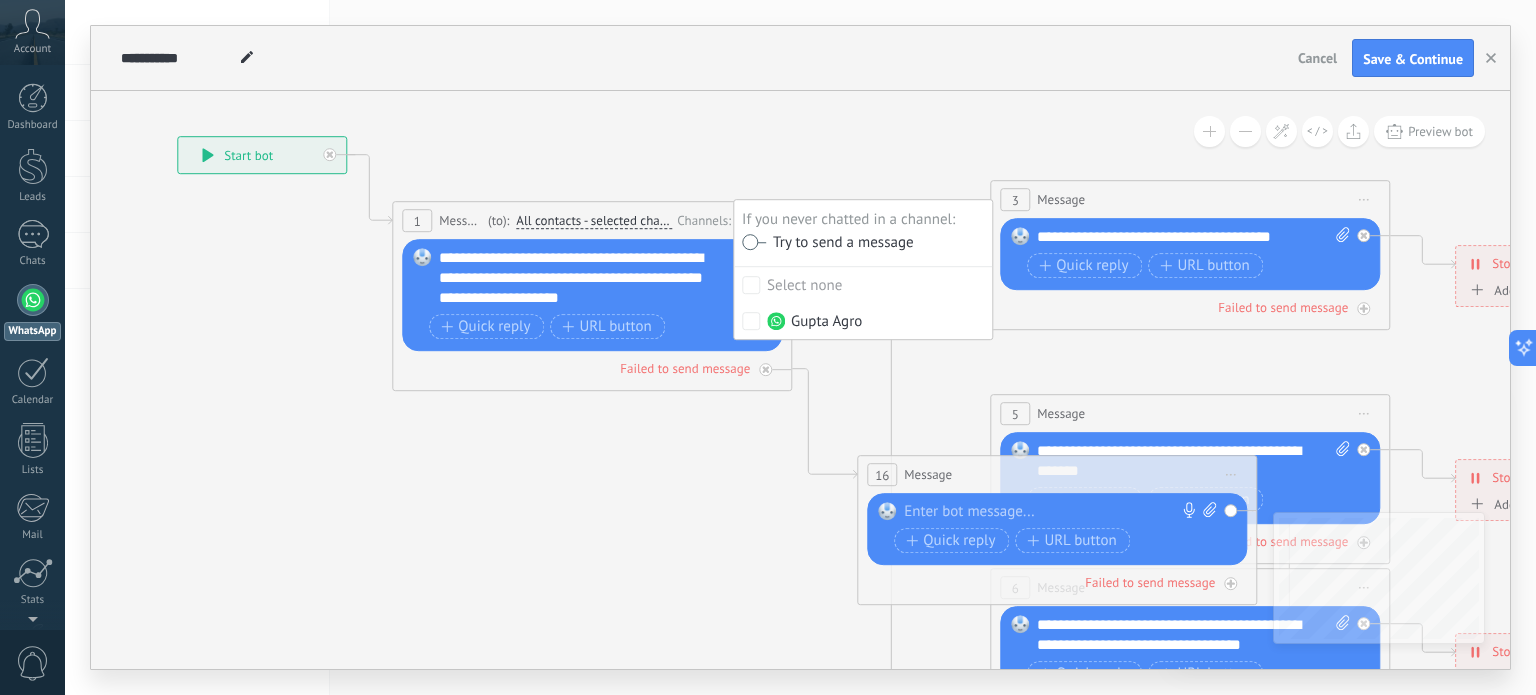 click 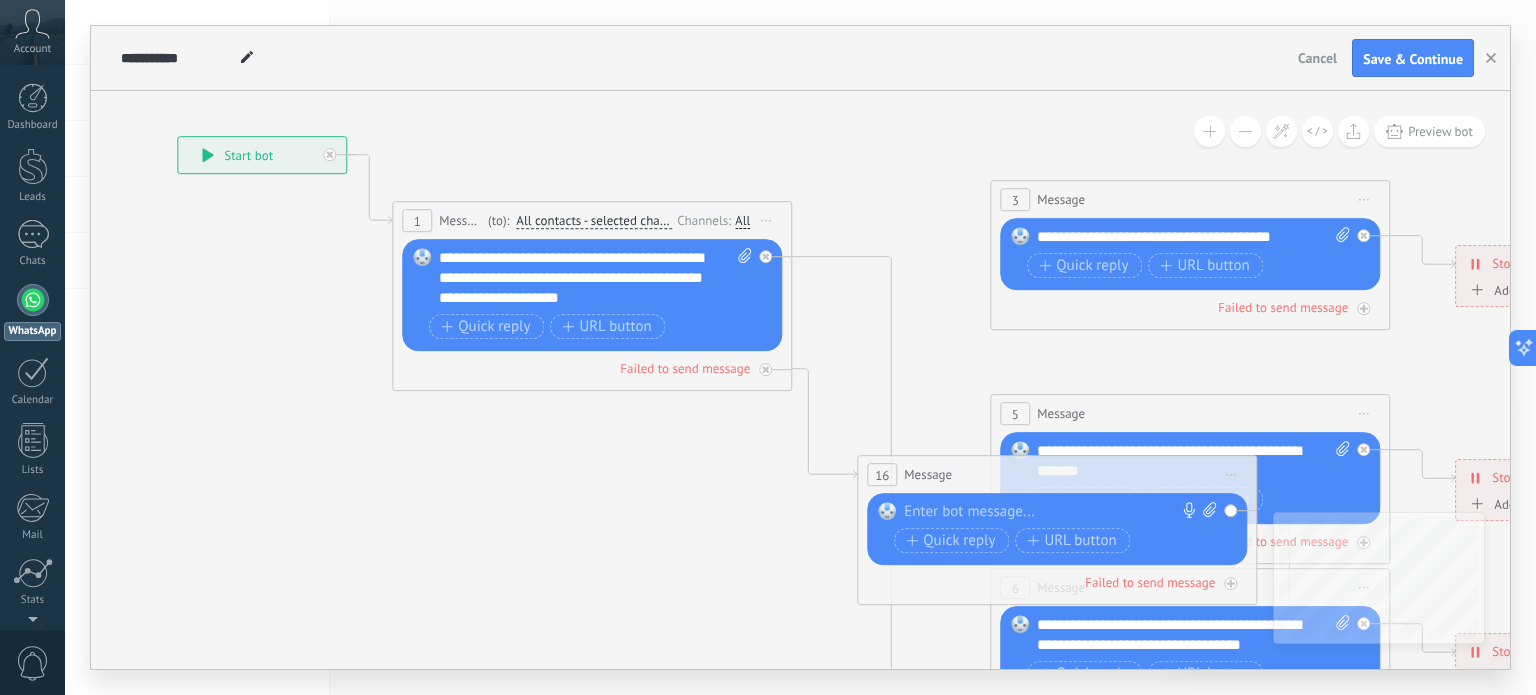 click on "Channels:" at bounding box center (706, 220) 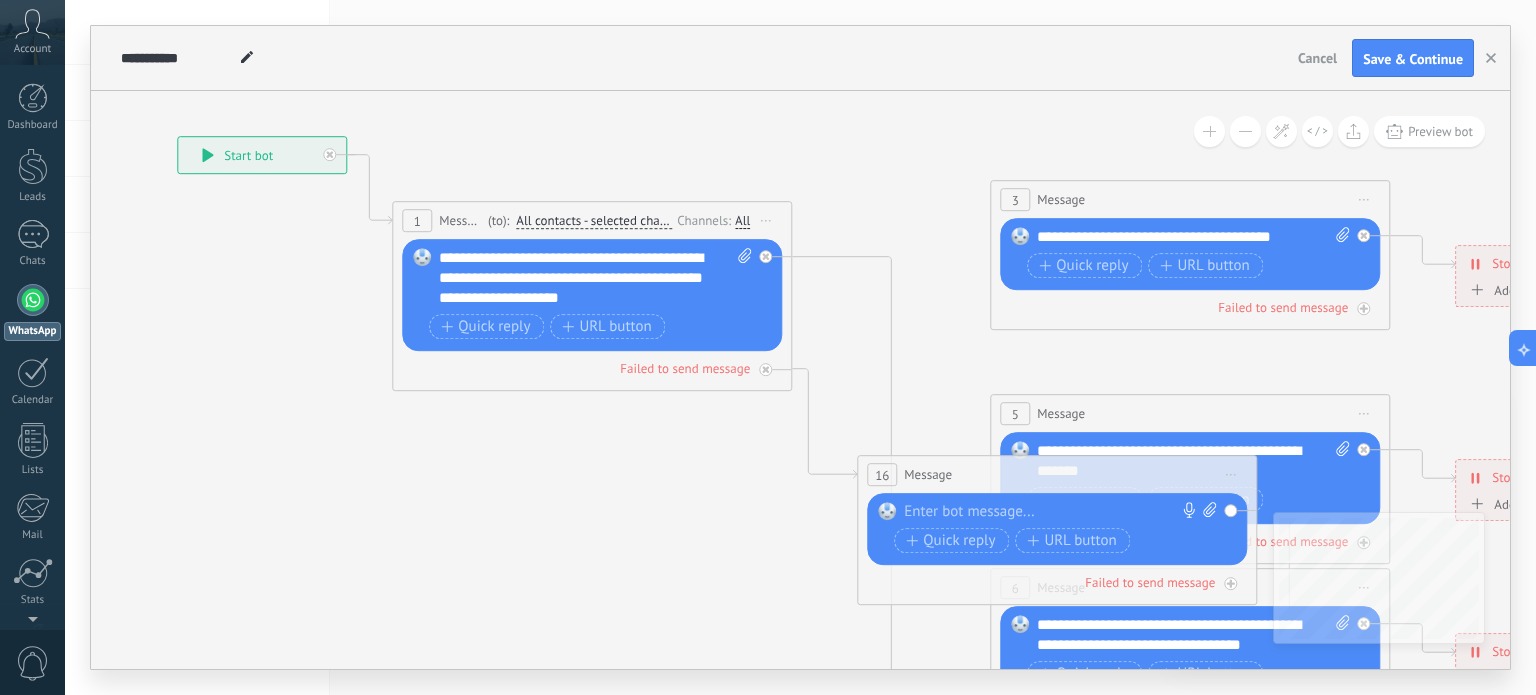 click on "All" at bounding box center [742, 221] 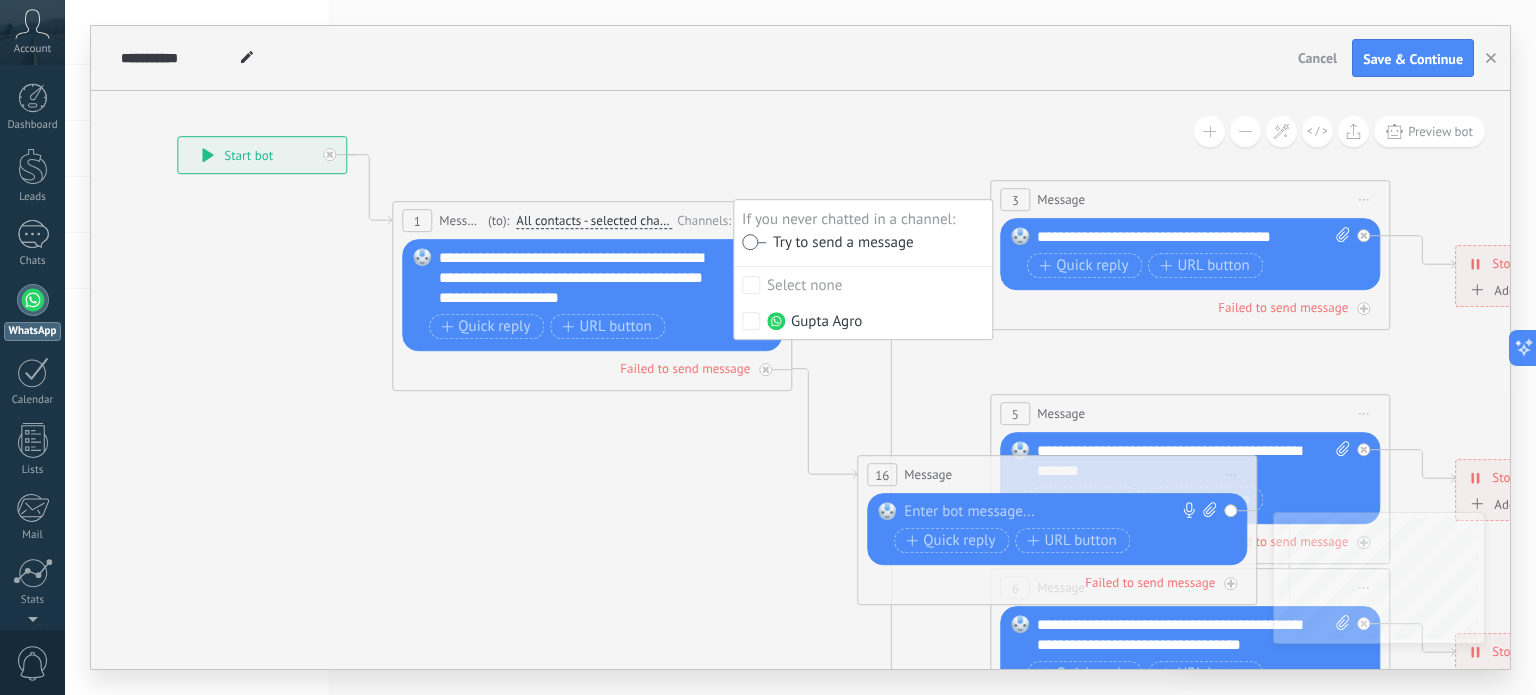 click at bounding box center (754, 242) 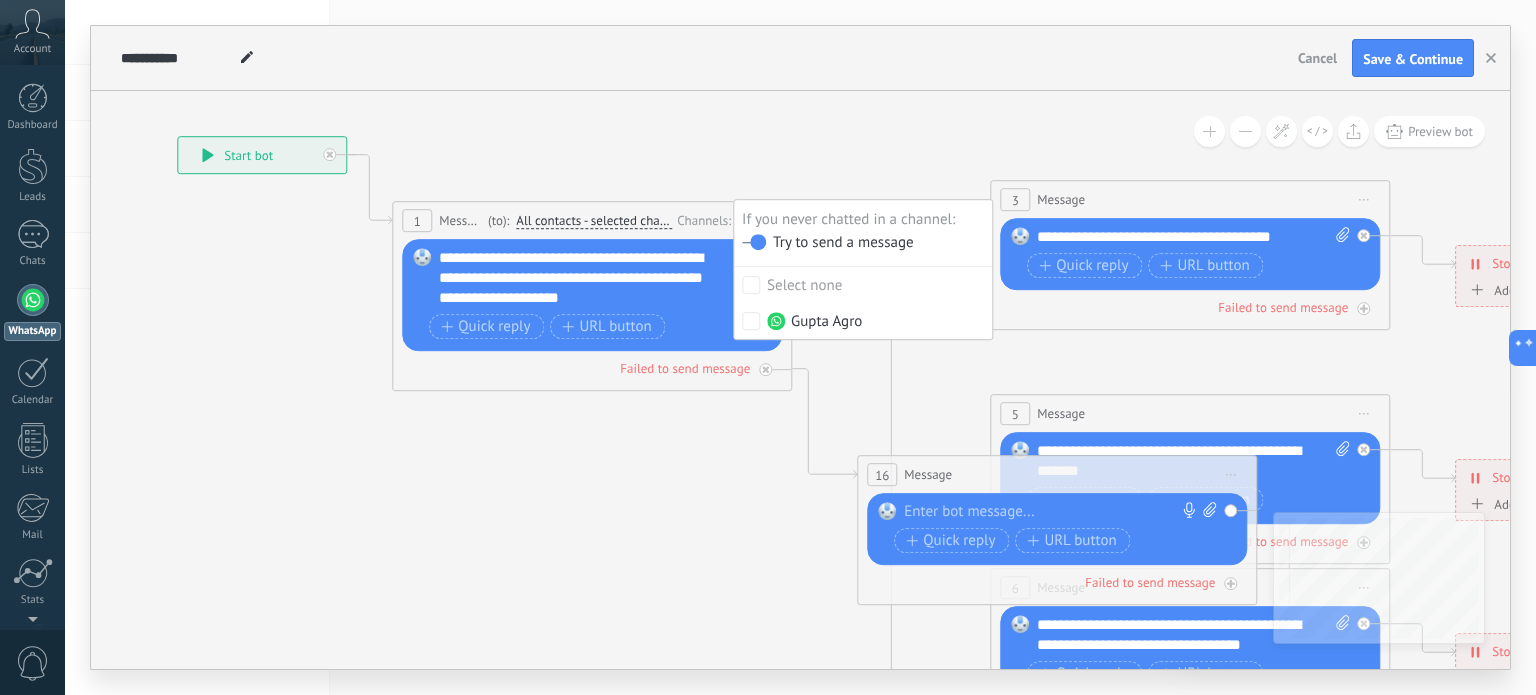 click 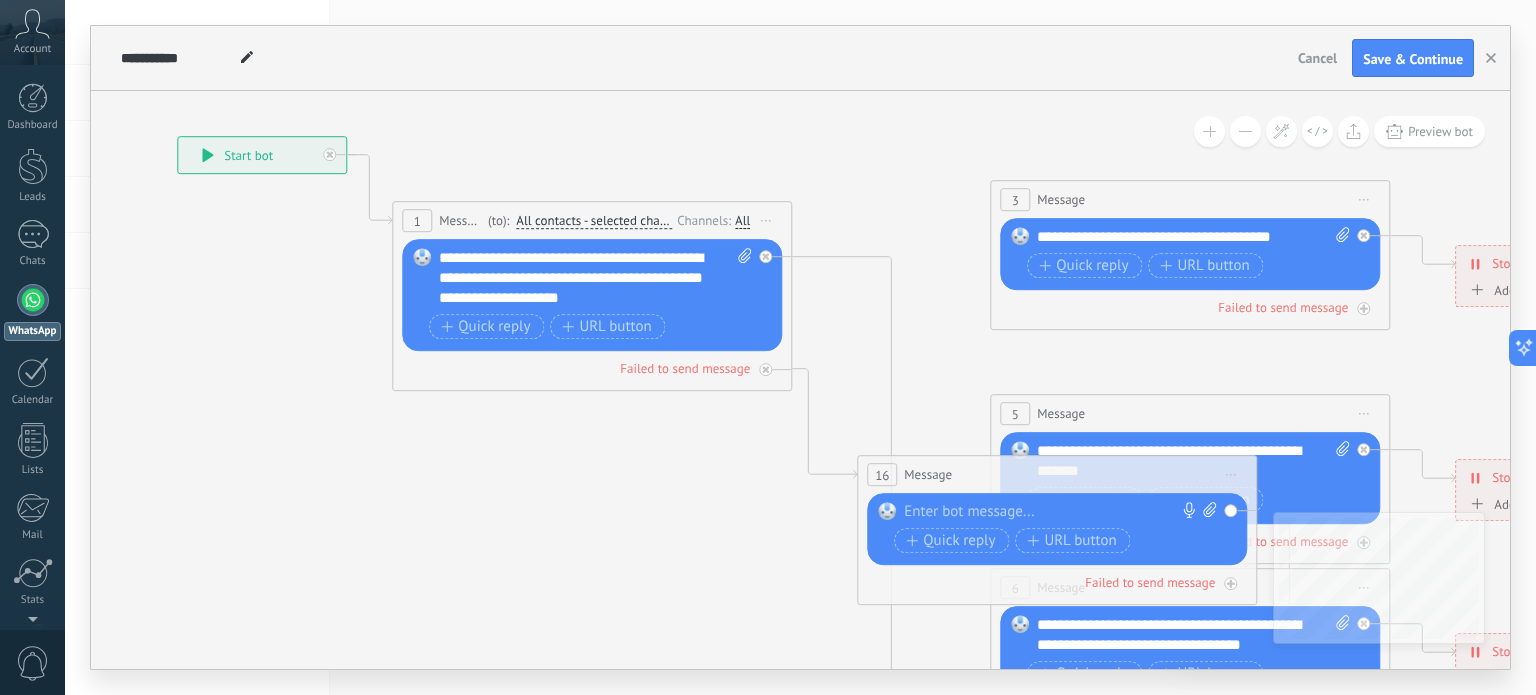 click 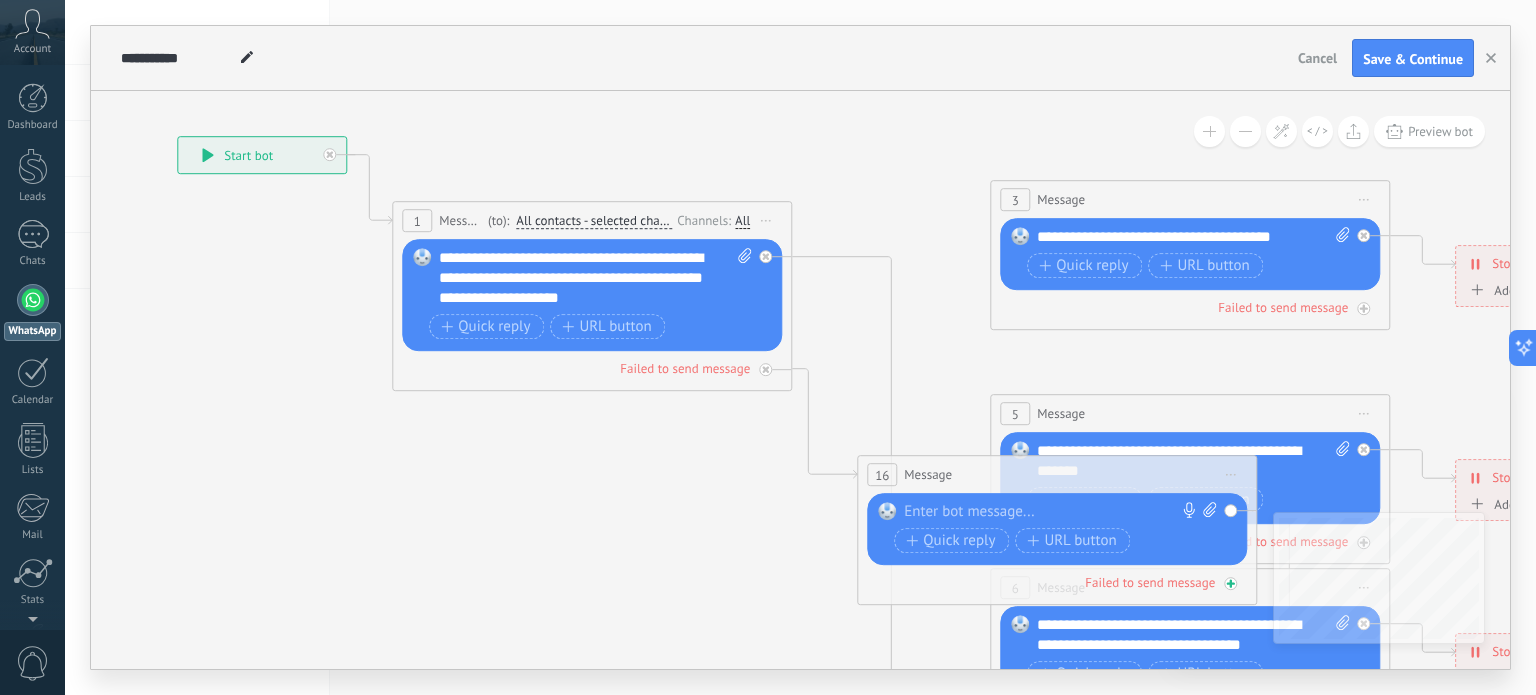 click 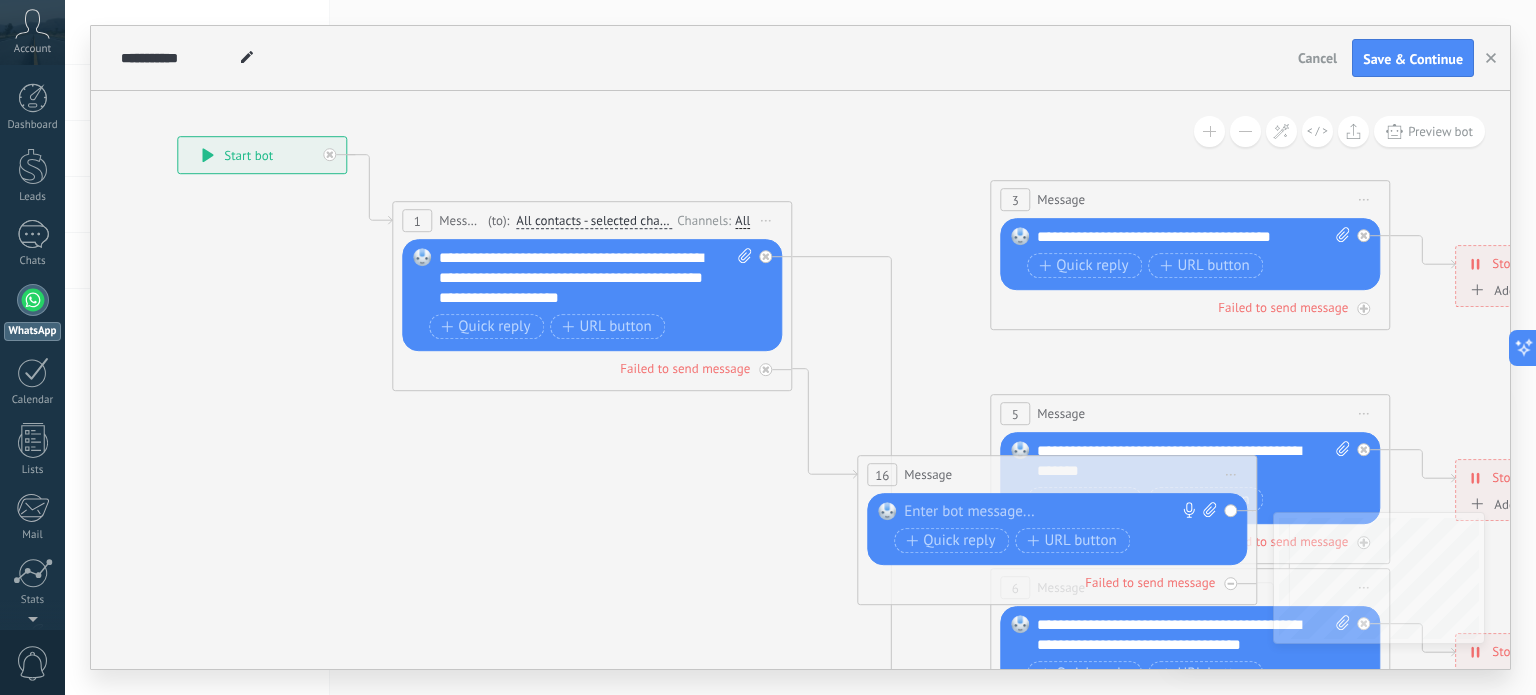 click 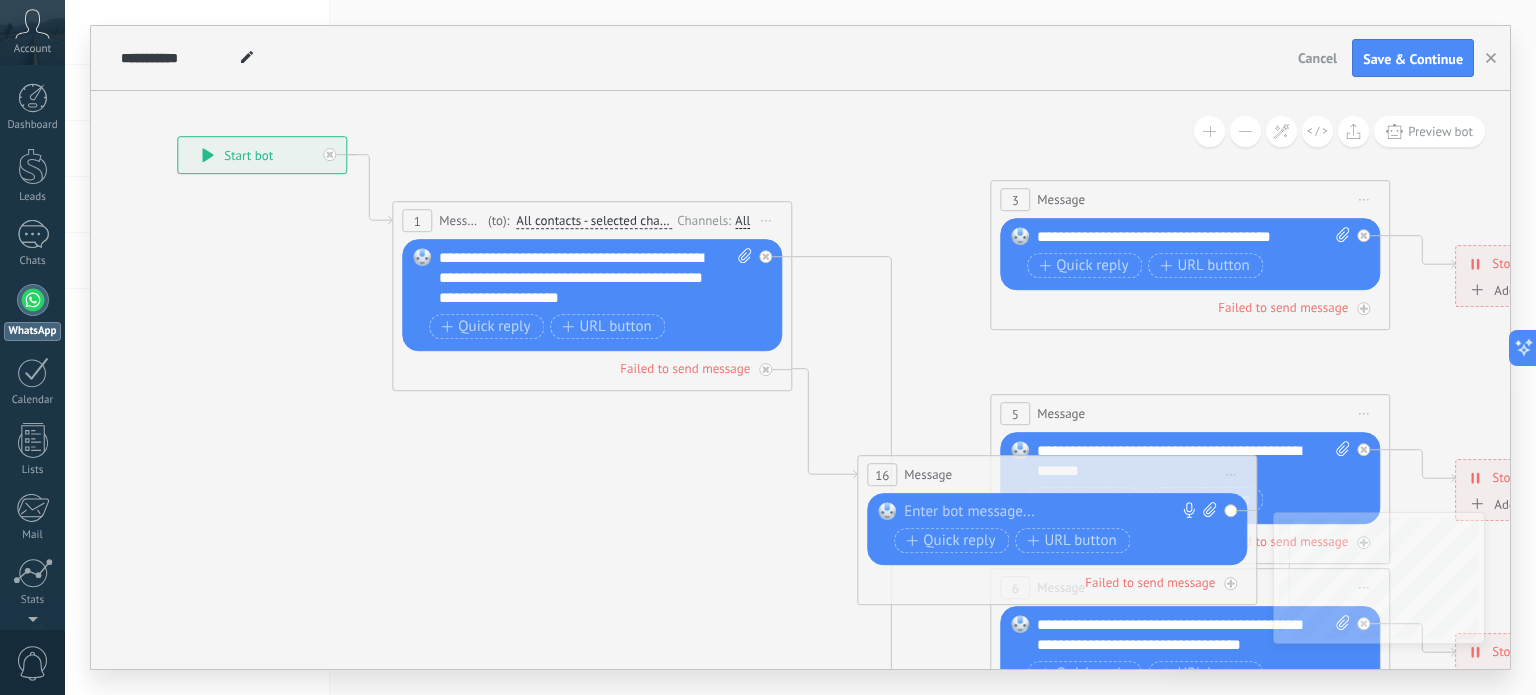 click 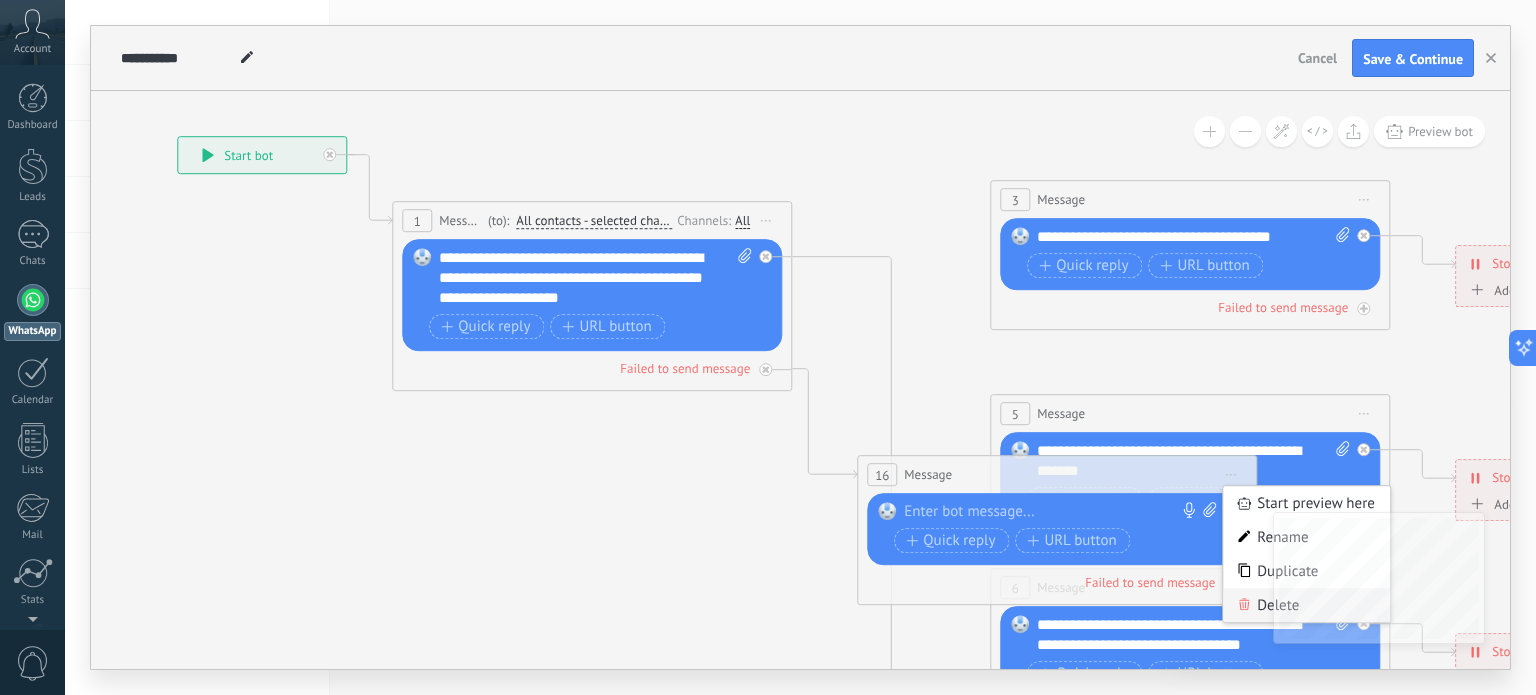 click on "Delete" at bounding box center (1306, 605) 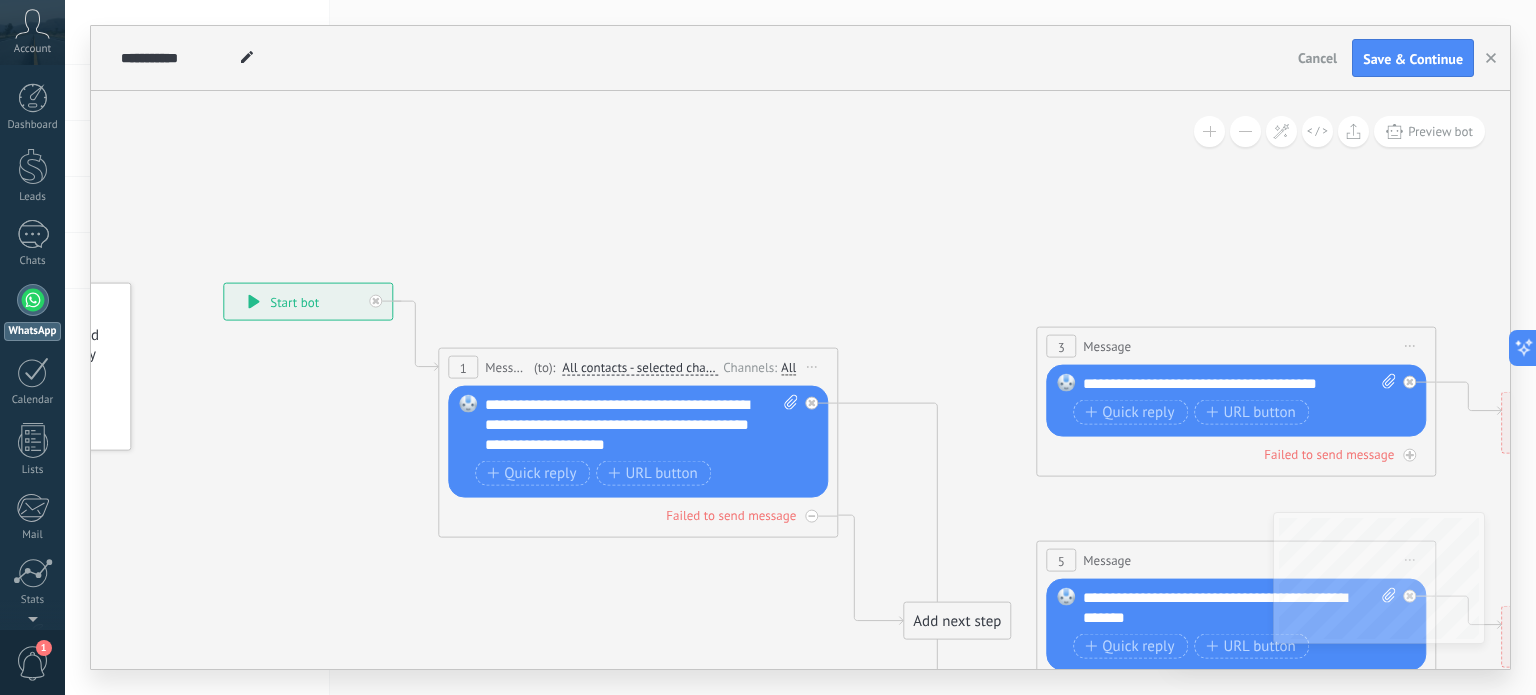 click on "1" at bounding box center (463, 367) 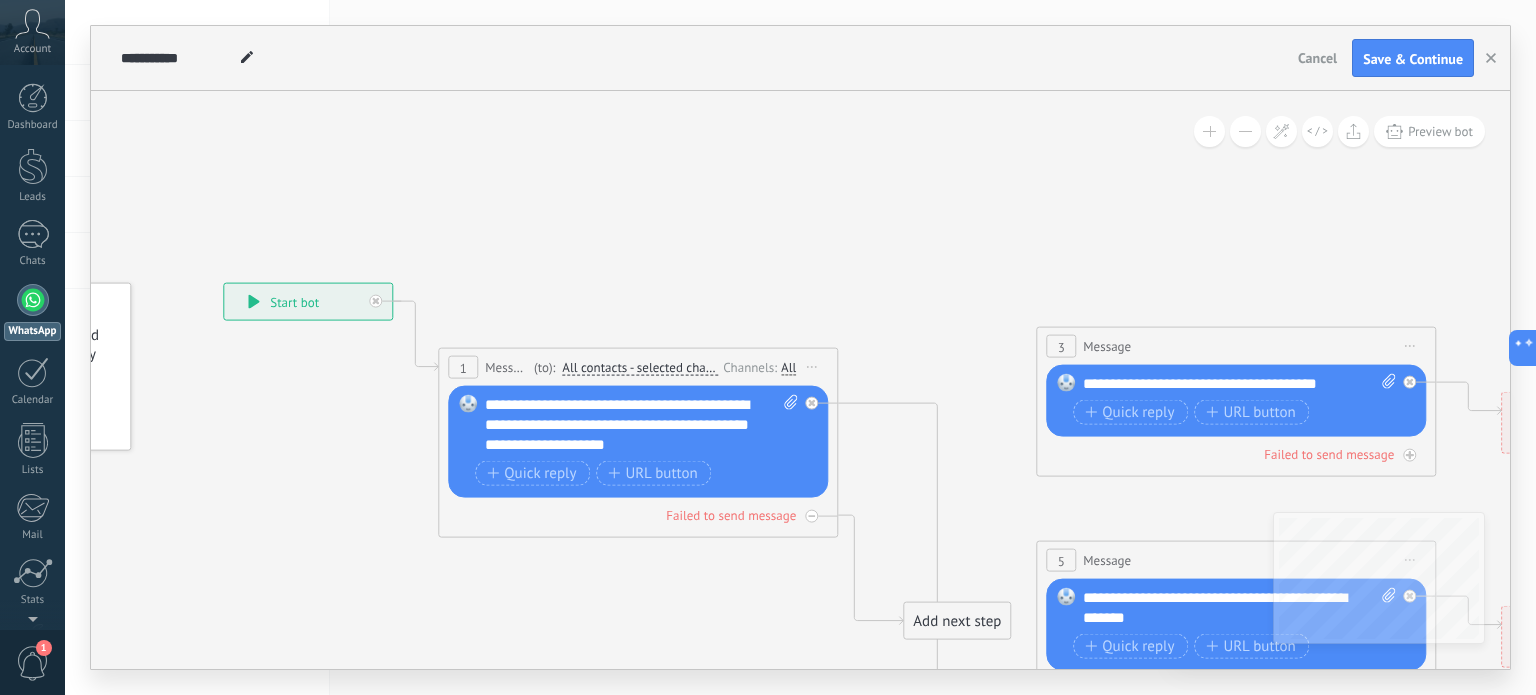 click on "1" at bounding box center [463, 367] 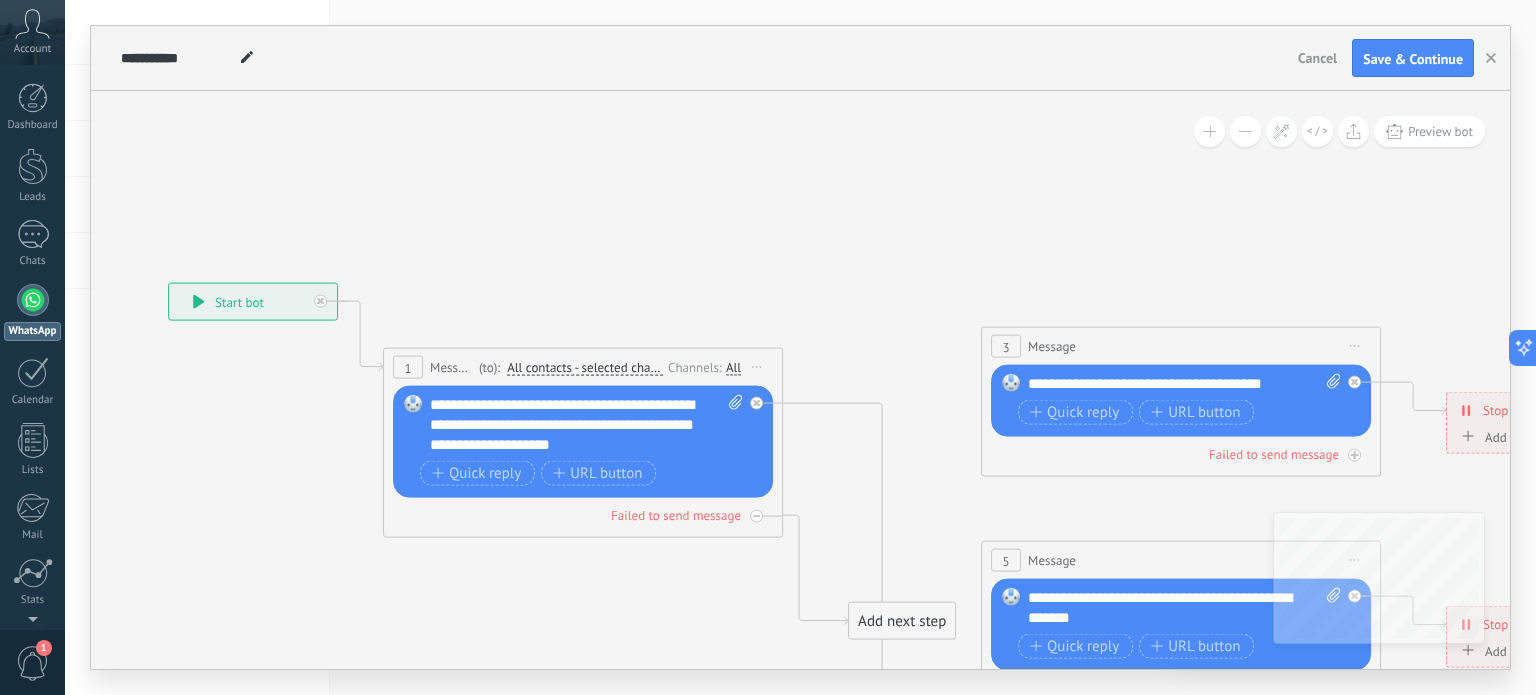 click 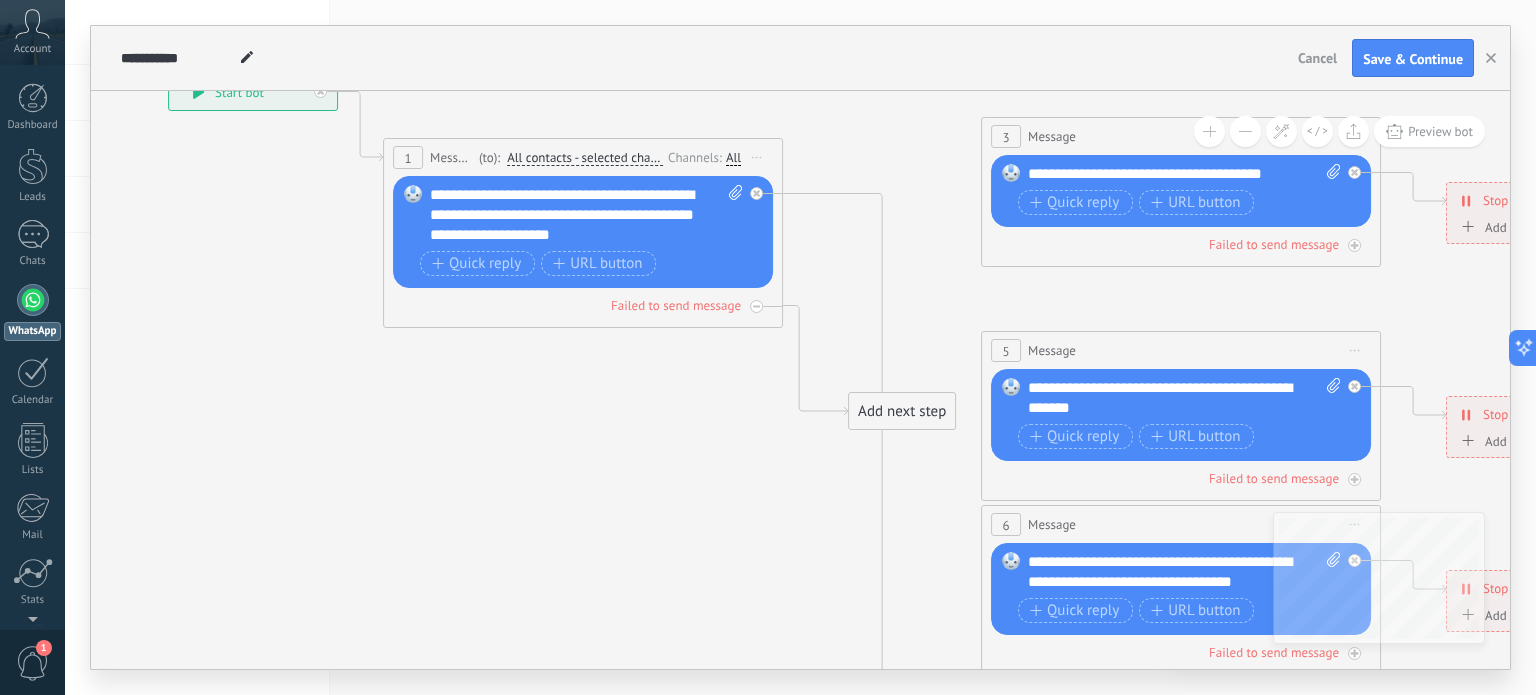 click on "Add next step" at bounding box center [902, 411] 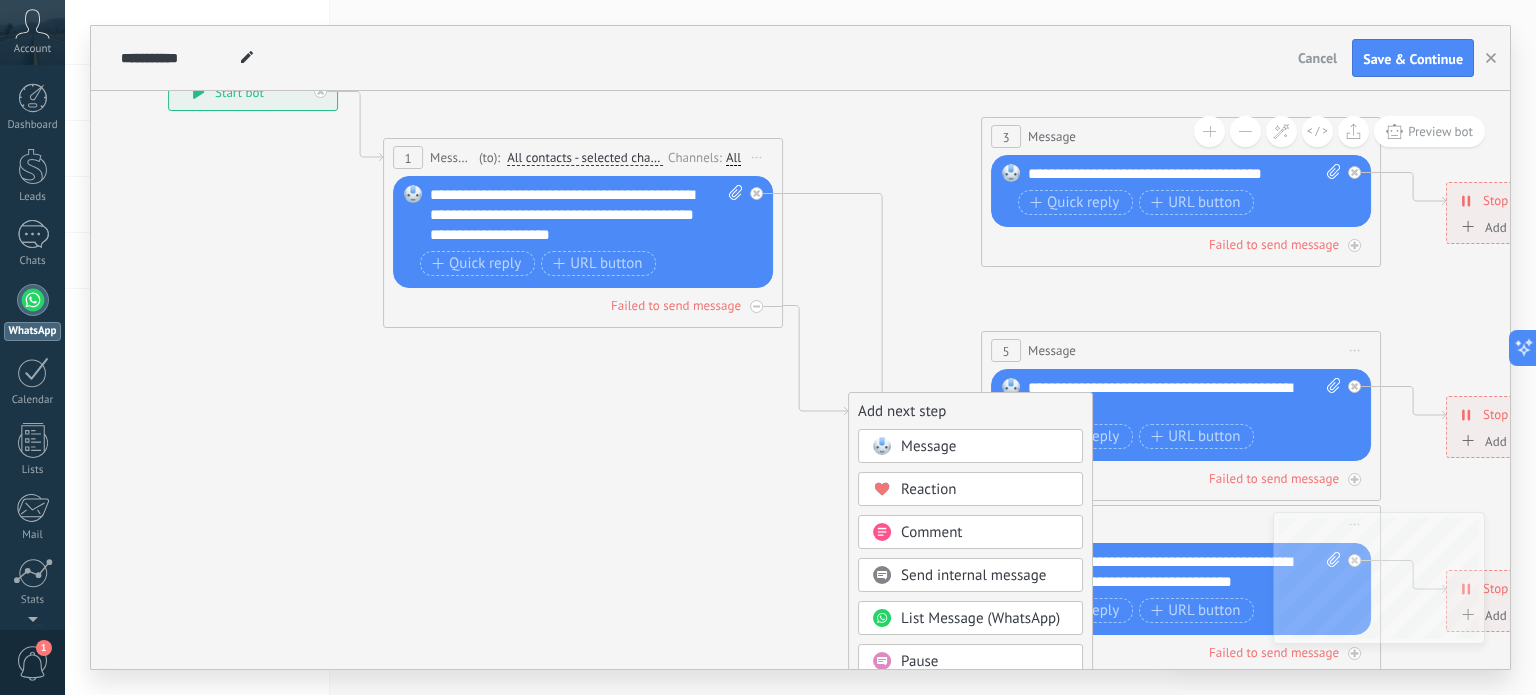click on "Message" at bounding box center [928, 446] 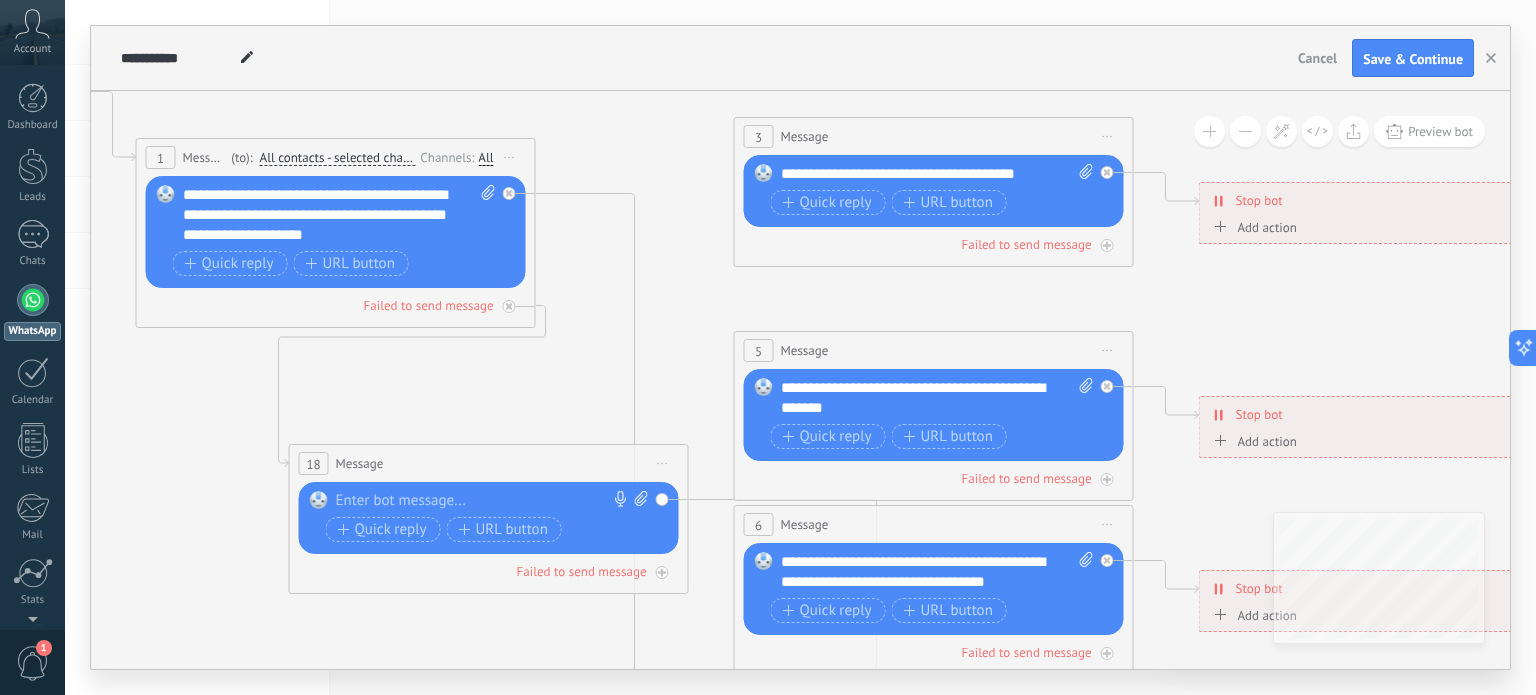 drag, startPoint x: 972, startPoint y: 408, endPoint x: 660, endPoint y: 461, distance: 316.46957 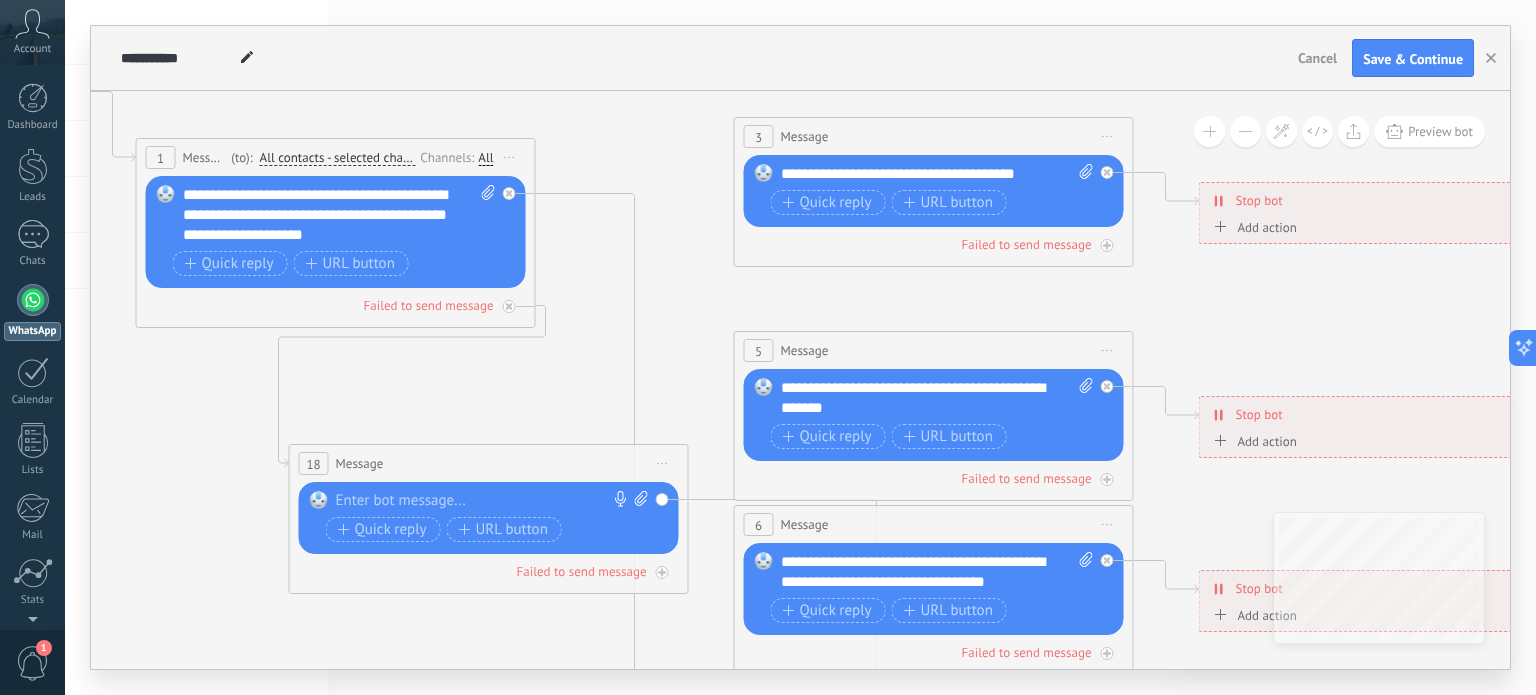 click on "Start preview here
Rename
Duplicate
[GEOGRAPHIC_DATA]" at bounding box center (663, 463) 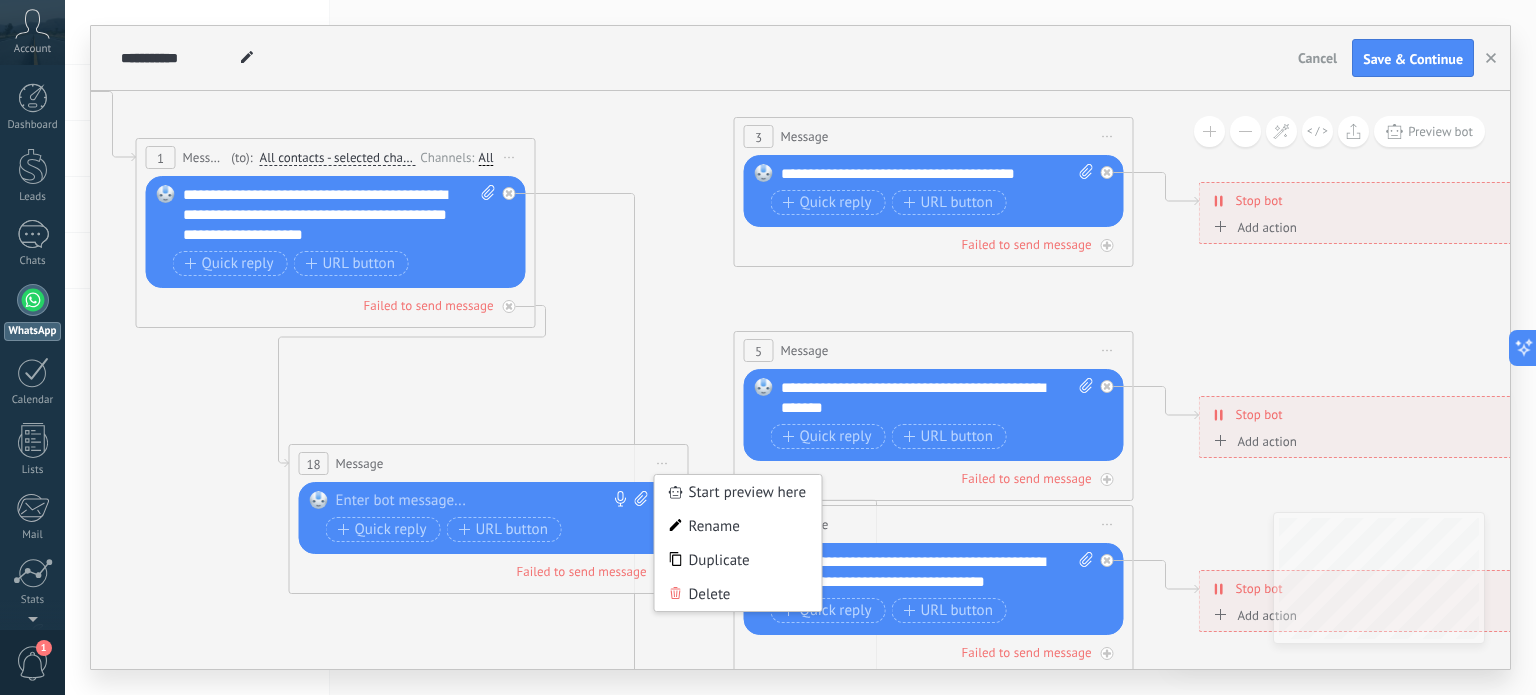 click on "Start preview here
Rename
Duplicate
[GEOGRAPHIC_DATA]" at bounding box center [663, 463] 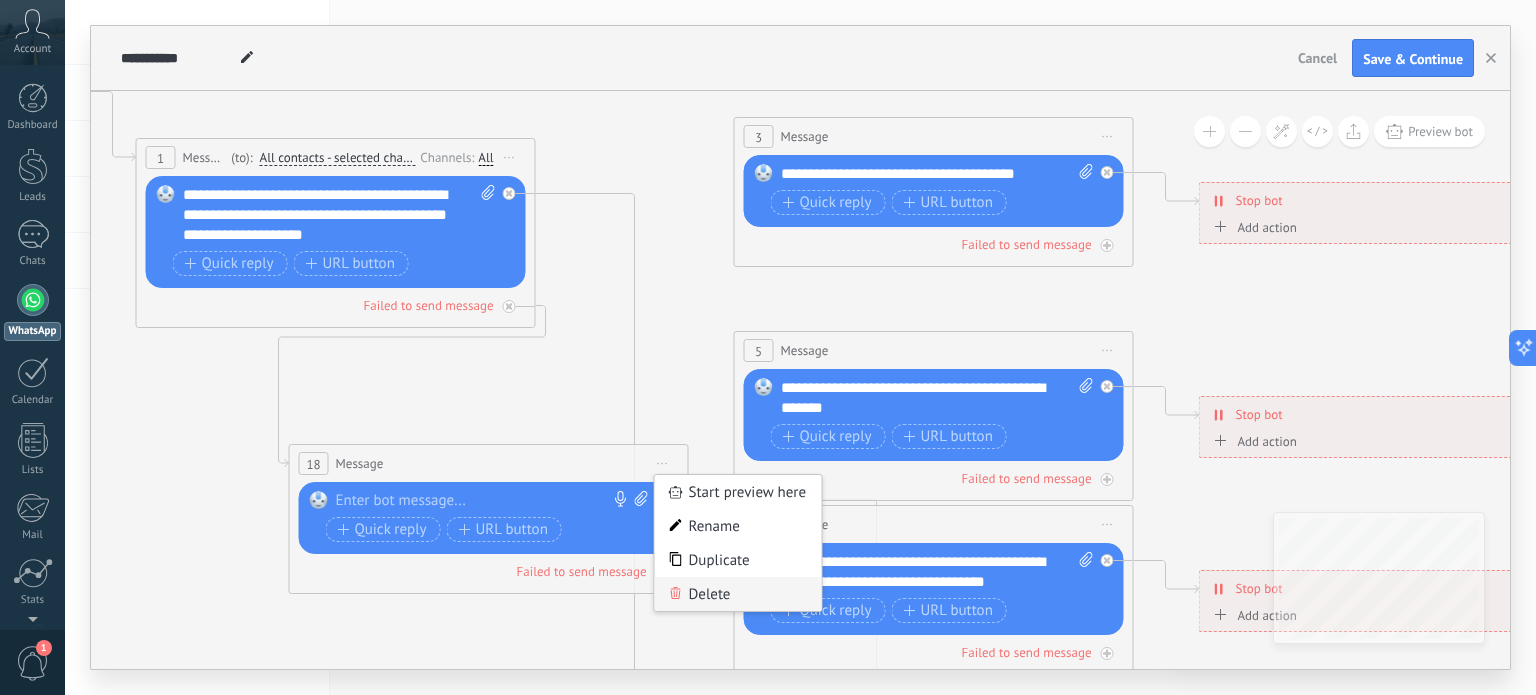 click on "Delete" at bounding box center [738, 594] 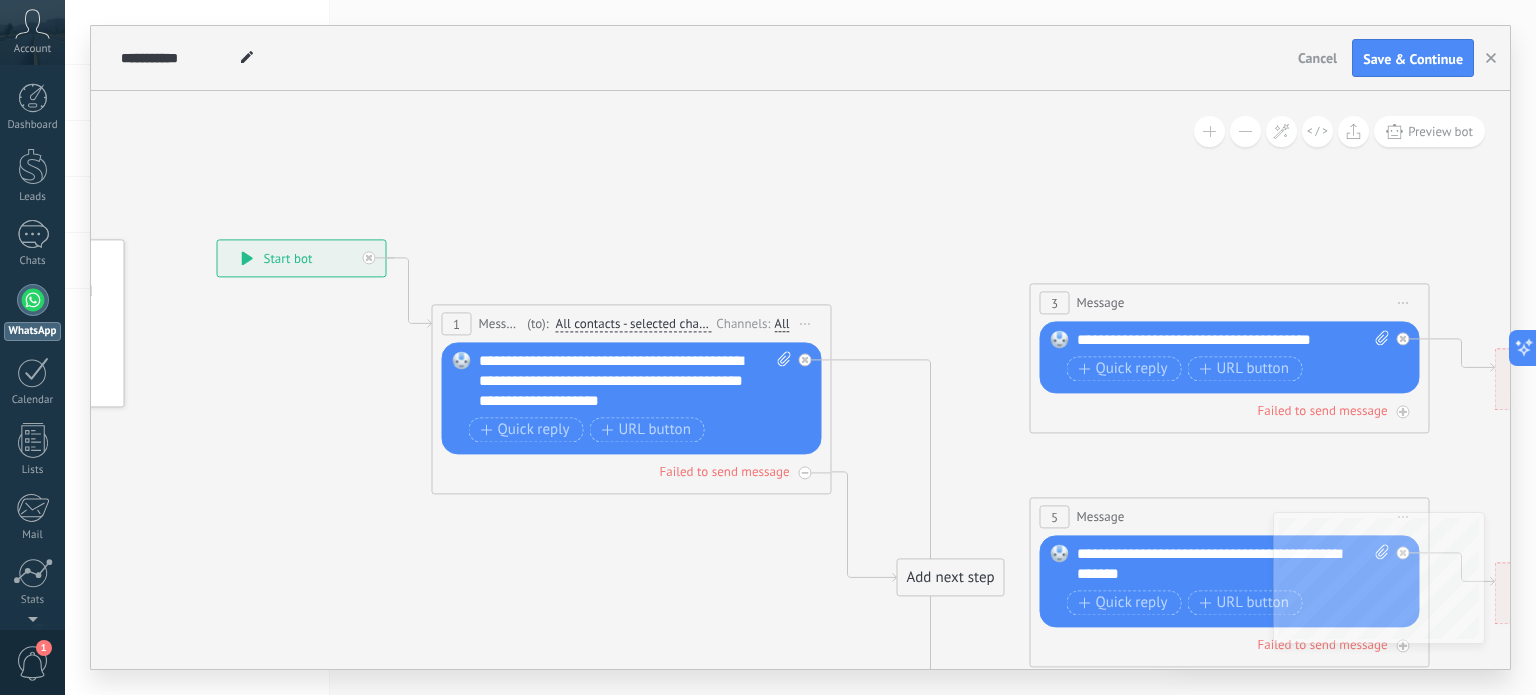 click 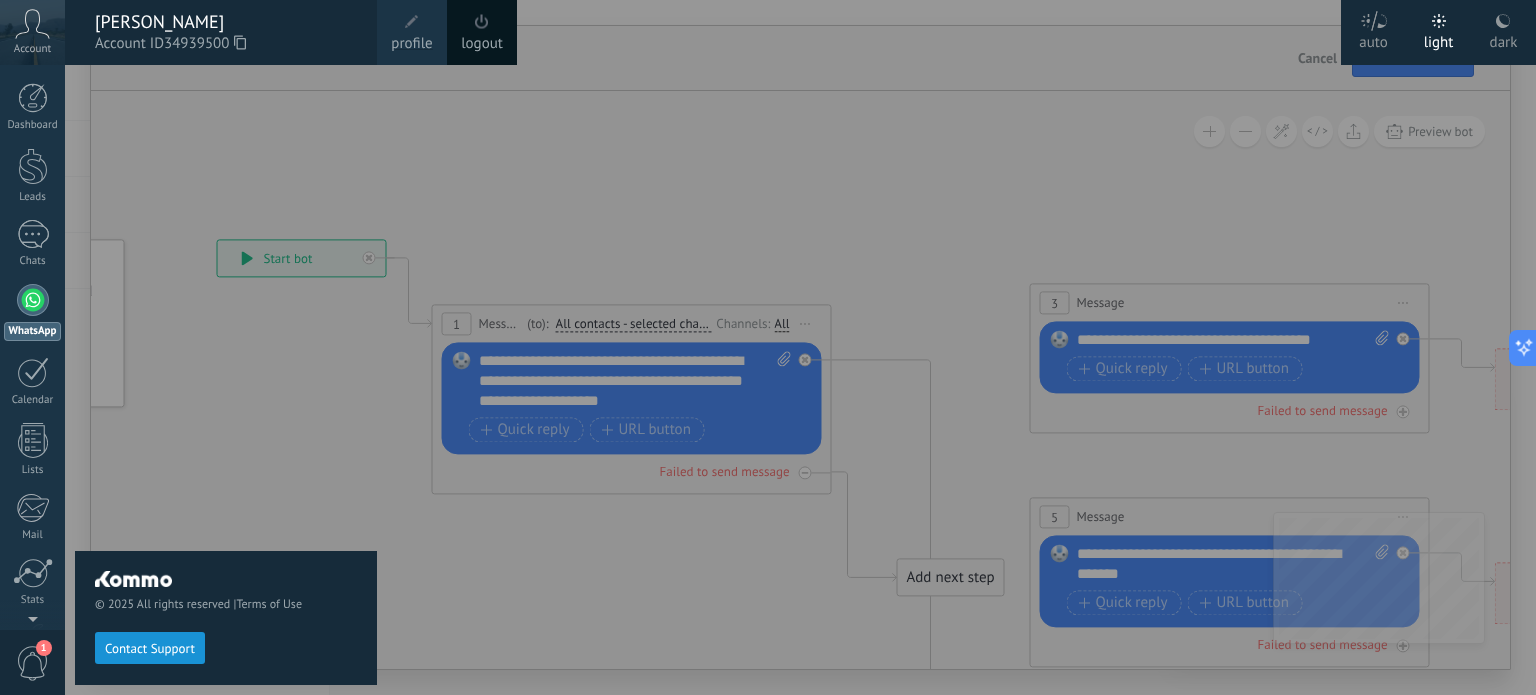 click on "©  2025  All rights reserved |  Terms of Use
Contact Support" at bounding box center [226, 380] 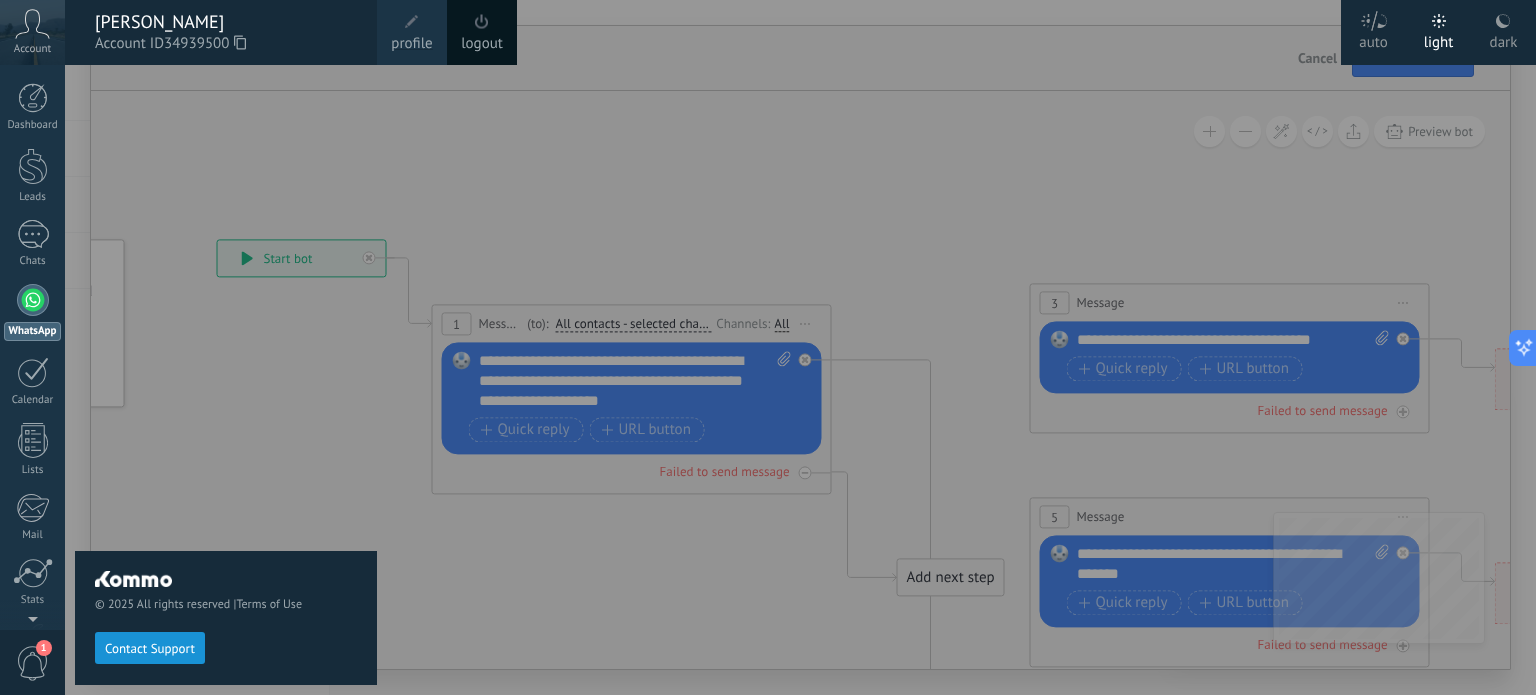 click on "©  2025  All rights reserved |  Terms of Use
Contact Support" at bounding box center [226, 380] 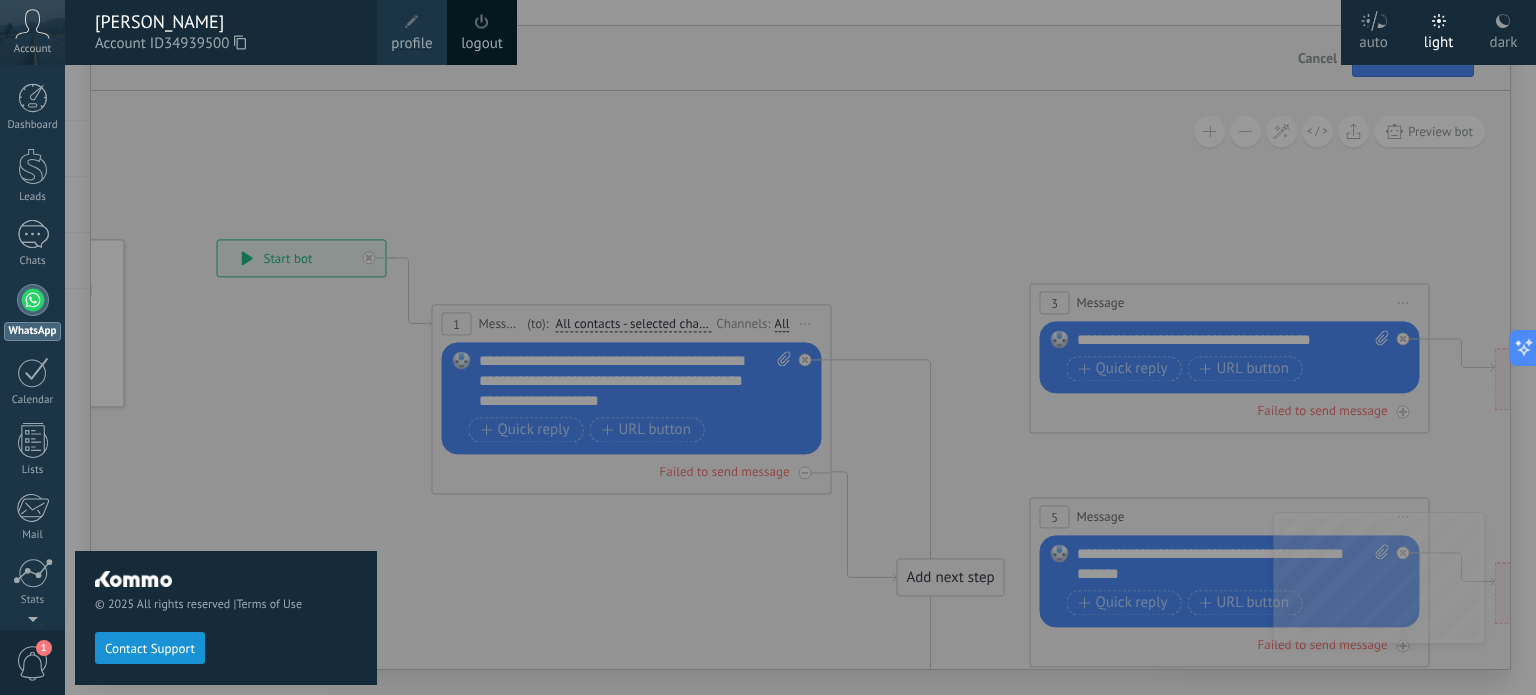 click on "Account" at bounding box center [32, 32] 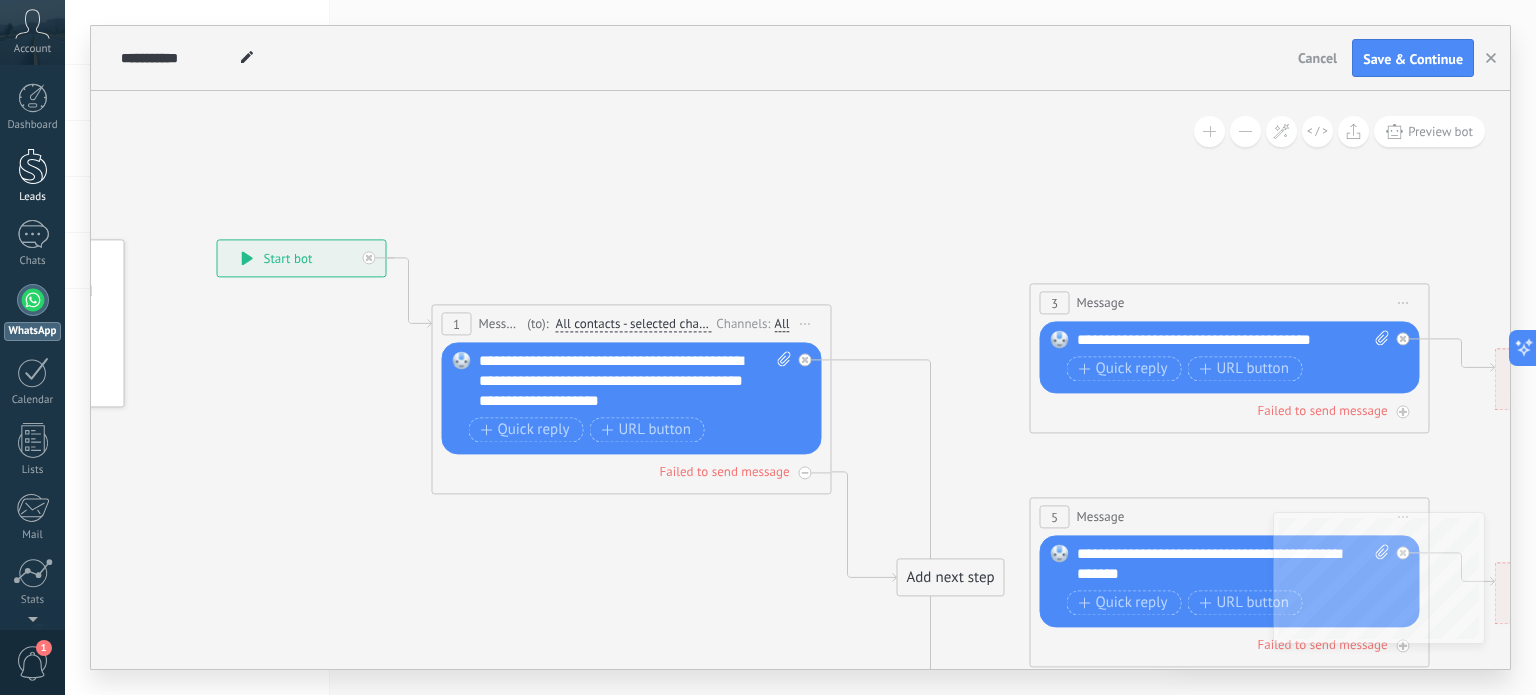 click at bounding box center [33, 166] 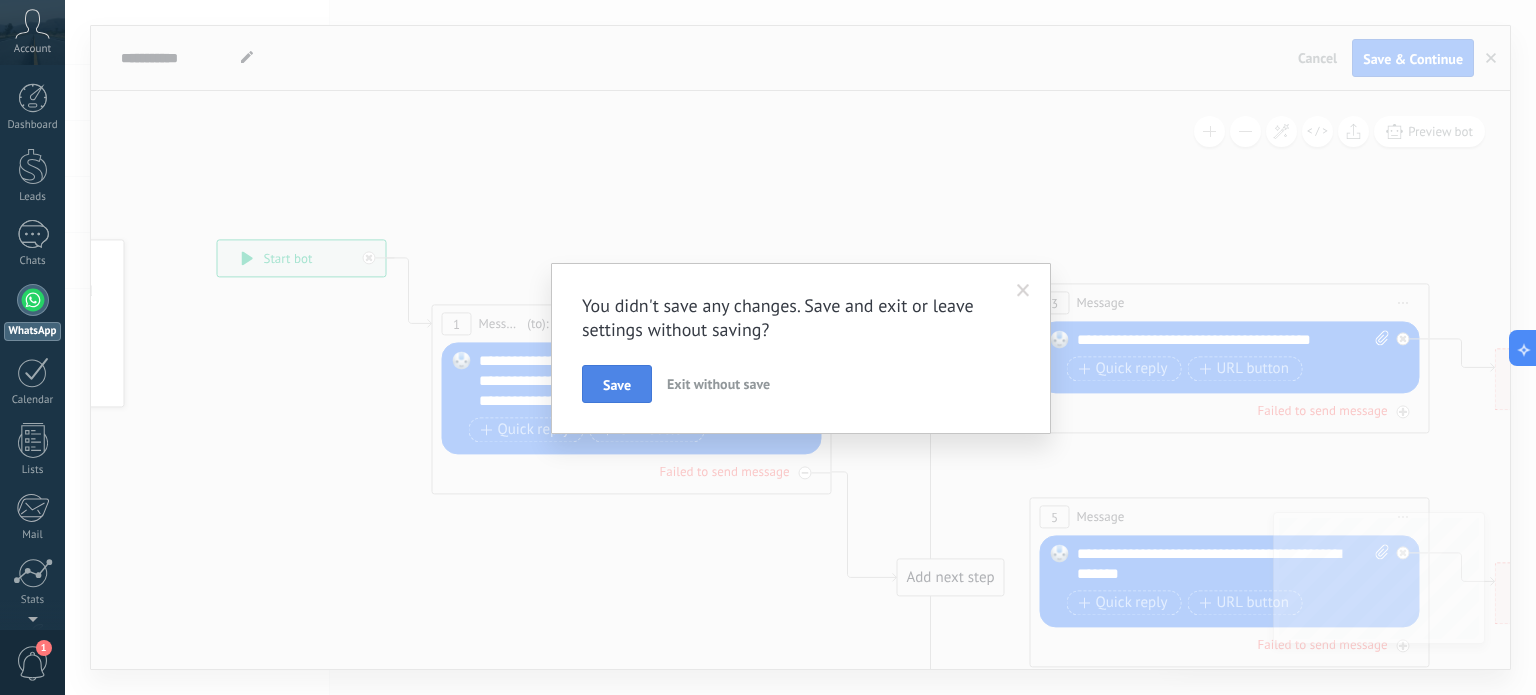 click on "Save" at bounding box center [617, 385] 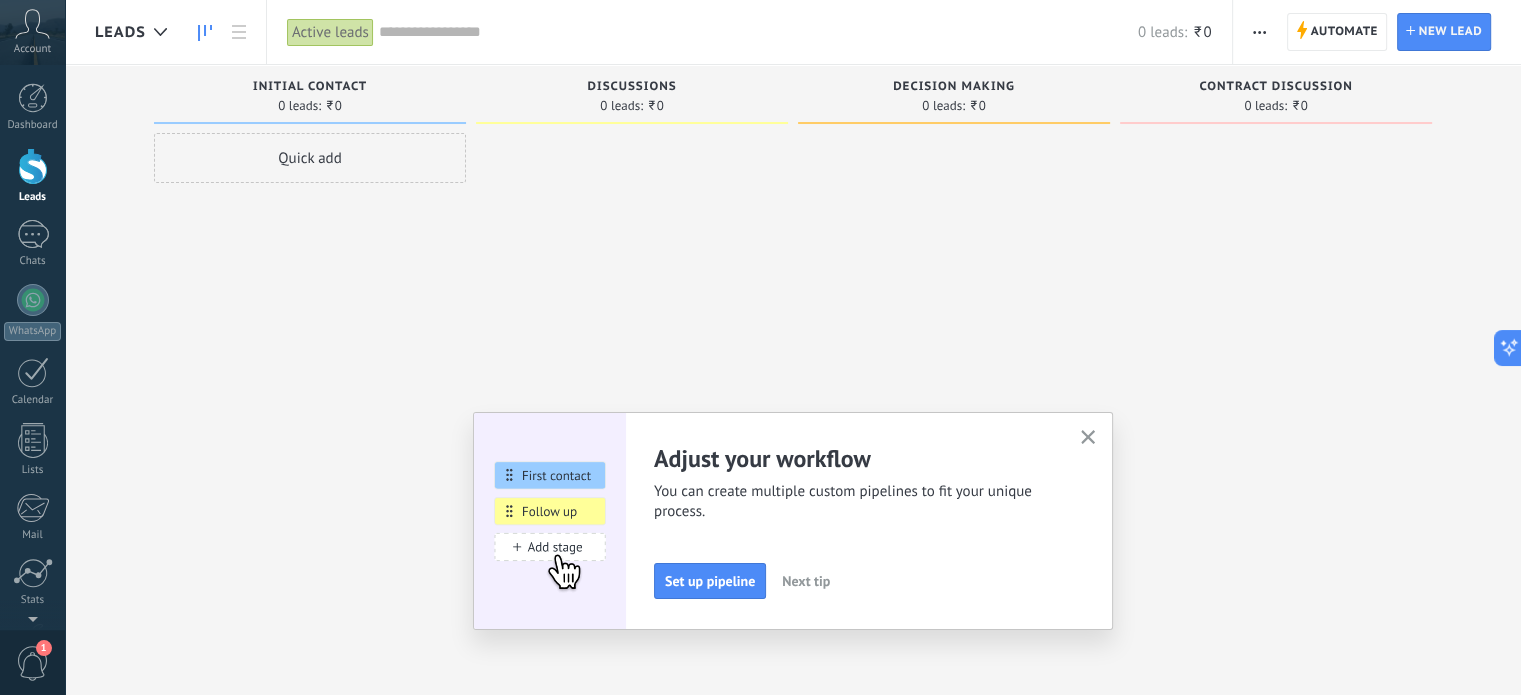 click at bounding box center (1088, 438) 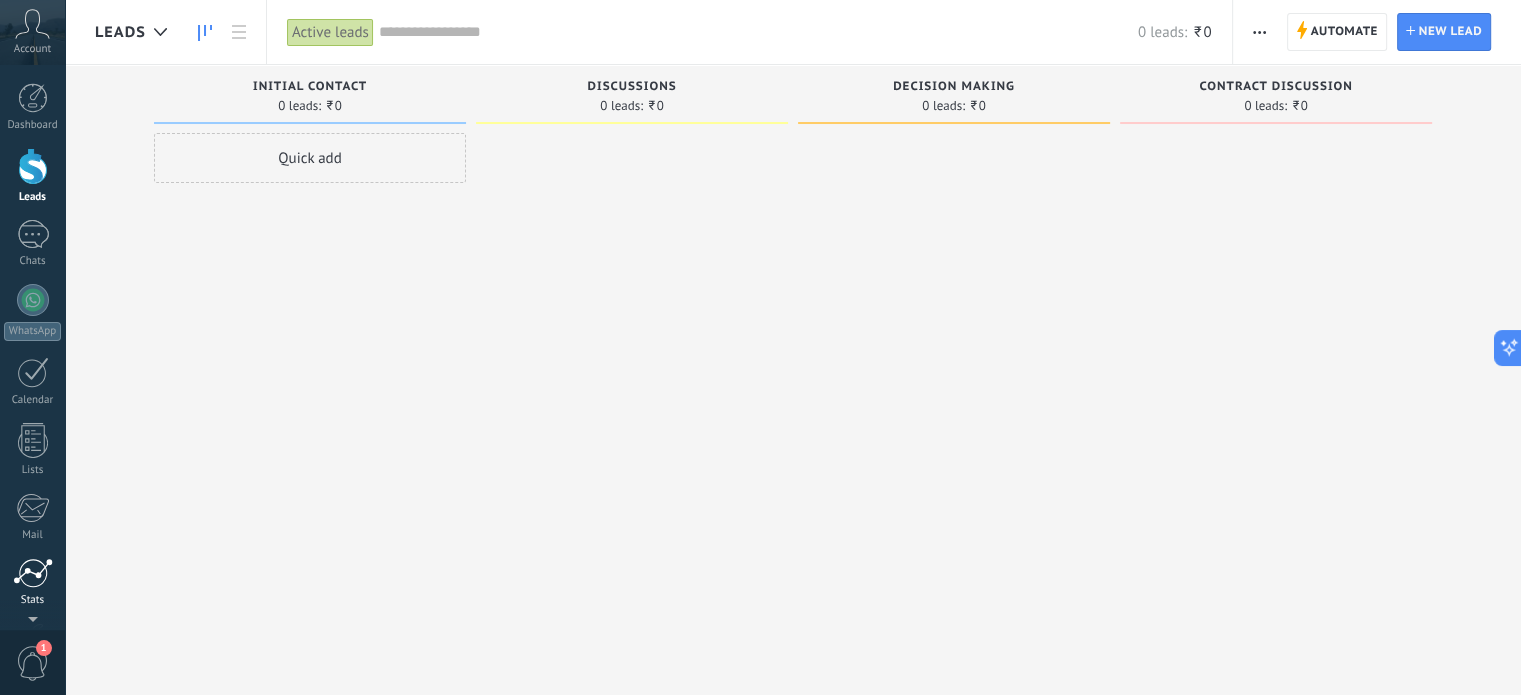 click at bounding box center (33, 573) 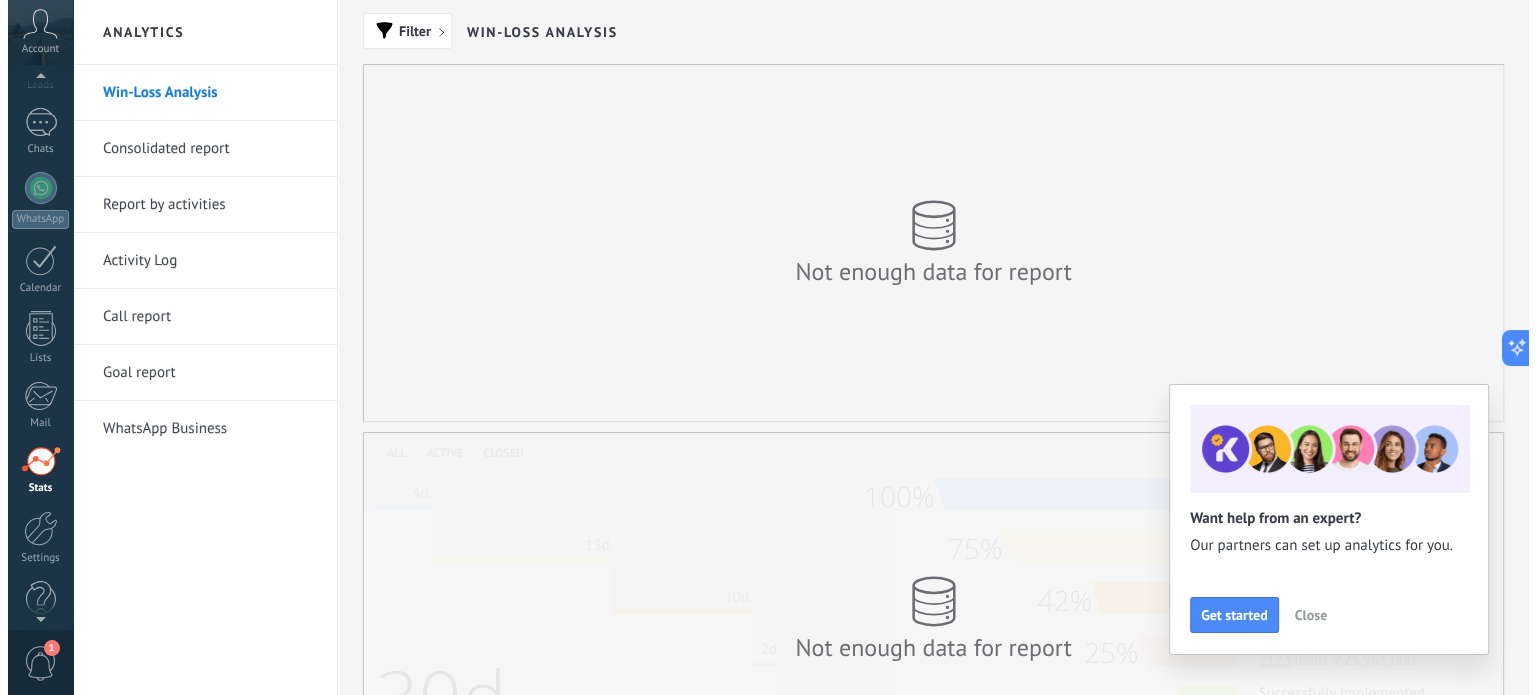 scroll, scrollTop: 136, scrollLeft: 0, axis: vertical 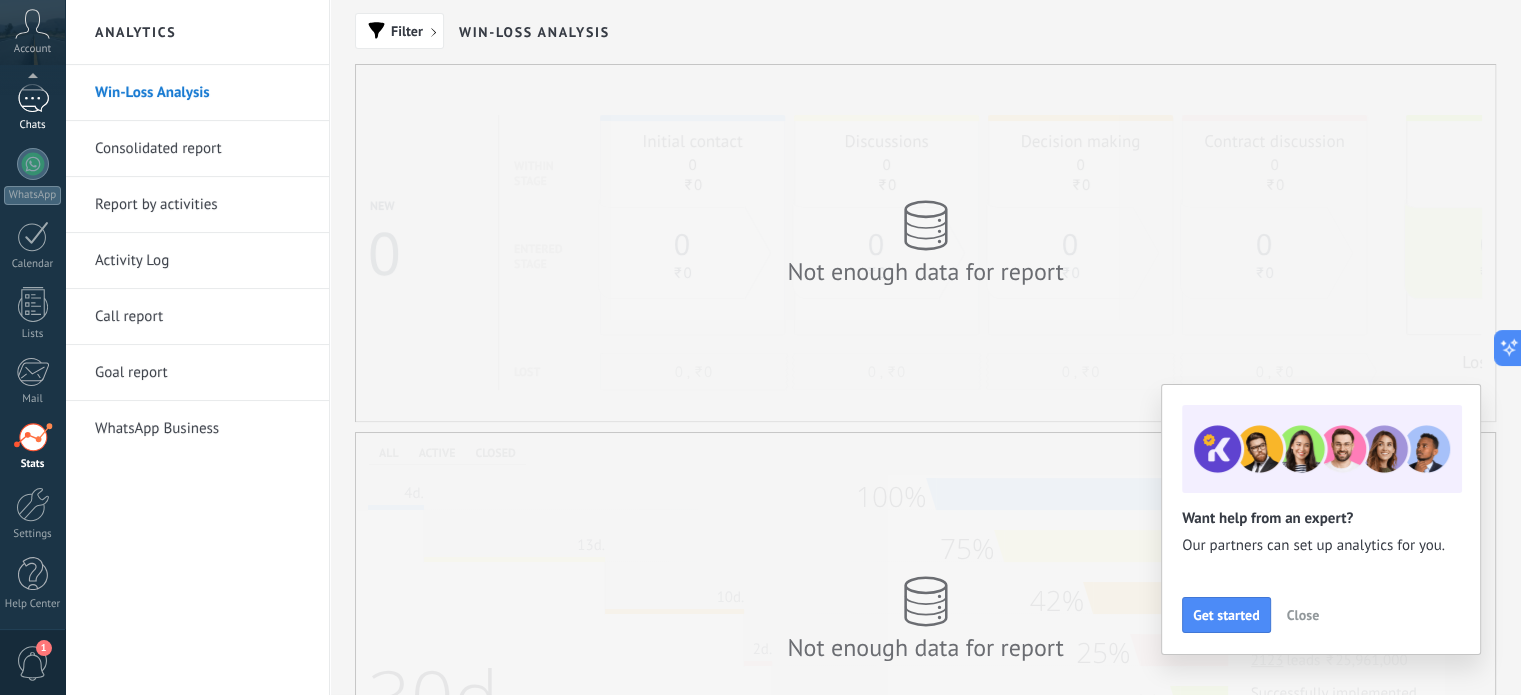 click at bounding box center [33, 98] 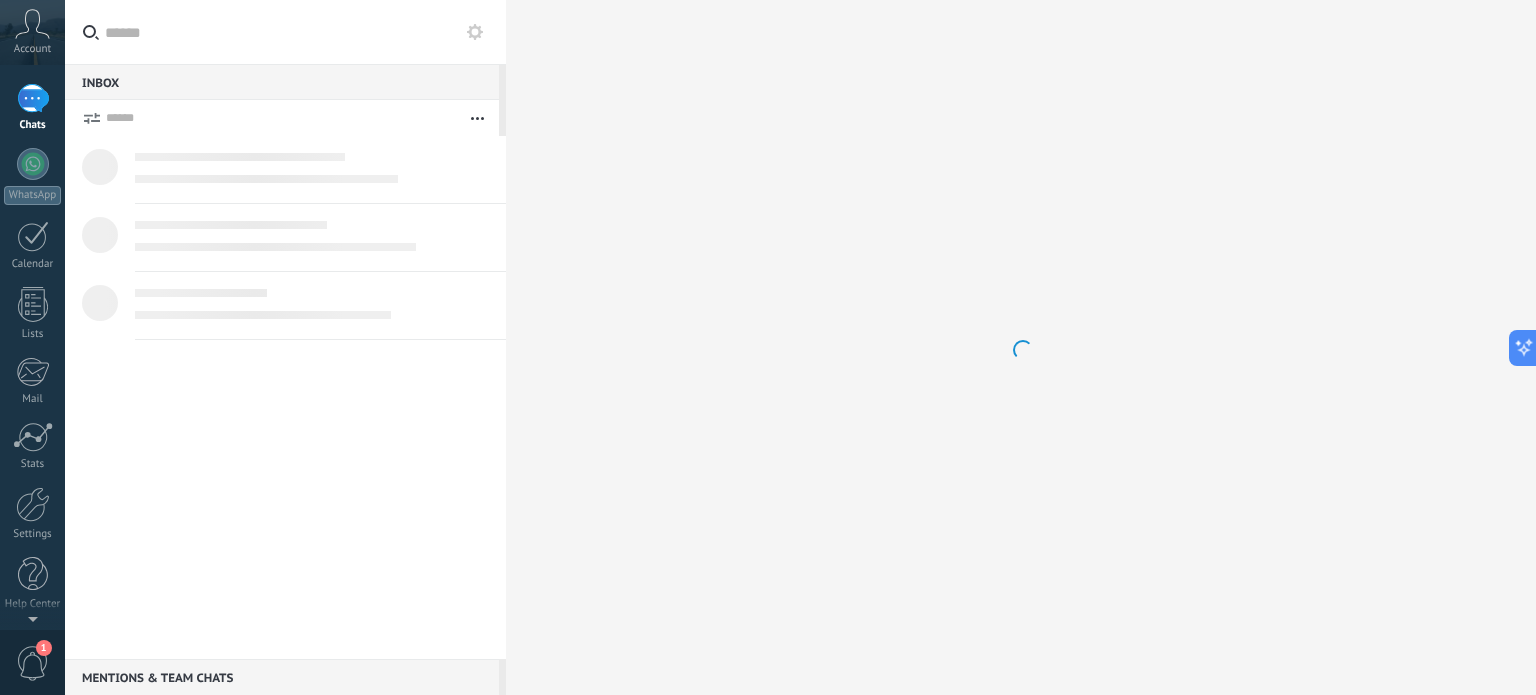 scroll, scrollTop: 0, scrollLeft: 0, axis: both 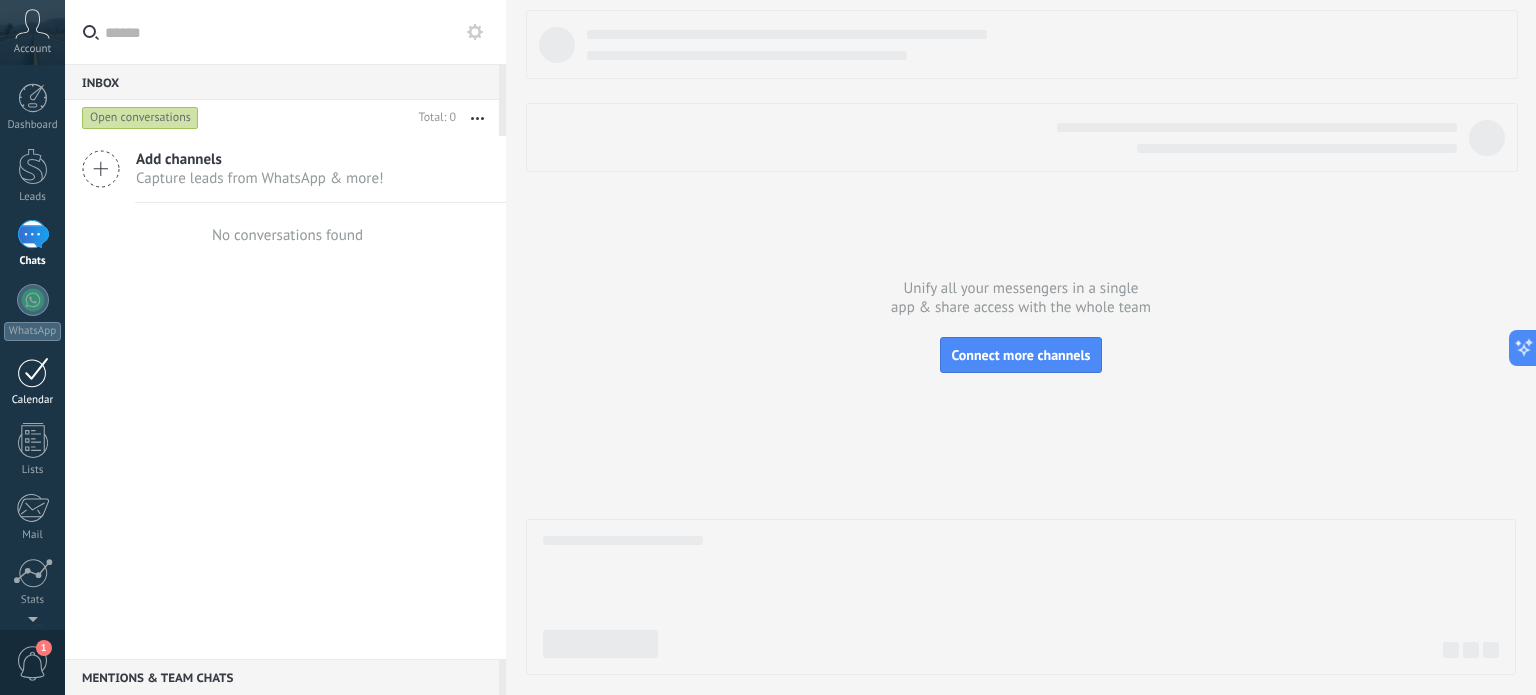 click on "Calendar" at bounding box center [32, 382] 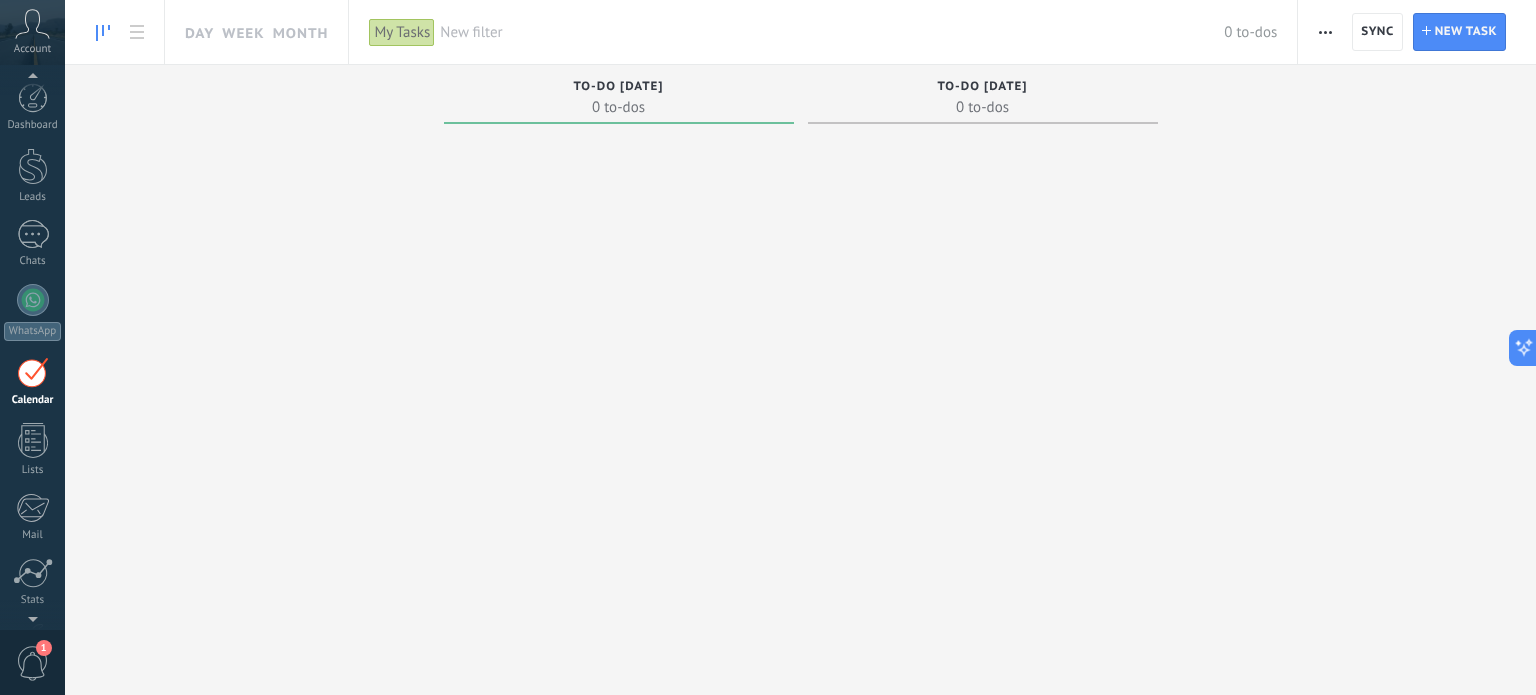 scroll, scrollTop: 56, scrollLeft: 0, axis: vertical 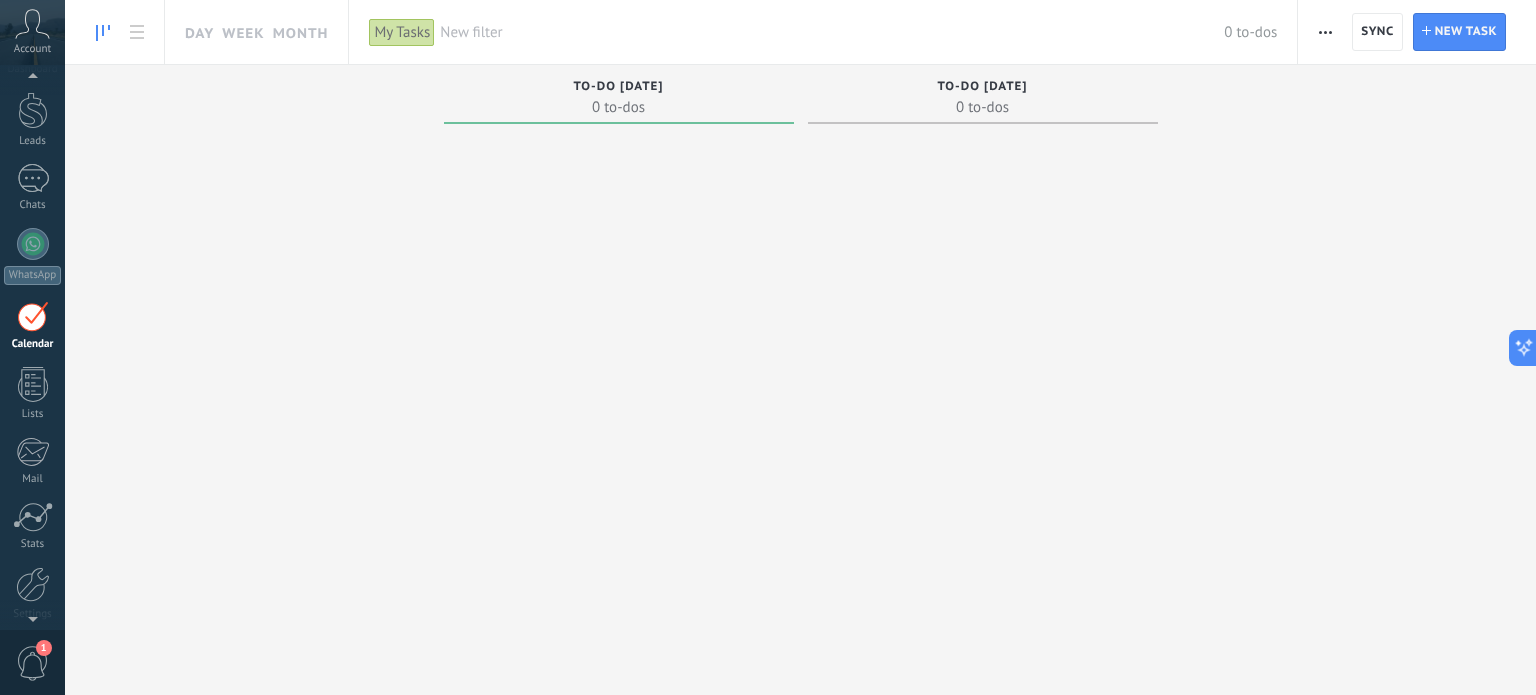 click on "To-do [DATE]" at bounding box center [618, 87] 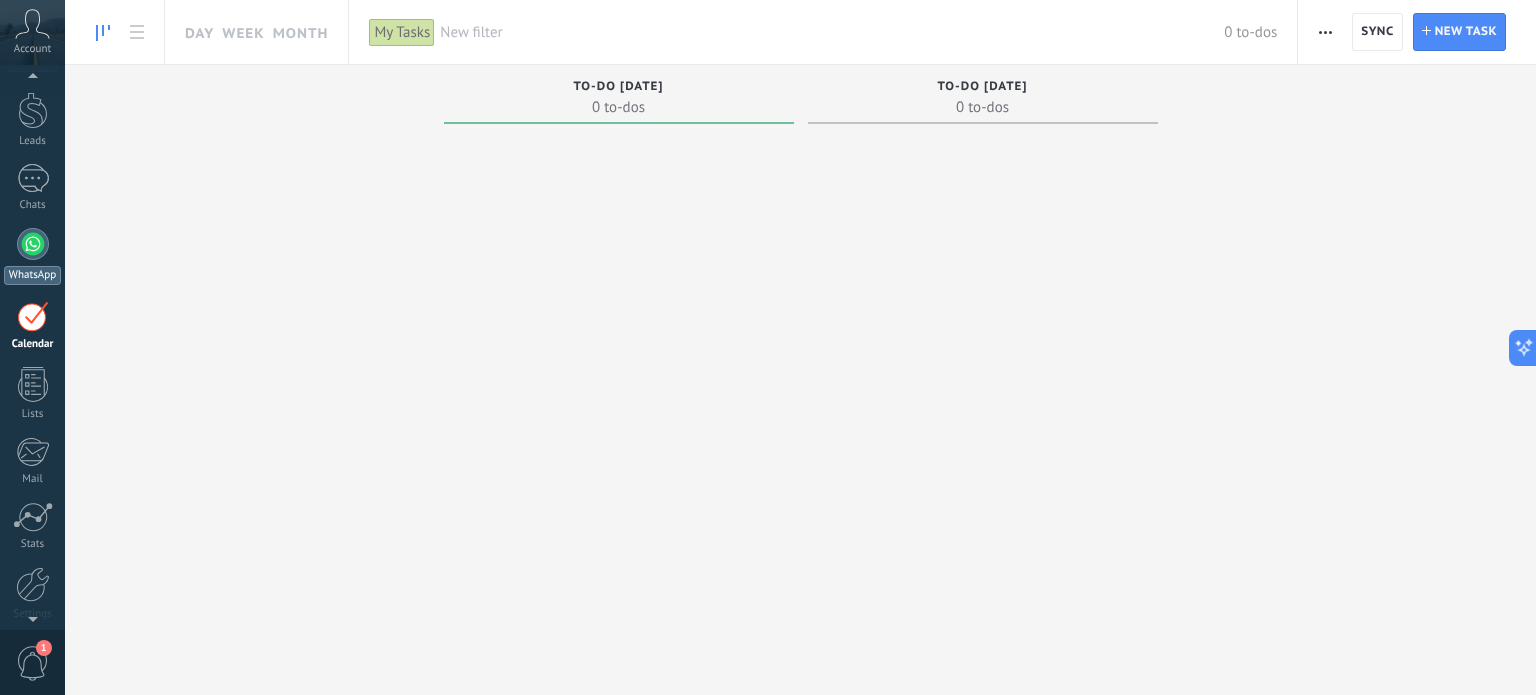 click at bounding box center (33, 244) 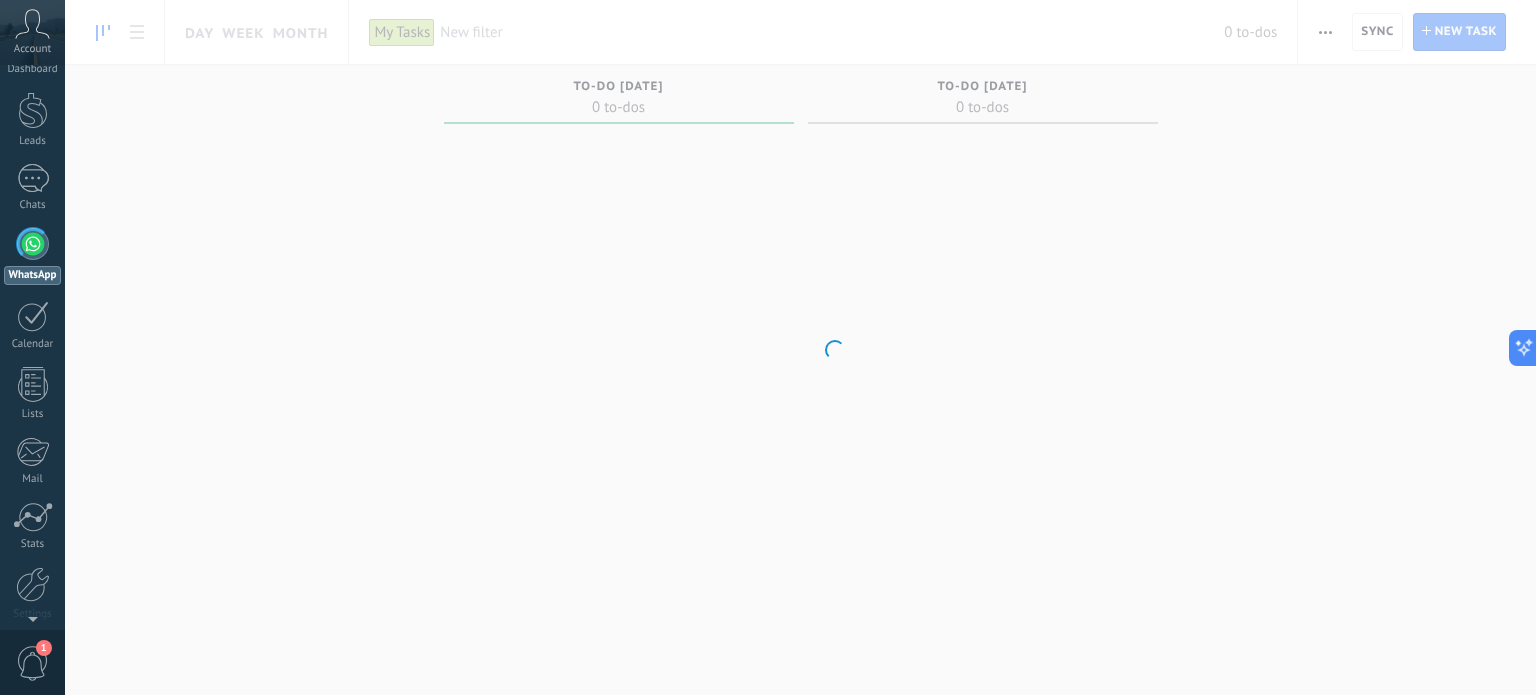 scroll, scrollTop: 0, scrollLeft: 0, axis: both 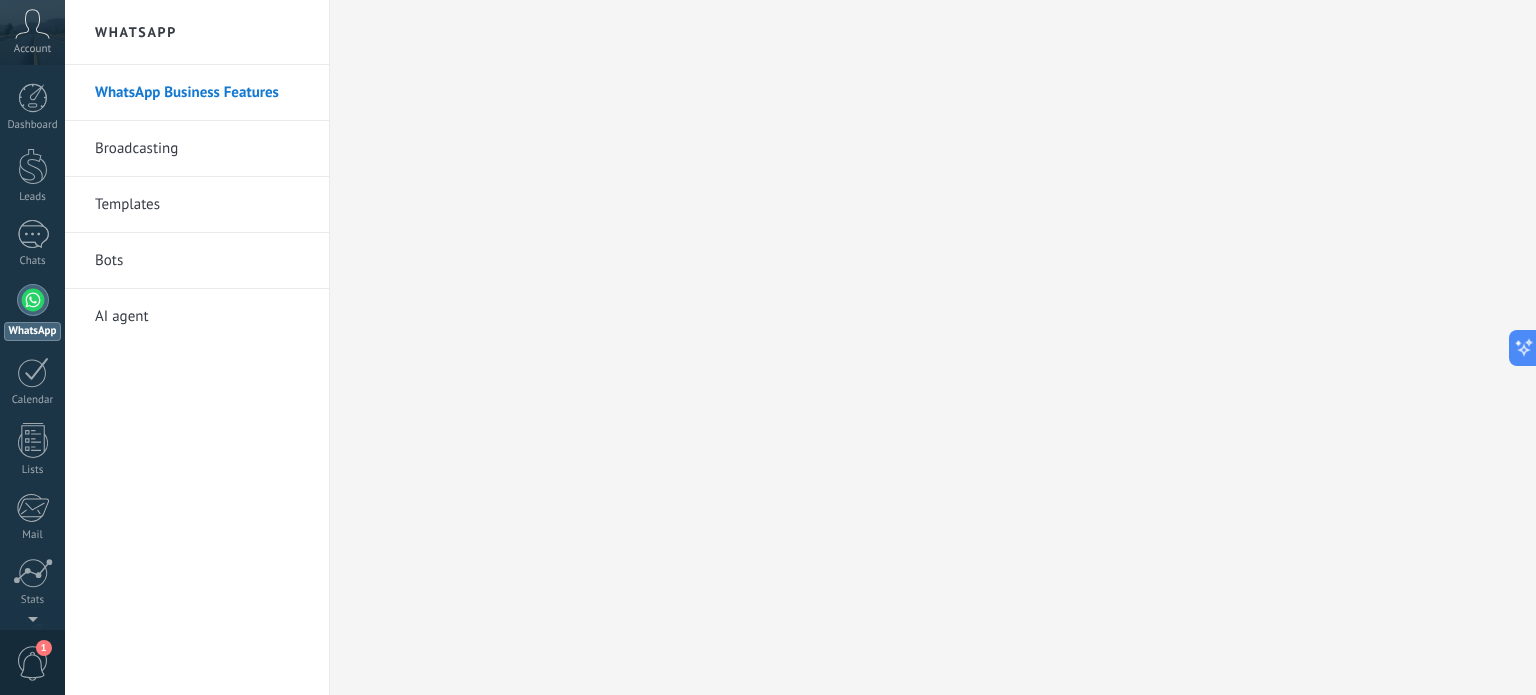 click at bounding box center (33, 300) 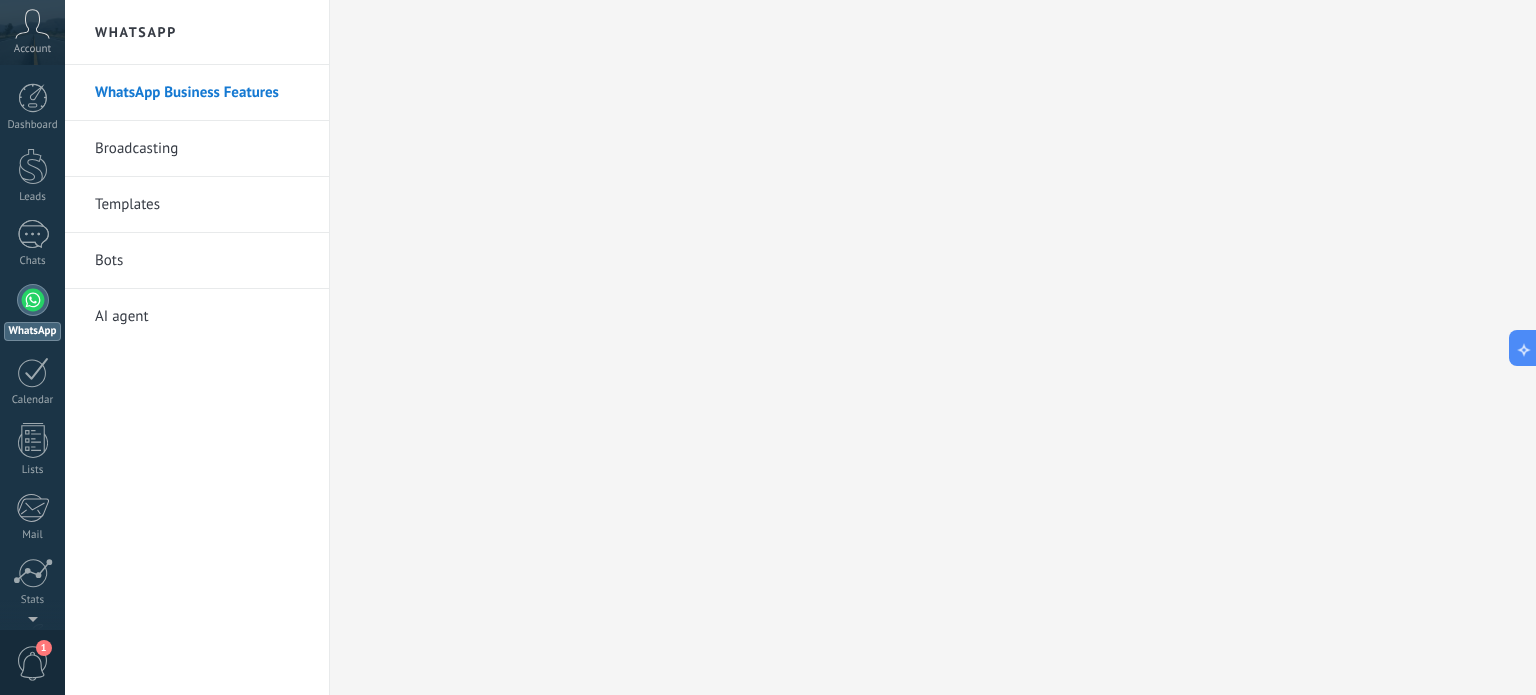 click on "Broadcasting" at bounding box center (202, 149) 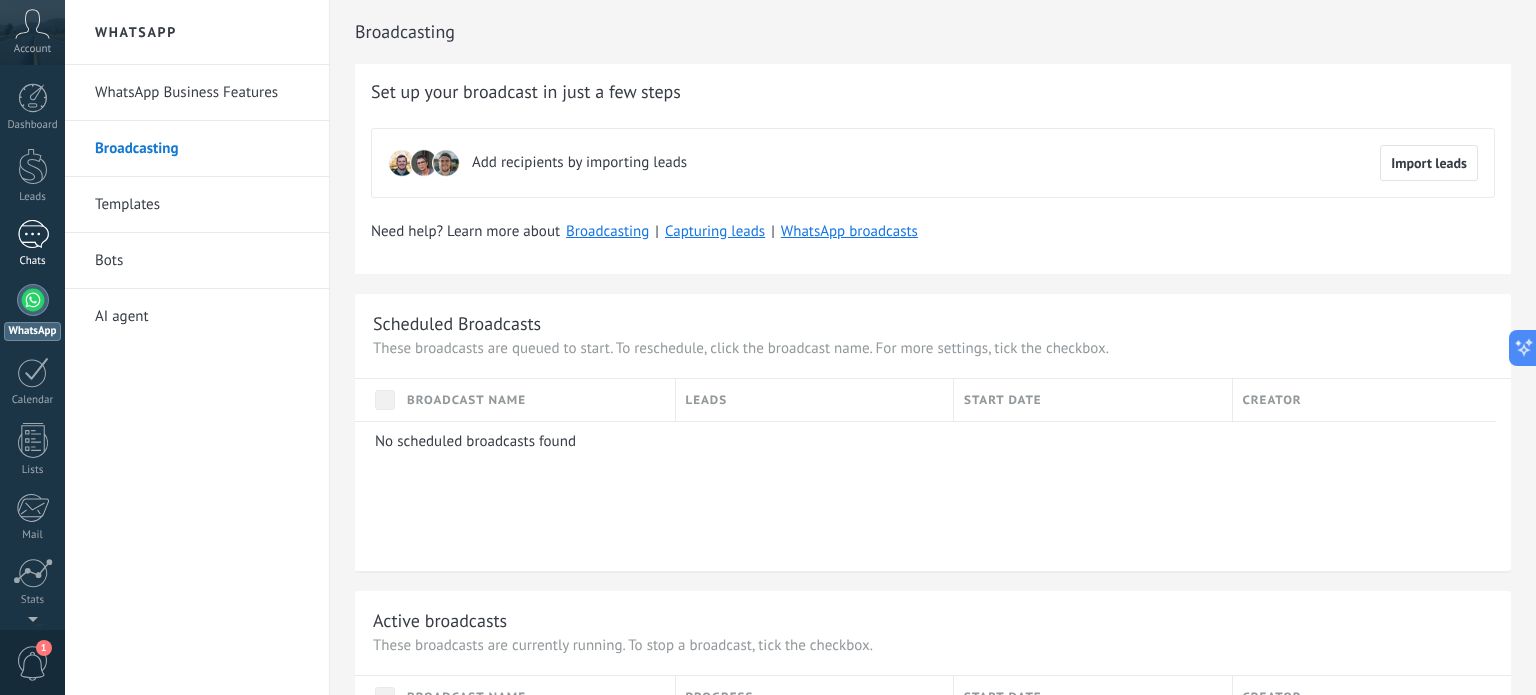 click at bounding box center [33, 234] 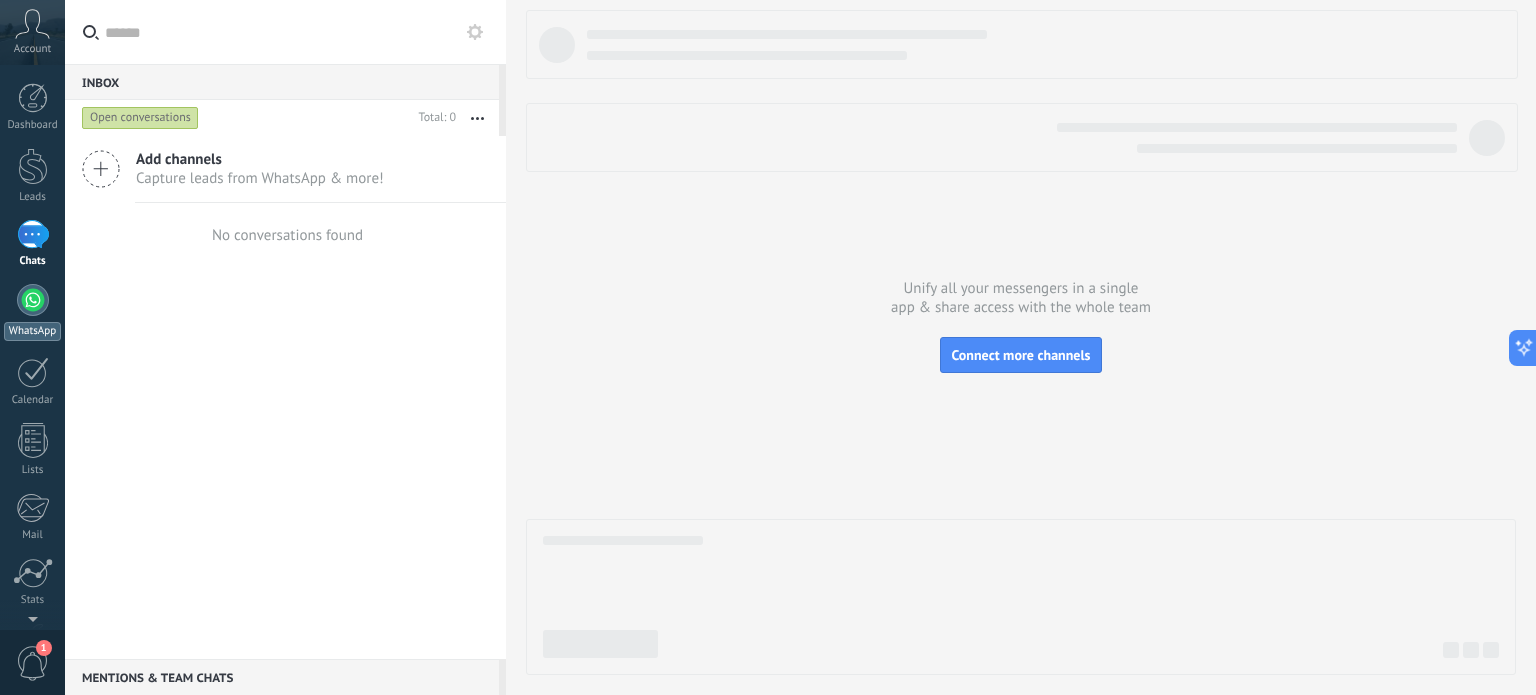 click at bounding box center (33, 300) 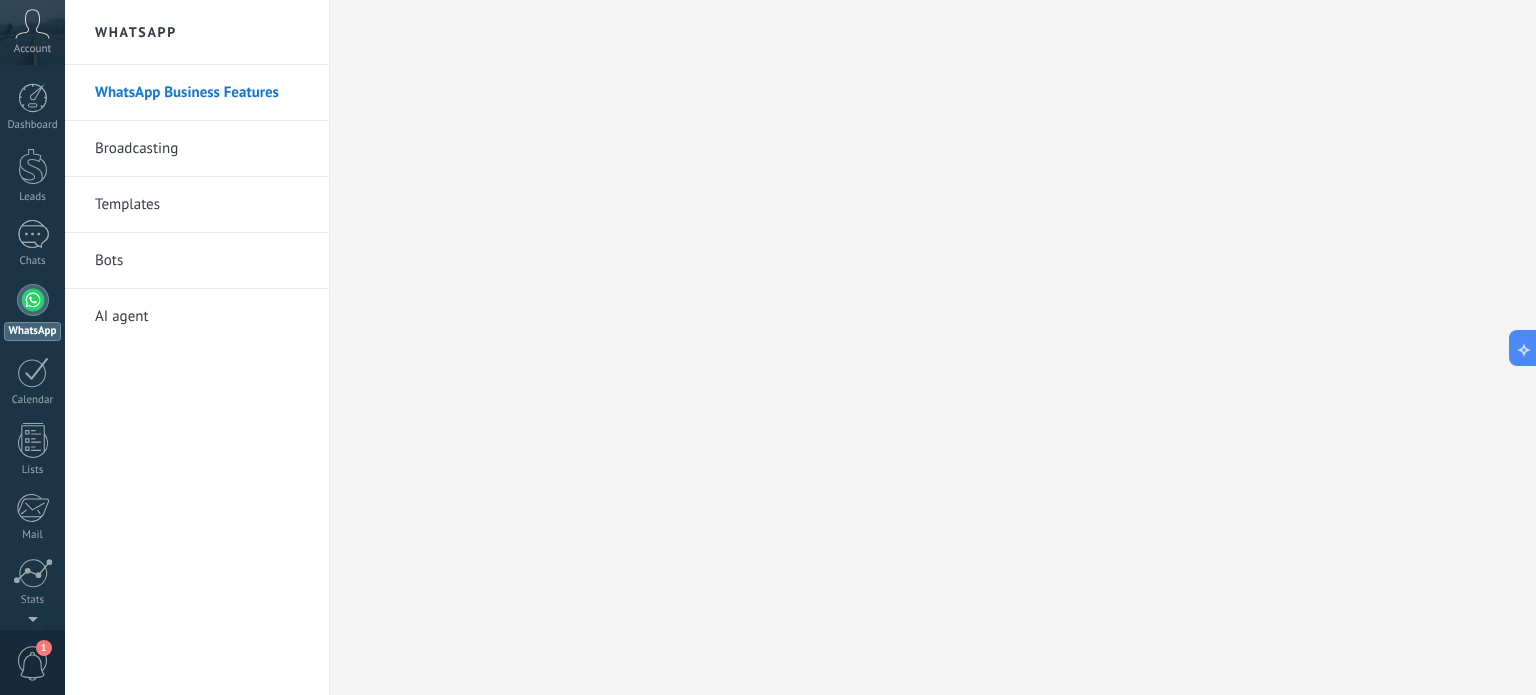 click on "Bots" at bounding box center (202, 261) 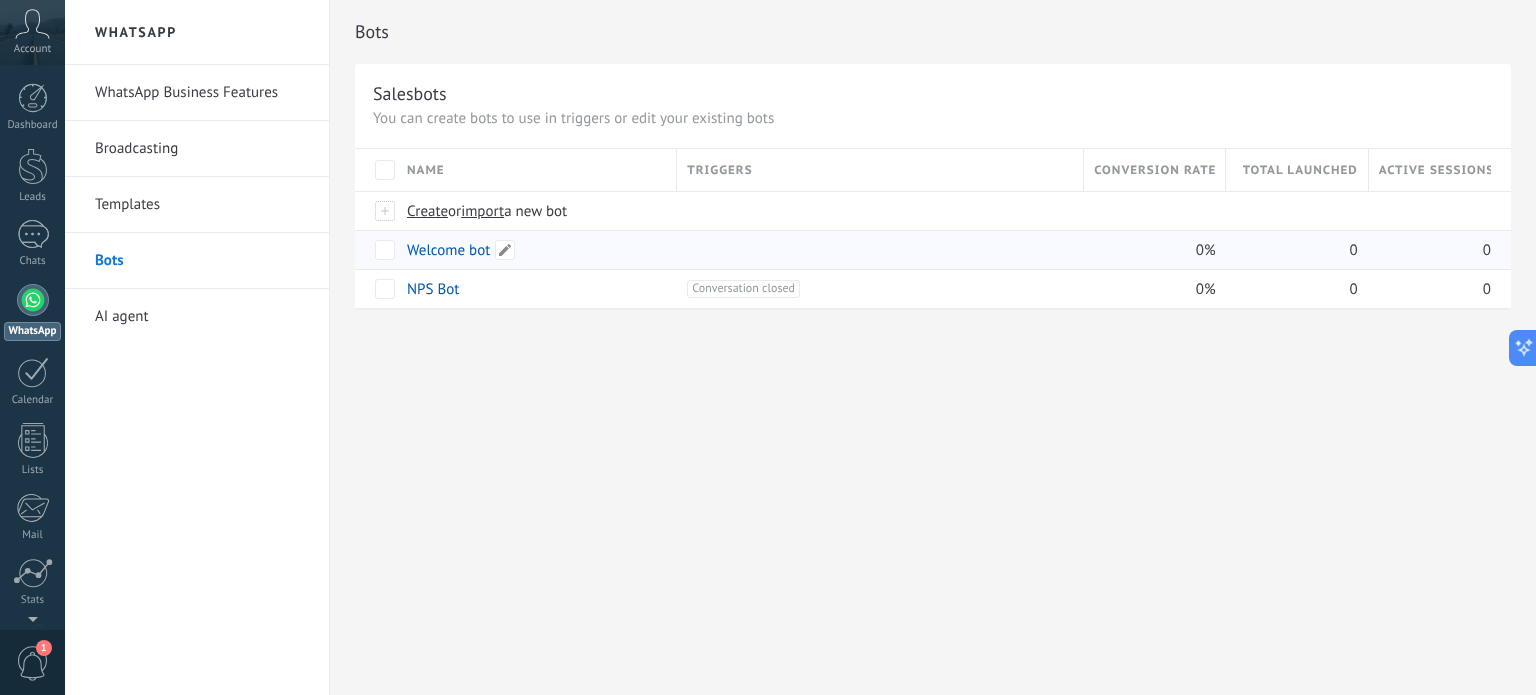 click on "Welcome bot" at bounding box center (532, 250) 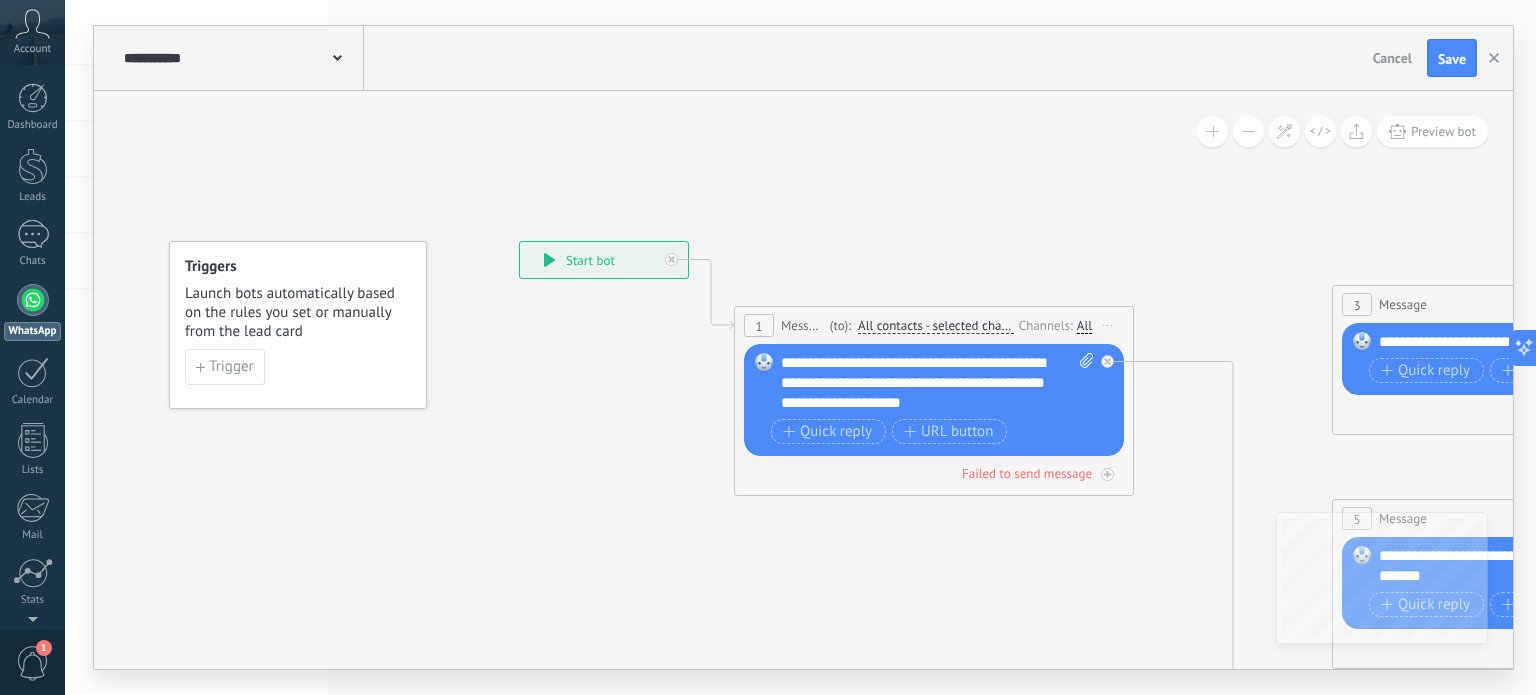 click 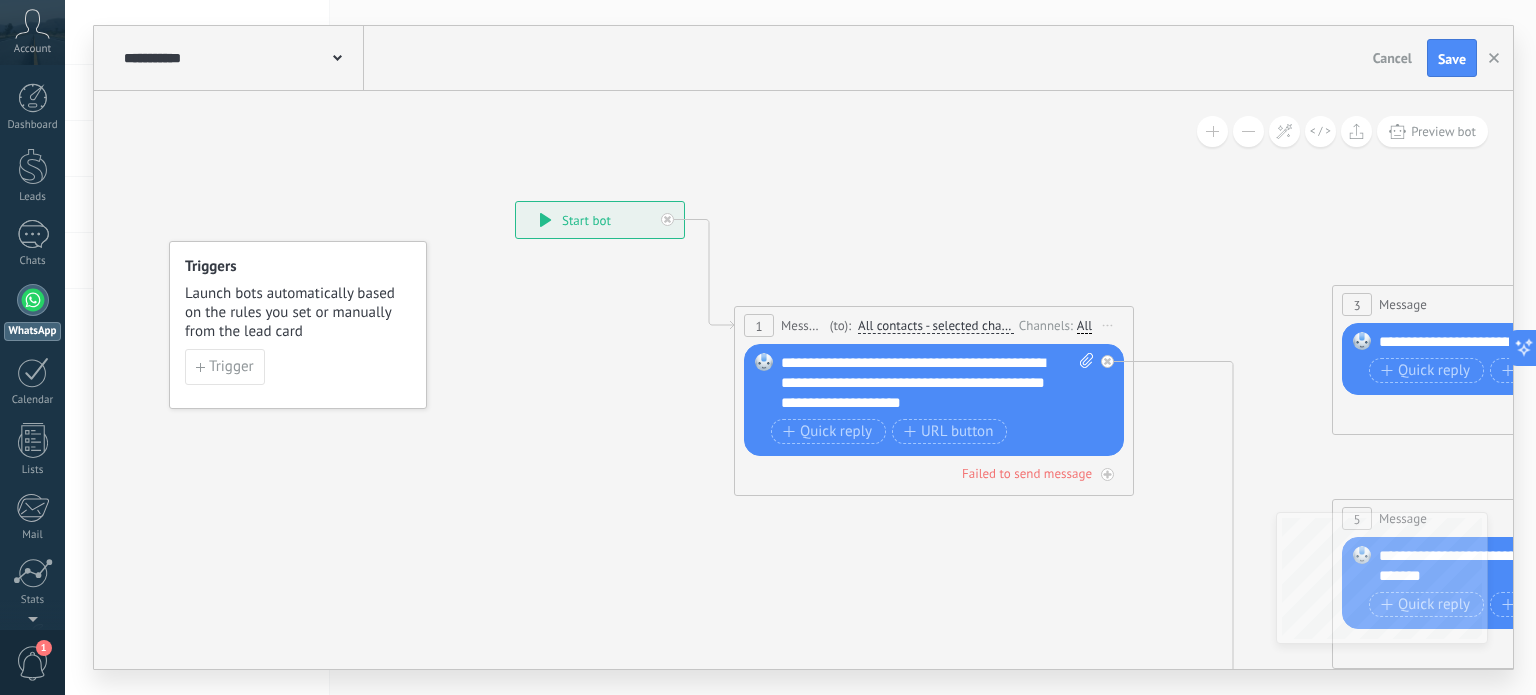 drag, startPoint x: 552, startPoint y: 255, endPoint x: 548, endPoint y: 215, distance: 40.1995 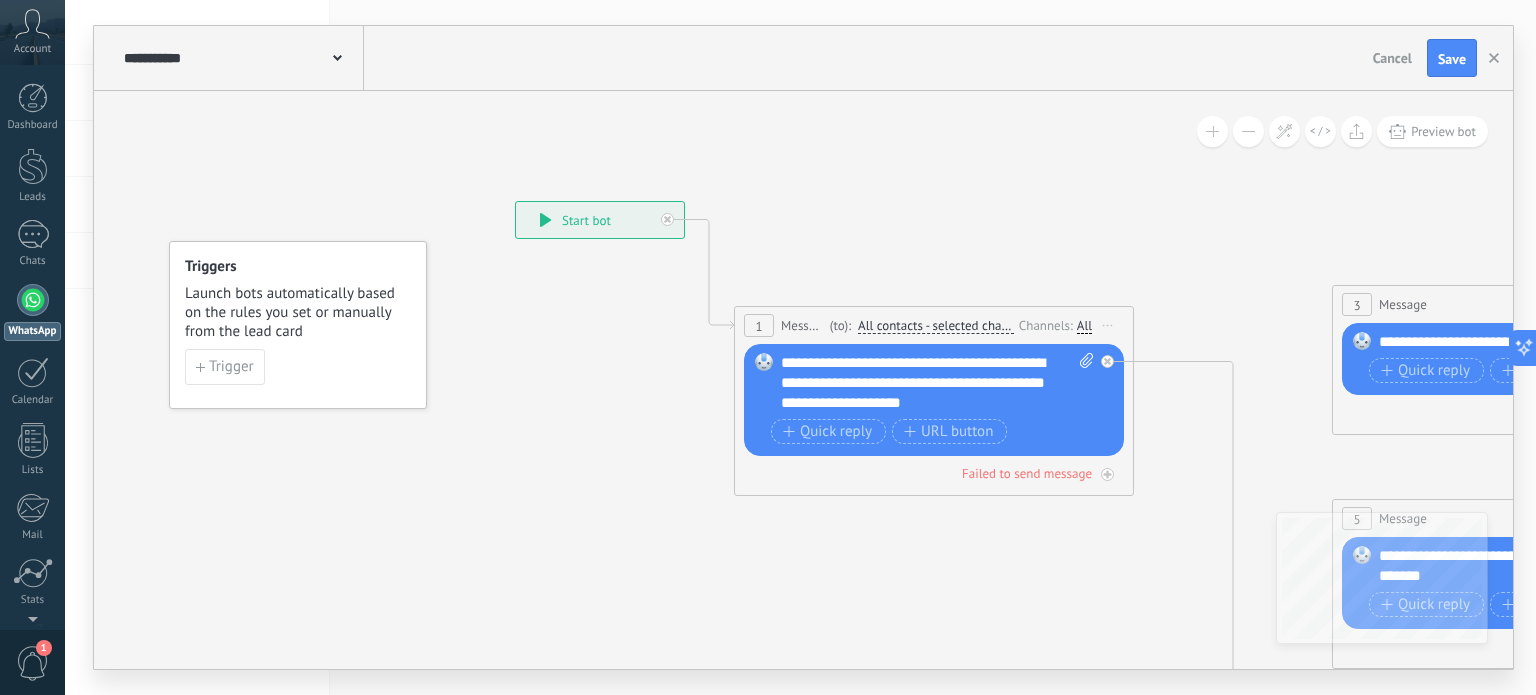 click 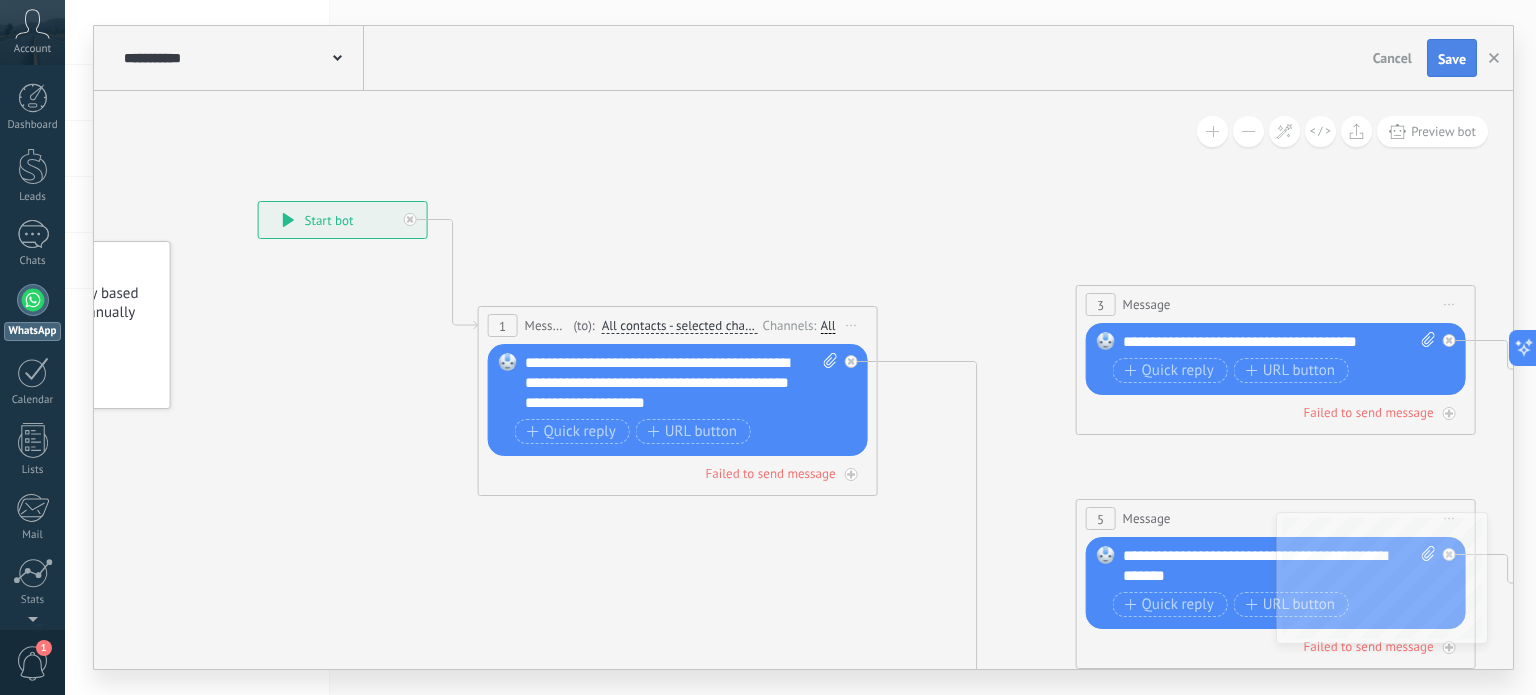click on "Save" at bounding box center [1452, 59] 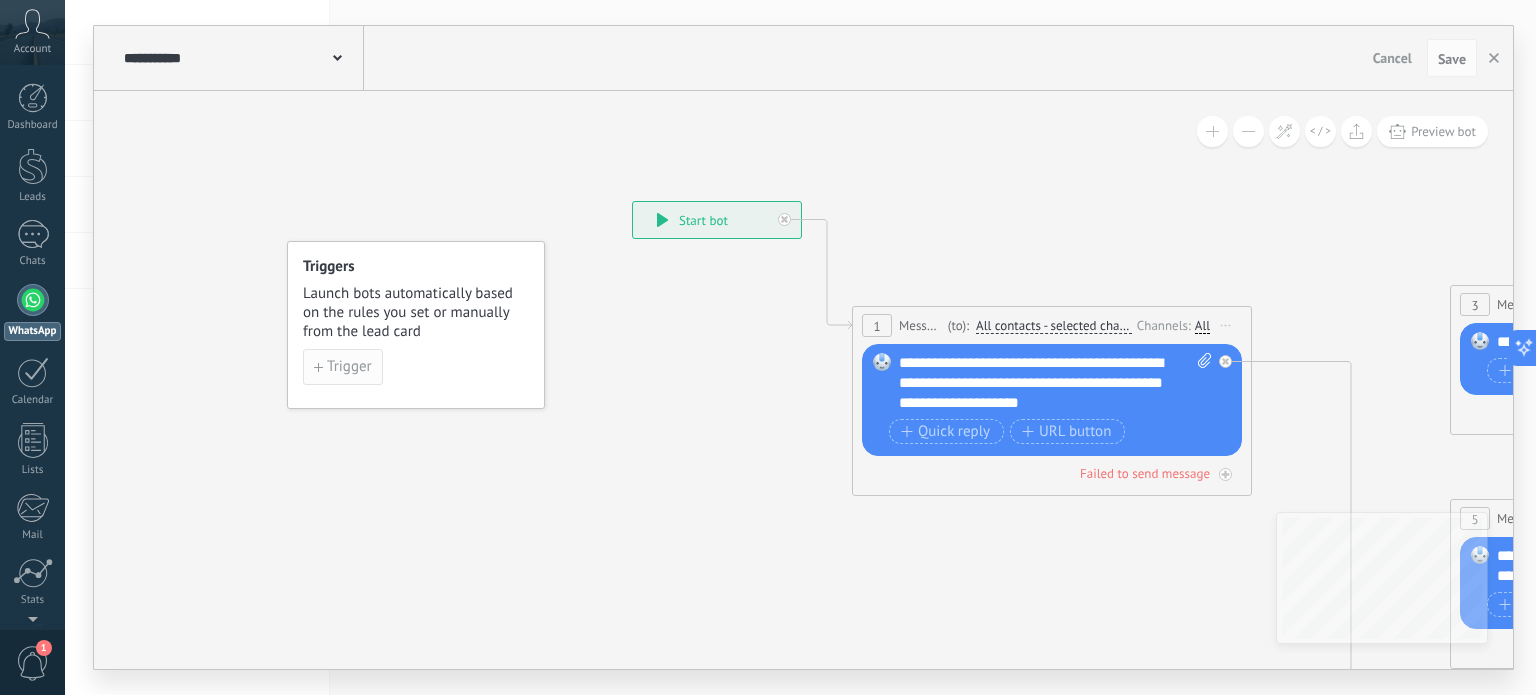 click on "Trigger" at bounding box center [343, 367] 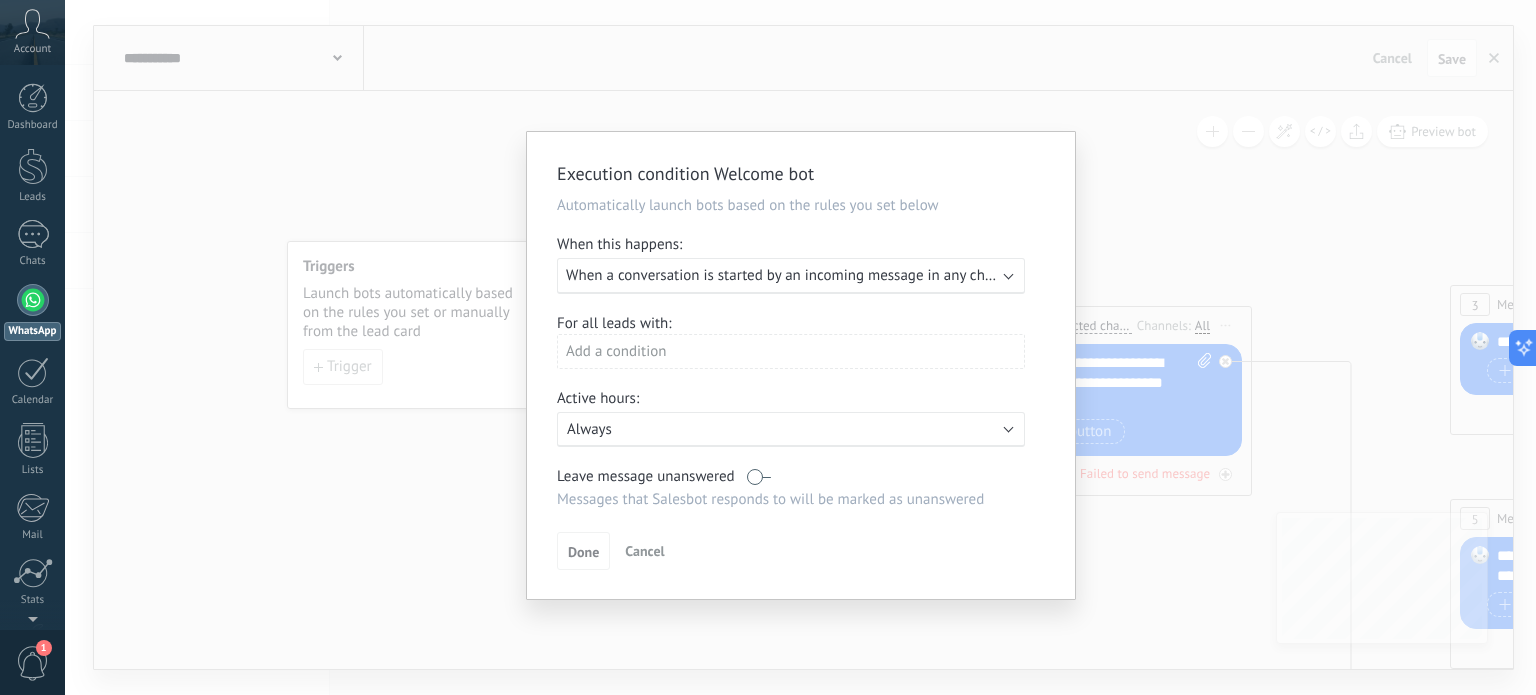 click on "When a conversation is started by an incoming message in any channel" at bounding box center (793, 275) 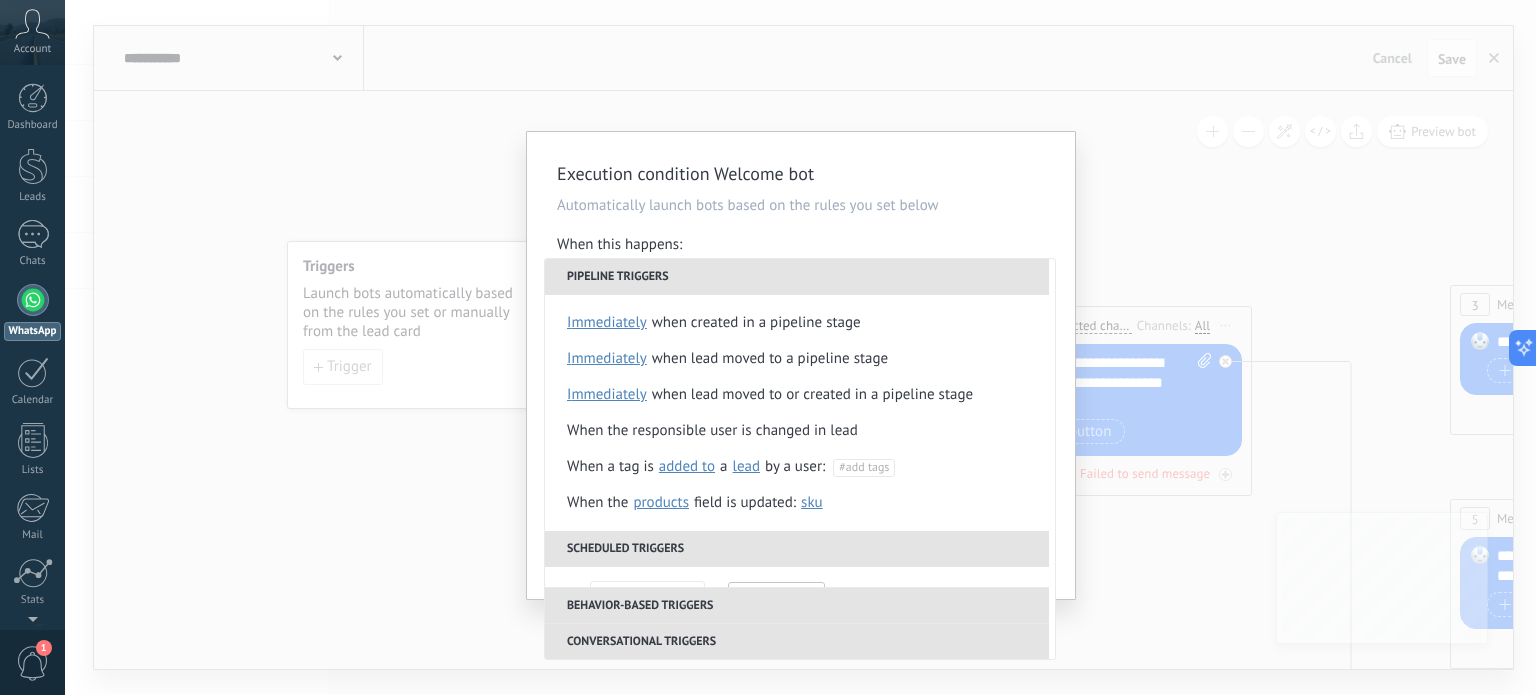 click on "Pipeline triggers" at bounding box center (797, 277) 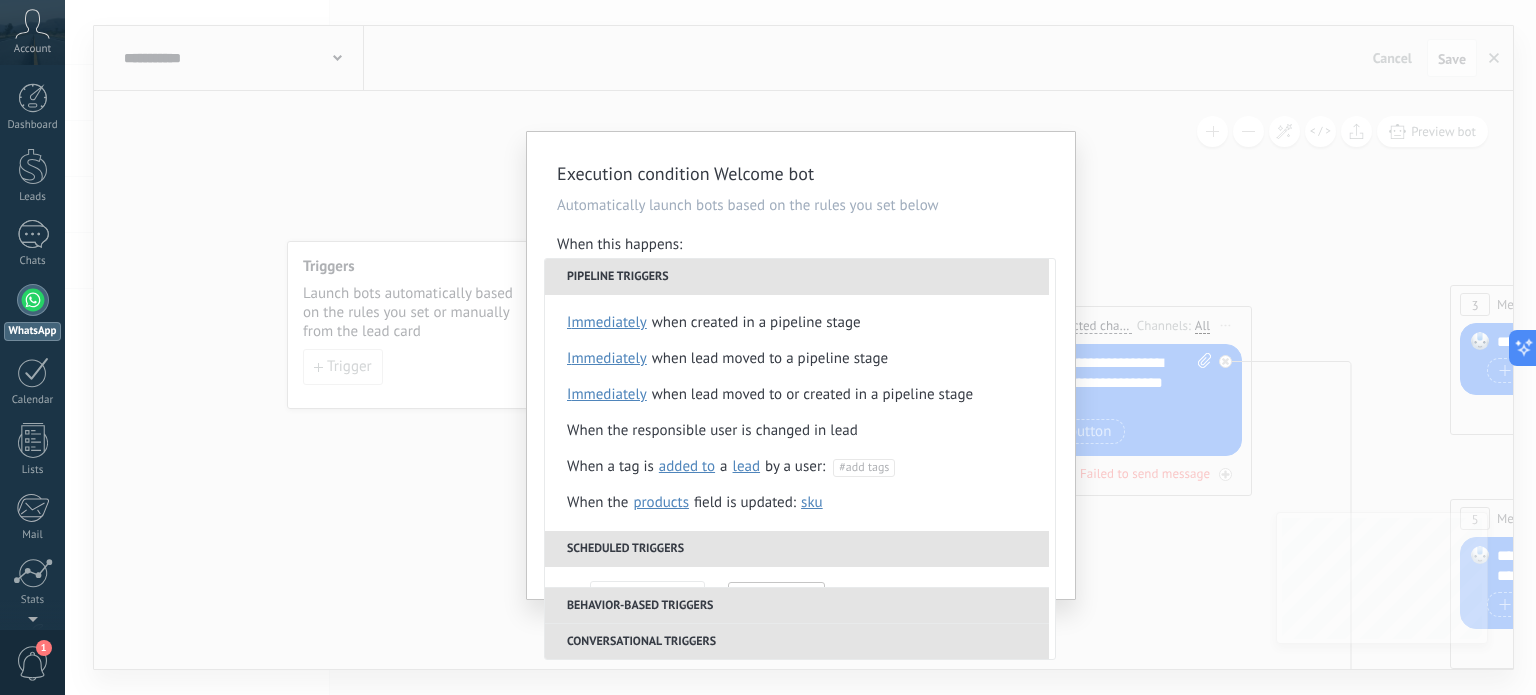 click on "When this happens:" at bounding box center (801, 246) 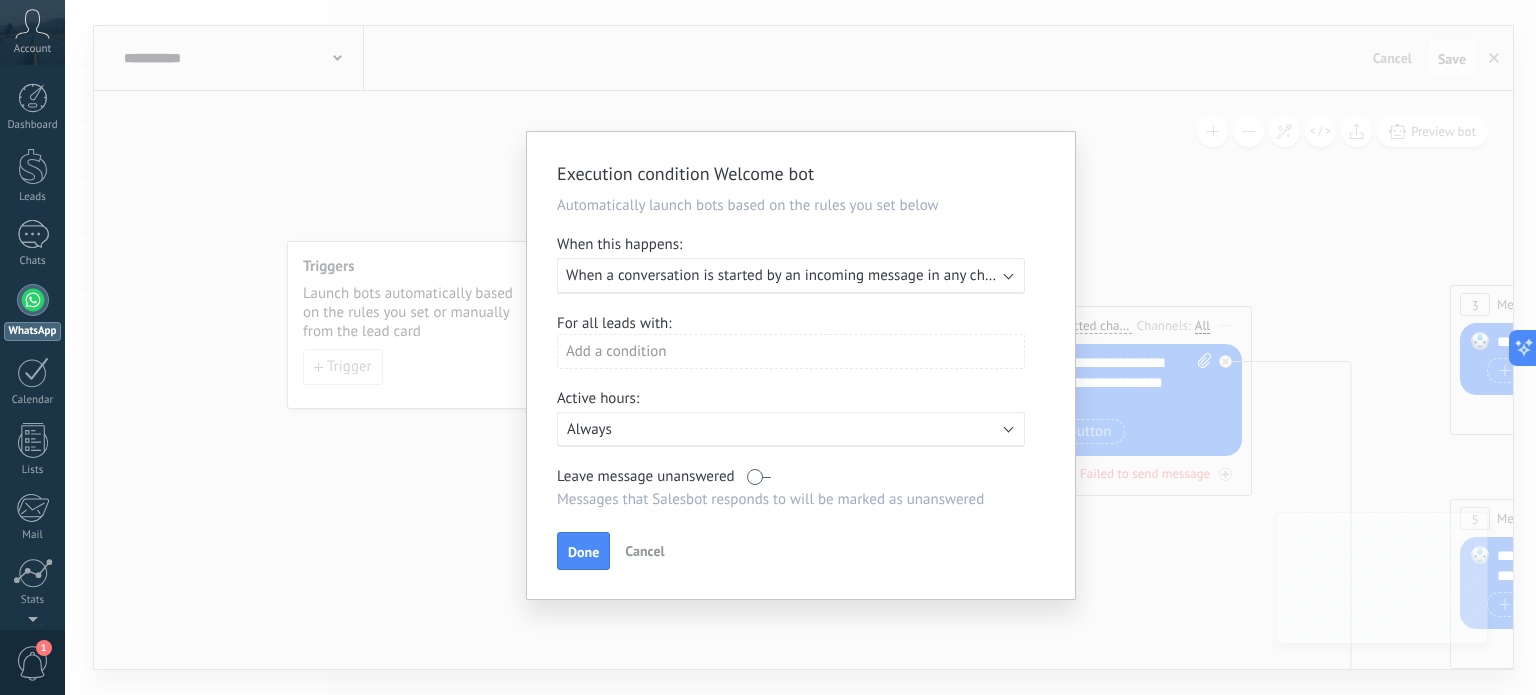 click on "Add a condition" at bounding box center (791, 351) 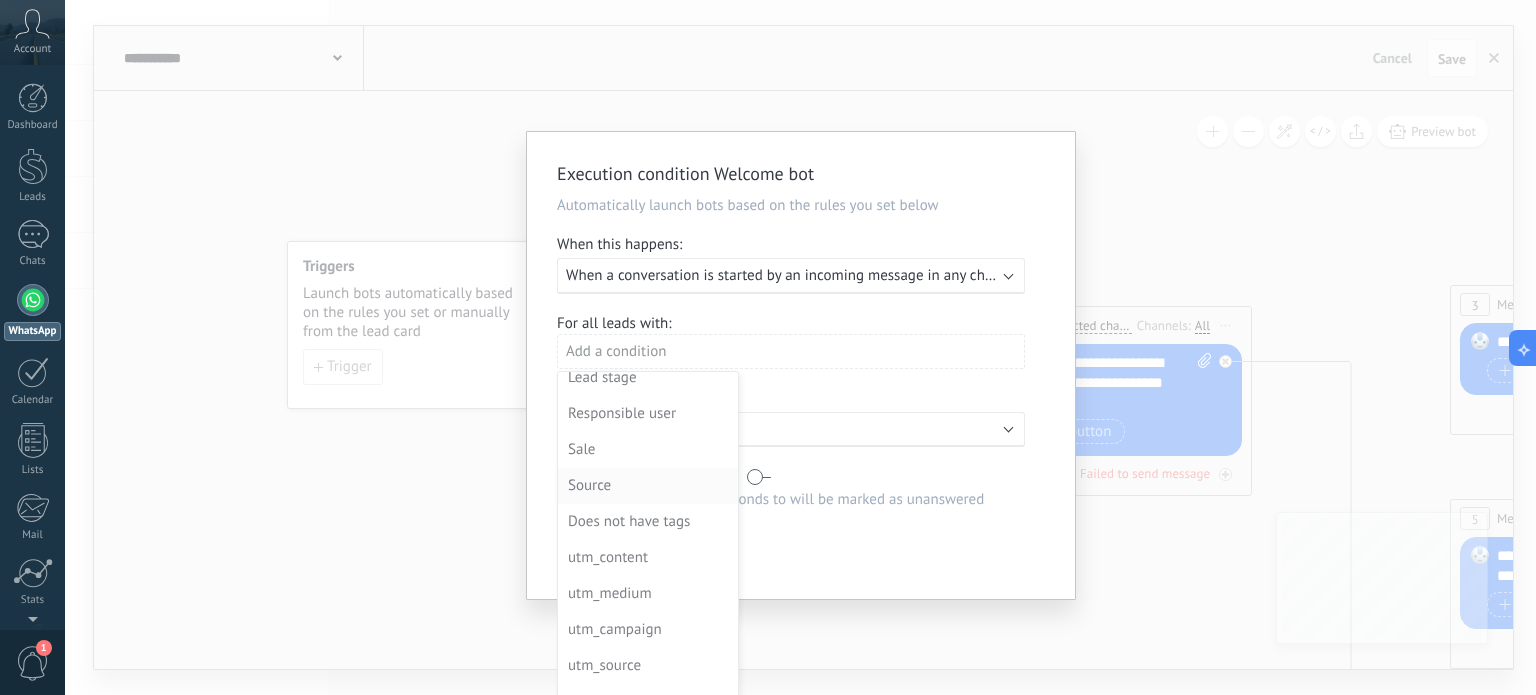 scroll, scrollTop: 0, scrollLeft: 0, axis: both 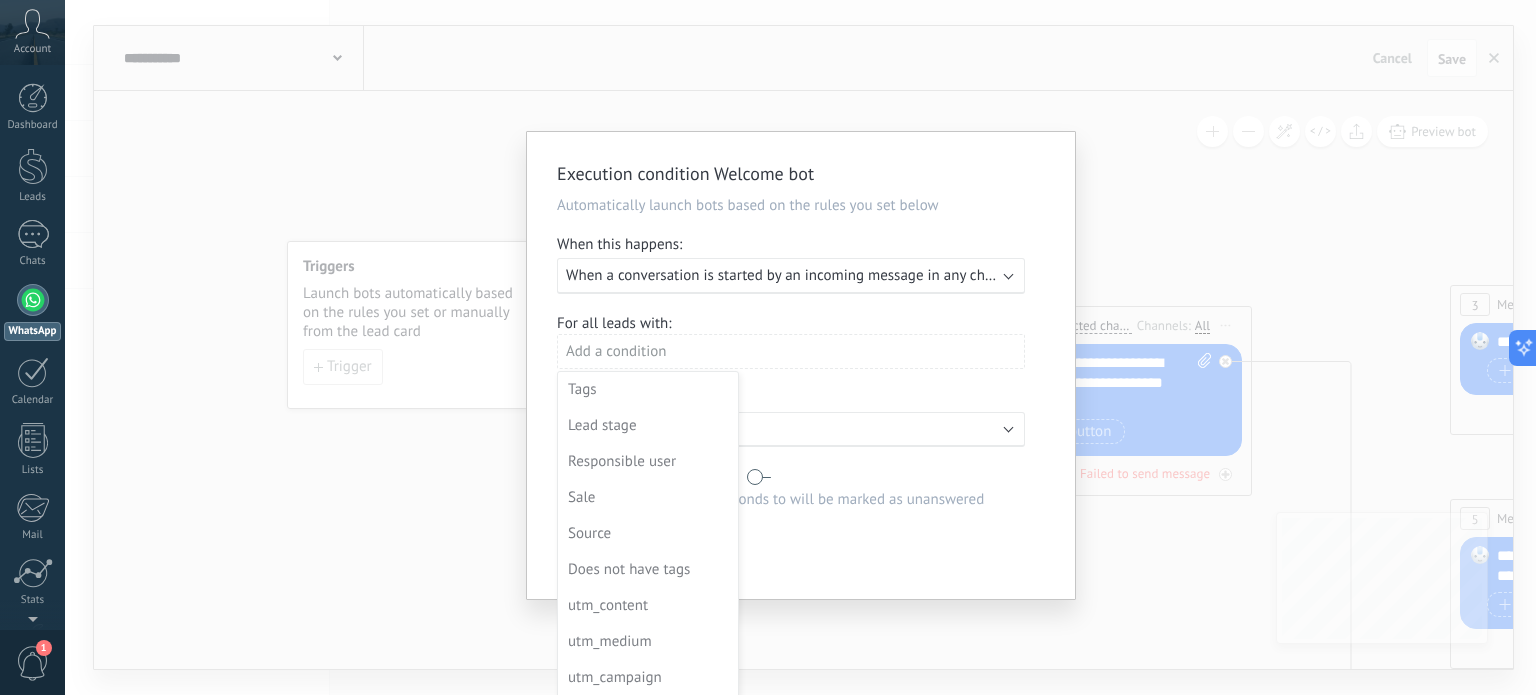 click at bounding box center (801, 365) 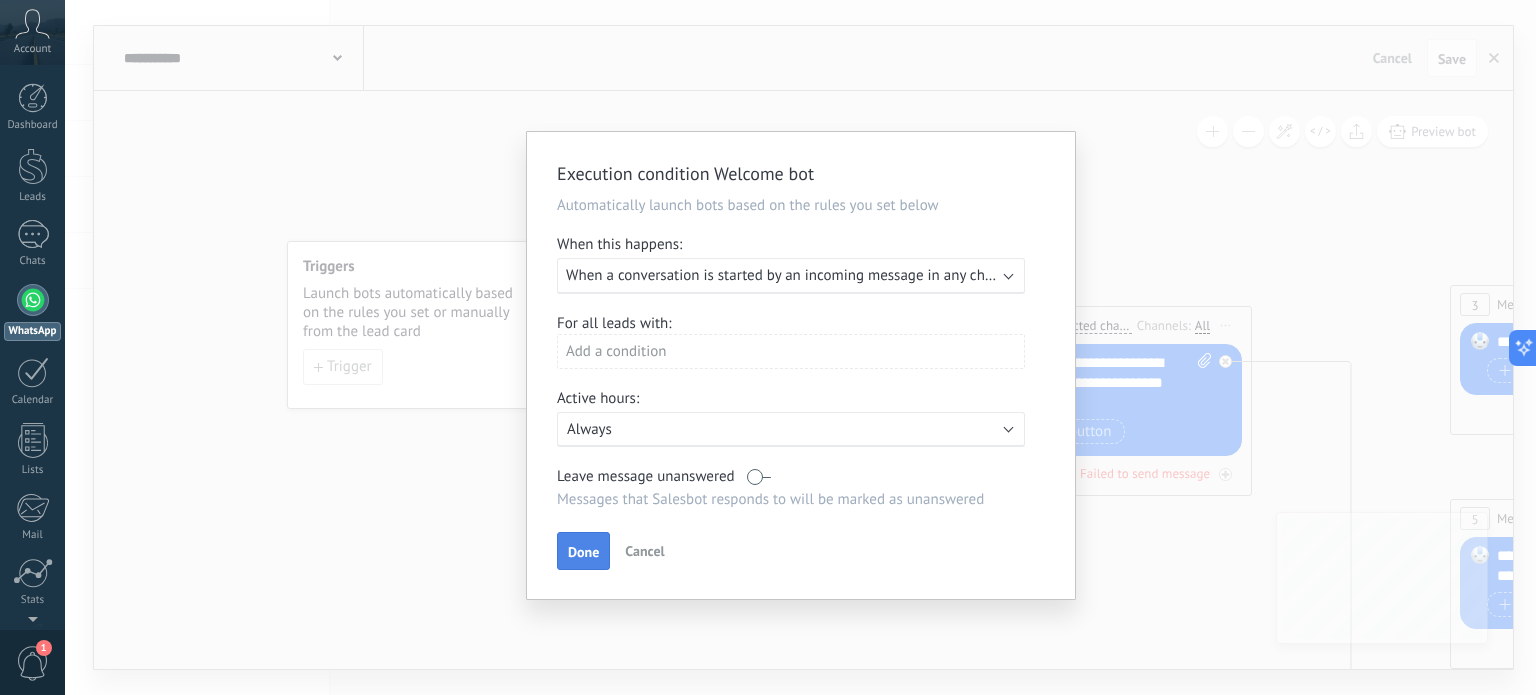 click on "Done" at bounding box center [583, 552] 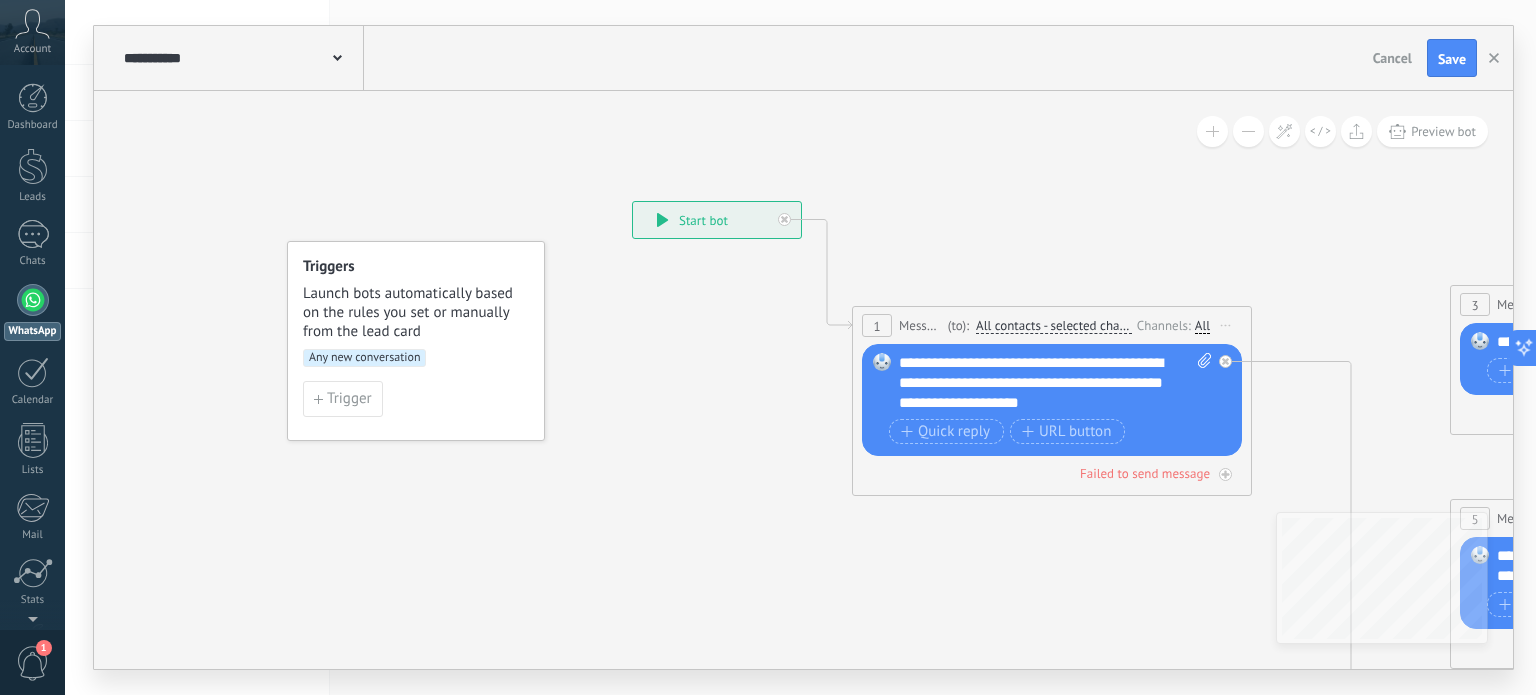 click on "Any new conversation" at bounding box center (364, 358) 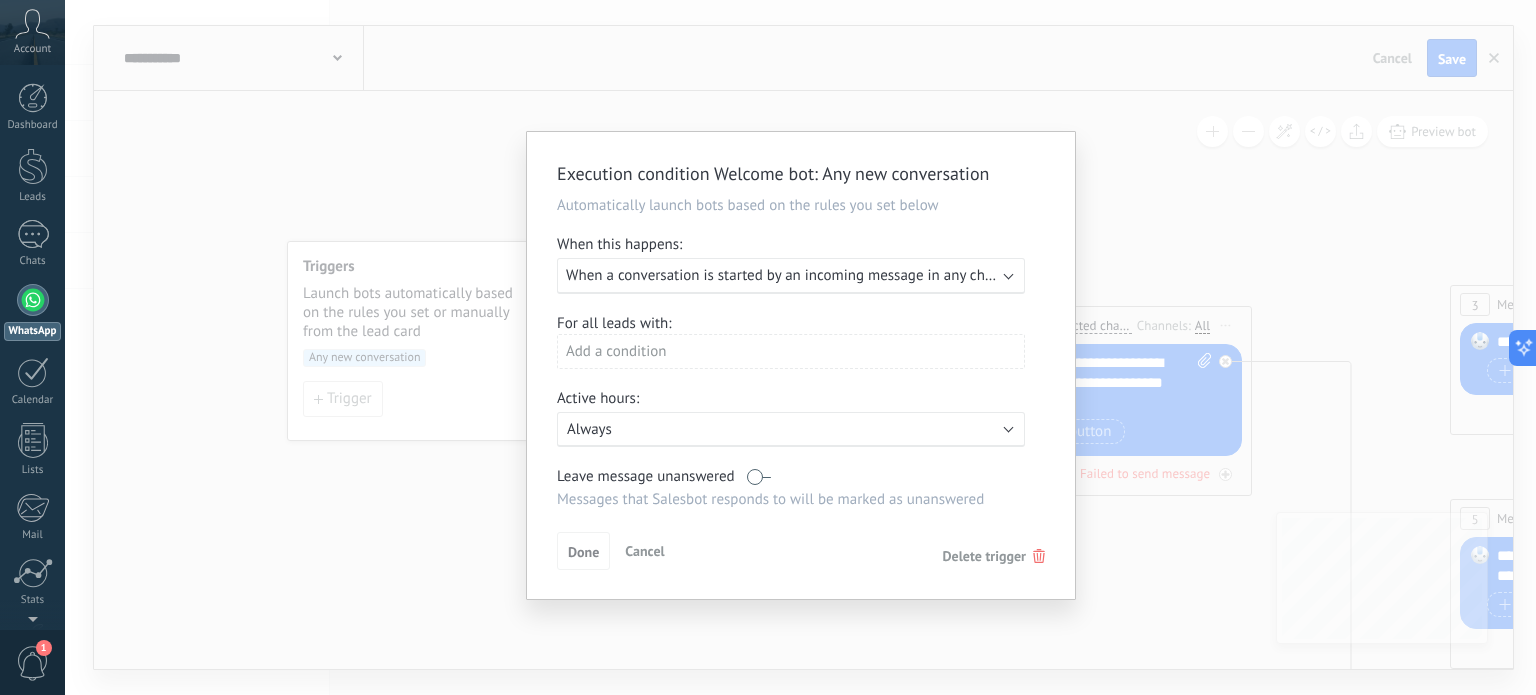 click on "Execution condition Welcome bot : Any new conversation Automatically launch bots based on the rules you set below When this happens: Execute:  When a conversation is started by an incoming message in any channel For all leads with: Add a condition Active hours: Active:  Always Leave message unanswered Messages that Salesbot responds to will be marked as unanswered Apply the trigger to all leads already in this stage Done Cancel Delete trigger" at bounding box center (800, 347) 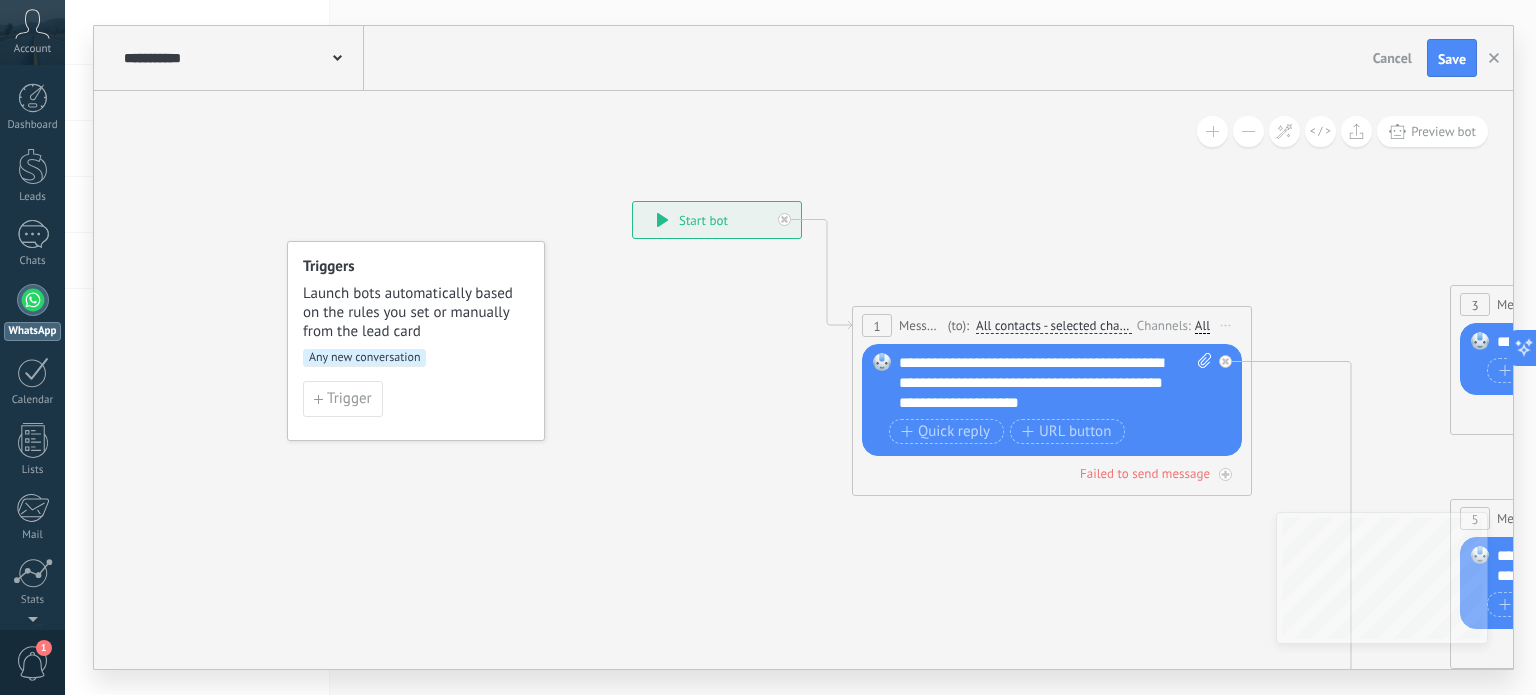 click on "**********" at bounding box center (717, 220) 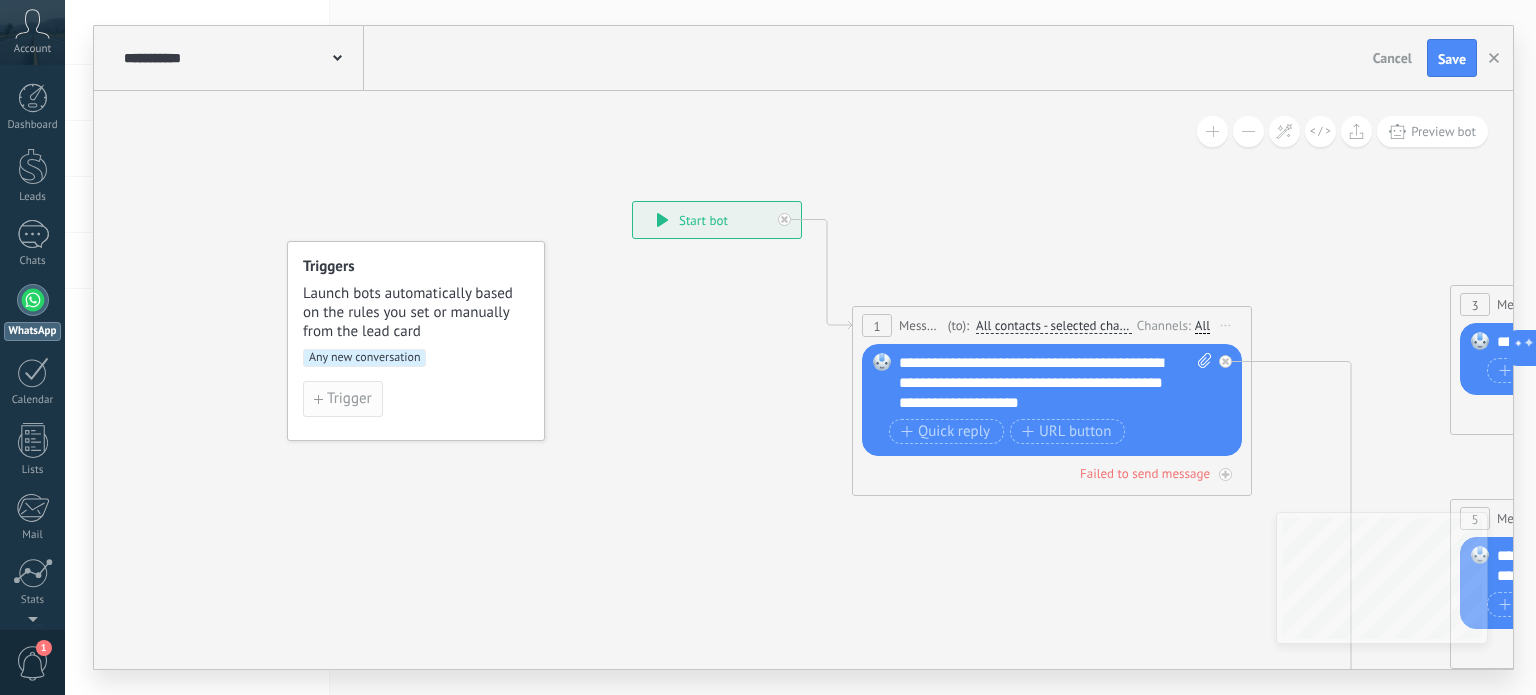 click on "Trigger" at bounding box center [349, 399] 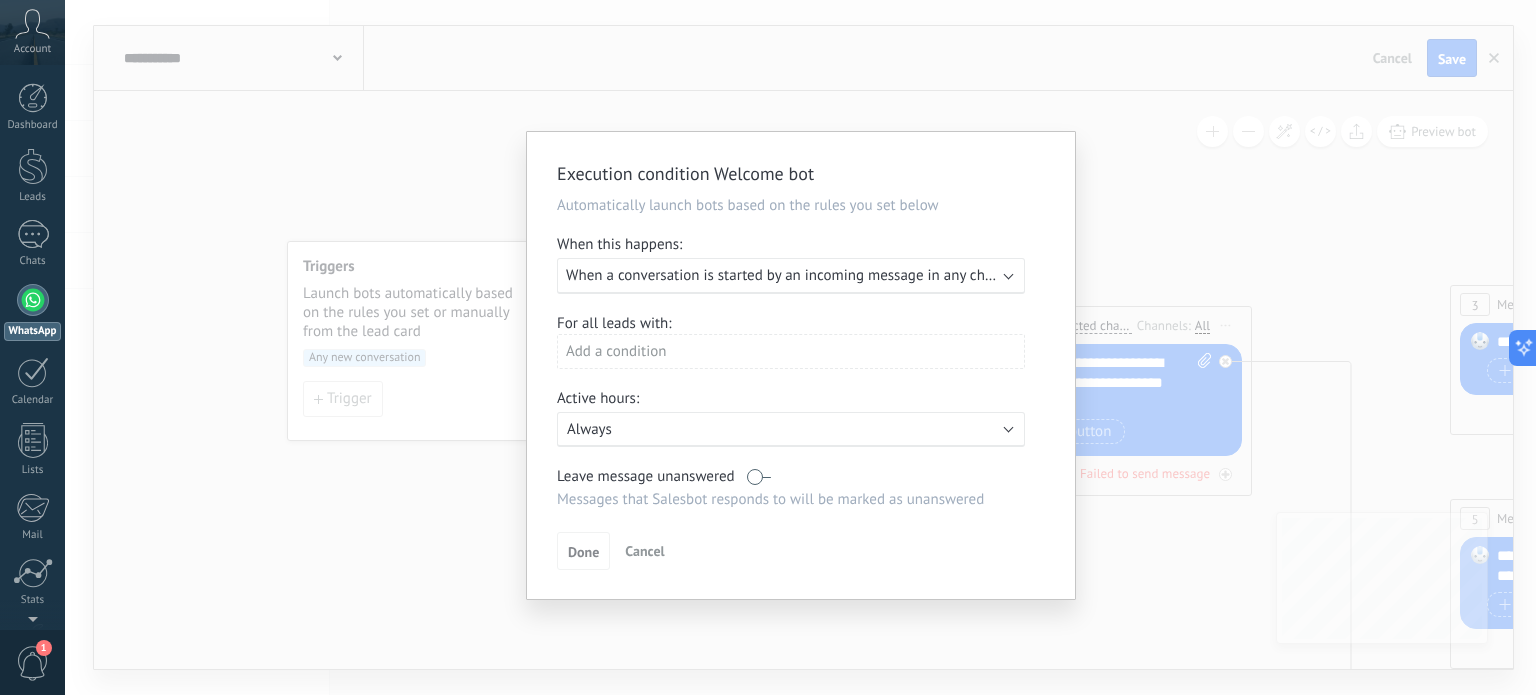 click on "Execution condition Welcome bot Automatically launch bots based on the rules you set below When this happens: Execute:  When a conversation is started by an incoming message in any channel For all leads with: Add a condition Active hours: Active:  Always Leave message unanswered Messages that Salesbot responds to will be marked as unanswered Apply the trigger to all leads already in this stage Done Cancel" at bounding box center (800, 347) 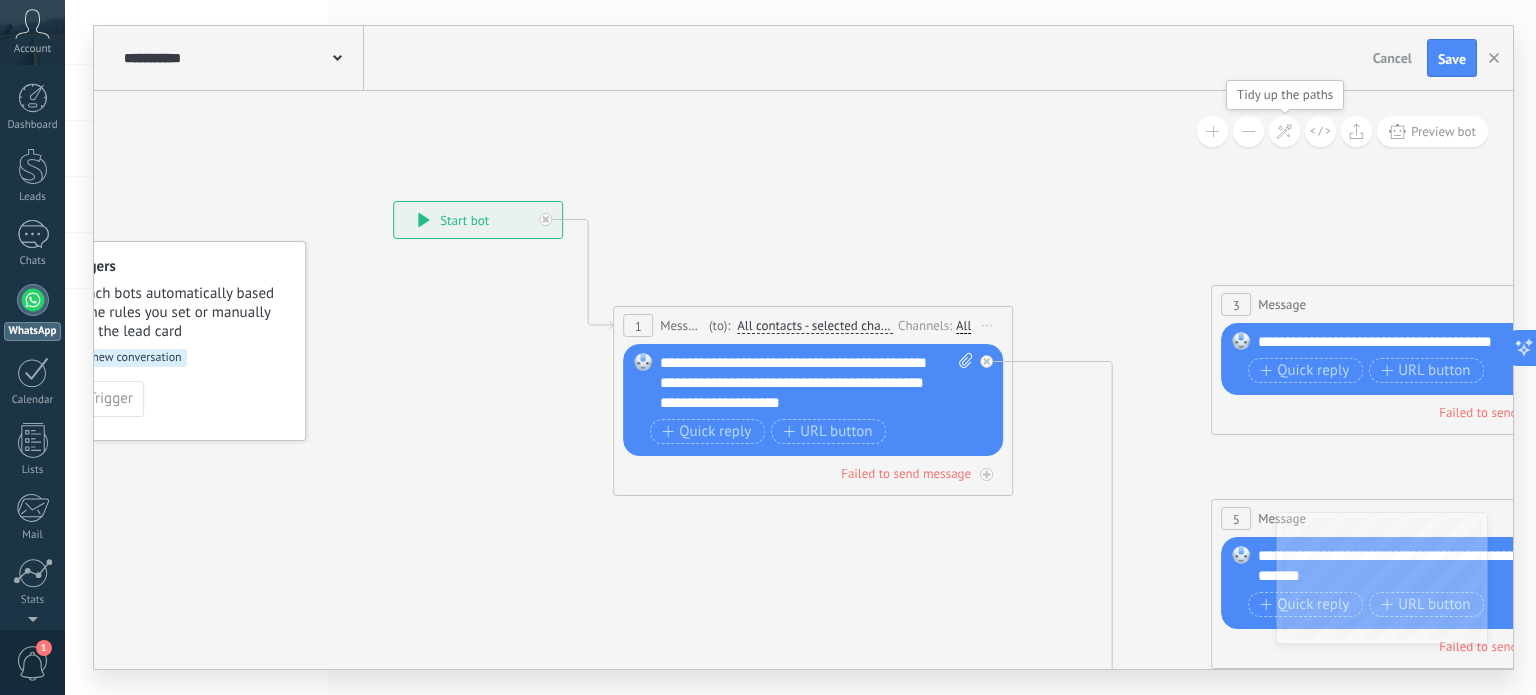 click 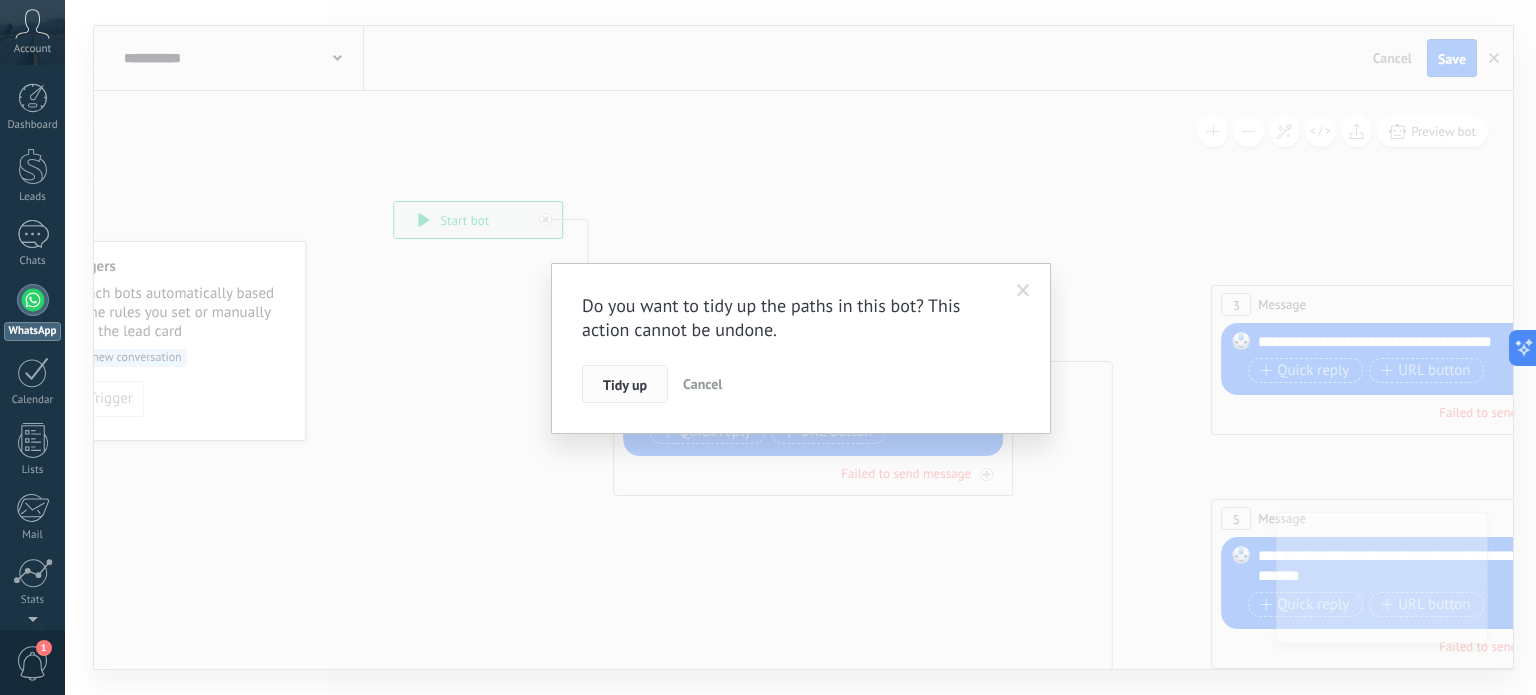 click on "Tidy up" at bounding box center [625, 385] 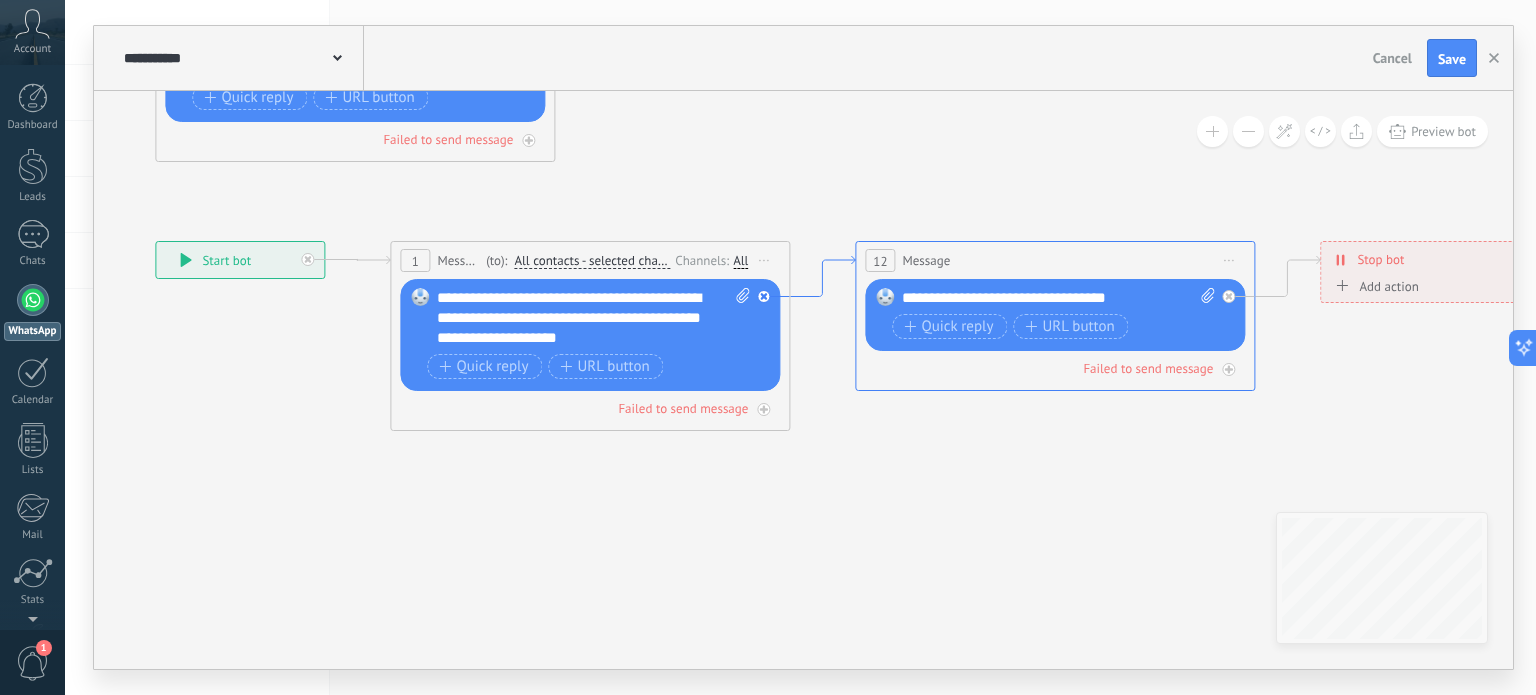 click 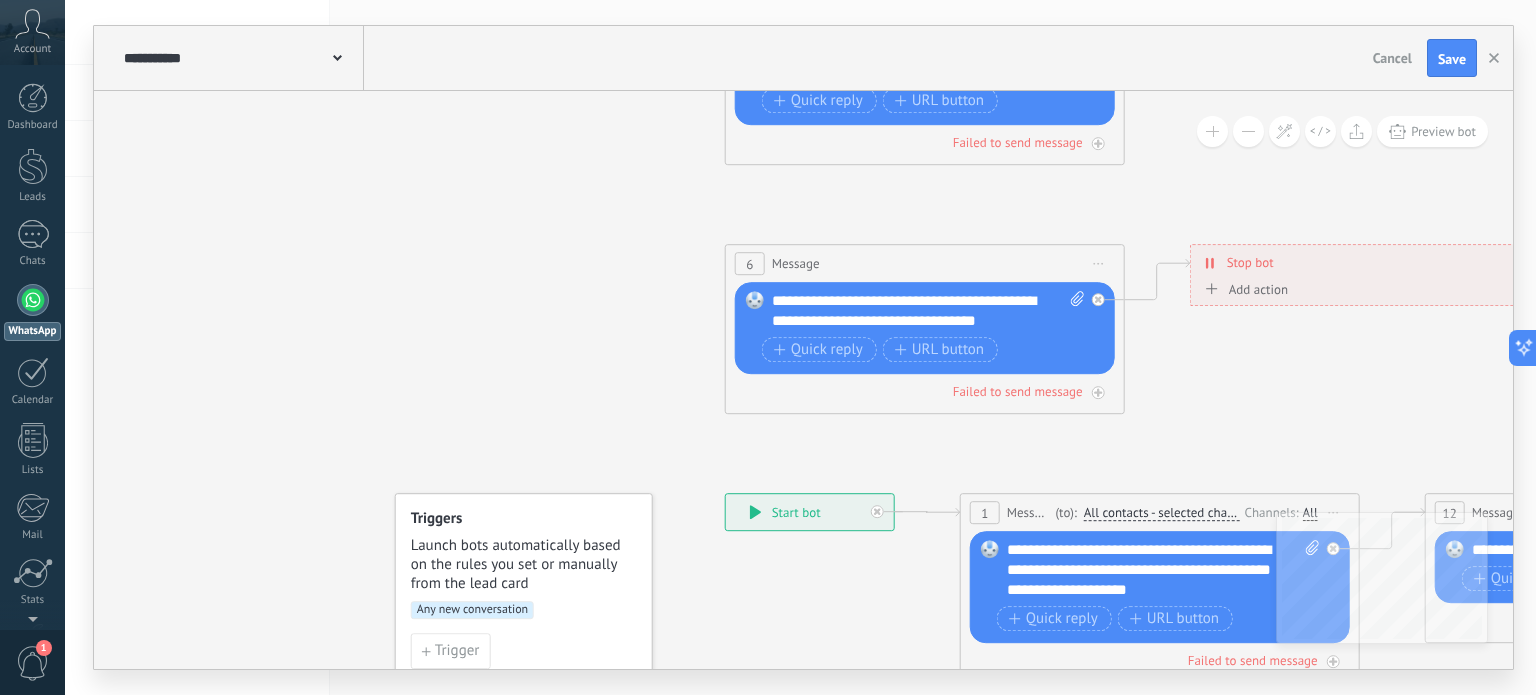 click on "**********" at bounding box center (241, 58) 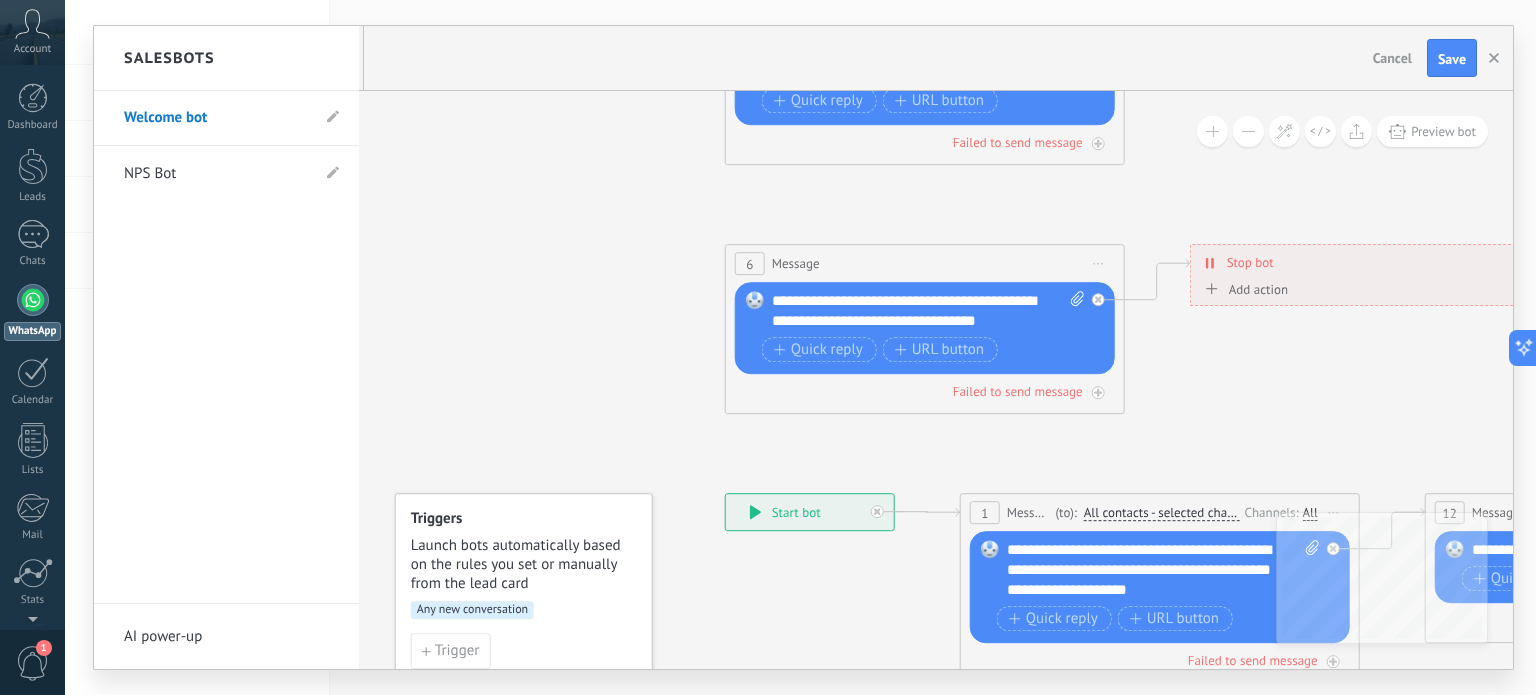 click on "NPS Bot" at bounding box center [216, 174] 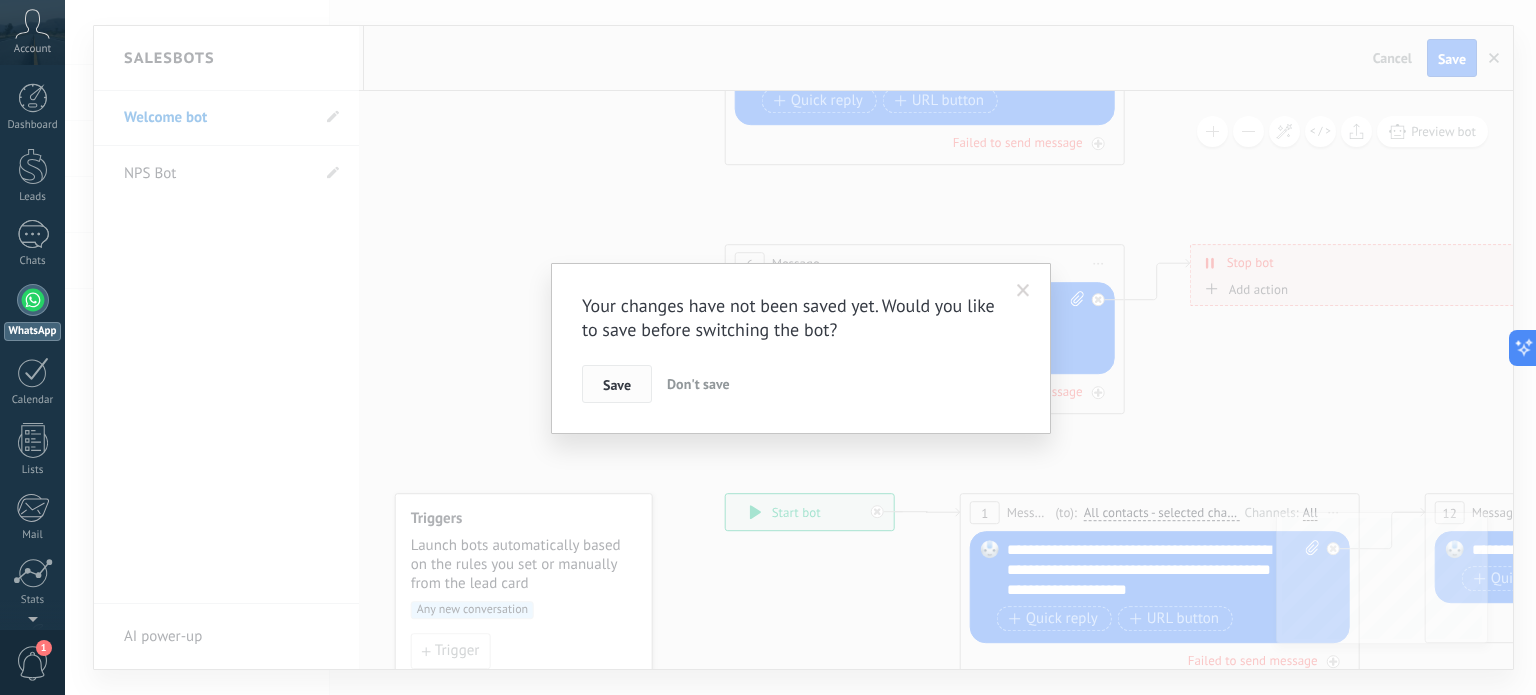 click on "Save" at bounding box center (617, 385) 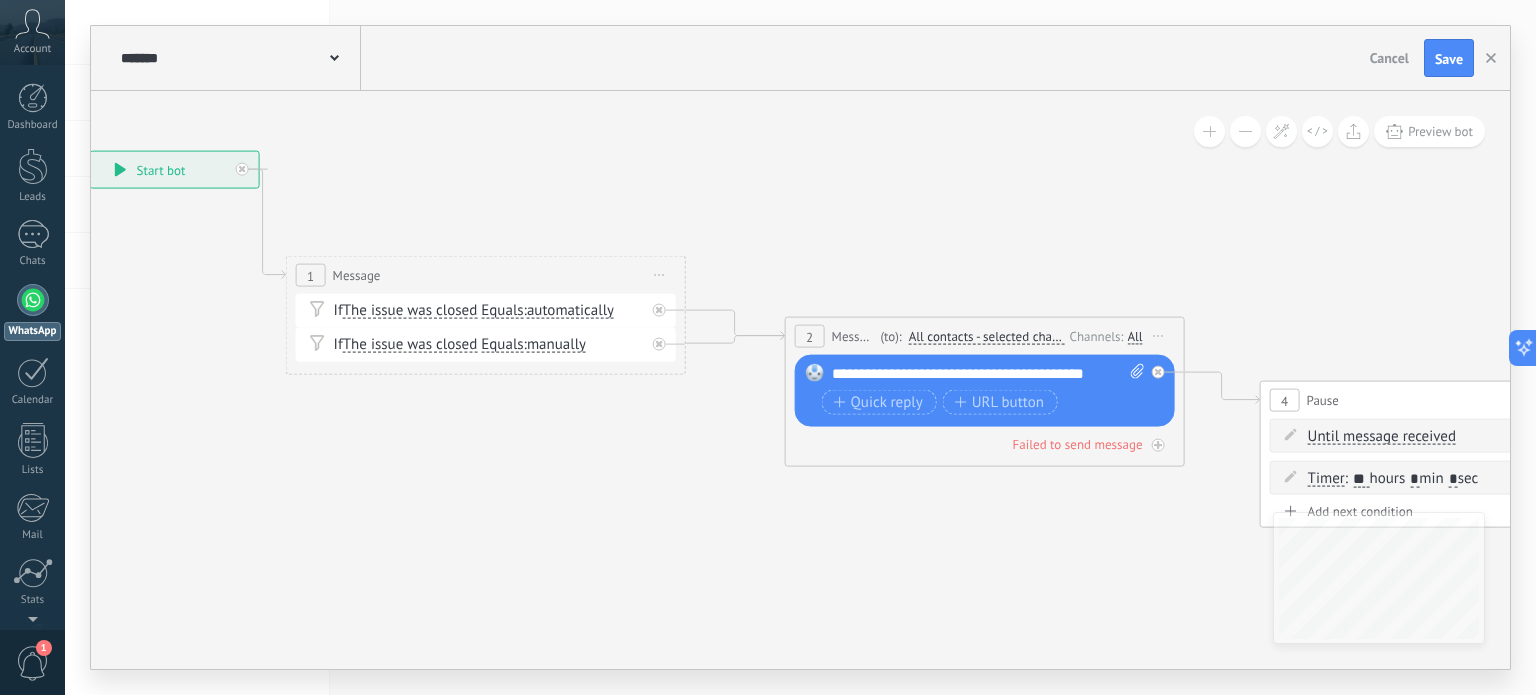 click on "manually" at bounding box center [556, 345] 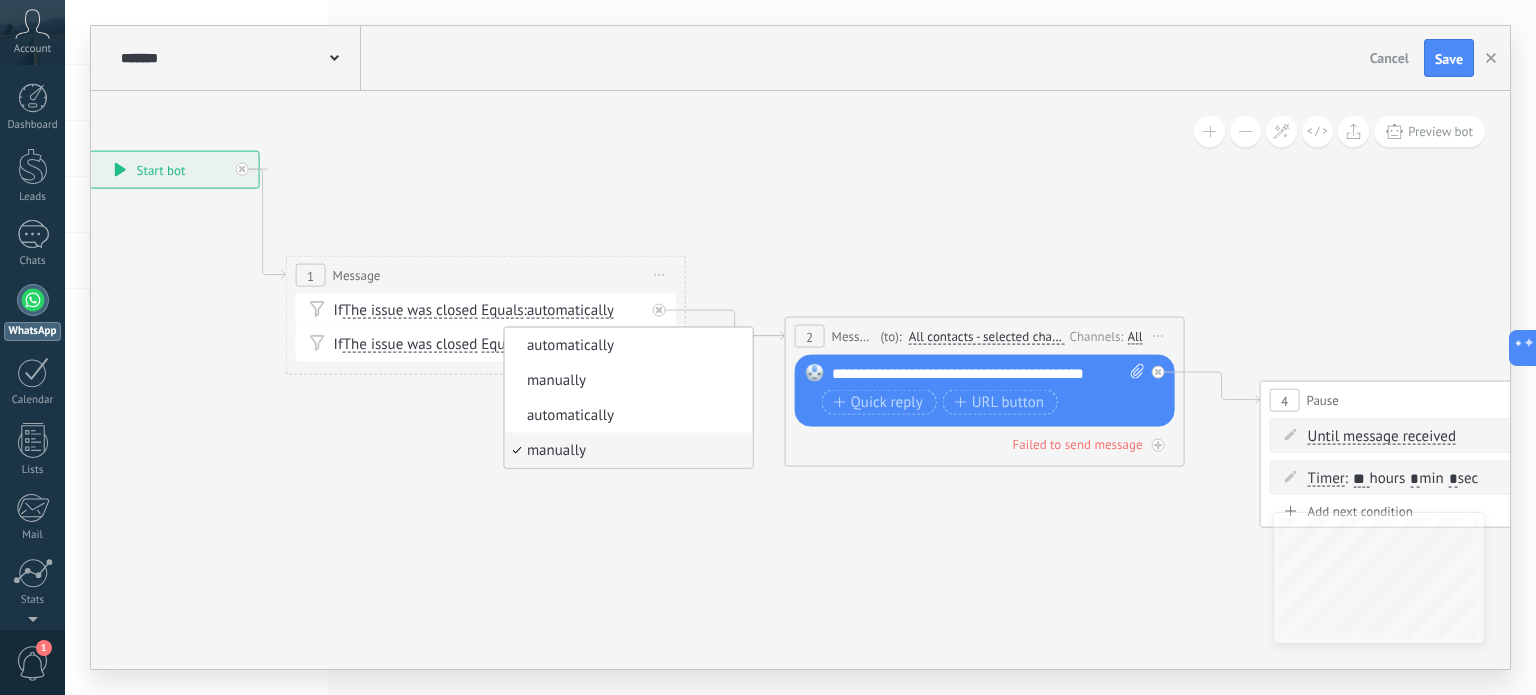 click on "1
Message
*******
Start preview here
If
The issue was closed
The issue was closed
The issue was closed
The issue was closed
Equals" at bounding box center [486, 315] 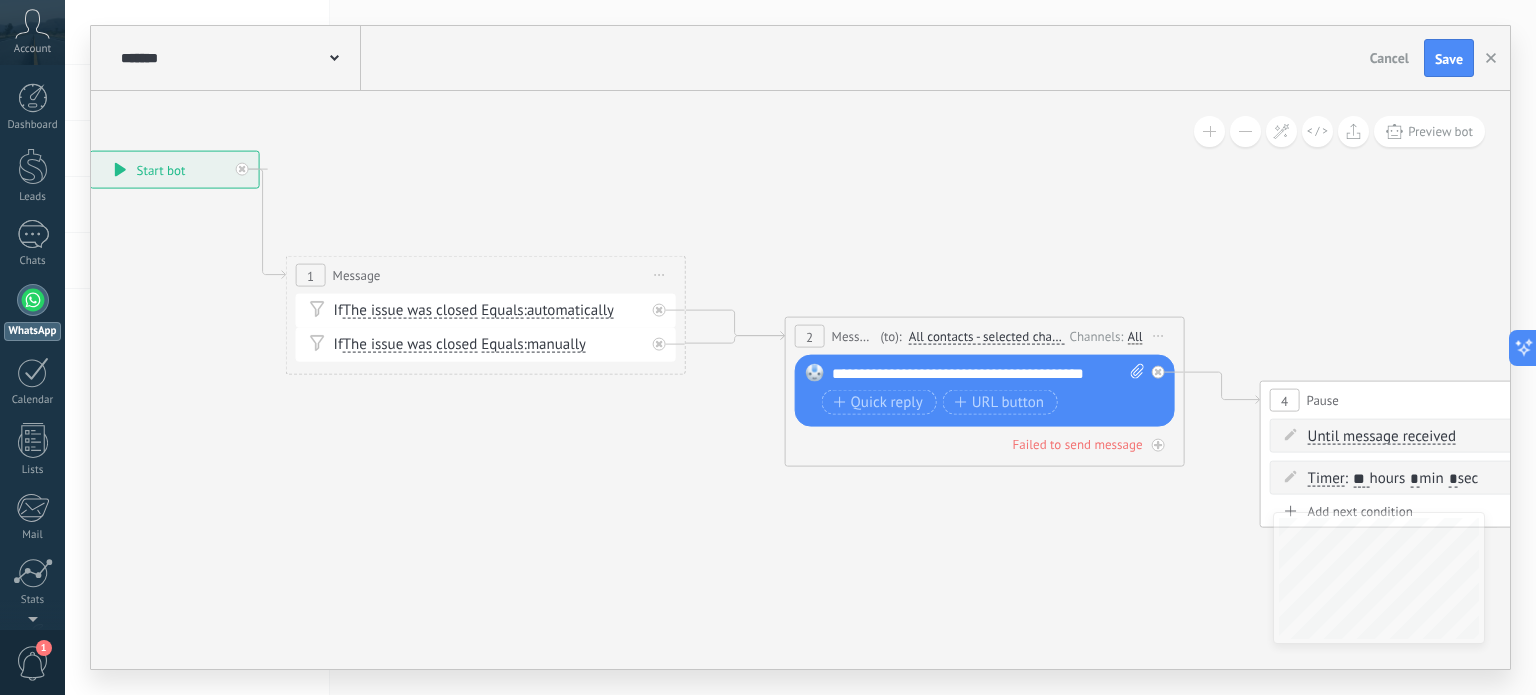 click on "1" at bounding box center (310, 275) 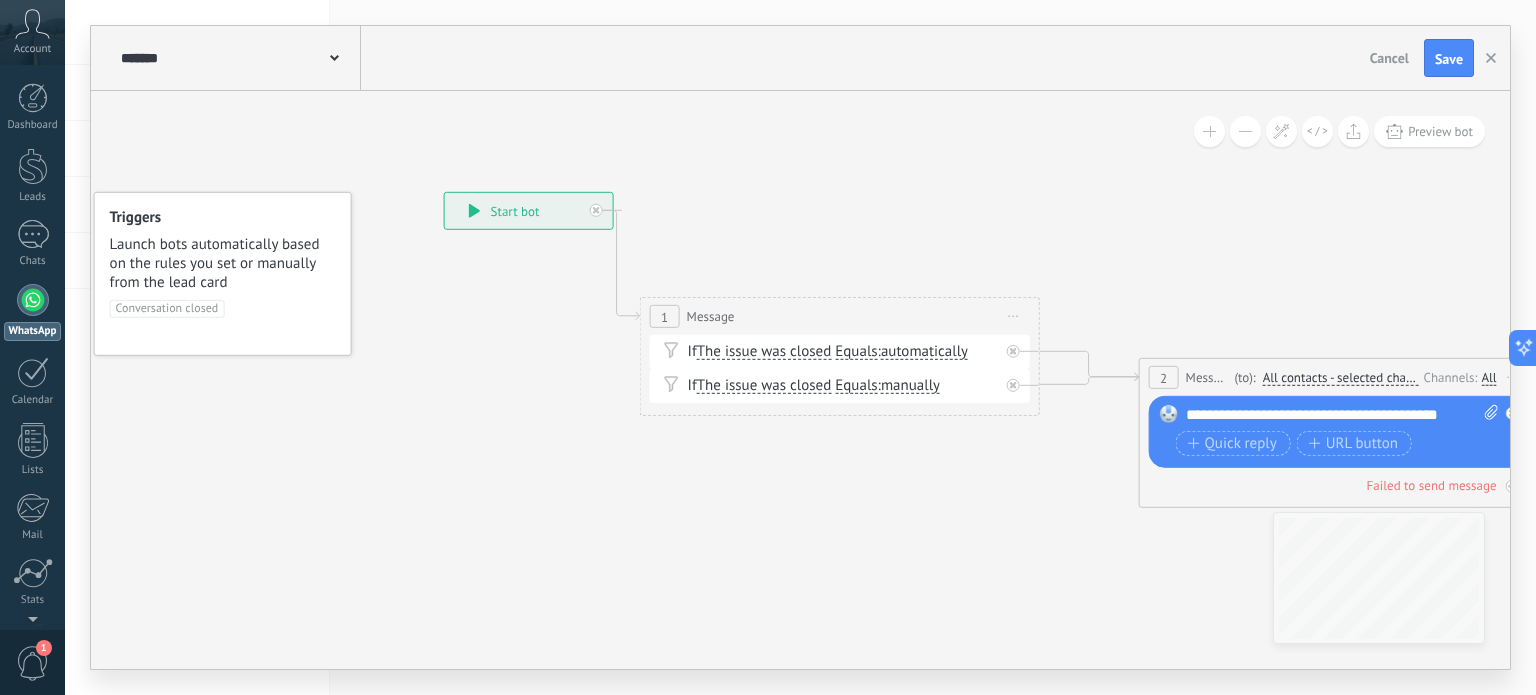click on "******* NPS Bot" at bounding box center [238, 58] 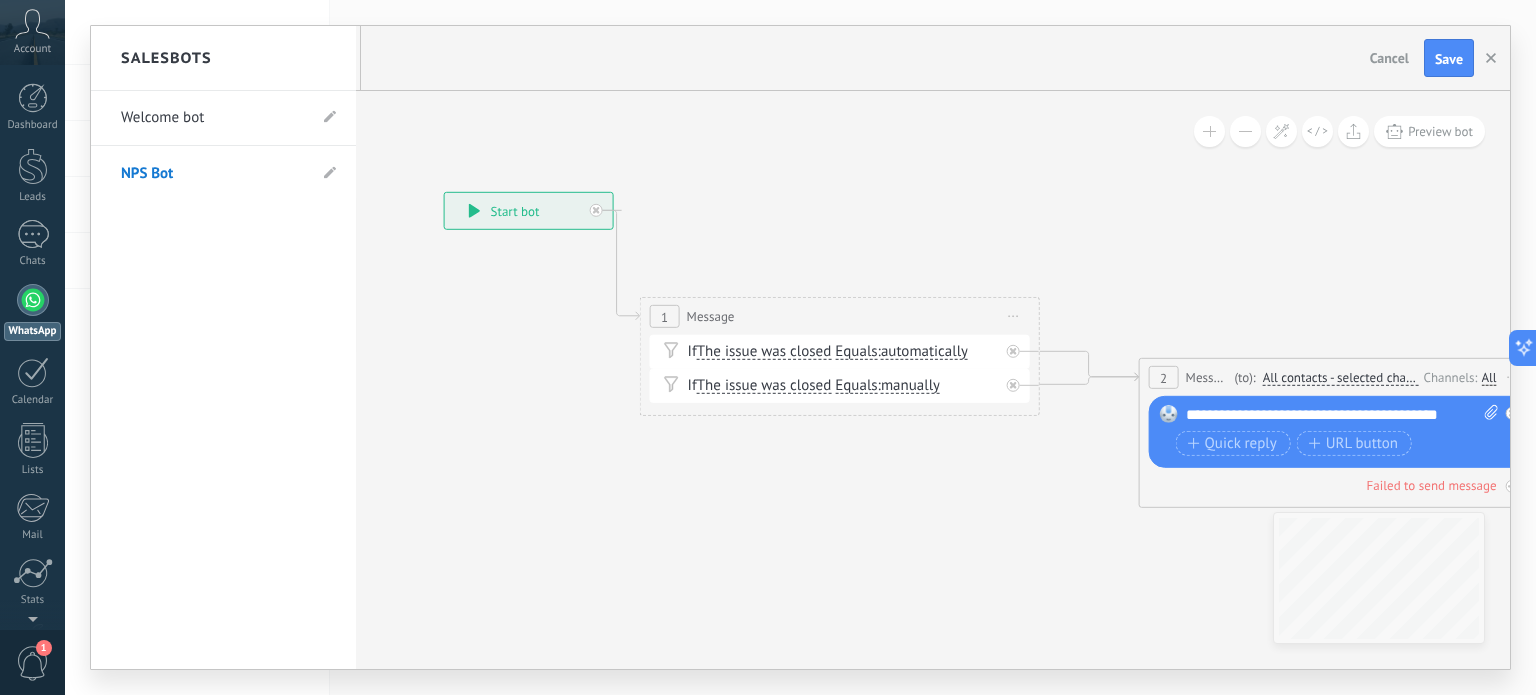 click on "Welcome bot" at bounding box center [213, 118] 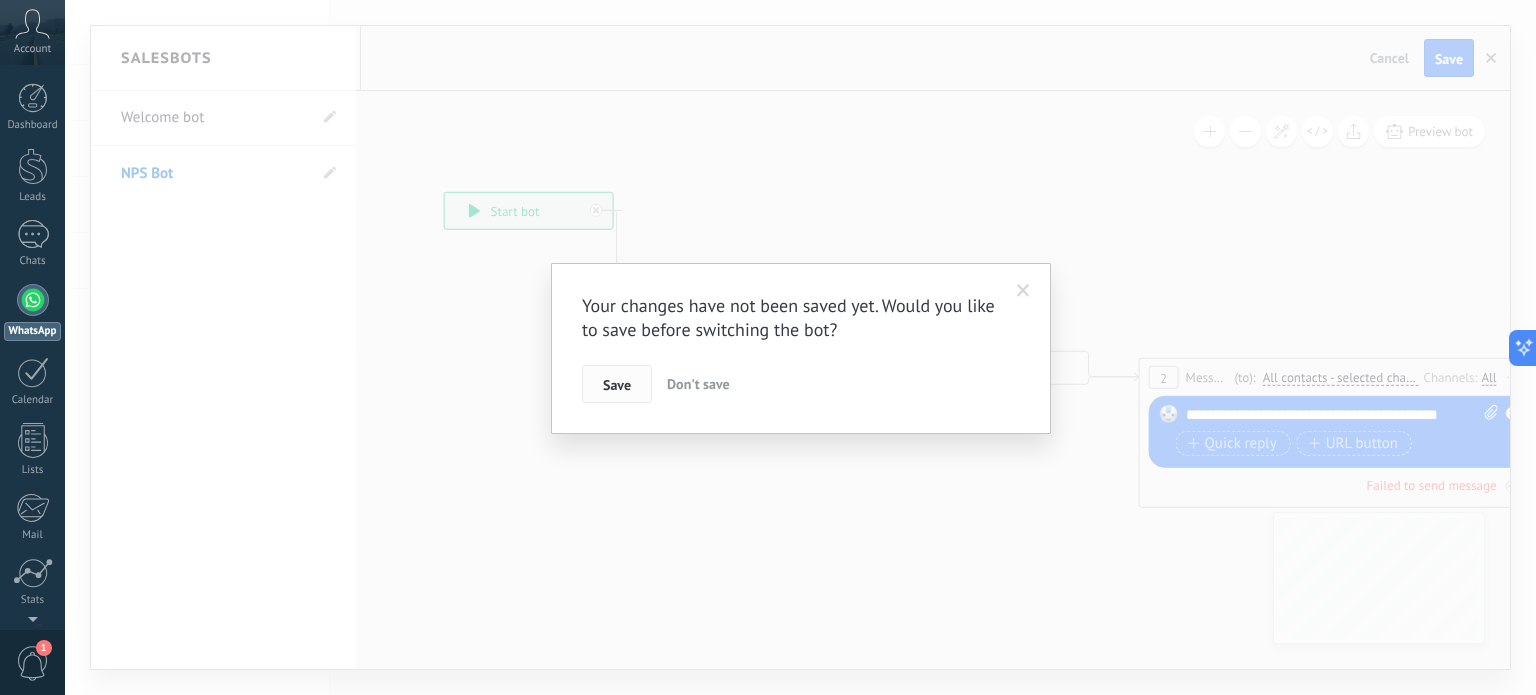 click on "Save" at bounding box center [617, 385] 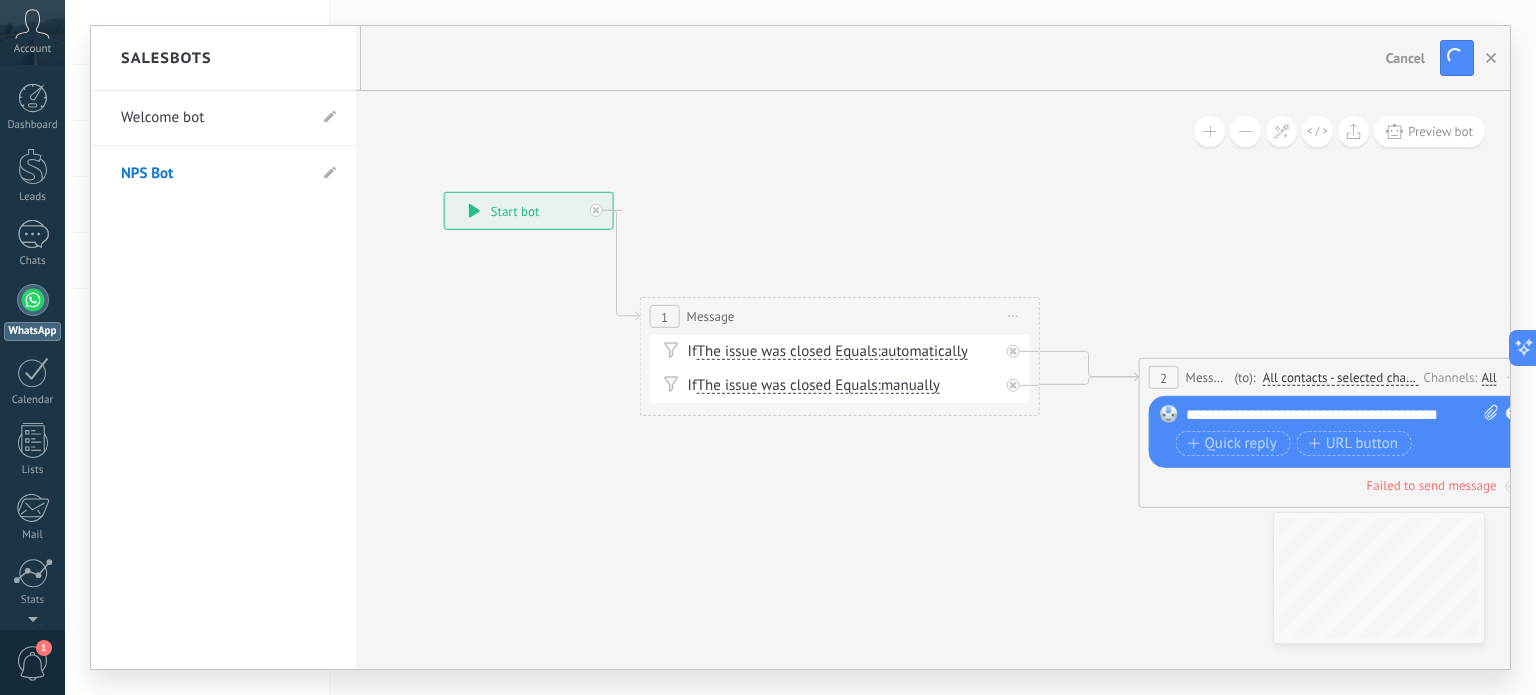 type on "**********" 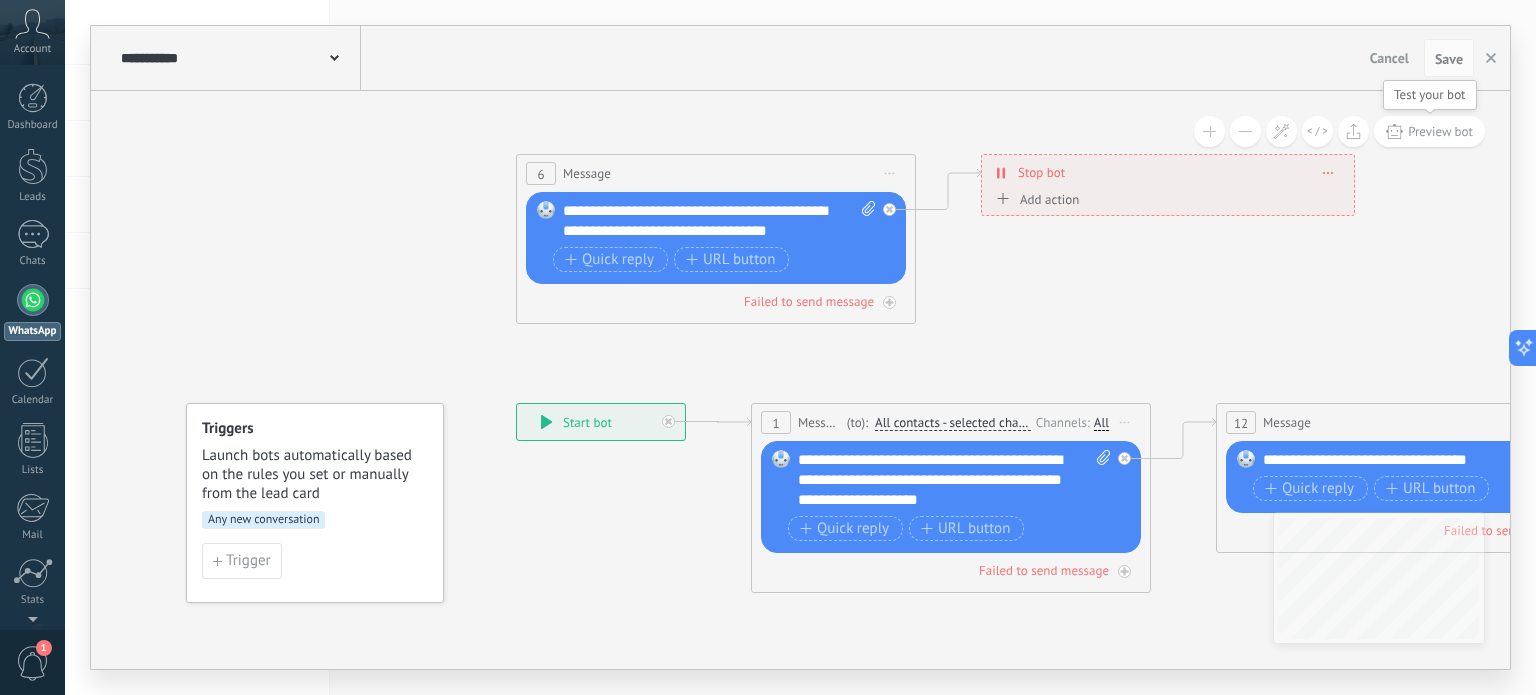 click on "Preview bot" at bounding box center [1440, 131] 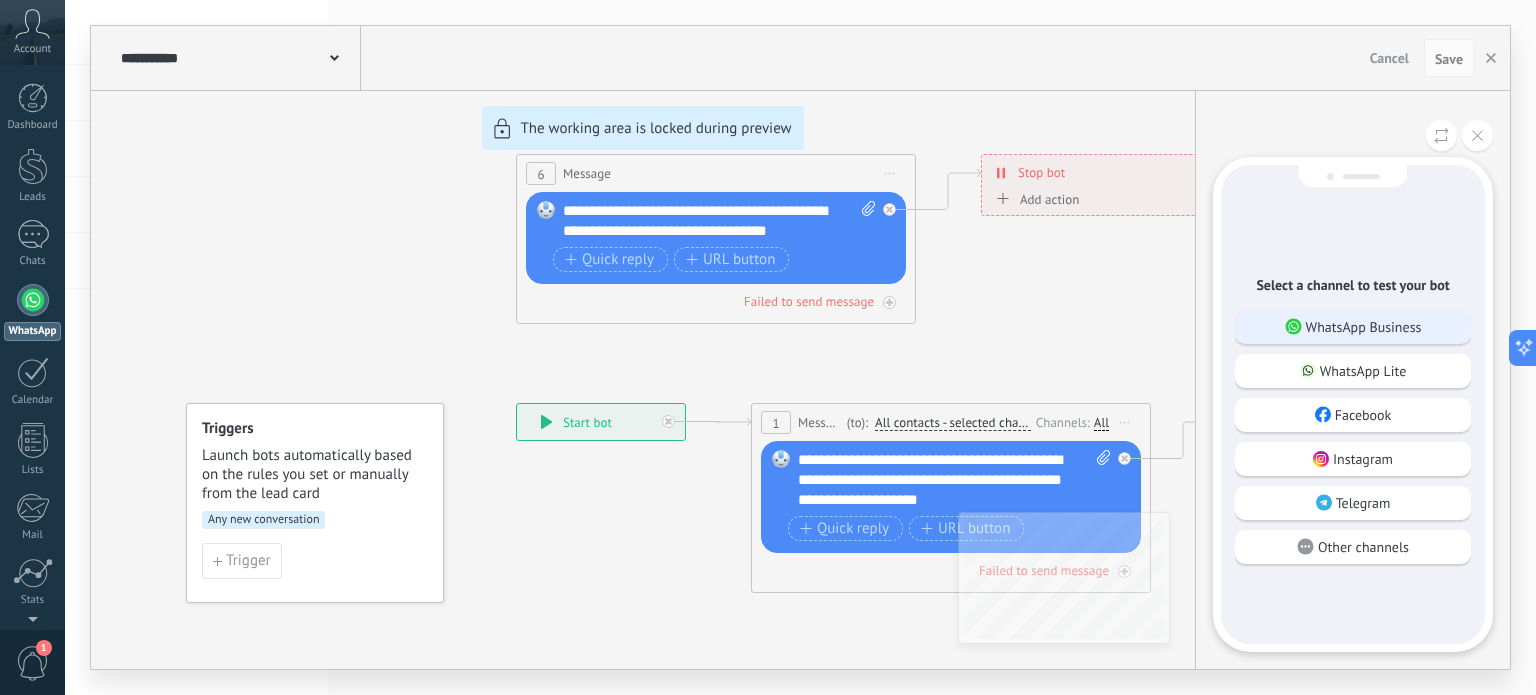 click on "WhatsApp Business" at bounding box center (1364, 327) 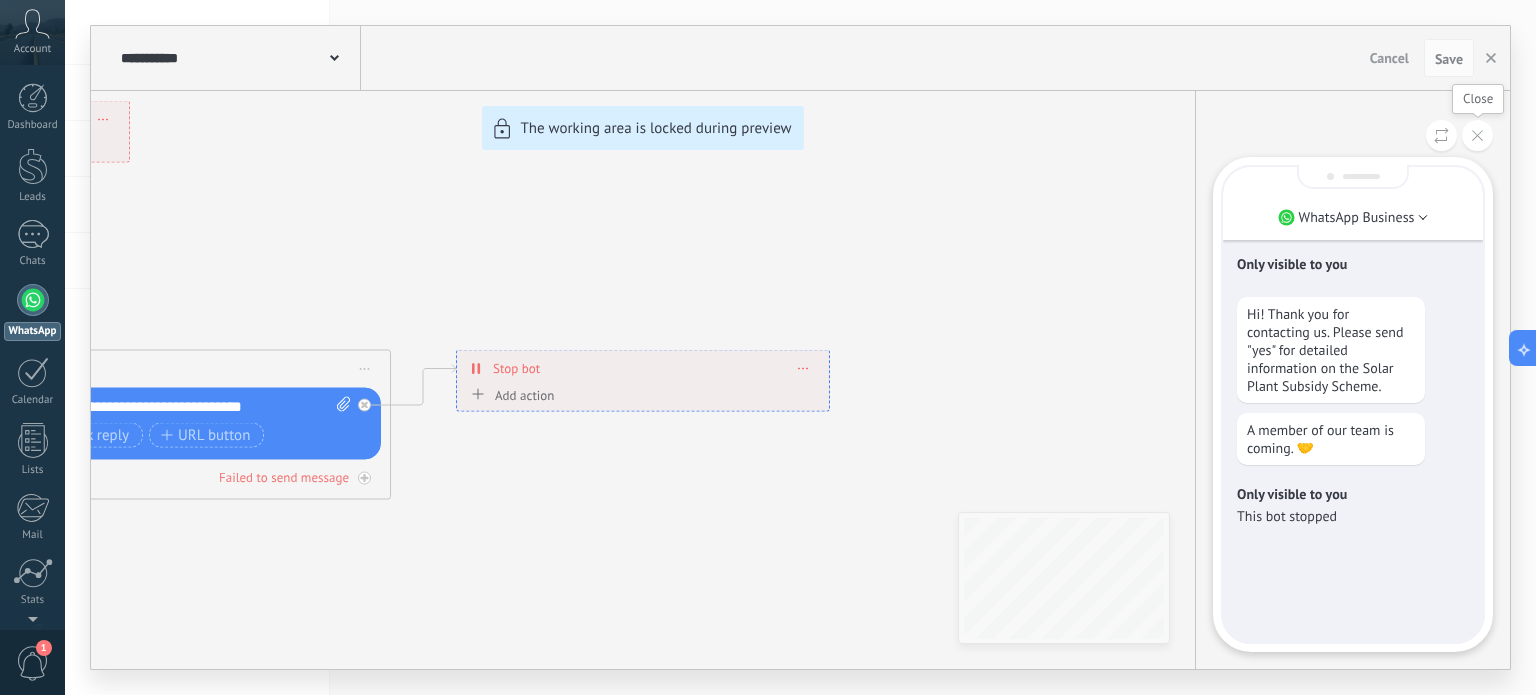 click at bounding box center (1477, 135) 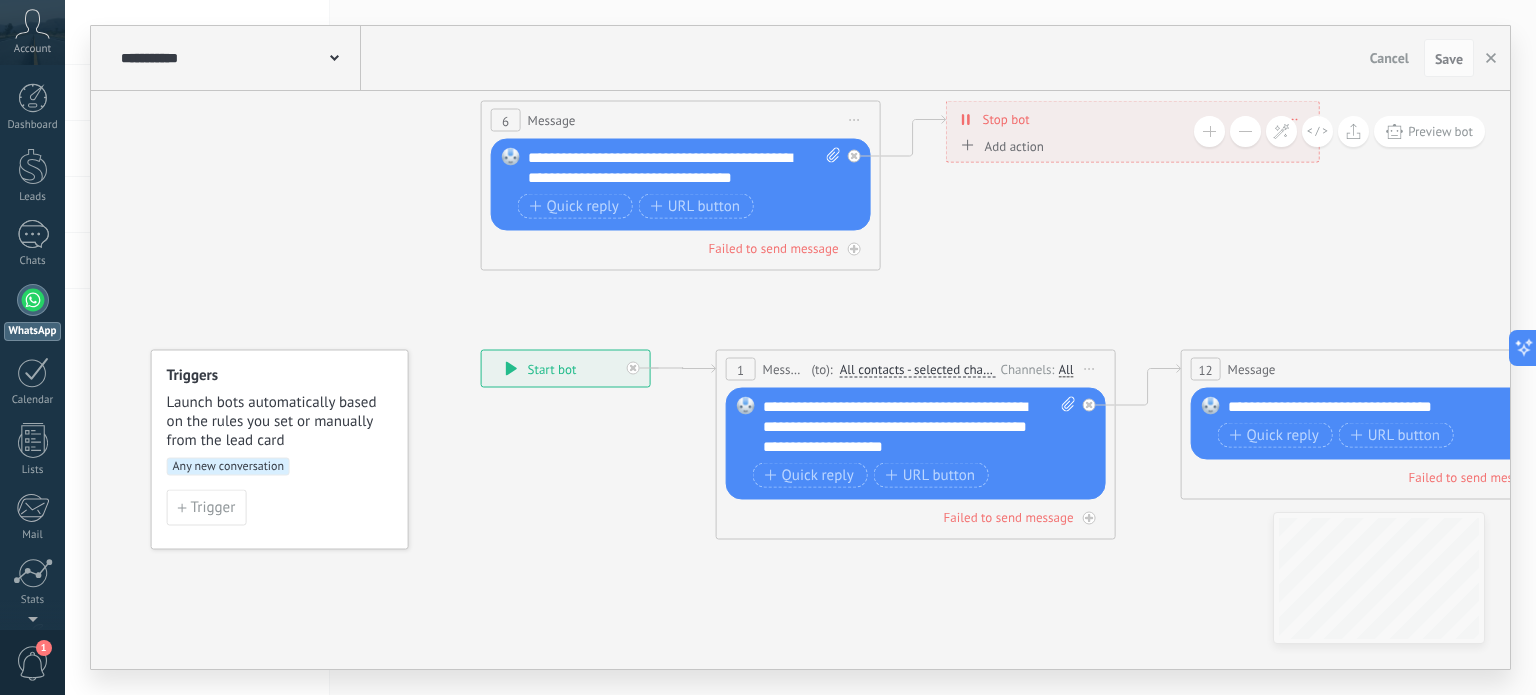 click on "Start preview here
Rename
Duplicate
[GEOGRAPHIC_DATA]" at bounding box center (1090, 369) 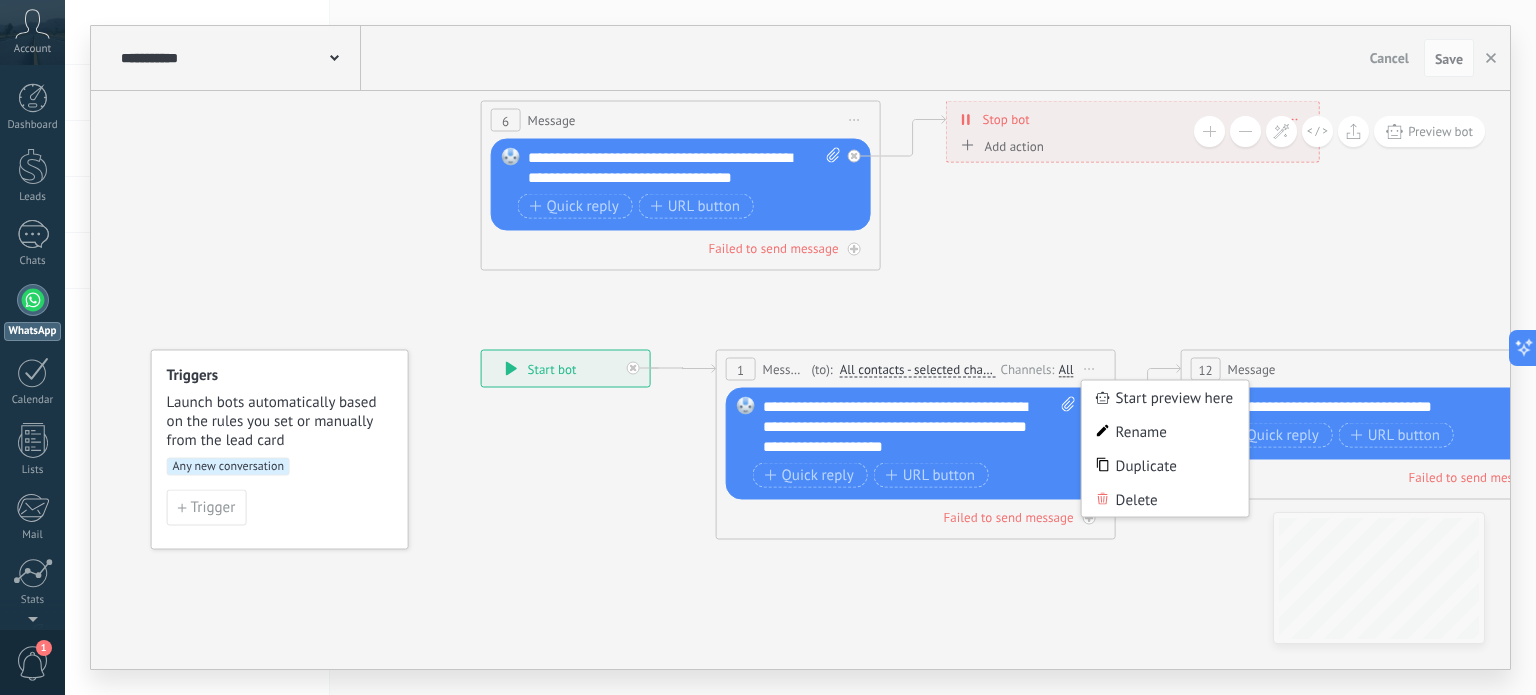 click on "All contacts - selected channels" at bounding box center [918, 370] 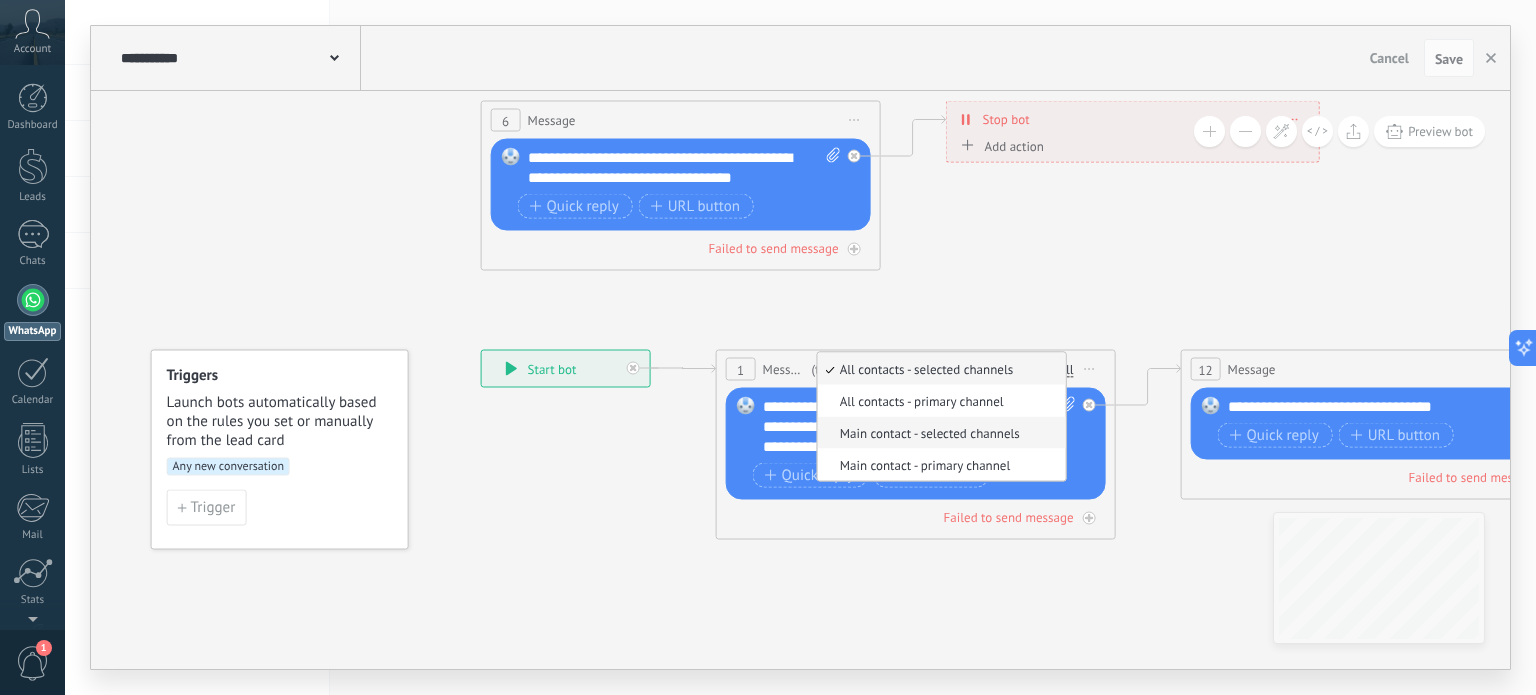 click on "Main contact - selected channels" at bounding box center (939, 433) 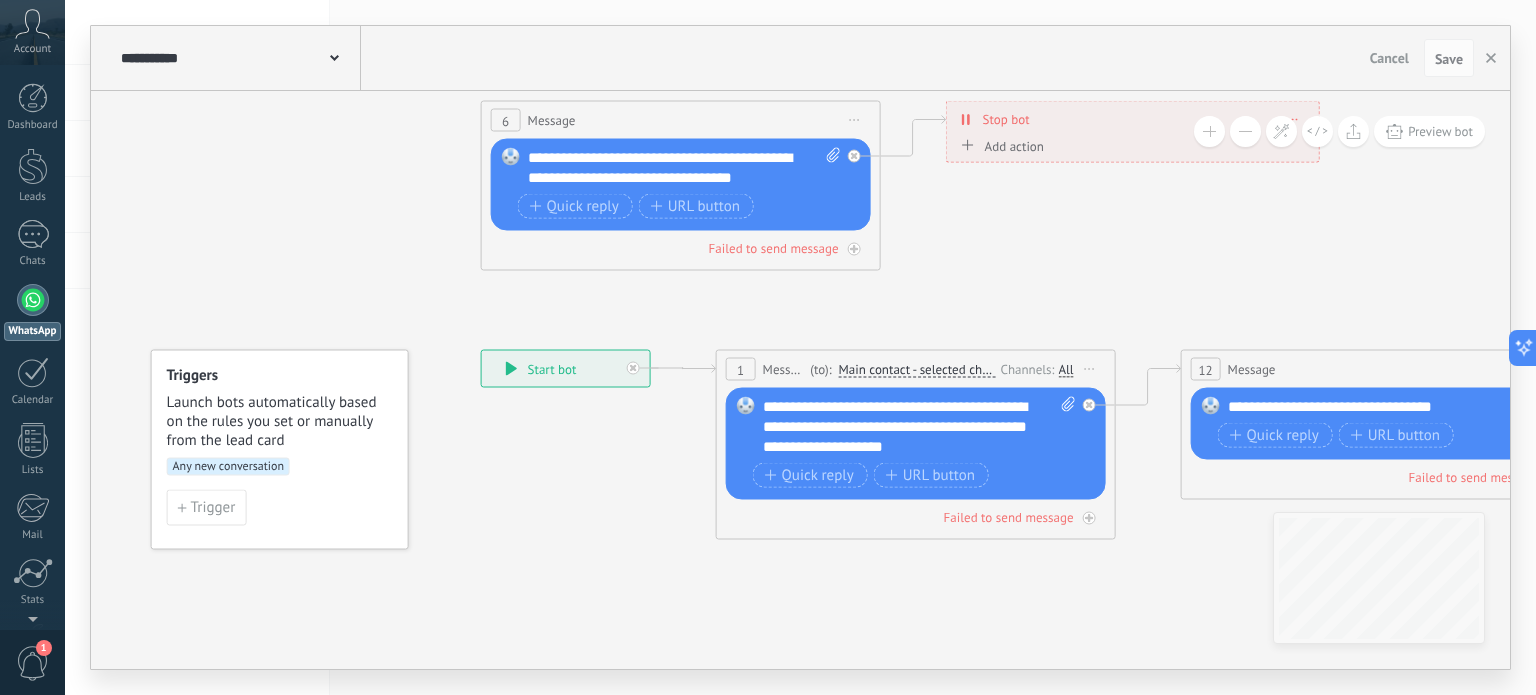 click on "Main contact - selected channels" at bounding box center (917, 370) 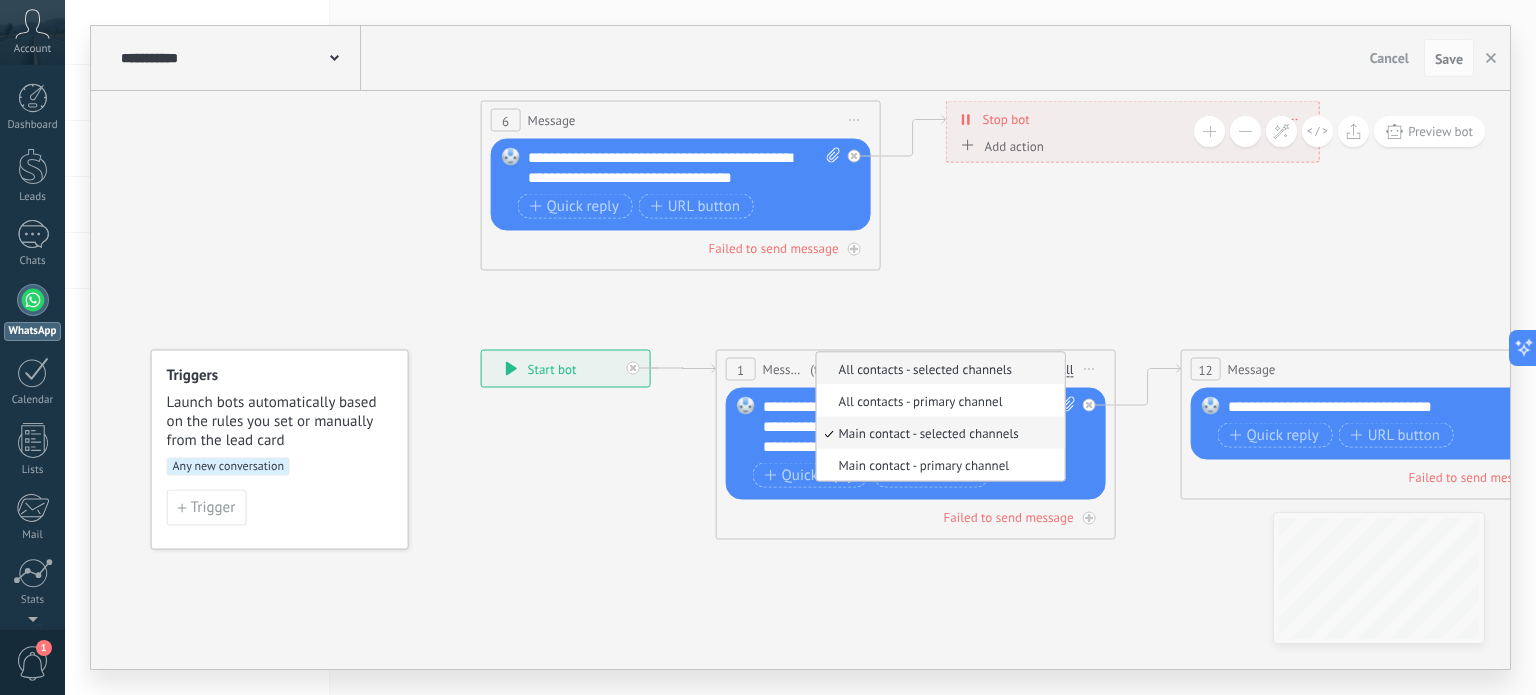 click on "All contacts - selected channels" at bounding box center (938, 369) 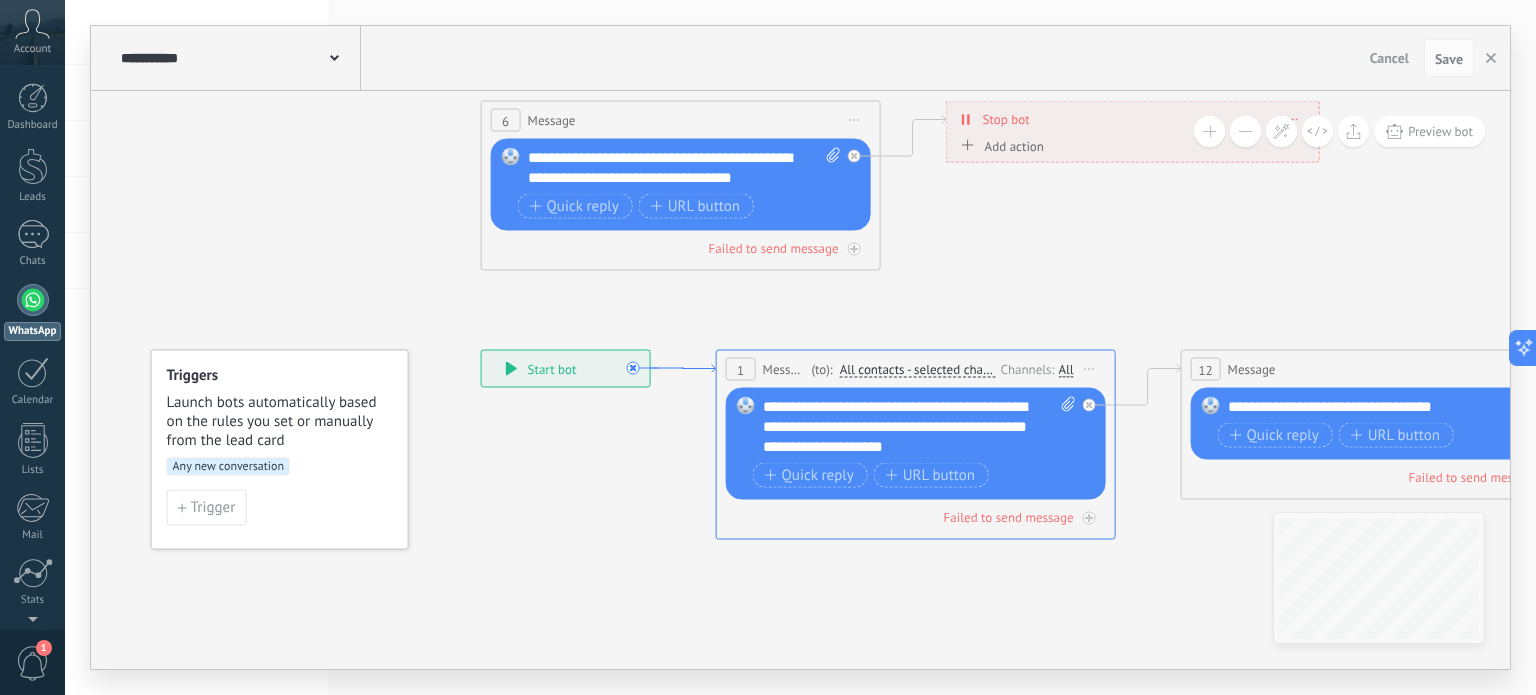 click 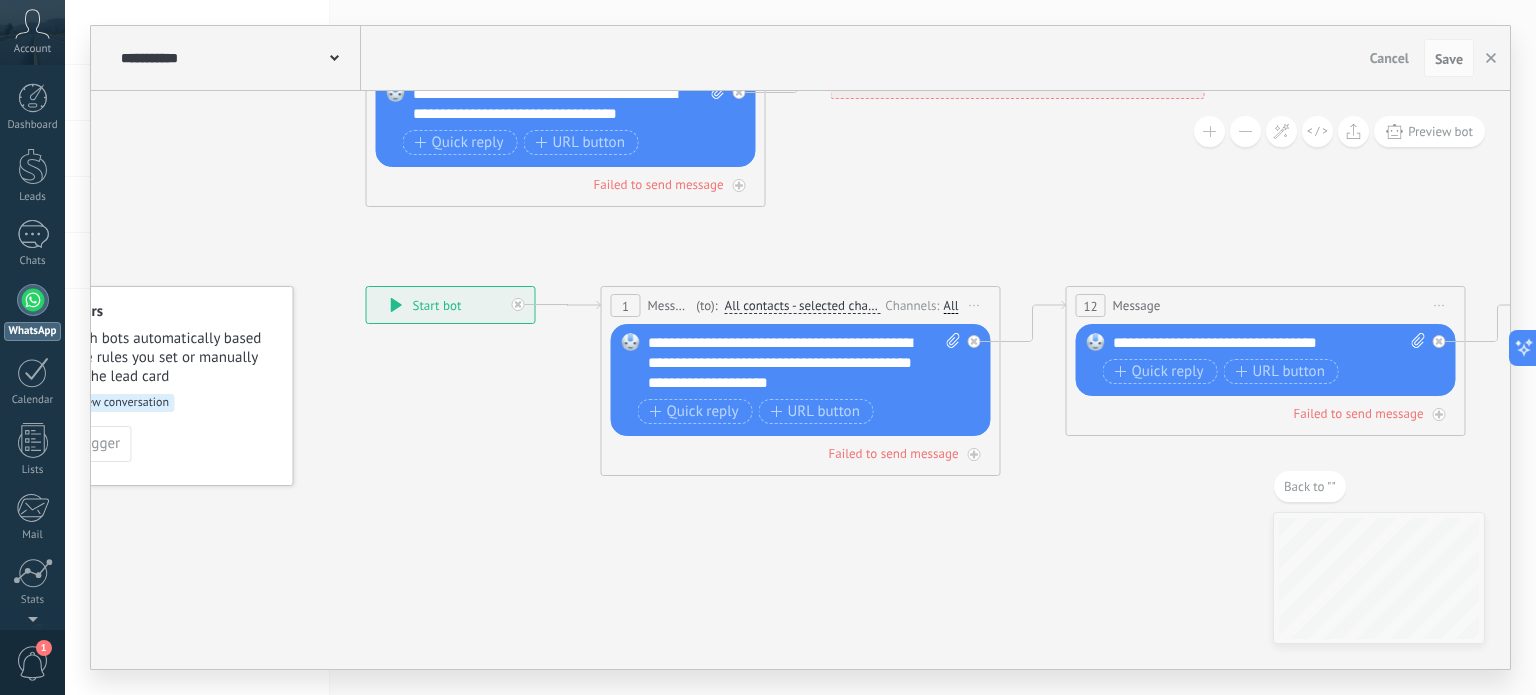 drag, startPoint x: 676, startPoint y: 367, endPoint x: 557, endPoint y: 465, distance: 154.15901 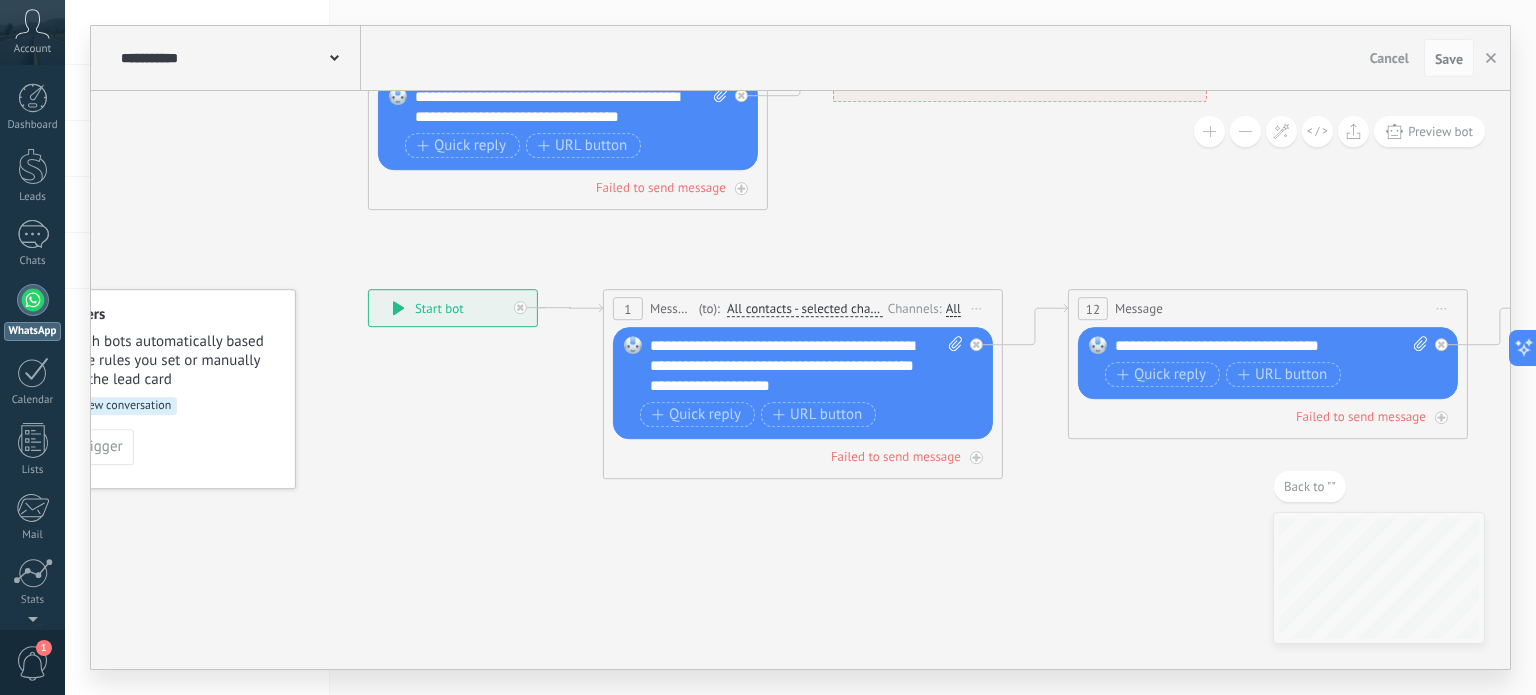 drag, startPoint x: 544, startPoint y: 359, endPoint x: 497, endPoint y: 487, distance: 136.35616 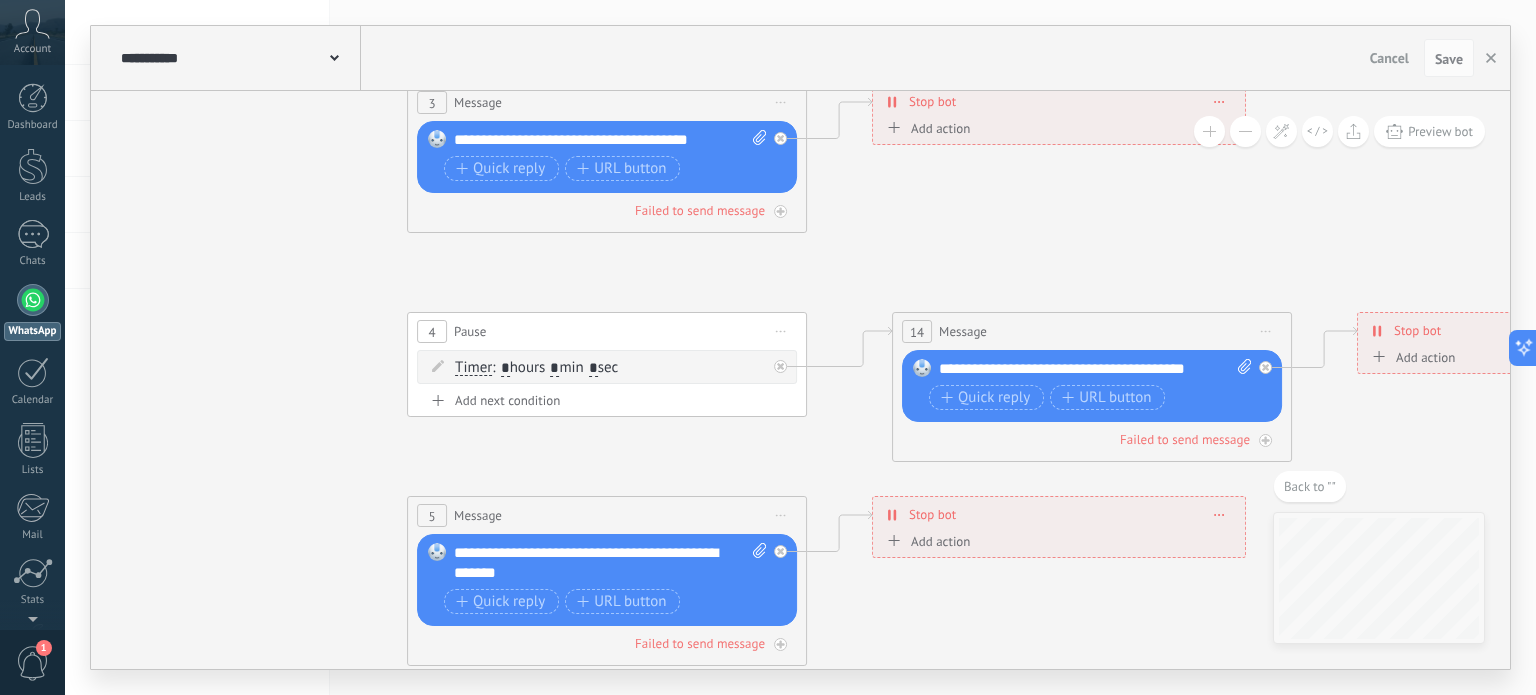 click on "Pause" at bounding box center [470, 331] 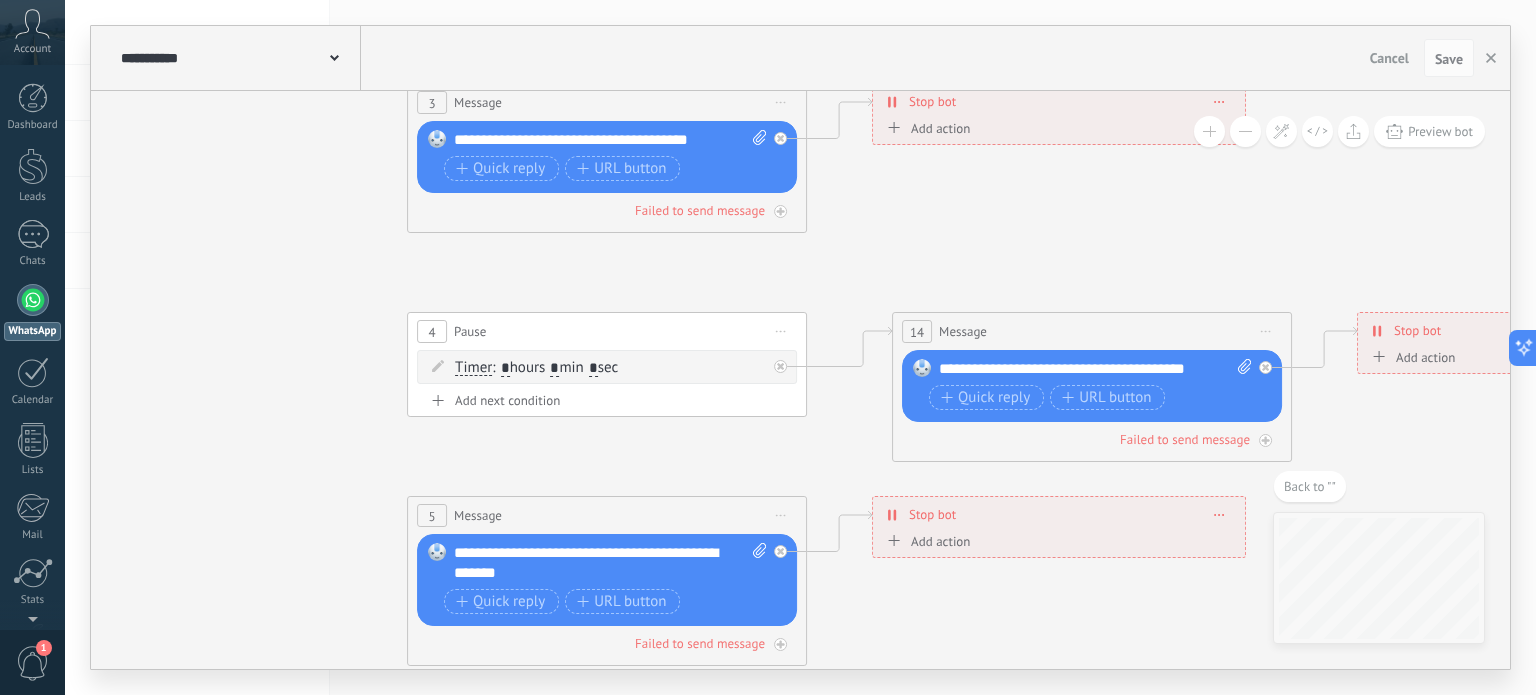 click on "Start preview here
Rename
Duplicate
[GEOGRAPHIC_DATA]" at bounding box center [781, 331] 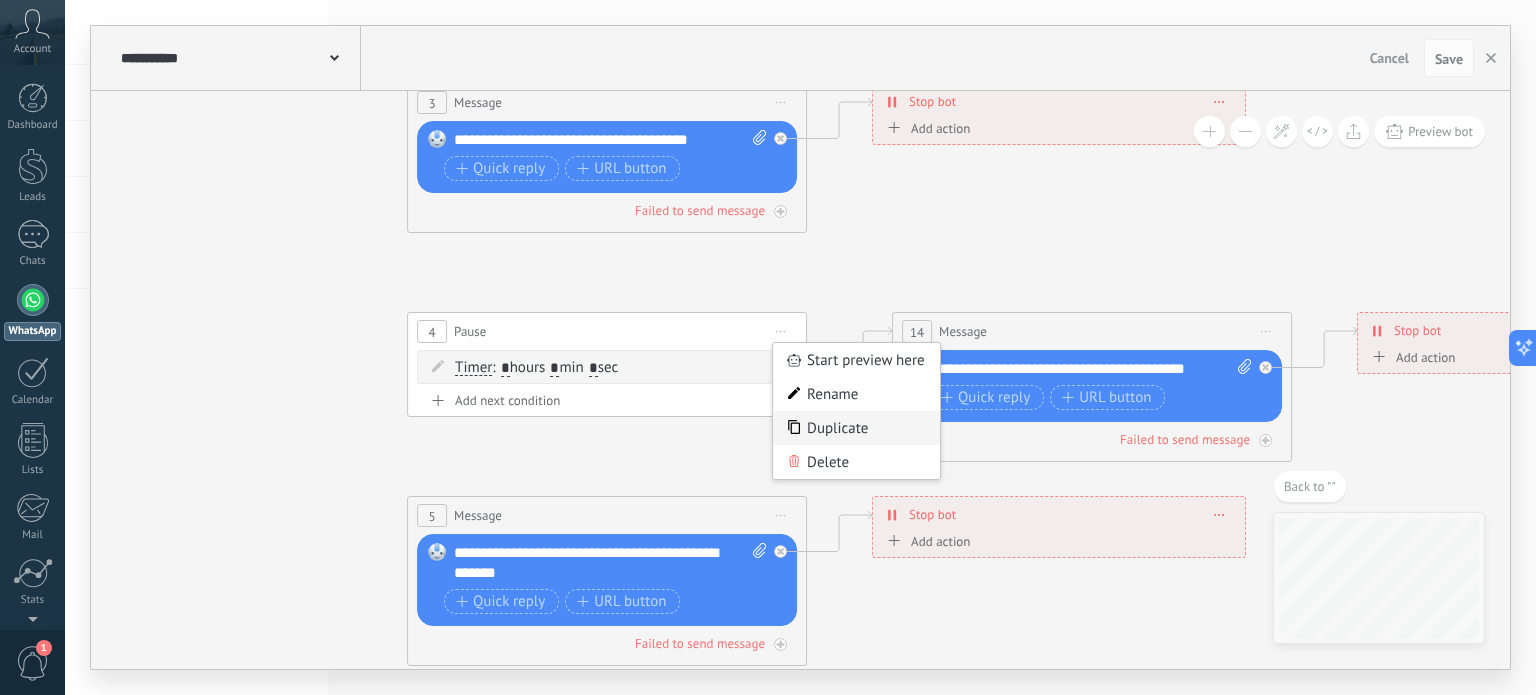click on "Duplicate" at bounding box center [856, 428] 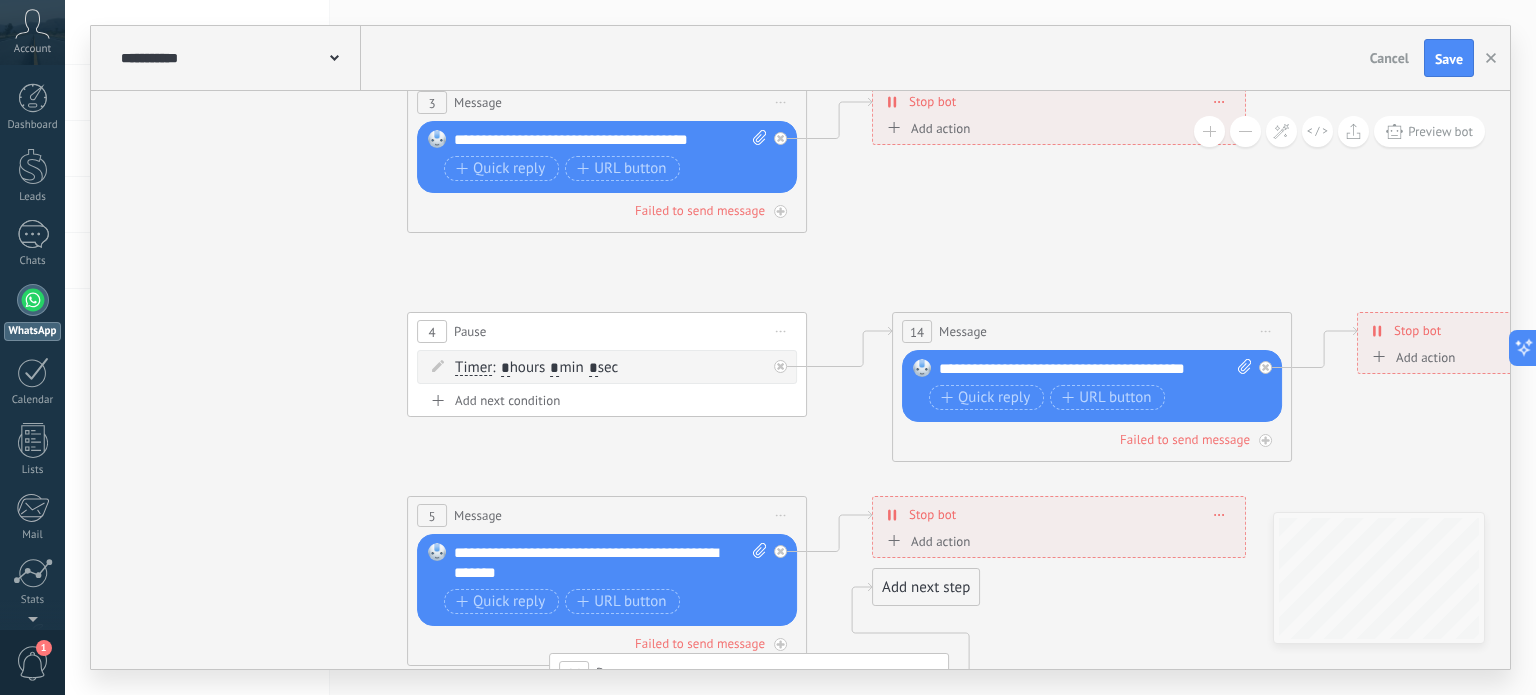 drag, startPoint x: 706, startPoint y: 487, endPoint x: 848, endPoint y: 659, distance: 223.0426 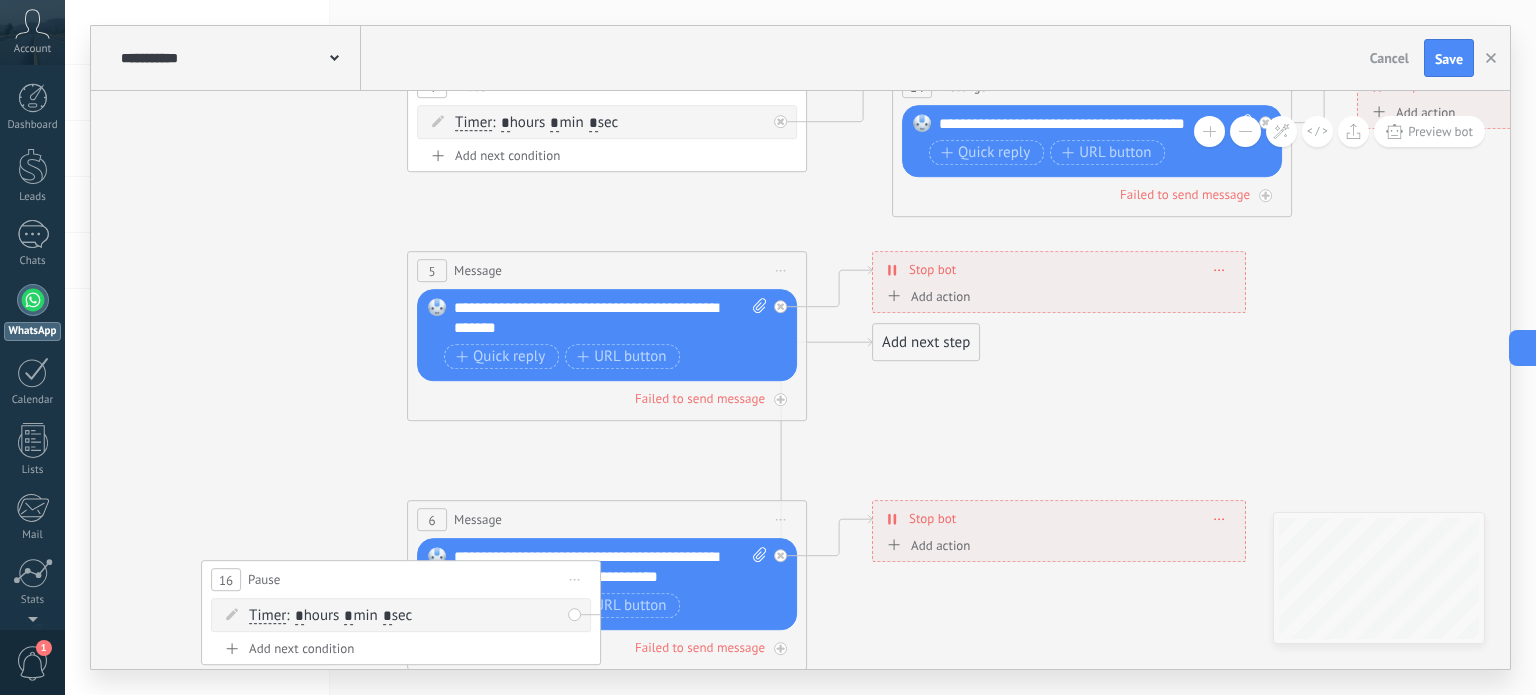 drag, startPoint x: 820, startPoint y: 421, endPoint x: 473, endPoint y: 572, distance: 378.43097 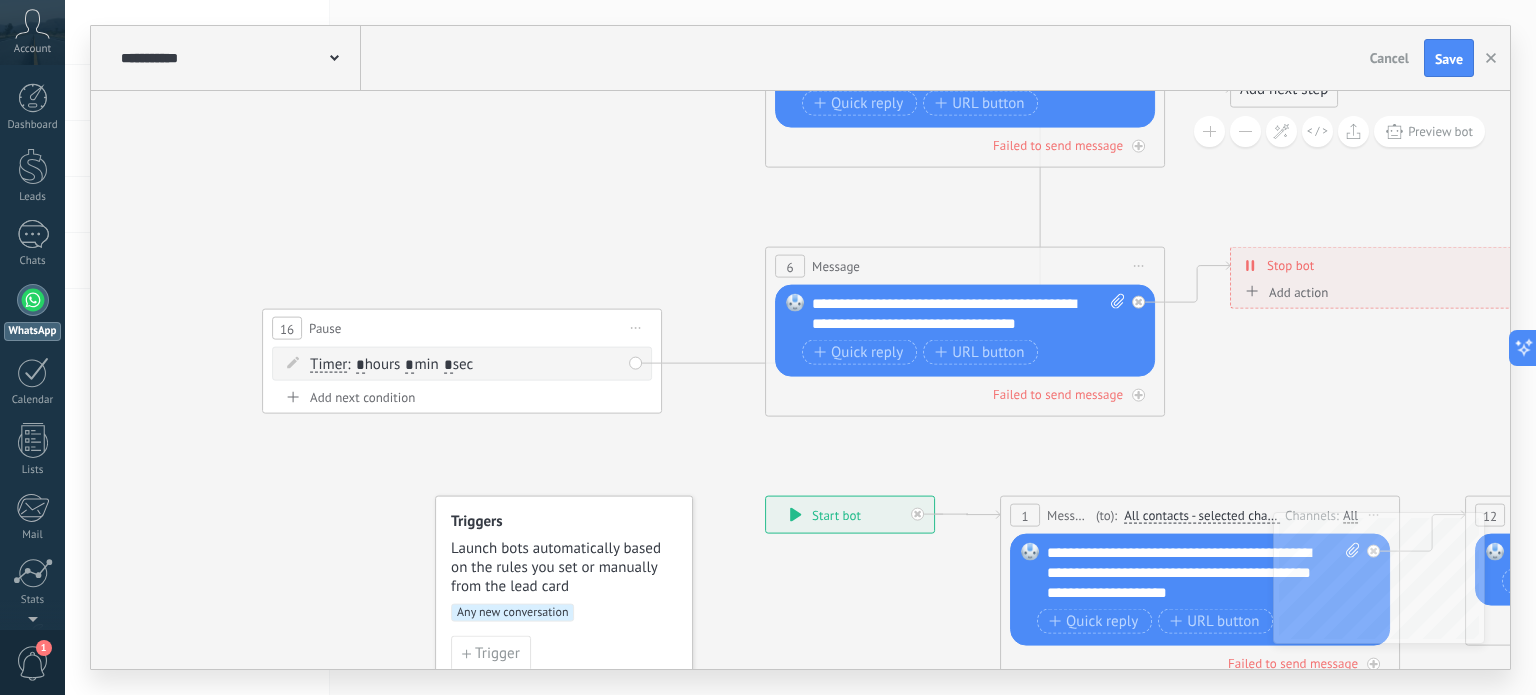 drag, startPoint x: 767, startPoint y: 335, endPoint x: 470, endPoint y: 338, distance: 297.01514 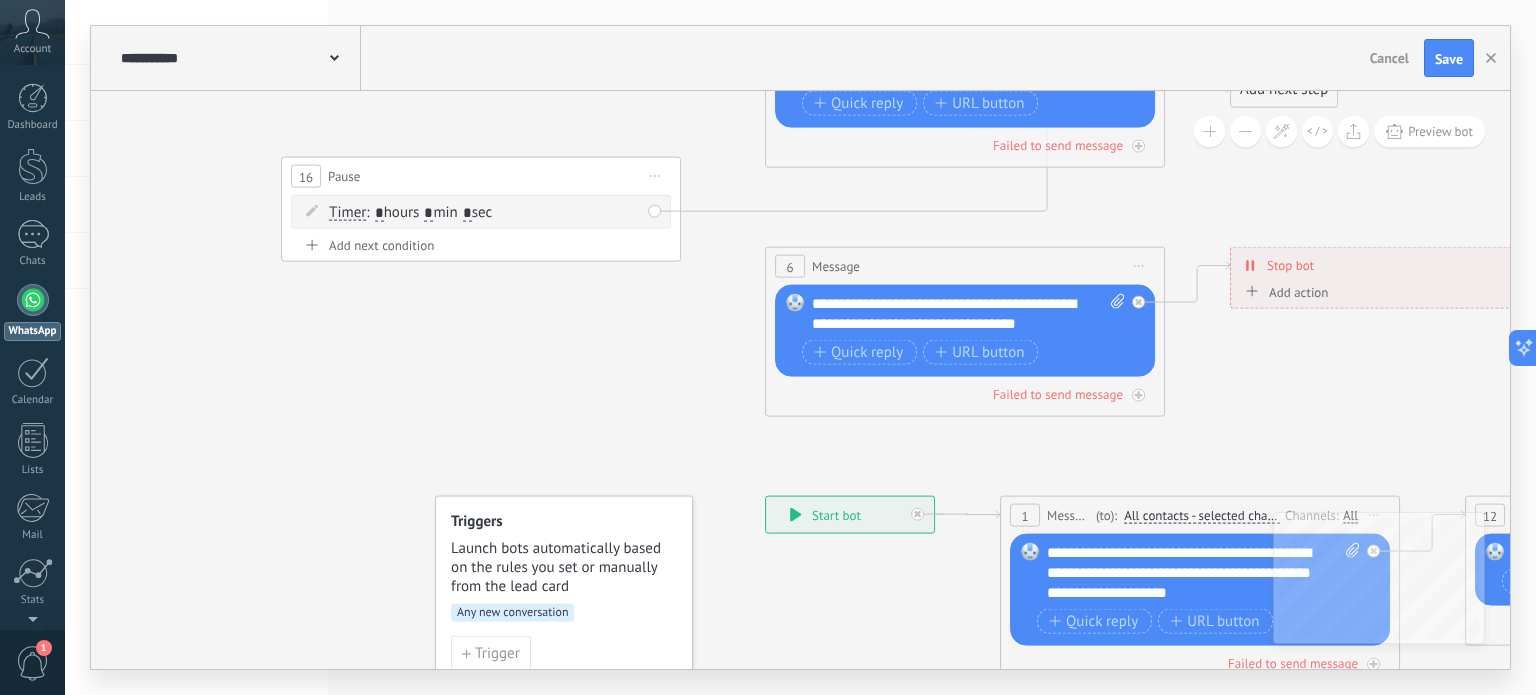 drag, startPoint x: 470, startPoint y: 338, endPoint x: 489, endPoint y: 186, distance: 153.18289 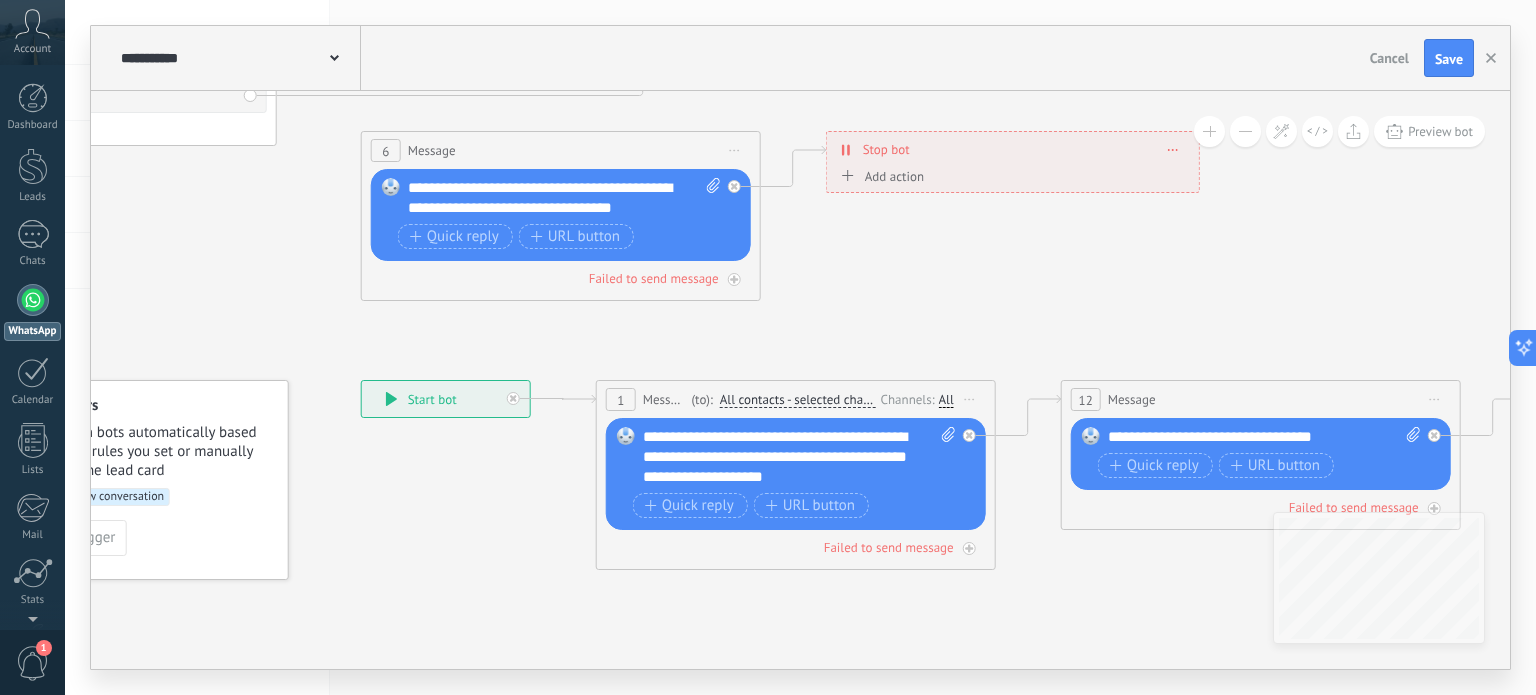 click on "**********" at bounding box center [446, 399] 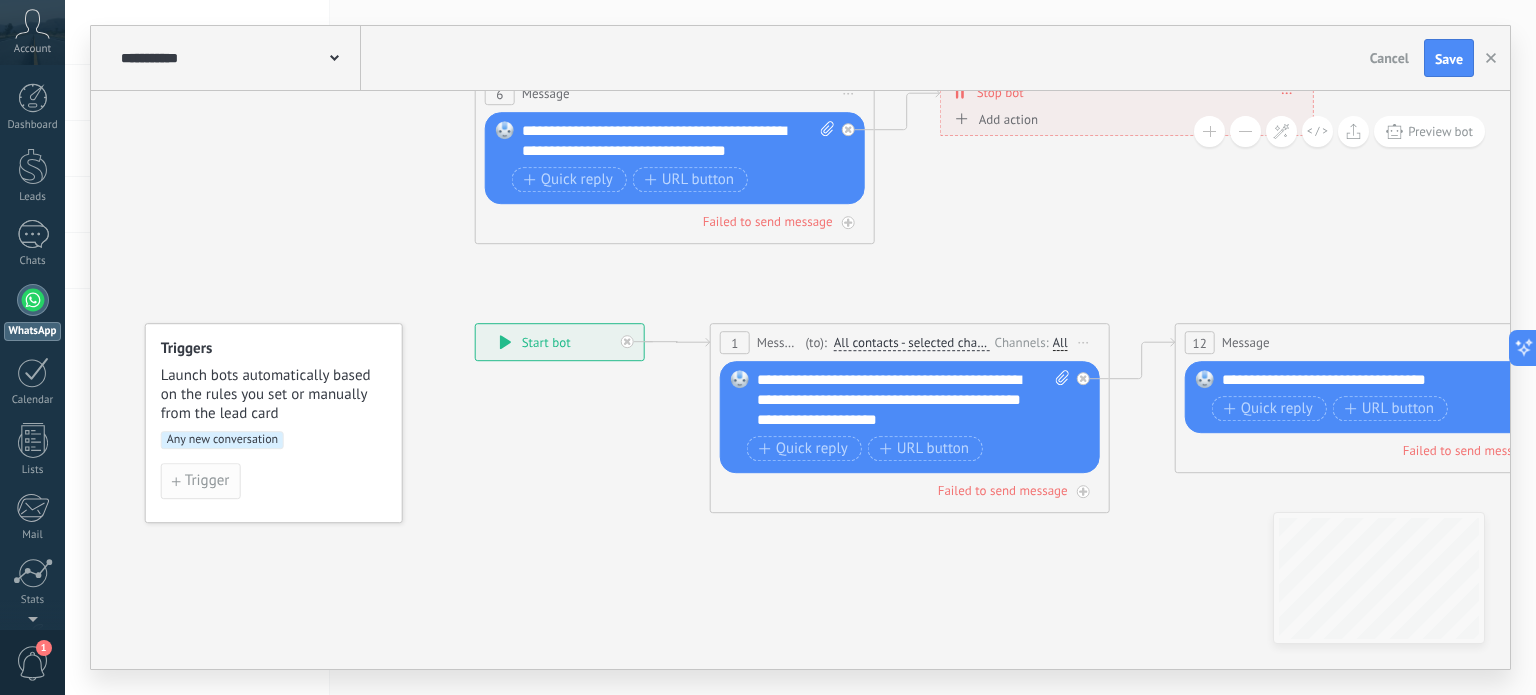 click on "Trigger" at bounding box center [207, 481] 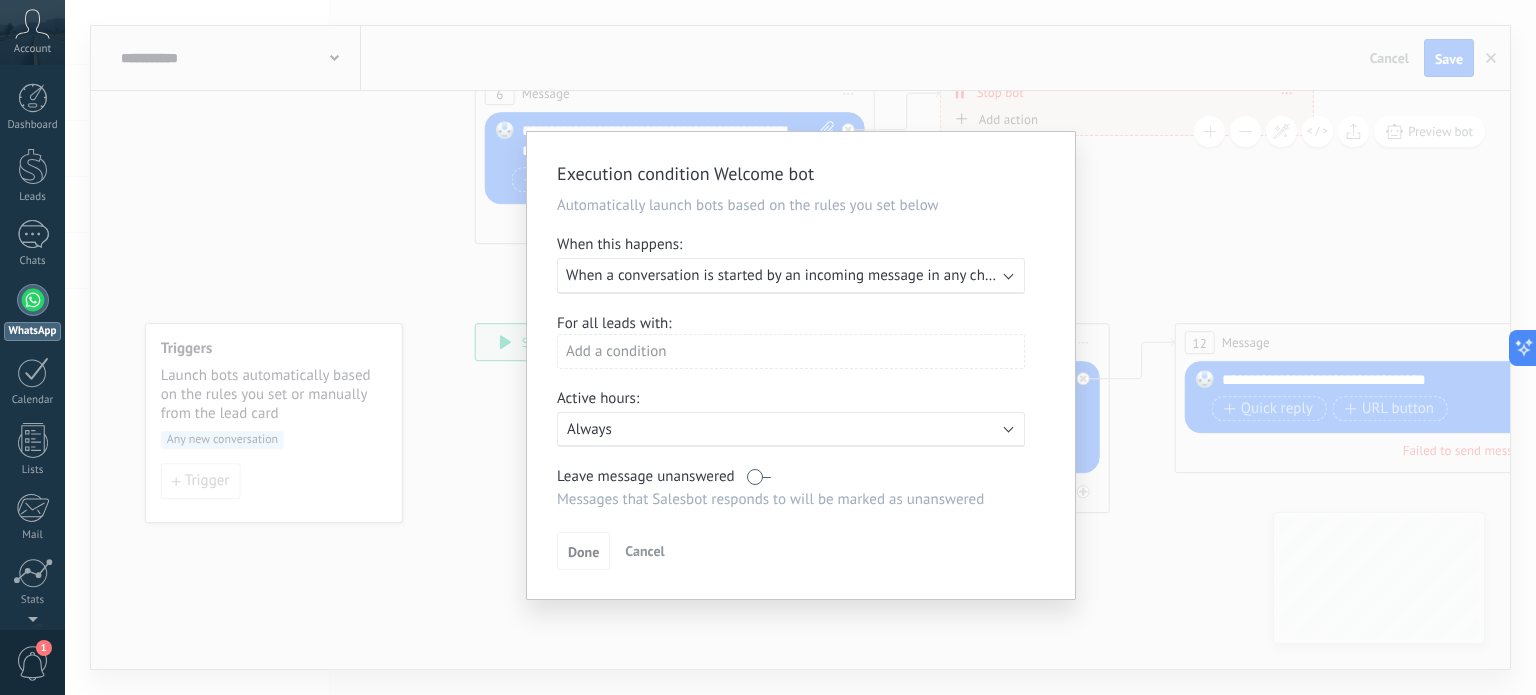 click on "Add a condition" at bounding box center (791, 351) 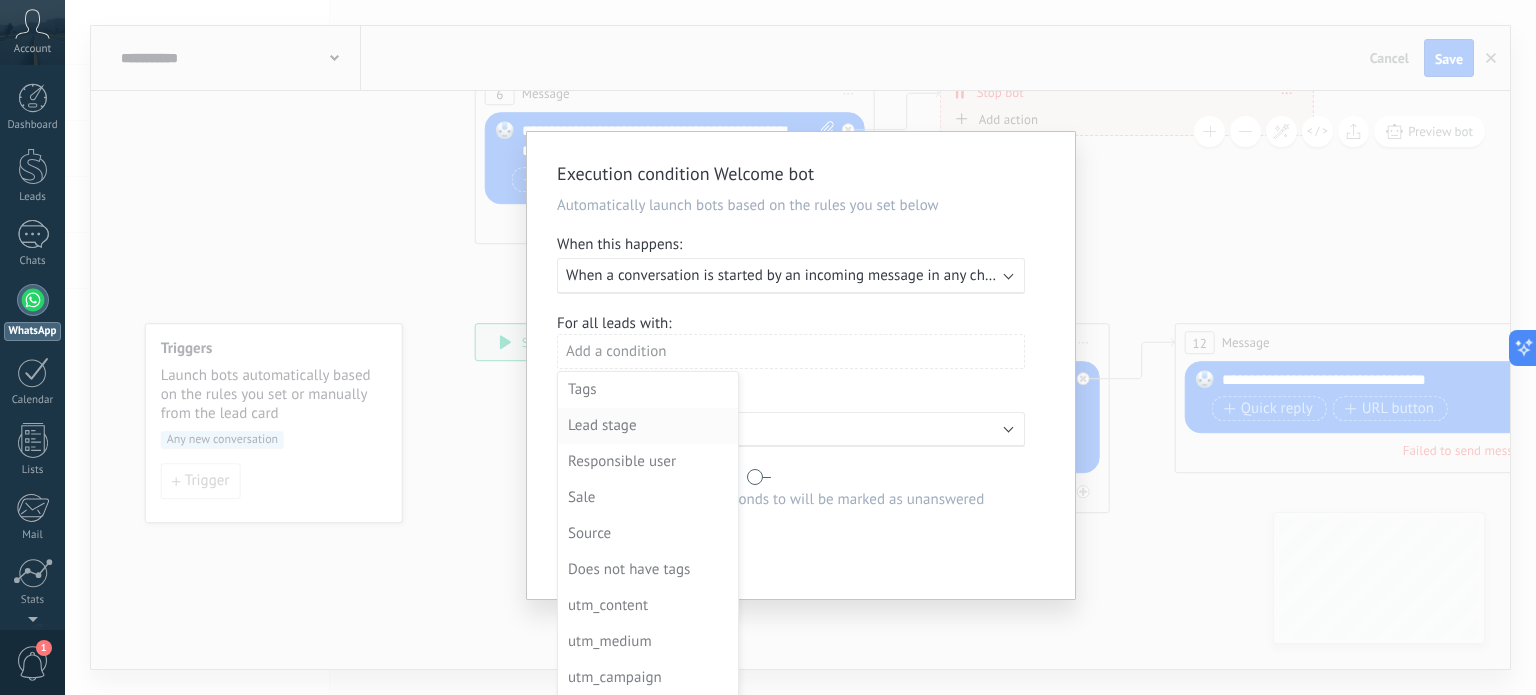 click on "Lead stage" at bounding box center [646, 426] 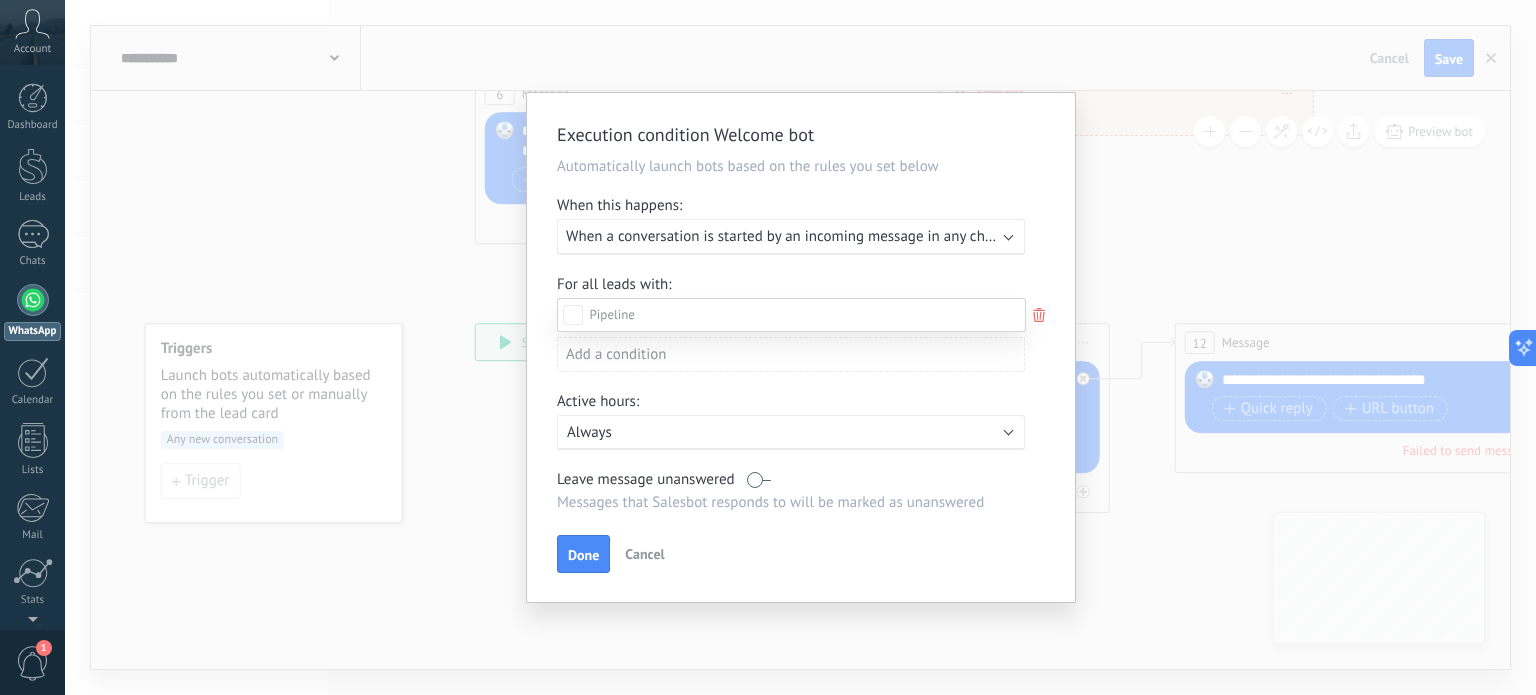 click on "Initial contact" at bounding box center [0, 0] 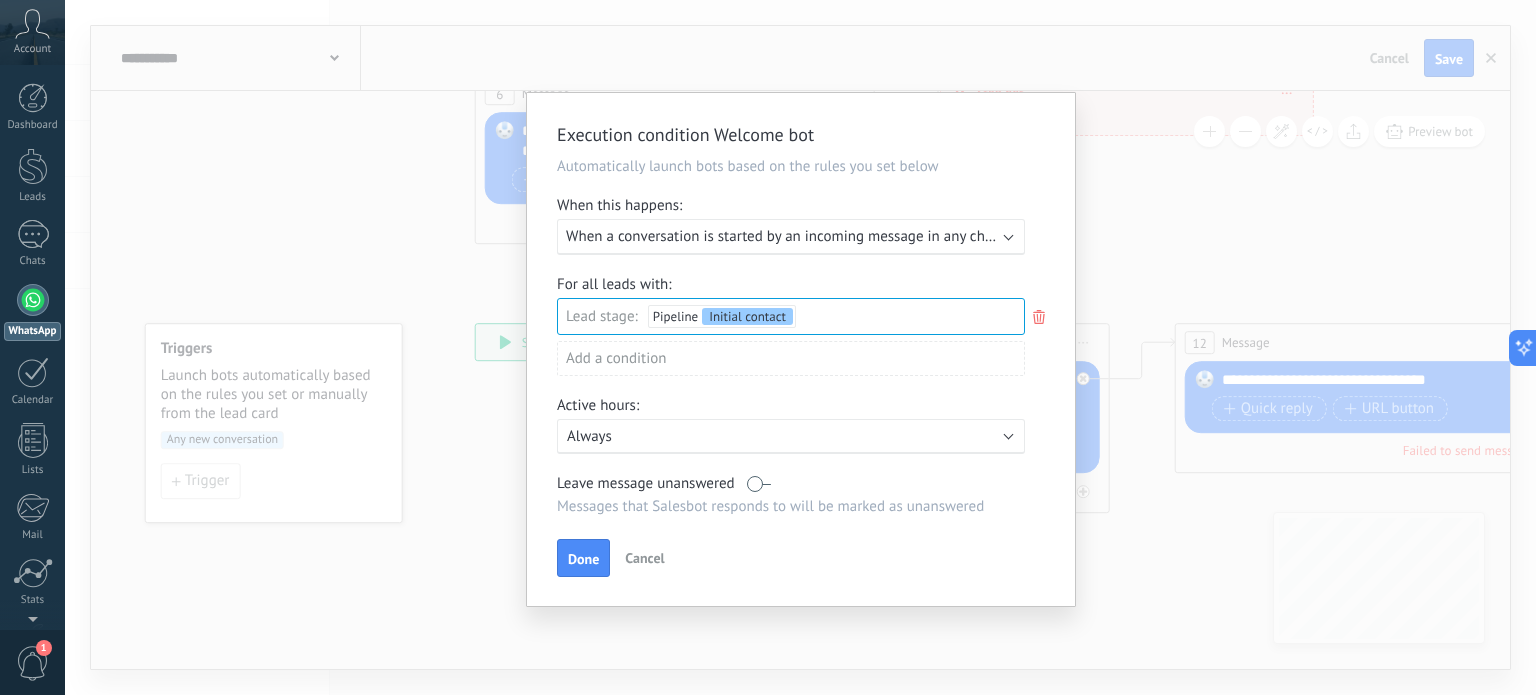 click on "Add a condition" at bounding box center (791, 358) 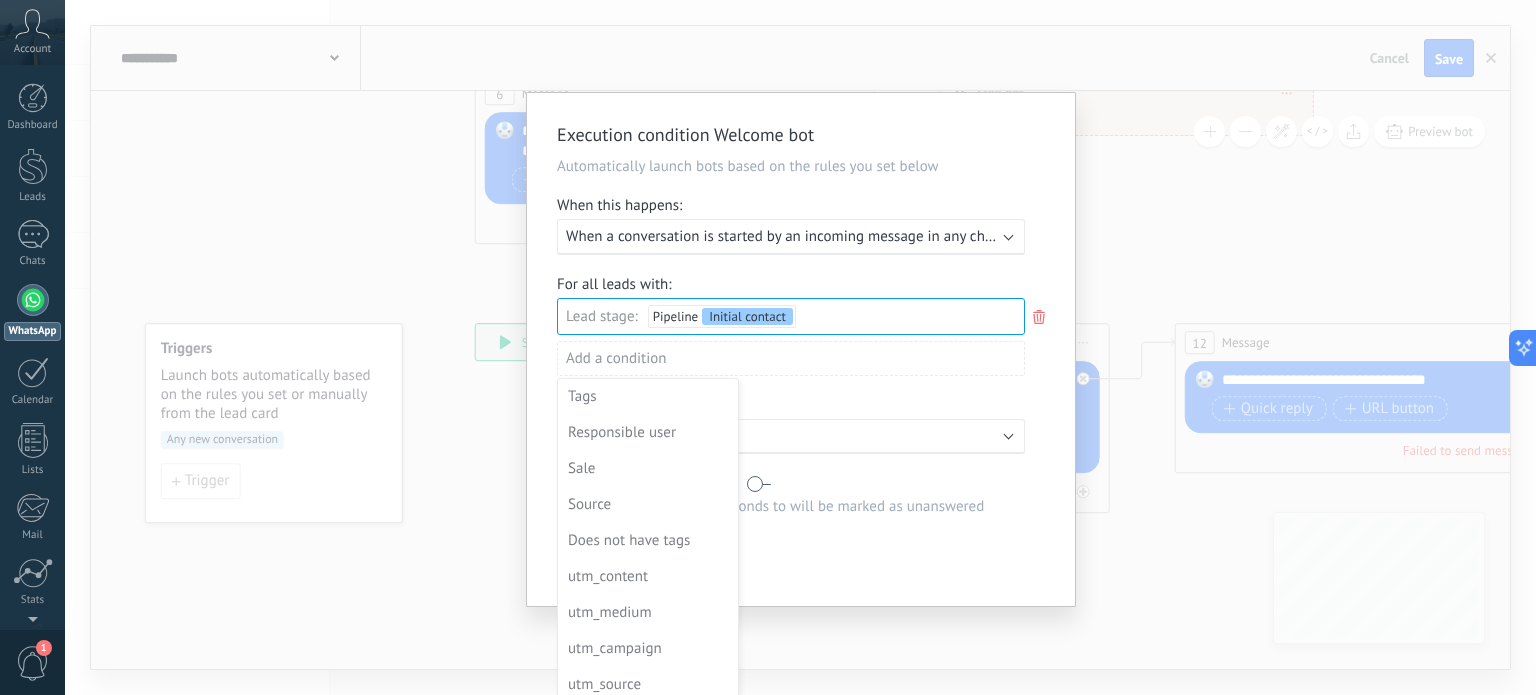click at bounding box center (801, 349) 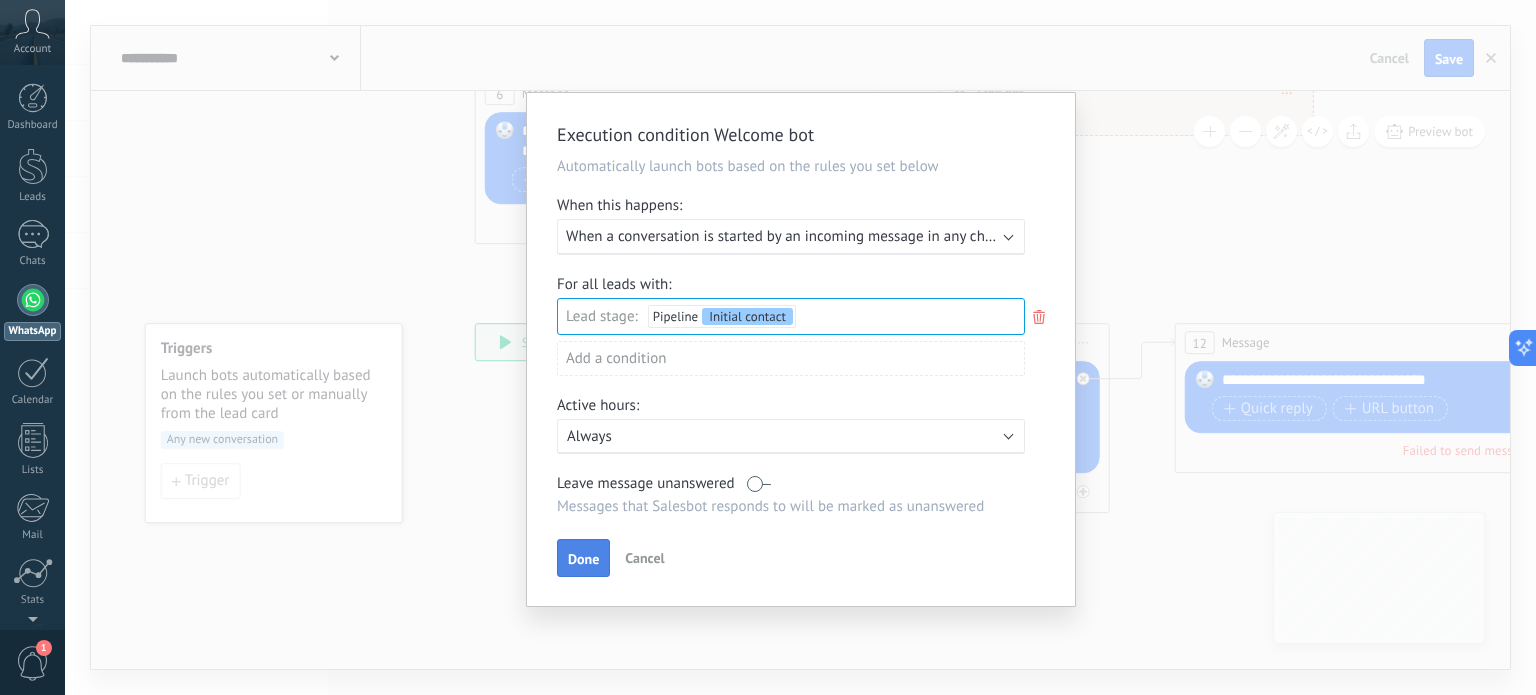 click on "Done" at bounding box center [583, 559] 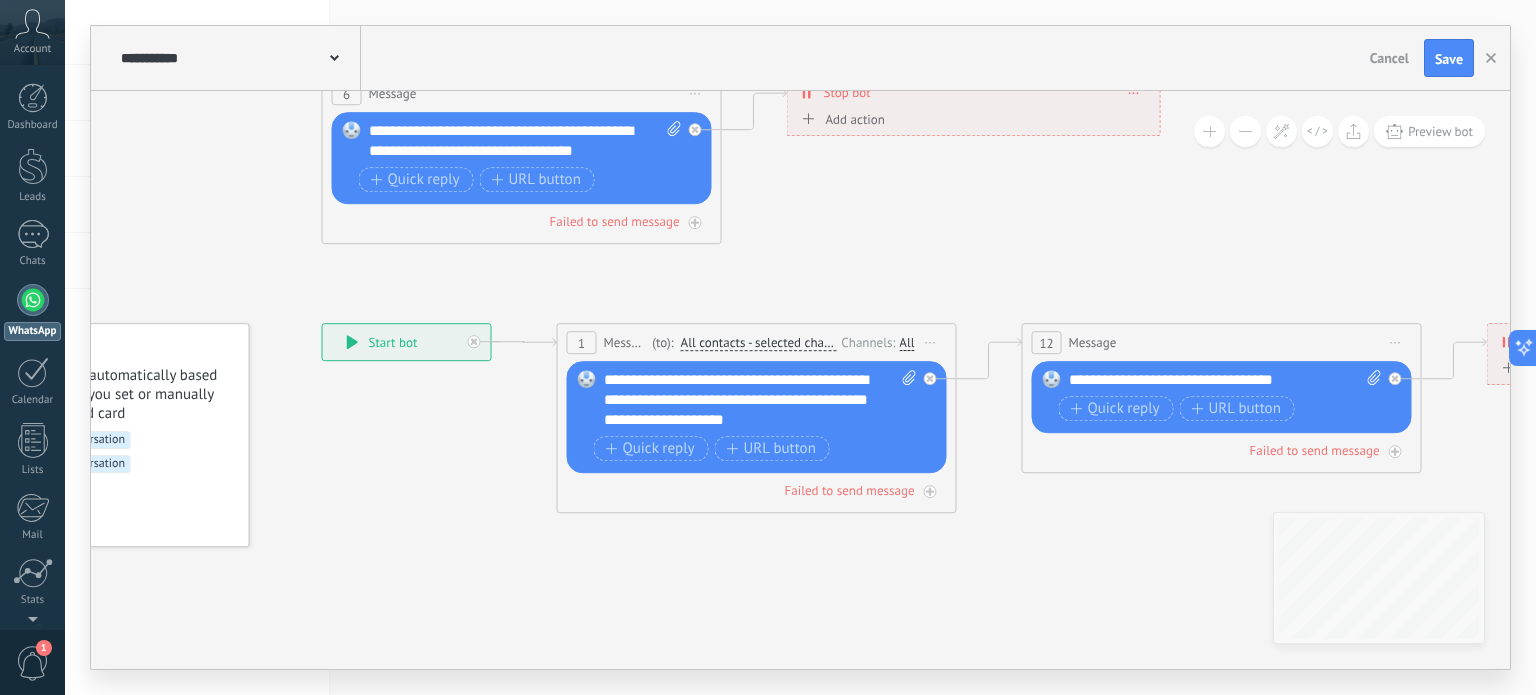 click at bounding box center (1209, 131) 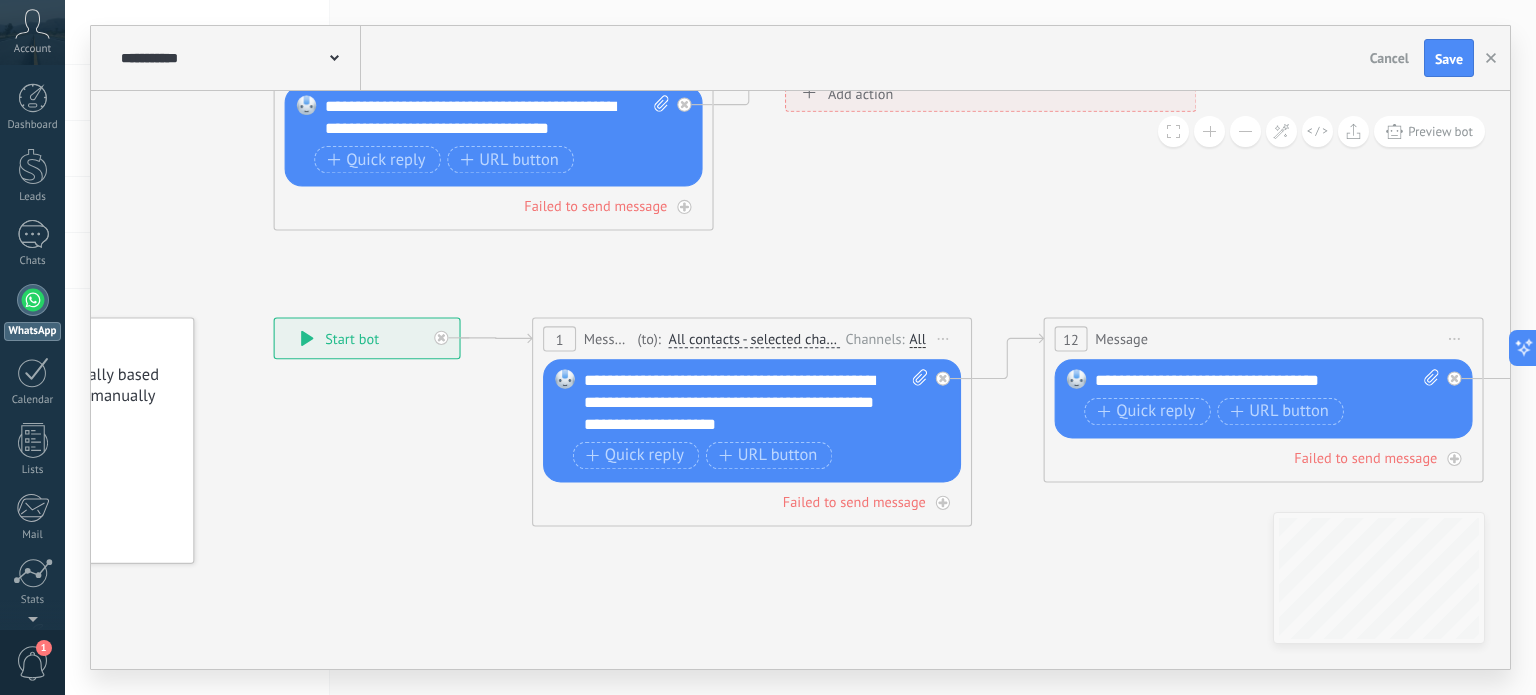 click at bounding box center [1209, 131] 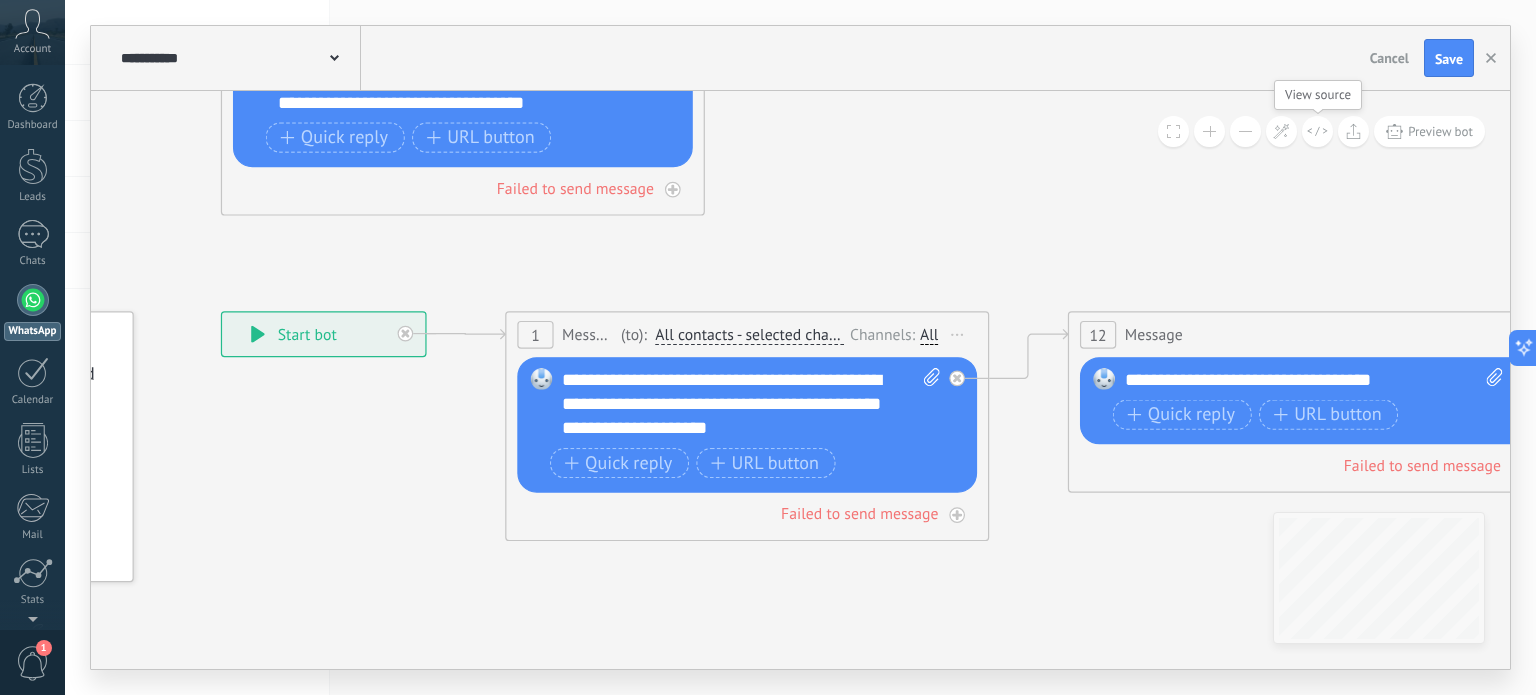 click 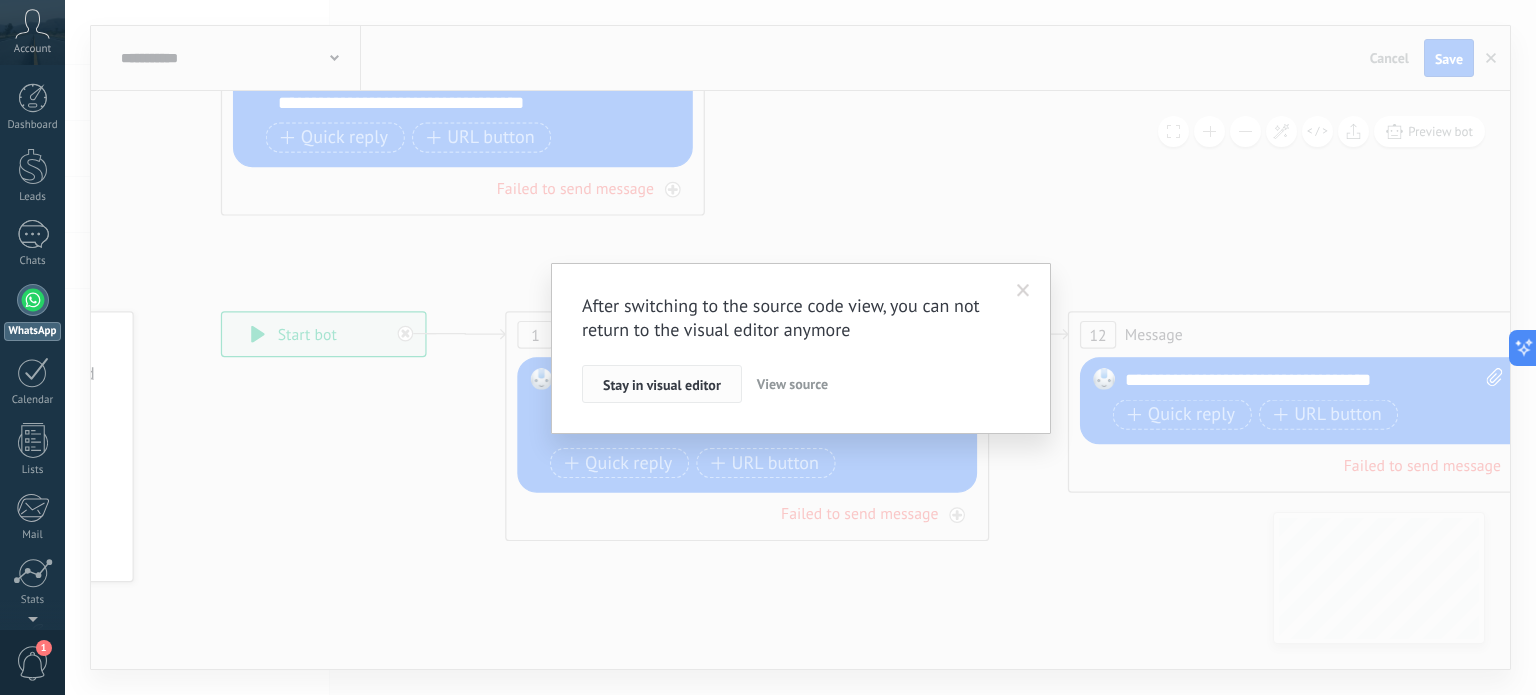 click on "Stay in visual editor" at bounding box center (662, 385) 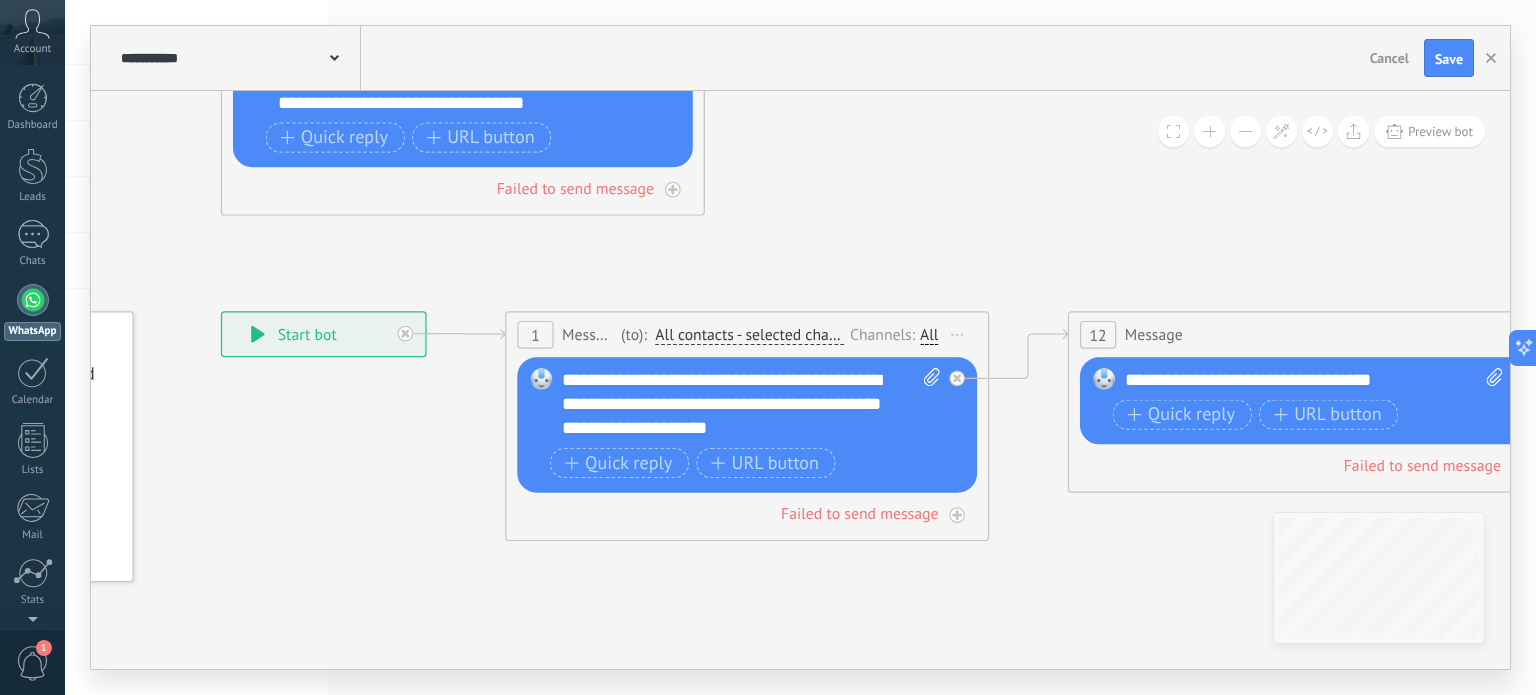 click at bounding box center (1245, 131) 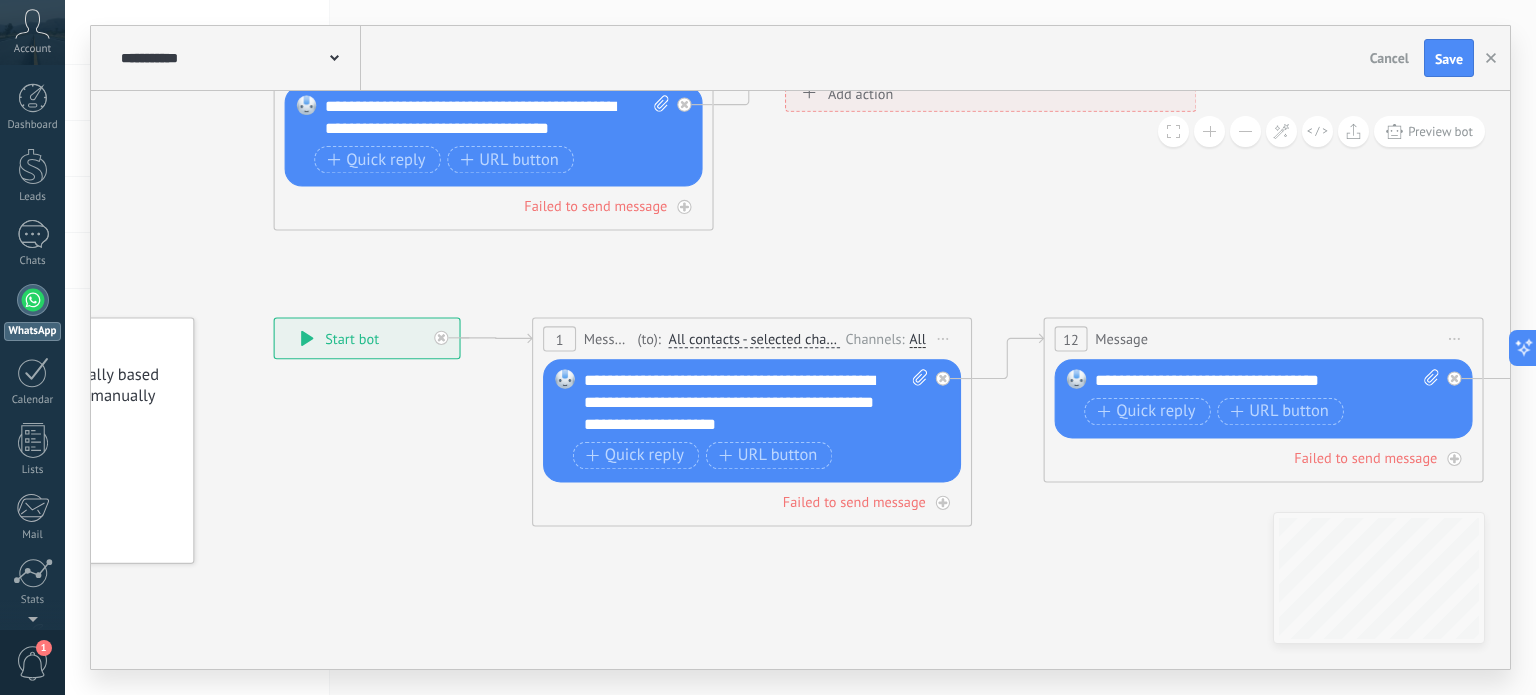 click at bounding box center [1245, 131] 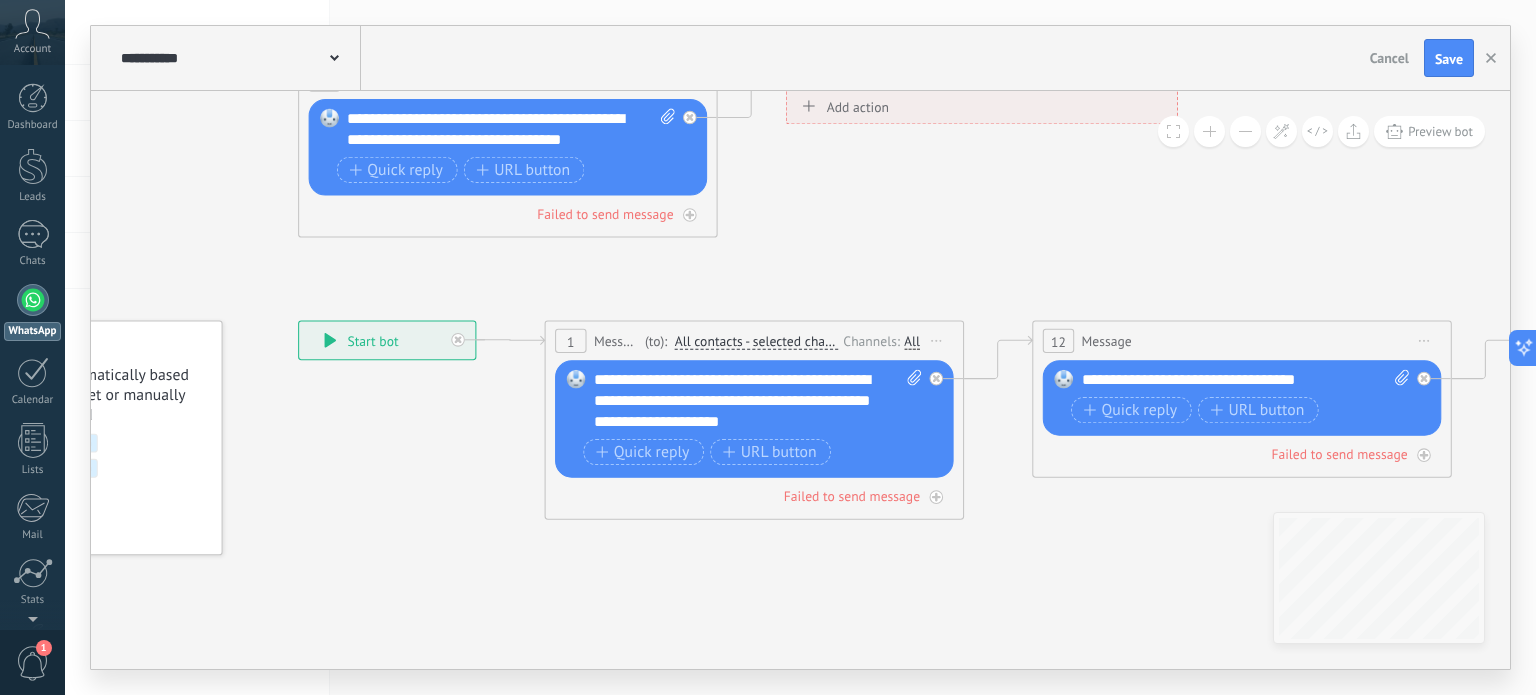 click on "Cancel" at bounding box center [1389, 58] 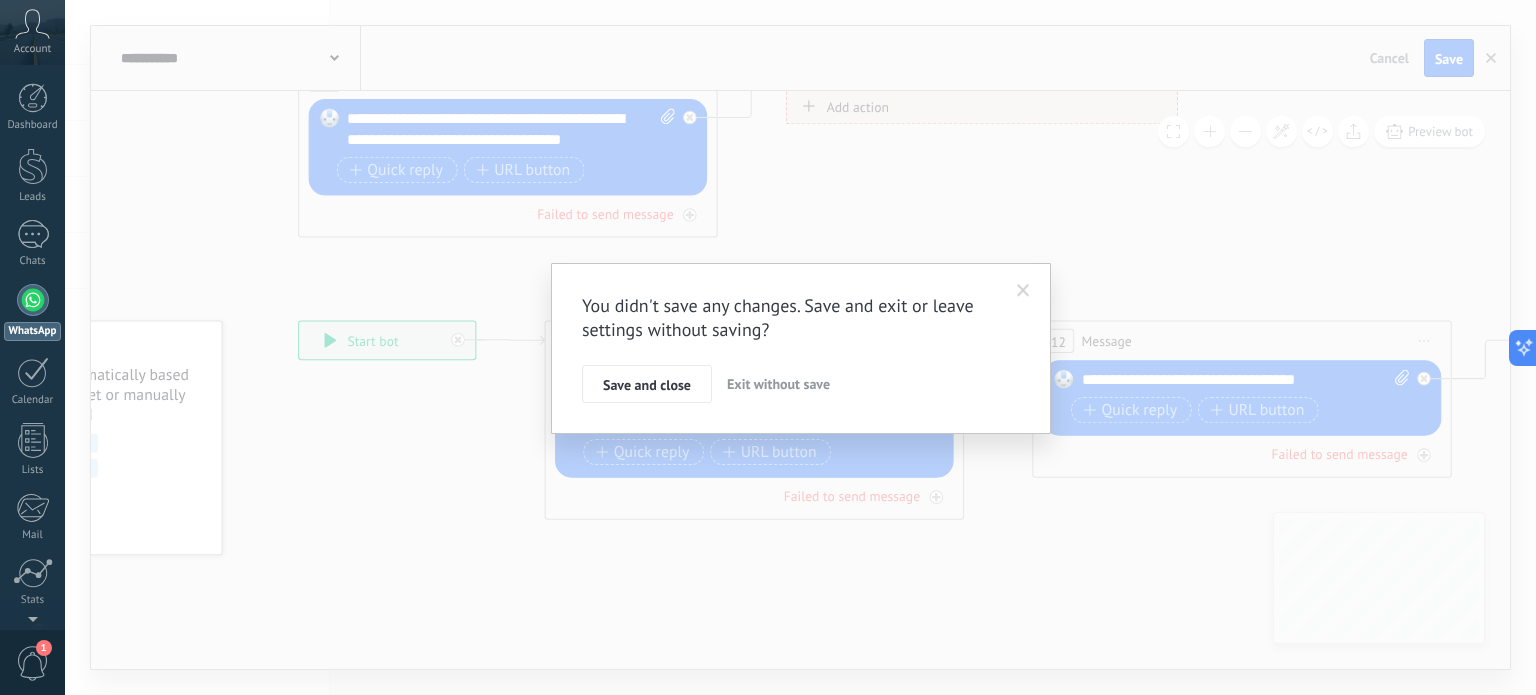 click on "Exit without save" at bounding box center (778, 384) 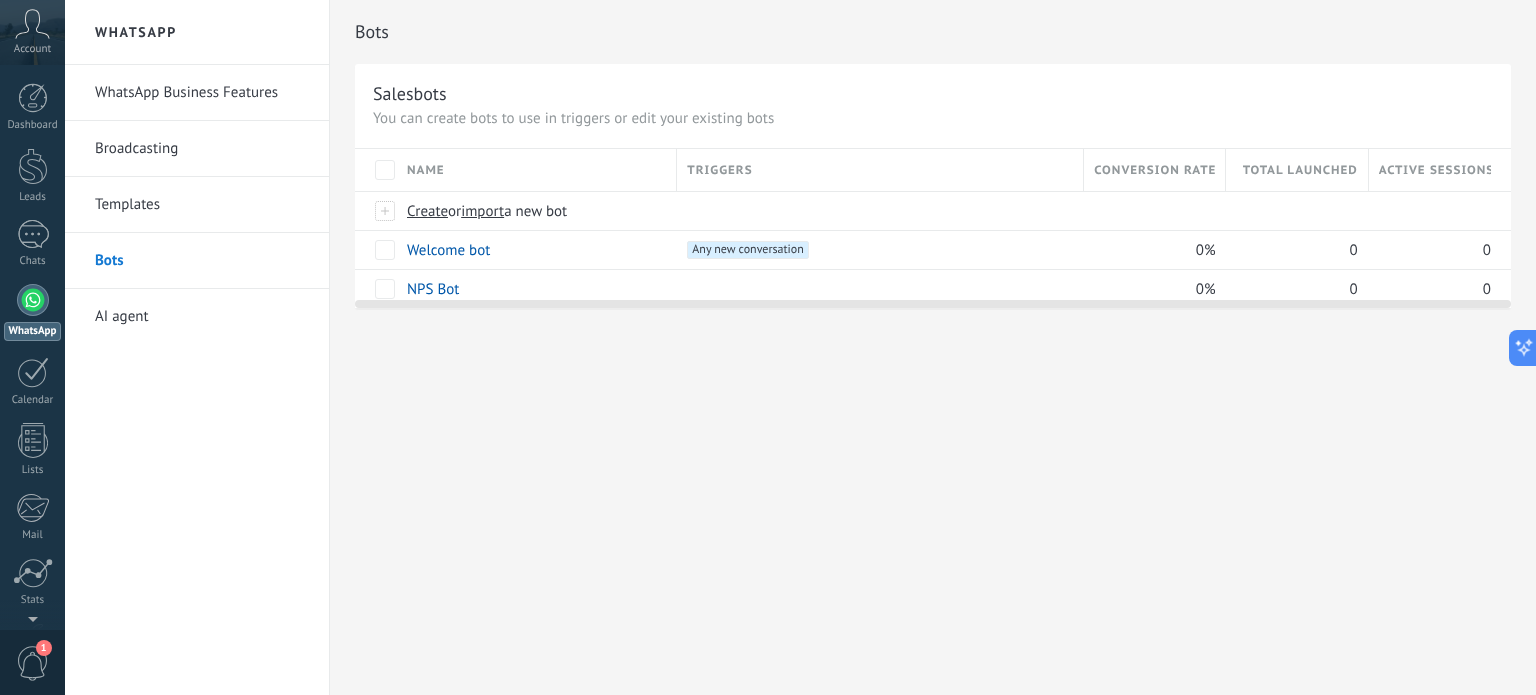 drag, startPoint x: 1162, startPoint y: 249, endPoint x: 947, endPoint y: 488, distance: 321.47473 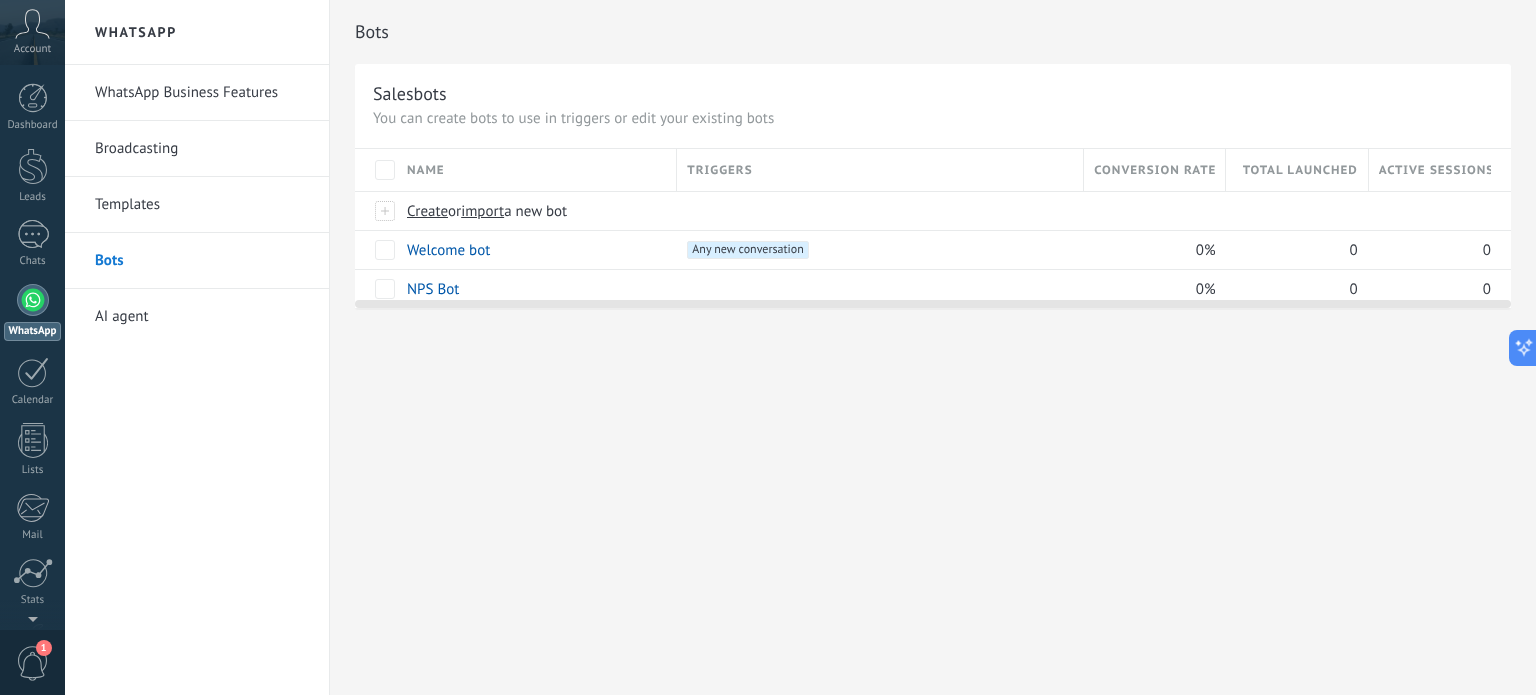 click on "Bots Salesbots You can create bots to use in triggers or edit your existing bots Upgrade to Advanced Name Triggers Conversion rate Total launched Active sessions        Create  or  import  a new bot              Welcome bot +1 Any new conversation +0 0% 0 0        NPS Bot 0% 0 0 Show more advanced Track link clicks Shrink long links and track clicks: When enabled, URLs you send will be replaced with tracking links. Once clicked, an event will be logged in the lead's feed. Select which sources use this feature below WhatsApp Business AI power-up Russian English Spanish Portuguese Indonesian Turkish English Last update: Update dataset Detect a client’s intentions based on the keywords they use, and automatically send a chat template or run a salesbot. The keyword dataset is automatically updated every hour, or you can manually update it any time. Leave message unanswered When an Kommo user joins a chat, the bot will enter rest mode. After  5 minutes 10 minutes 15 minutes 30 minutes 1 hour 6 hours Action" at bounding box center (933, 347) 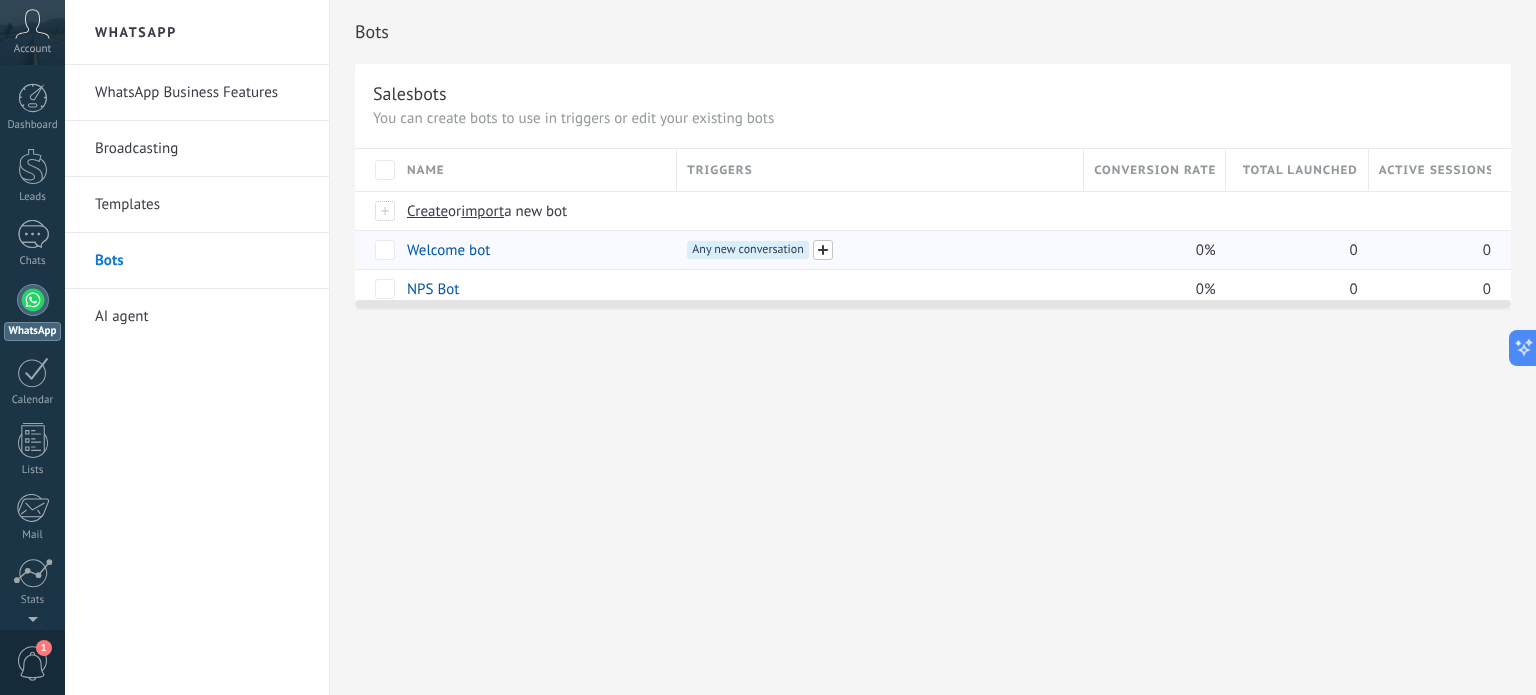 click at bounding box center (823, 250) 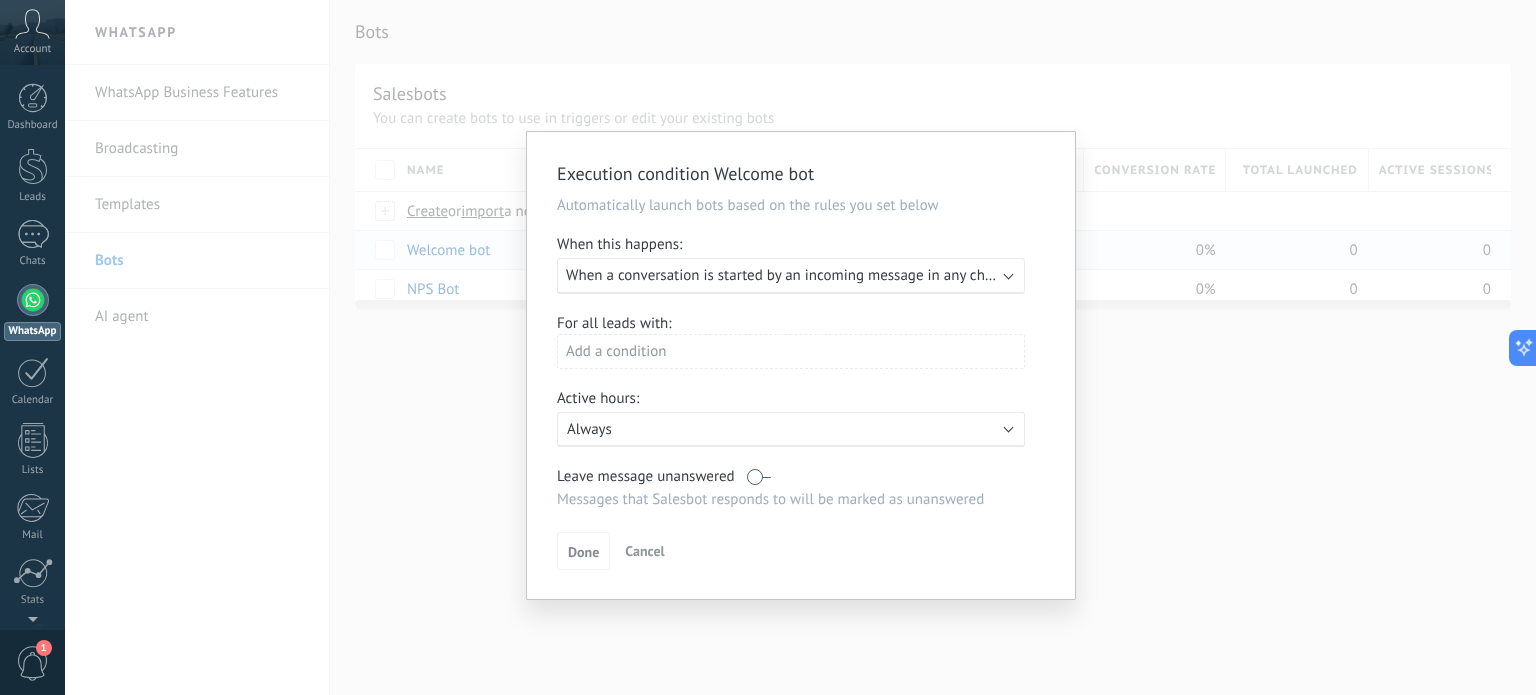 click on "Add a condition" at bounding box center [791, 351] 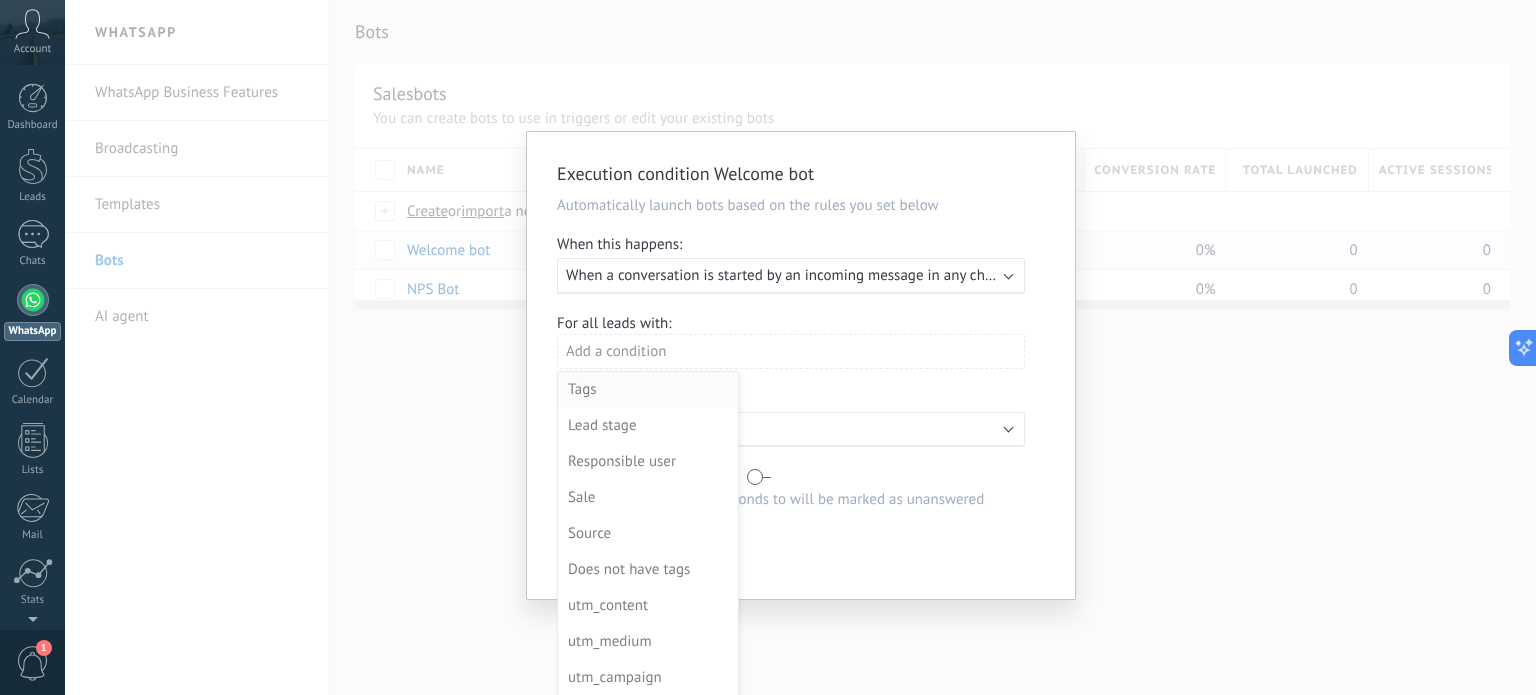 click on "Tags" at bounding box center [646, 390] 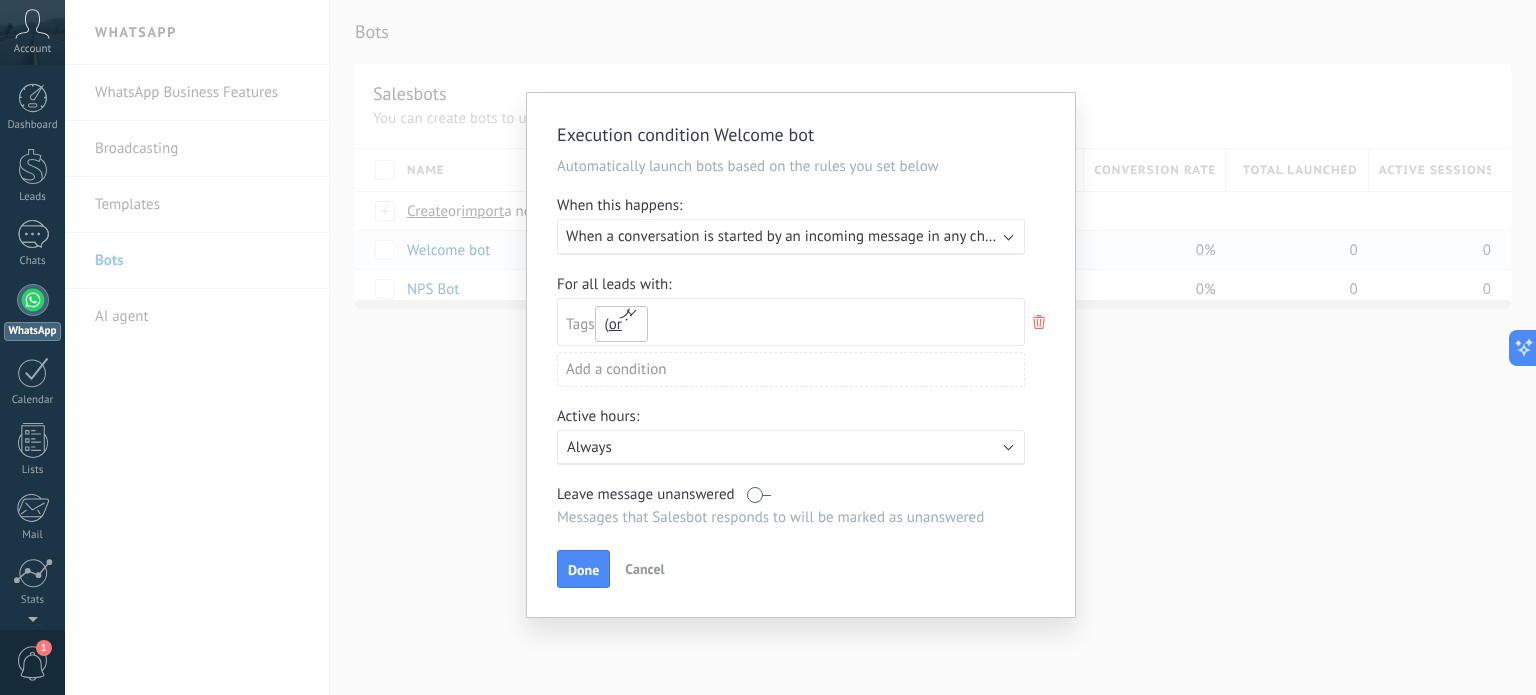 click on "or" at bounding box center (615, 324) 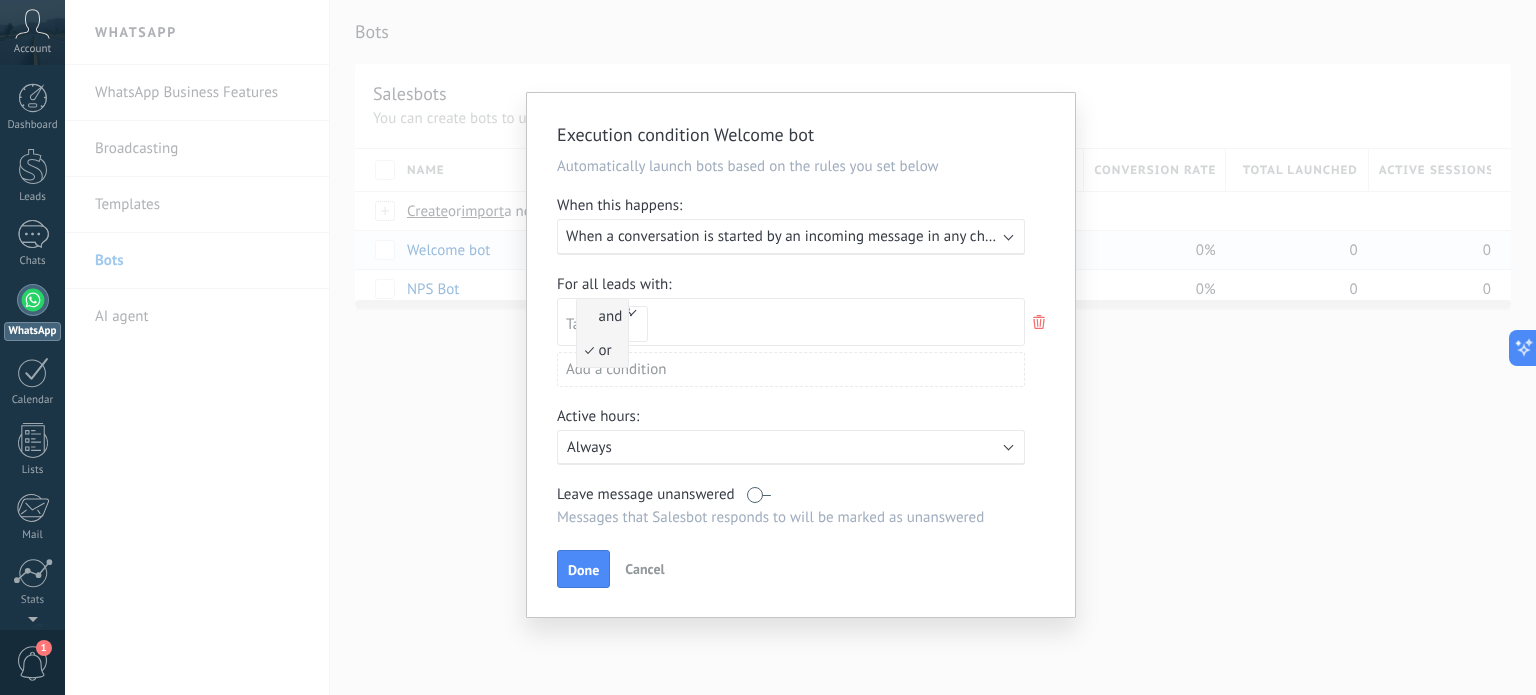 click on "and" at bounding box center (600, 316) 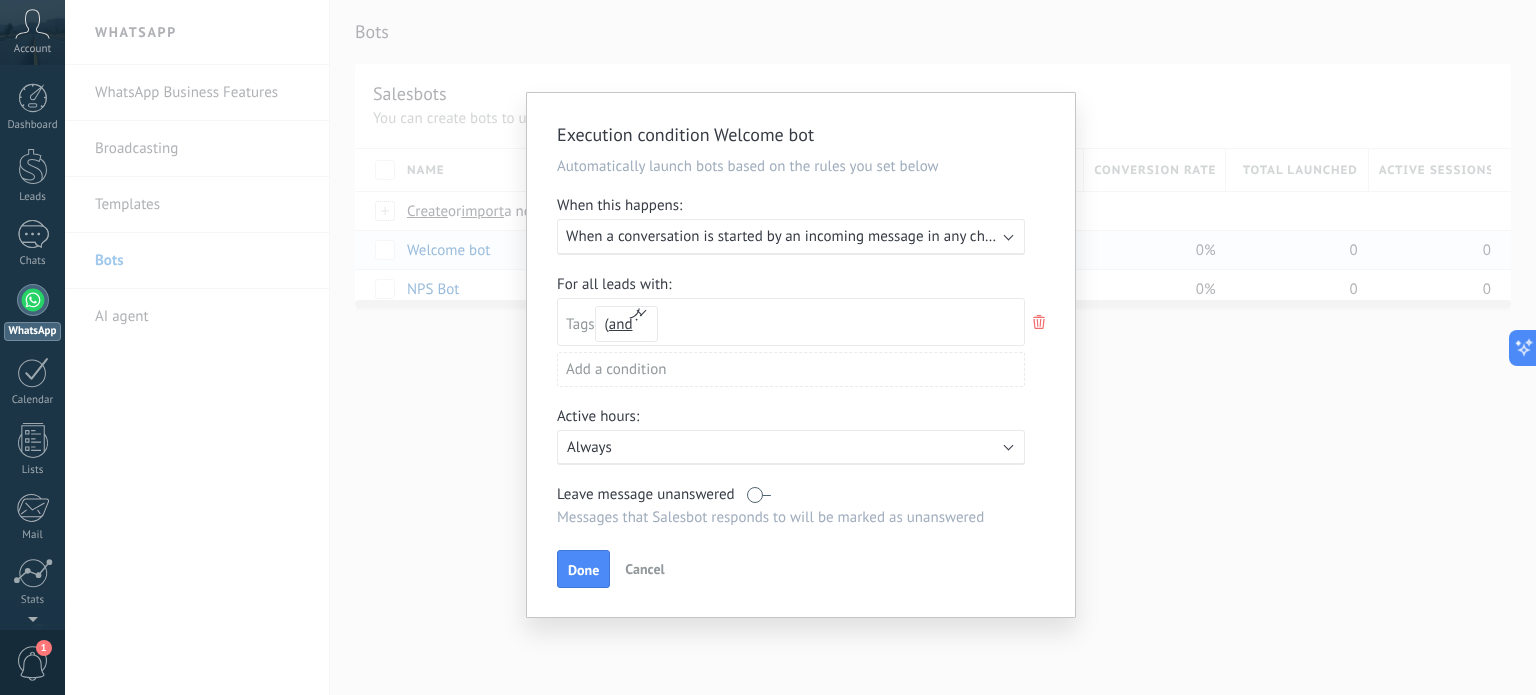 click on "Tags  and or and" at bounding box center (791, 322) 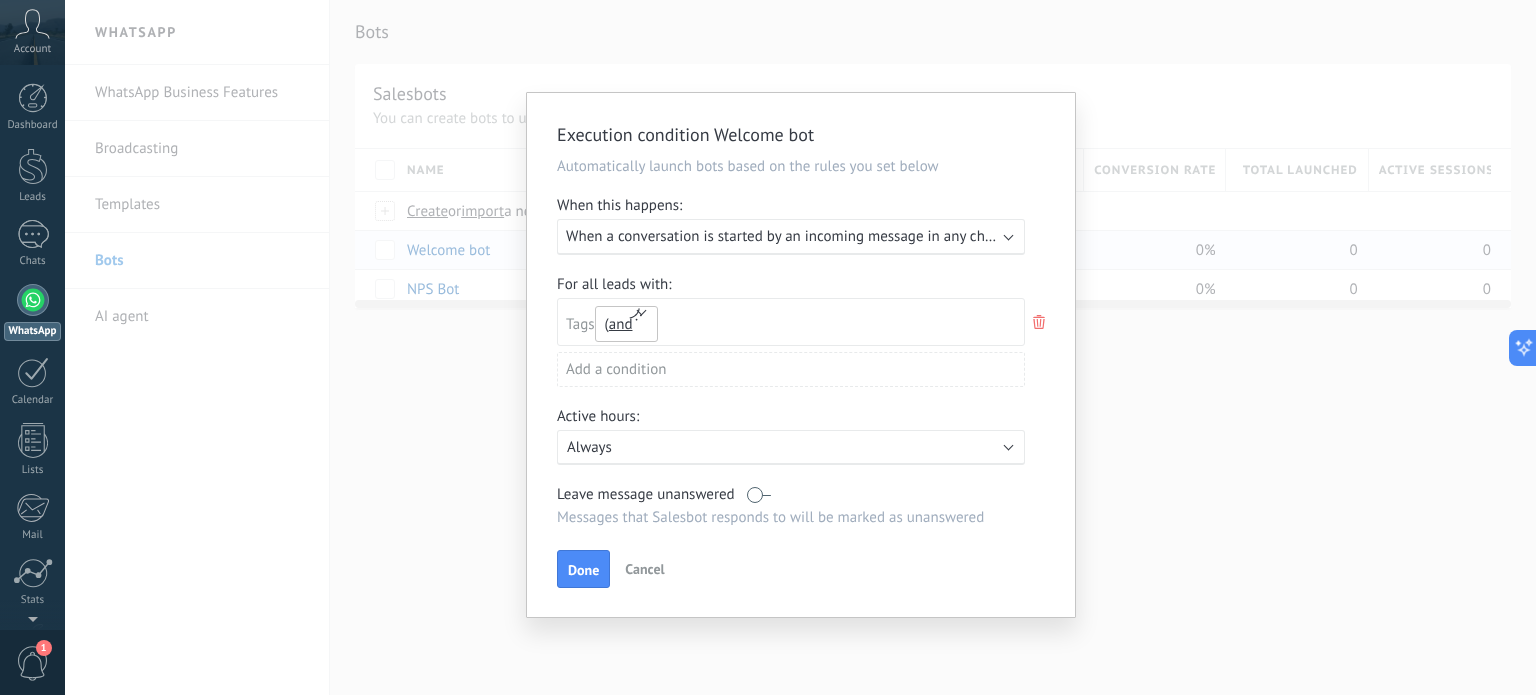 click on "and" at bounding box center [621, 324] 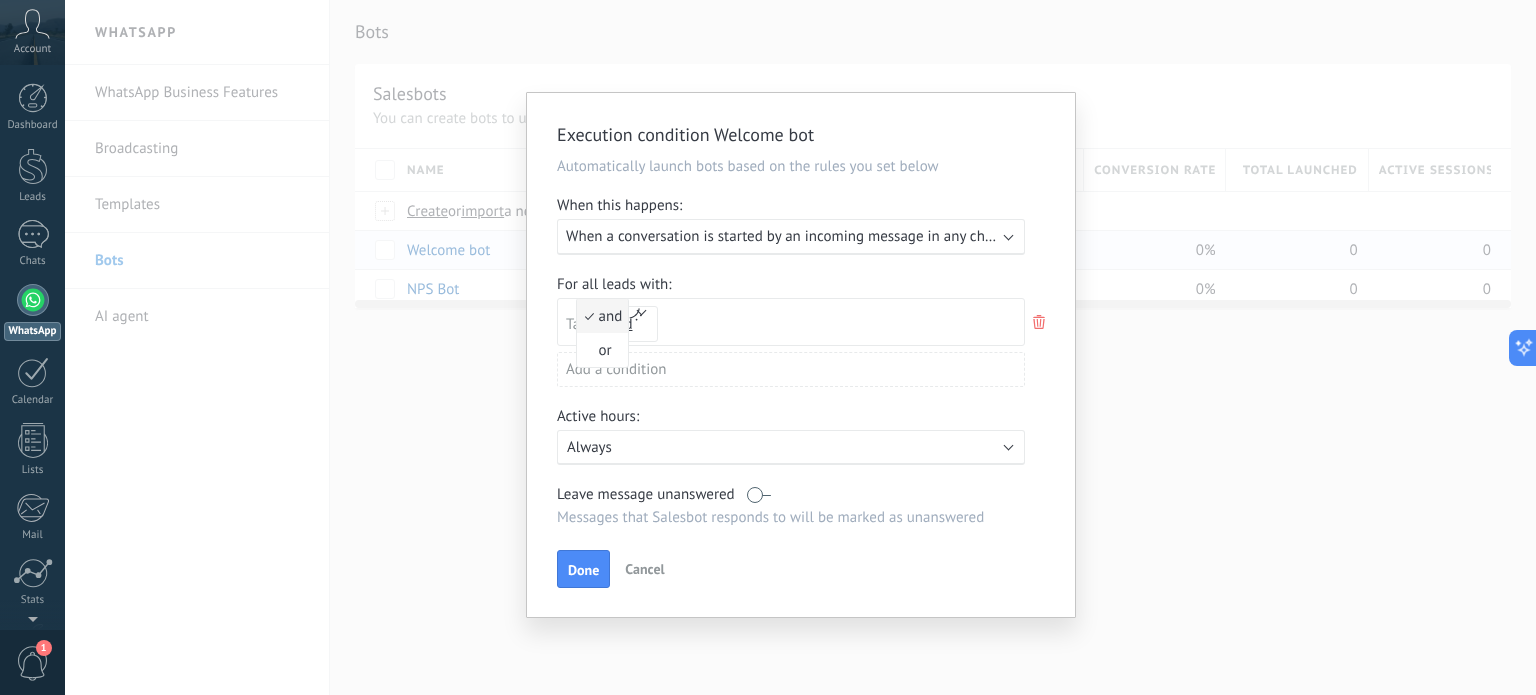 click on "Tags  and or and" at bounding box center [791, 322] 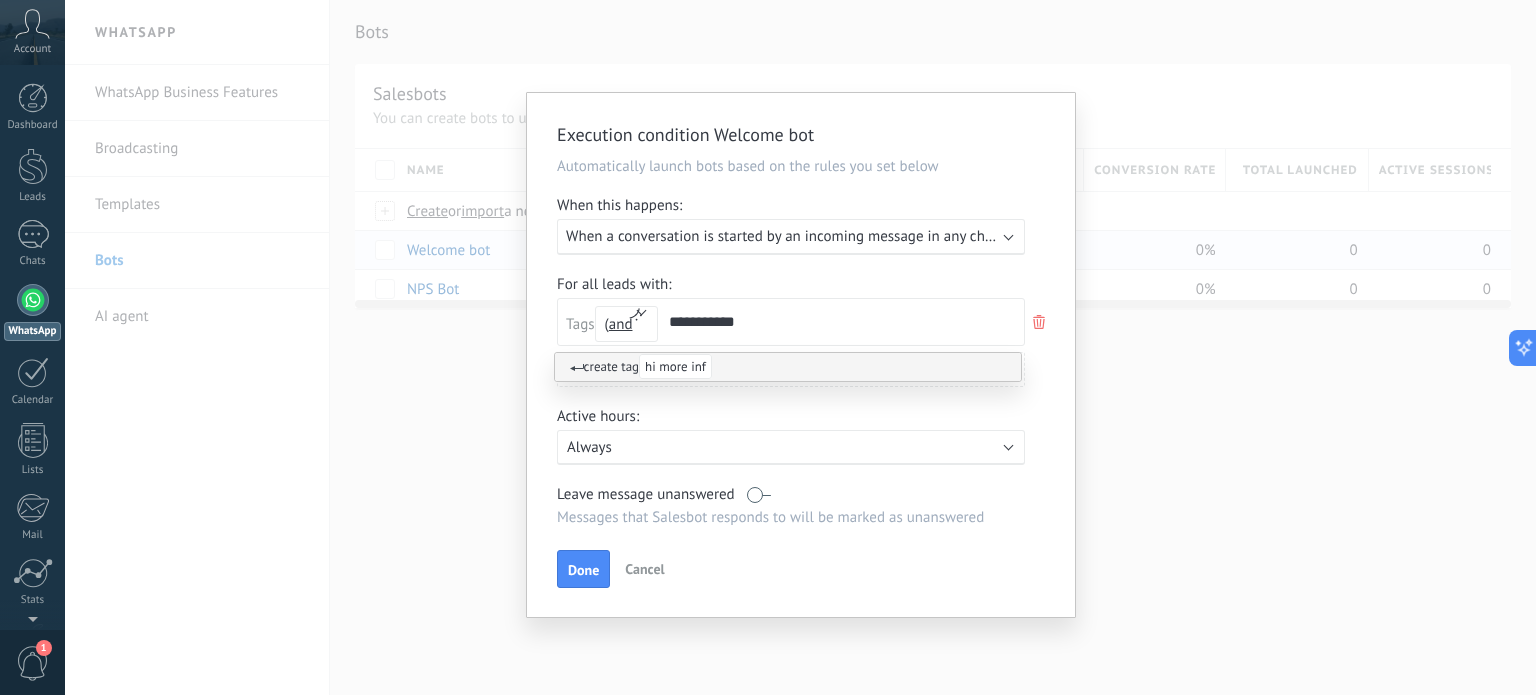 type on "**********" 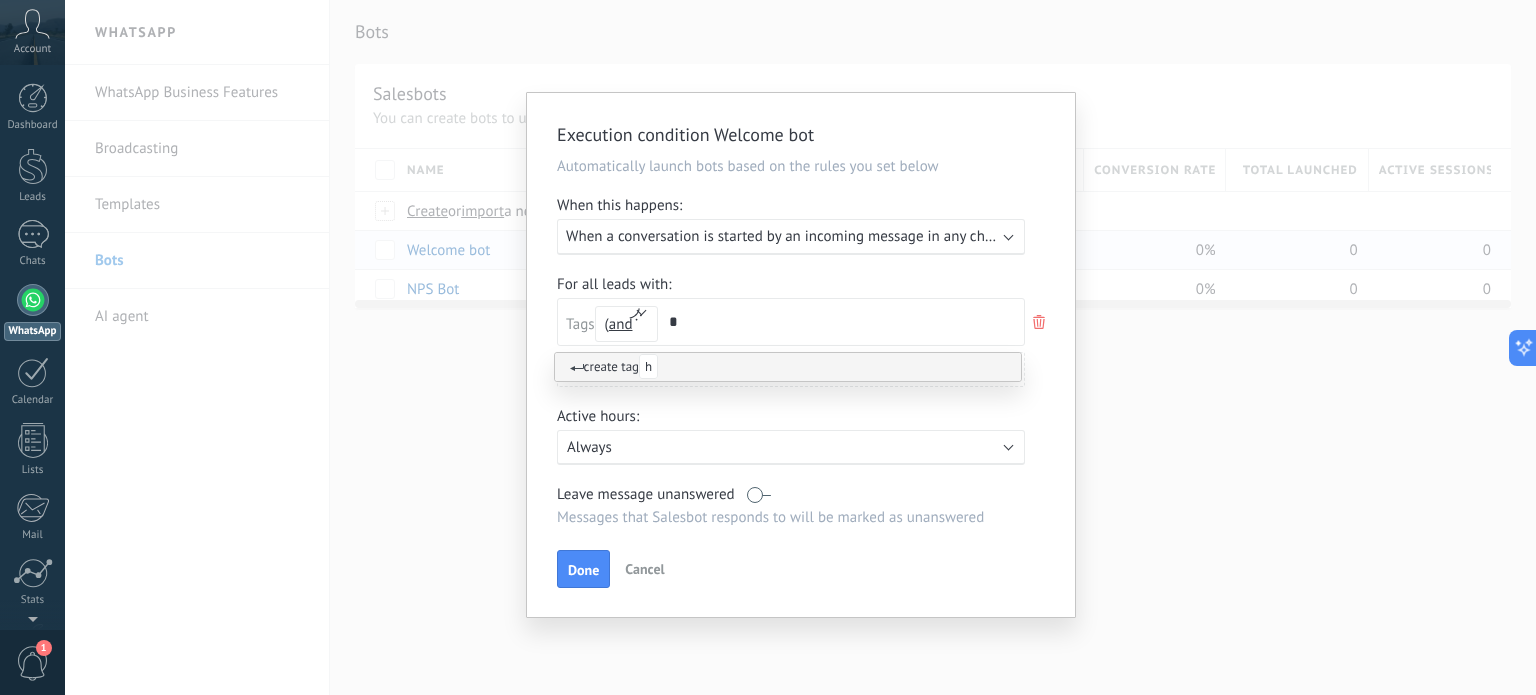 type on "**" 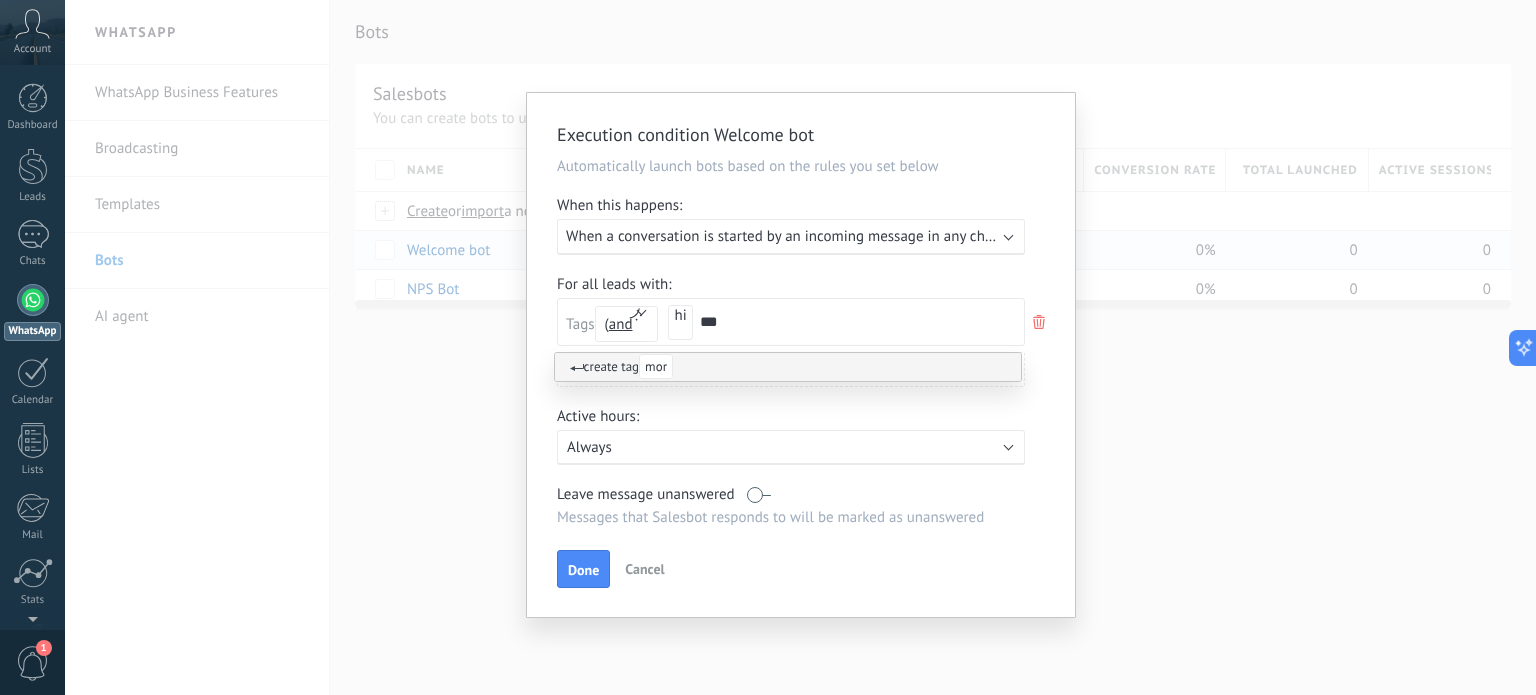 type on "****" 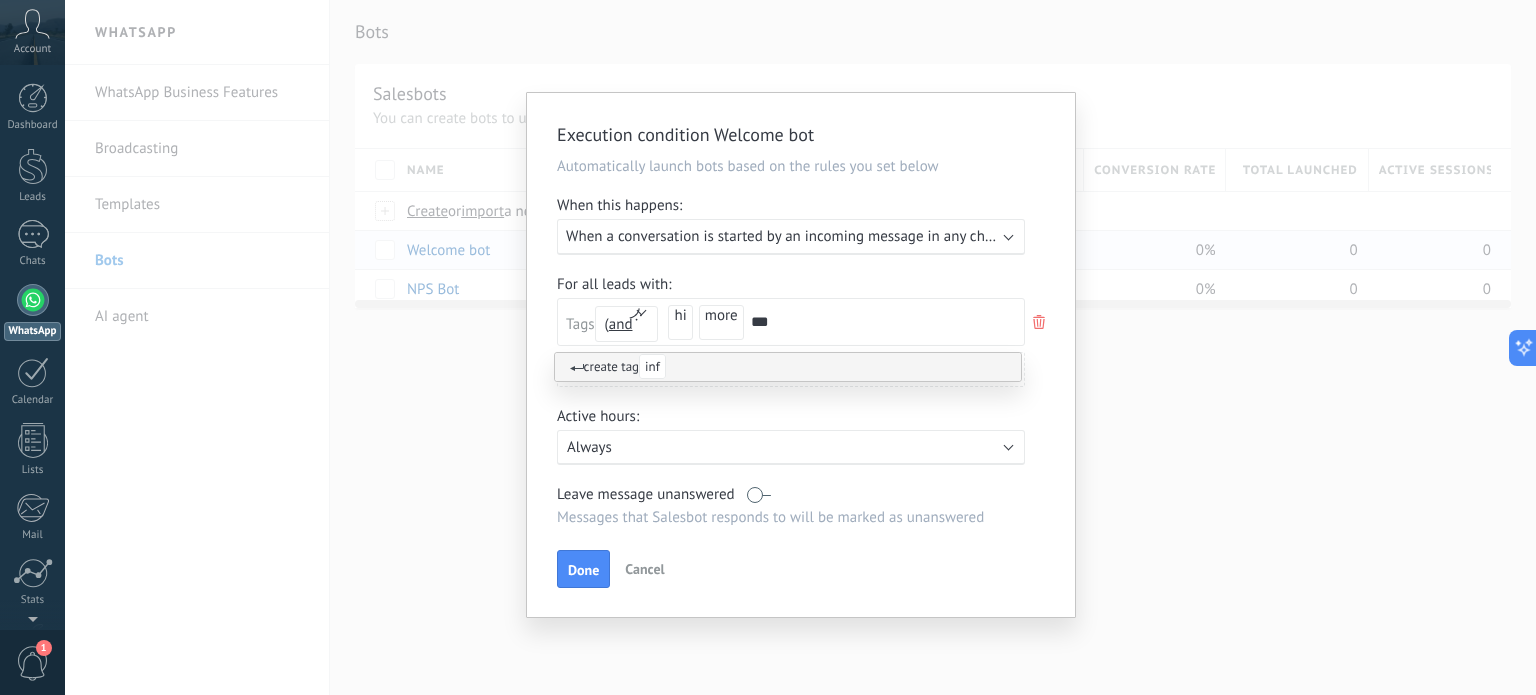 type on "****" 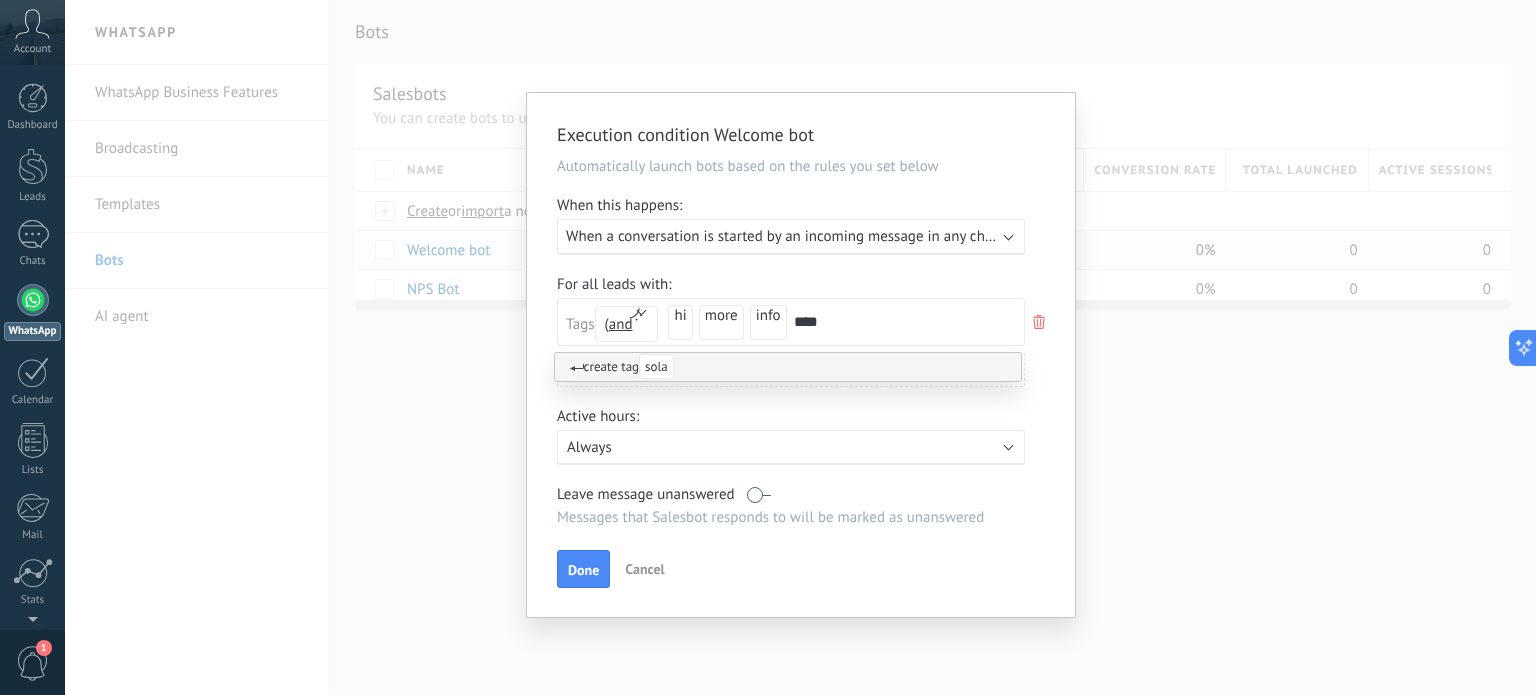 type on "*****" 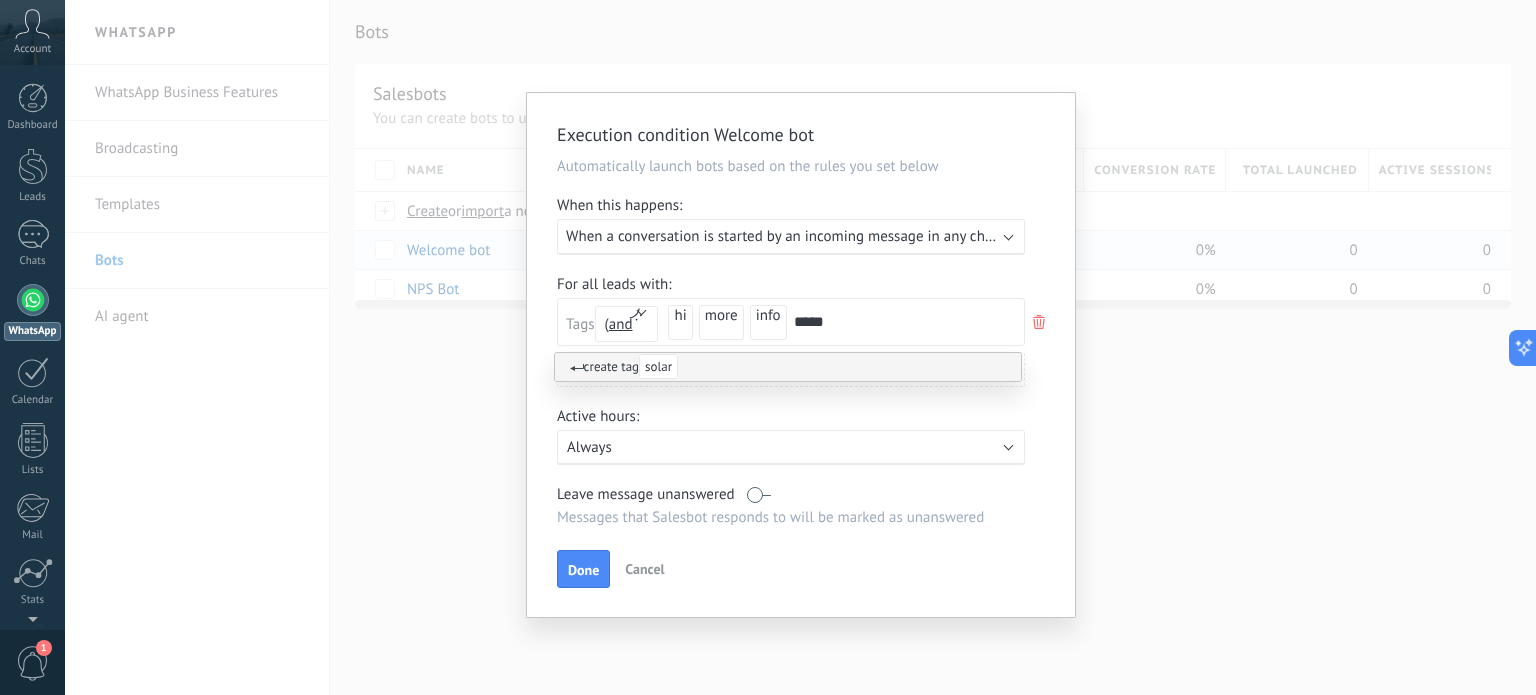 type 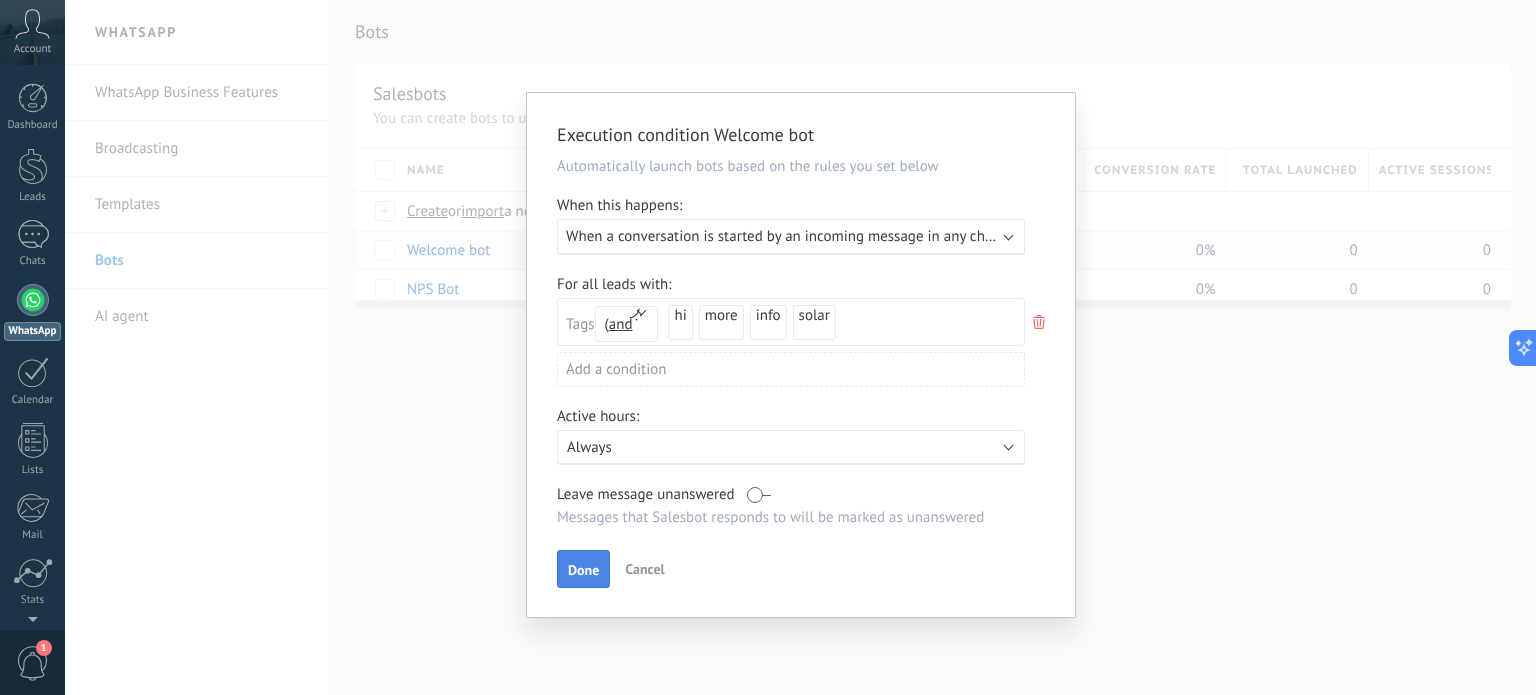 click on "Done" at bounding box center (583, 570) 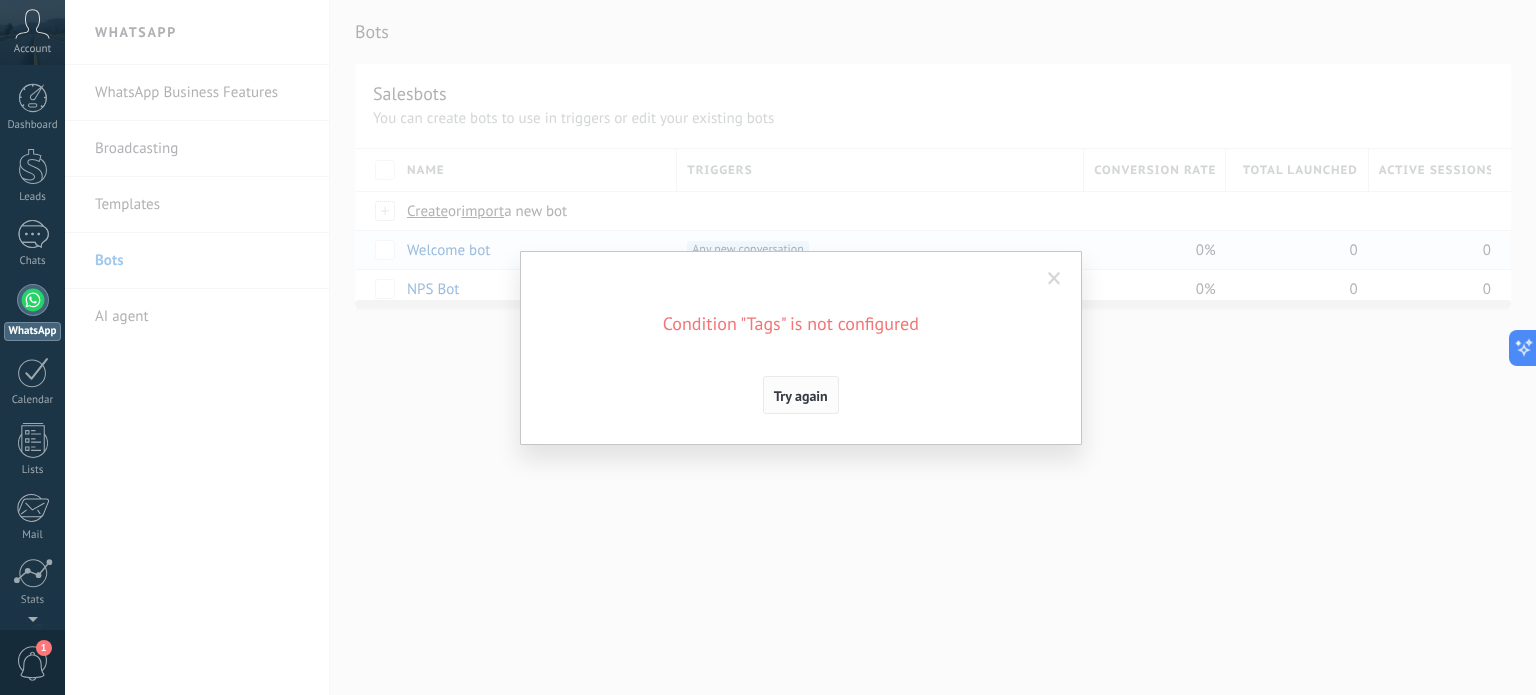 click on "Try again" at bounding box center (801, 396) 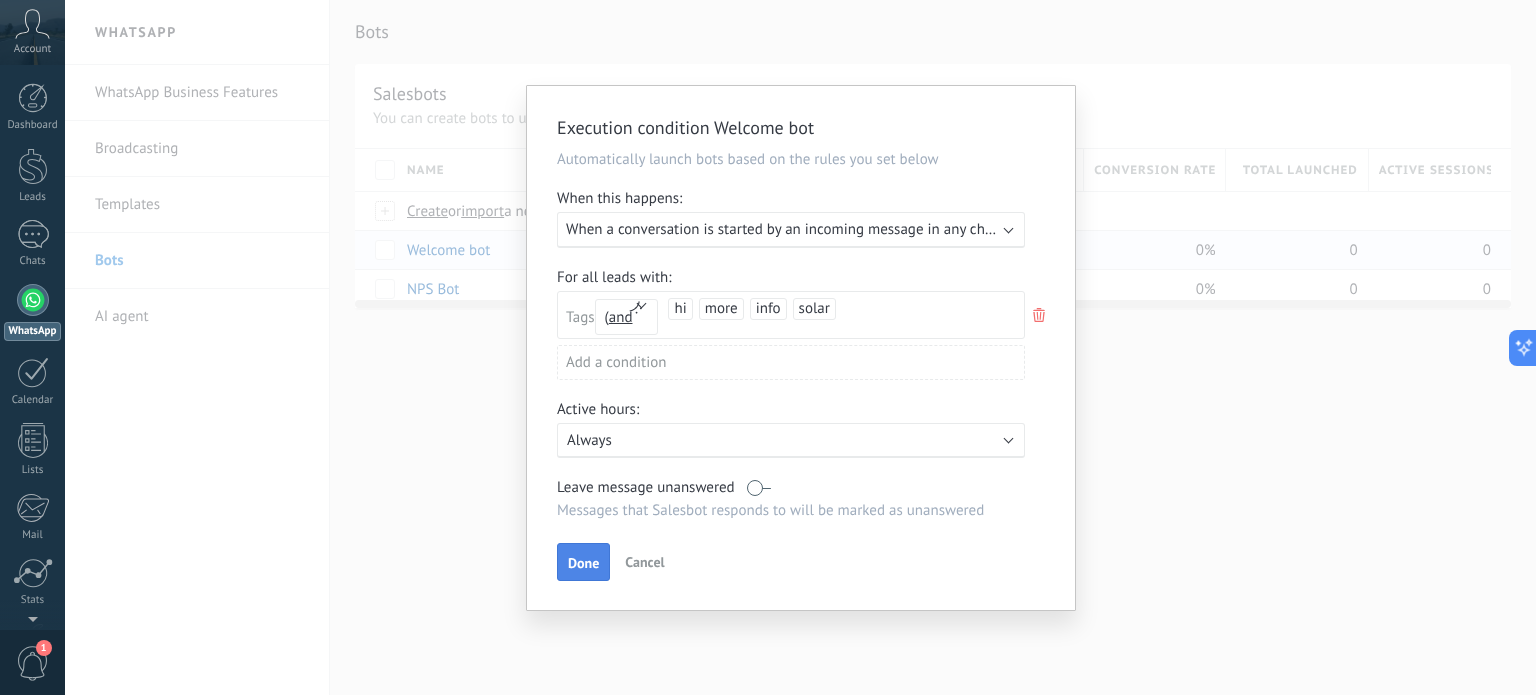 click on "Done" at bounding box center (583, 562) 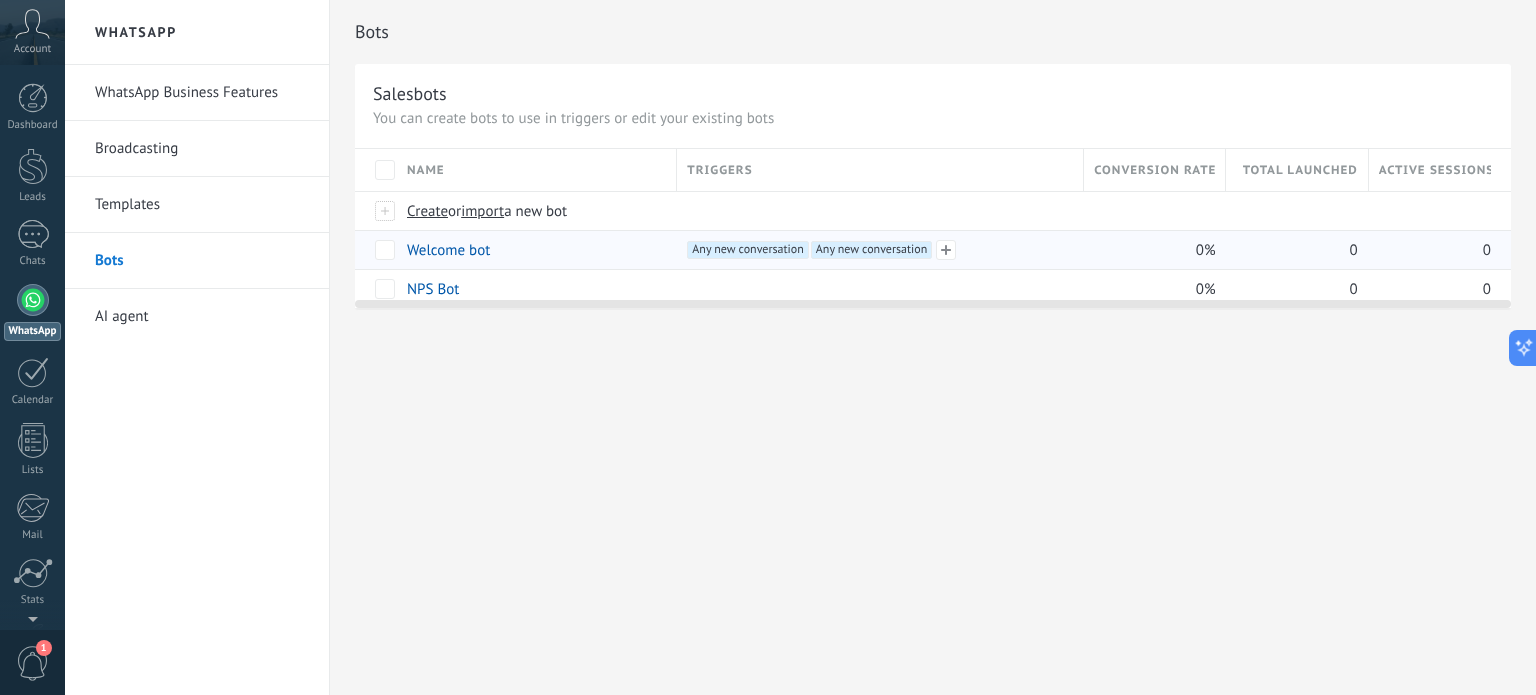 click on "+2 Any new conversation +1 Any new conversation +0" at bounding box center [880, 250] 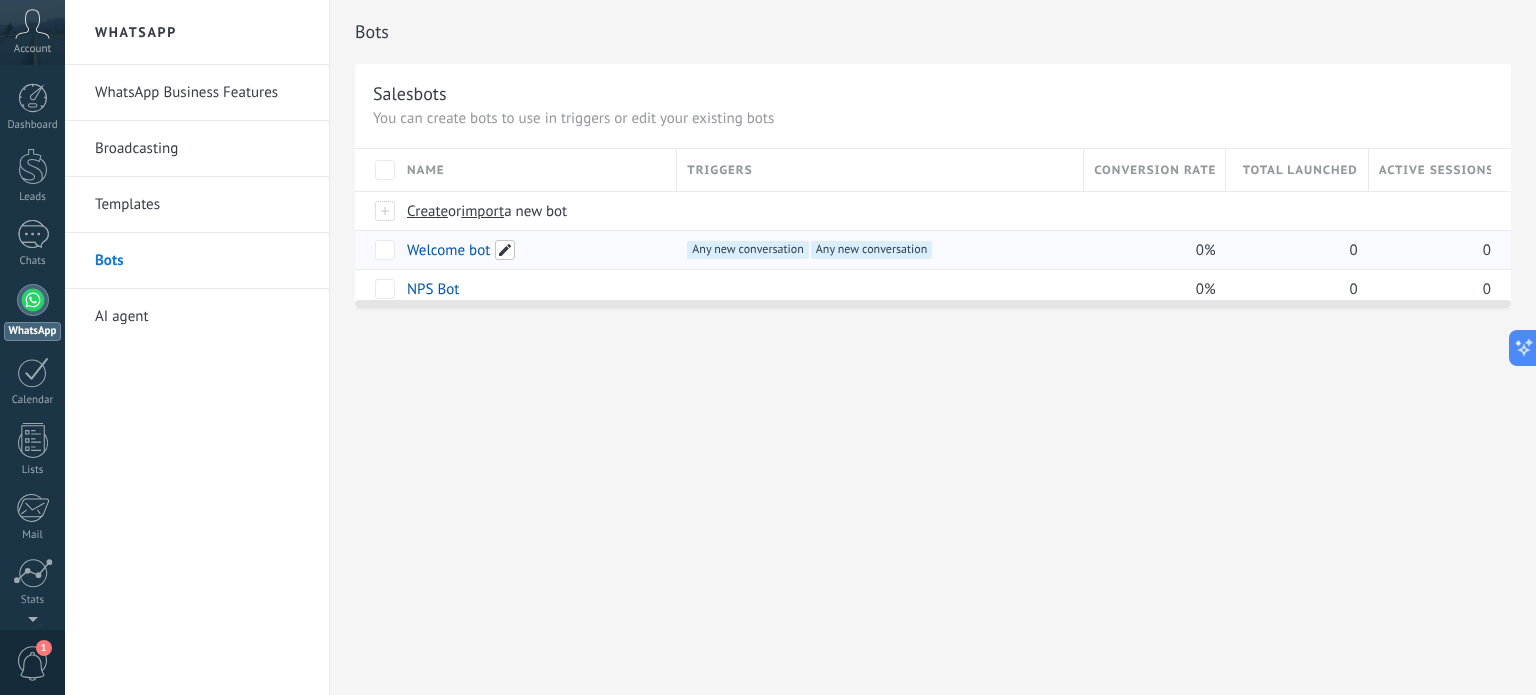 click at bounding box center (505, 250) 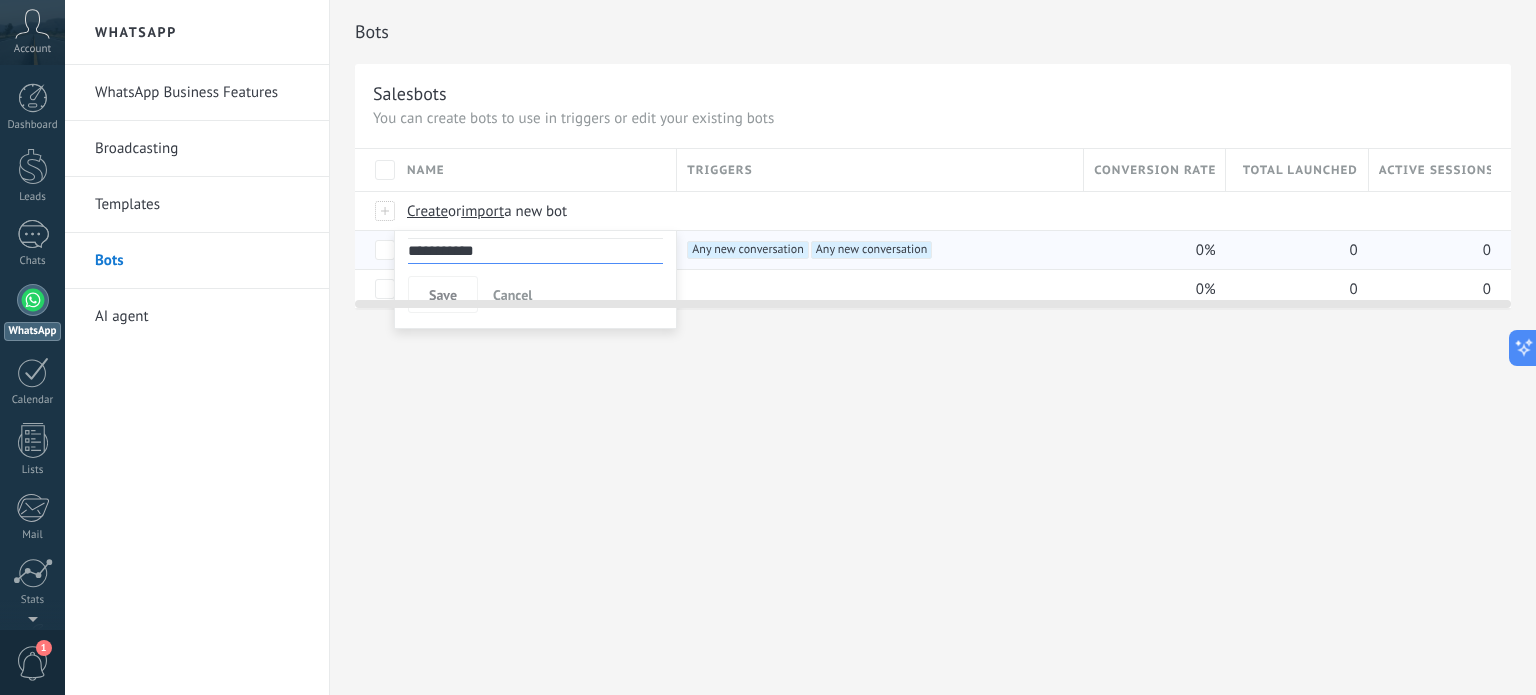 click on "**********" at bounding box center [933, 347] 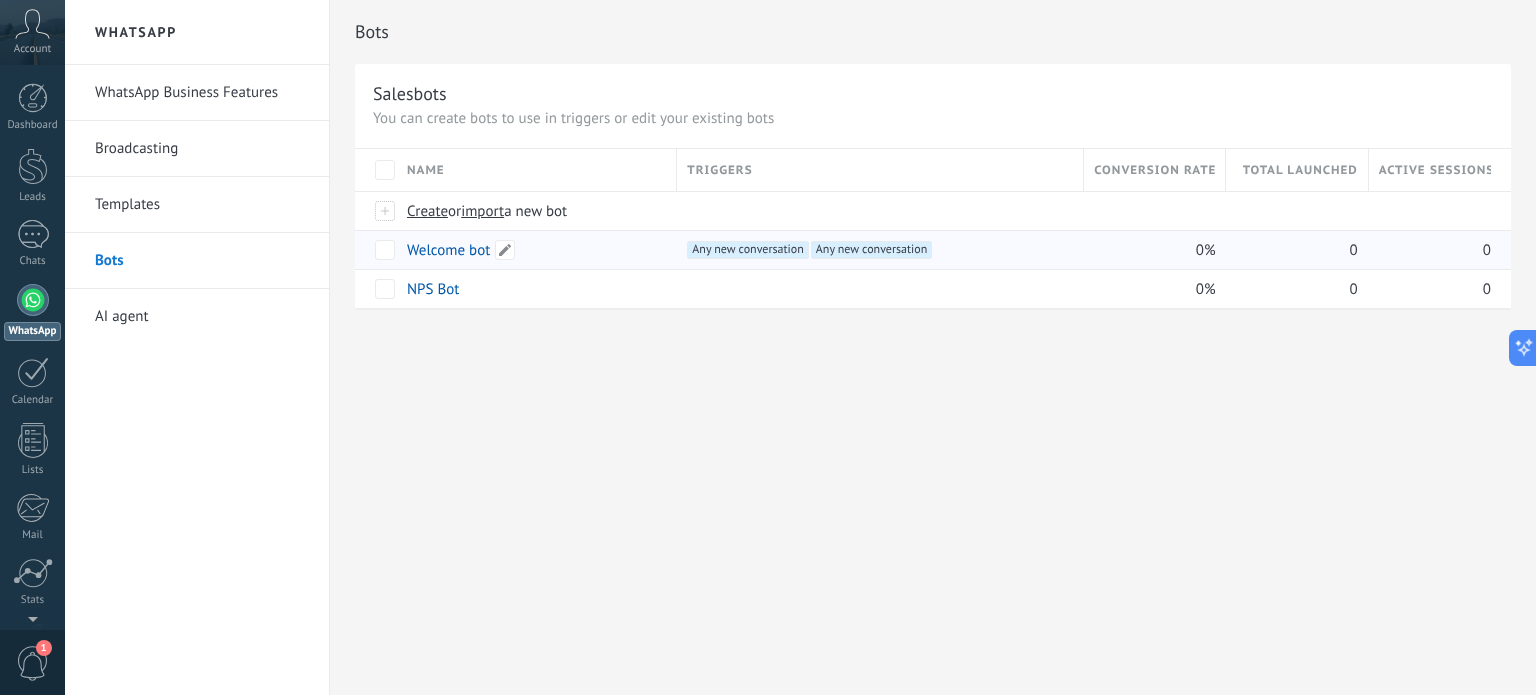 click on "Welcome bot" at bounding box center (532, 250) 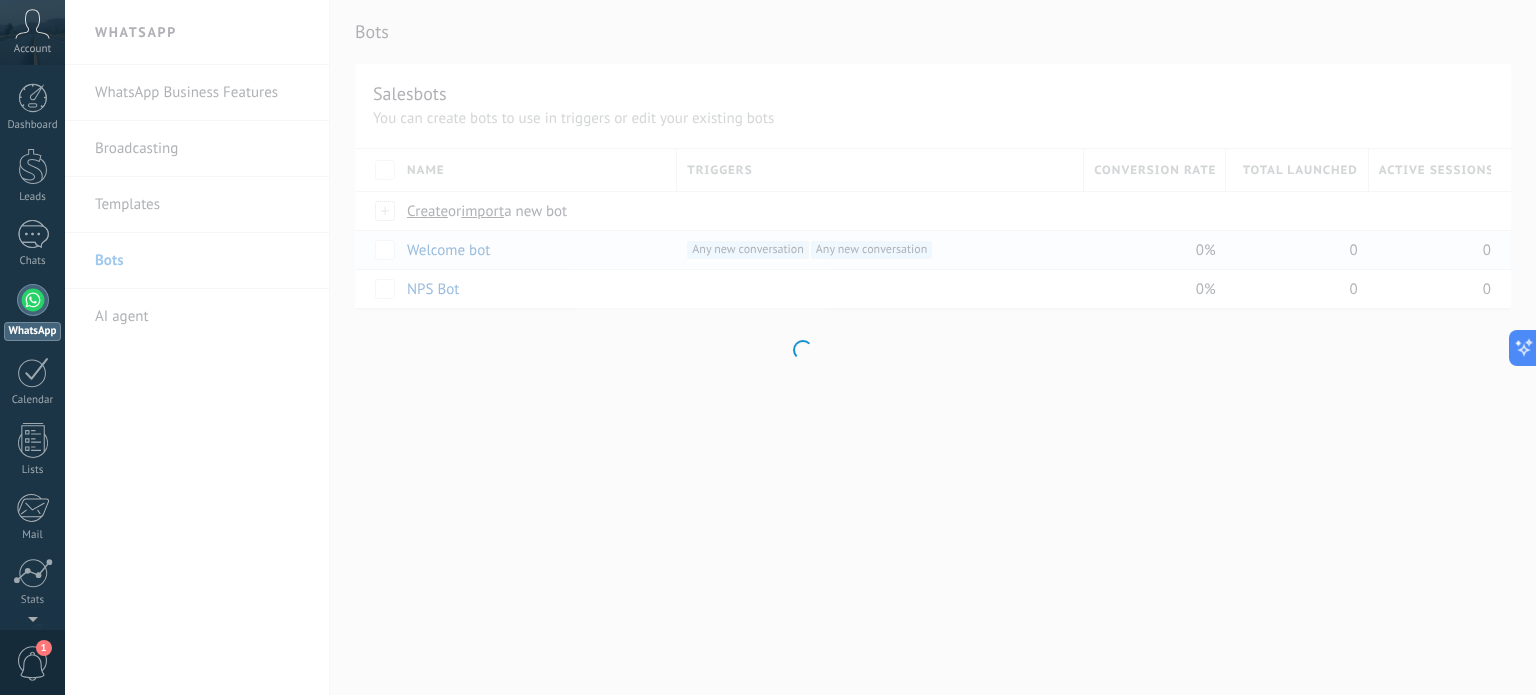 click at bounding box center [800, 347] 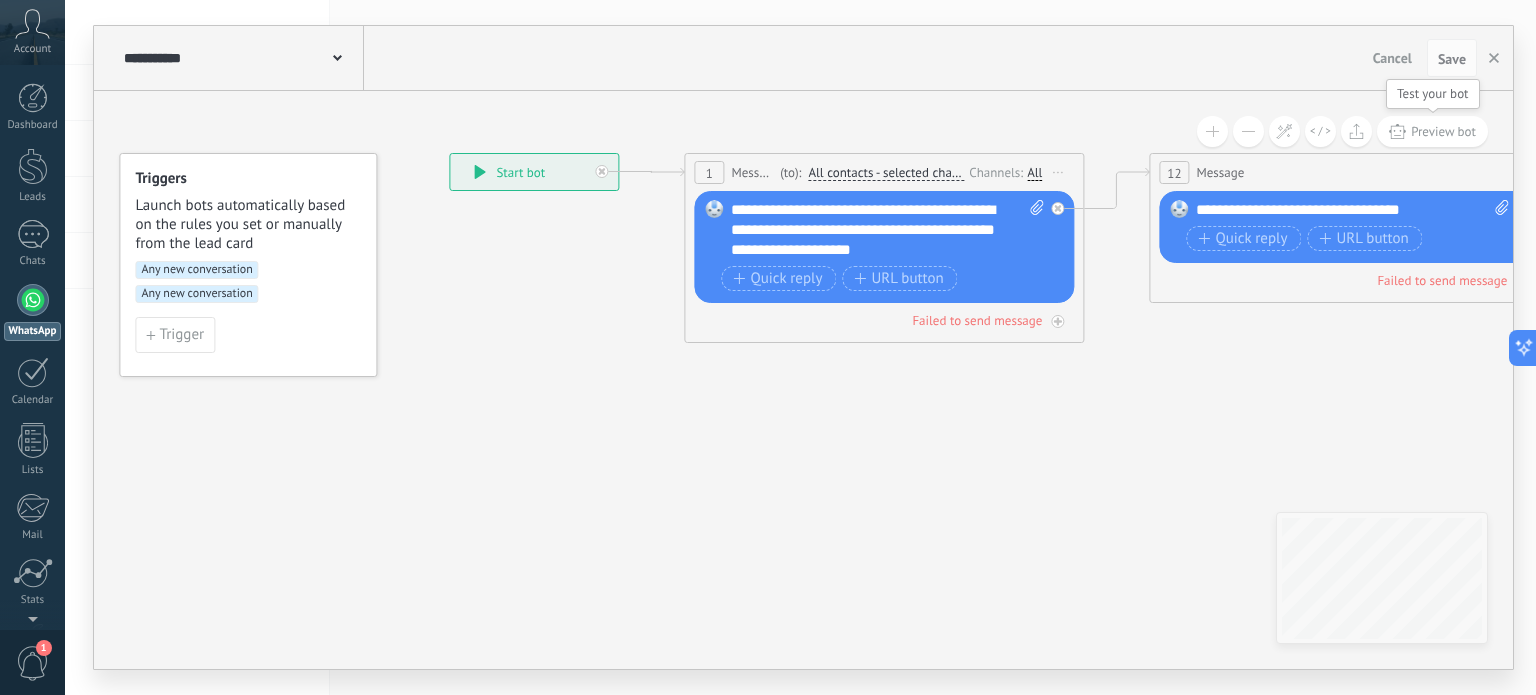 click on "Preview bot" at bounding box center [1432, 131] 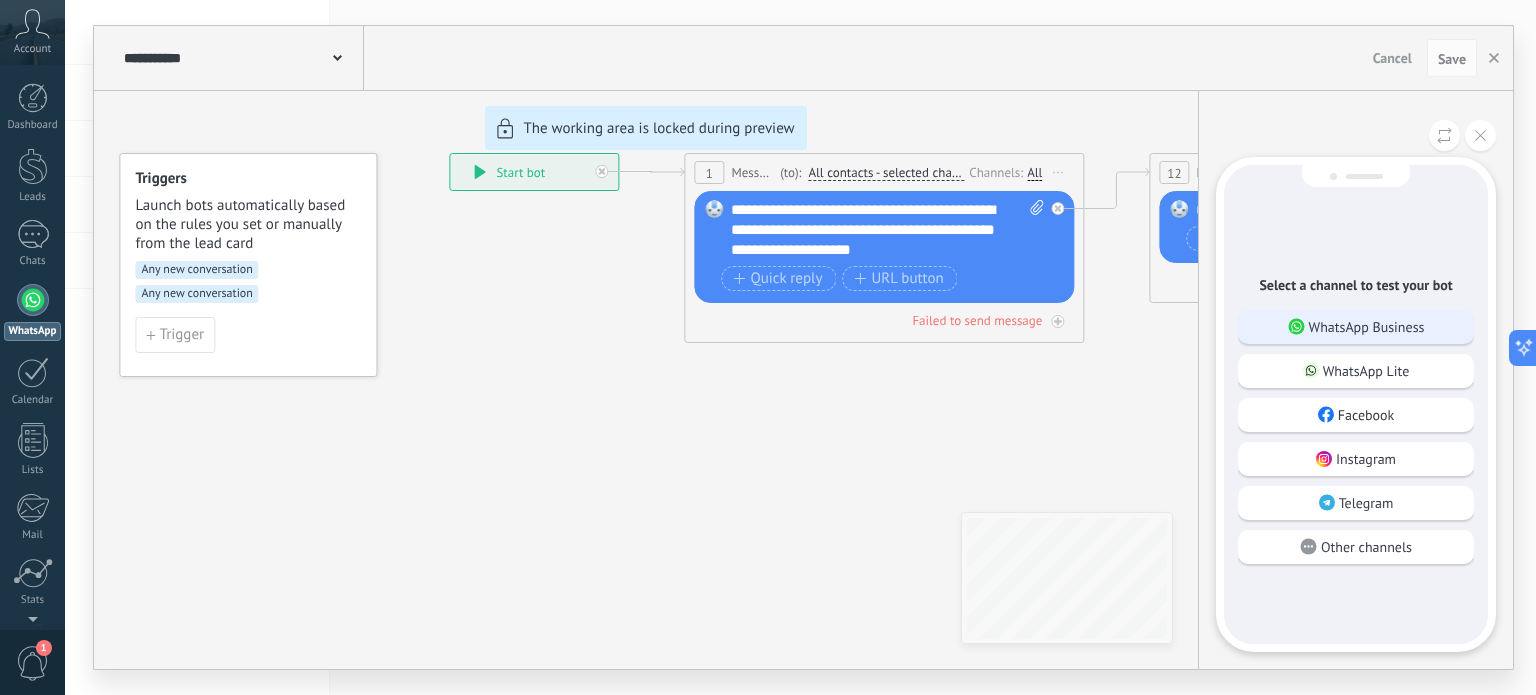 click on "WhatsApp Business" at bounding box center (1367, 327) 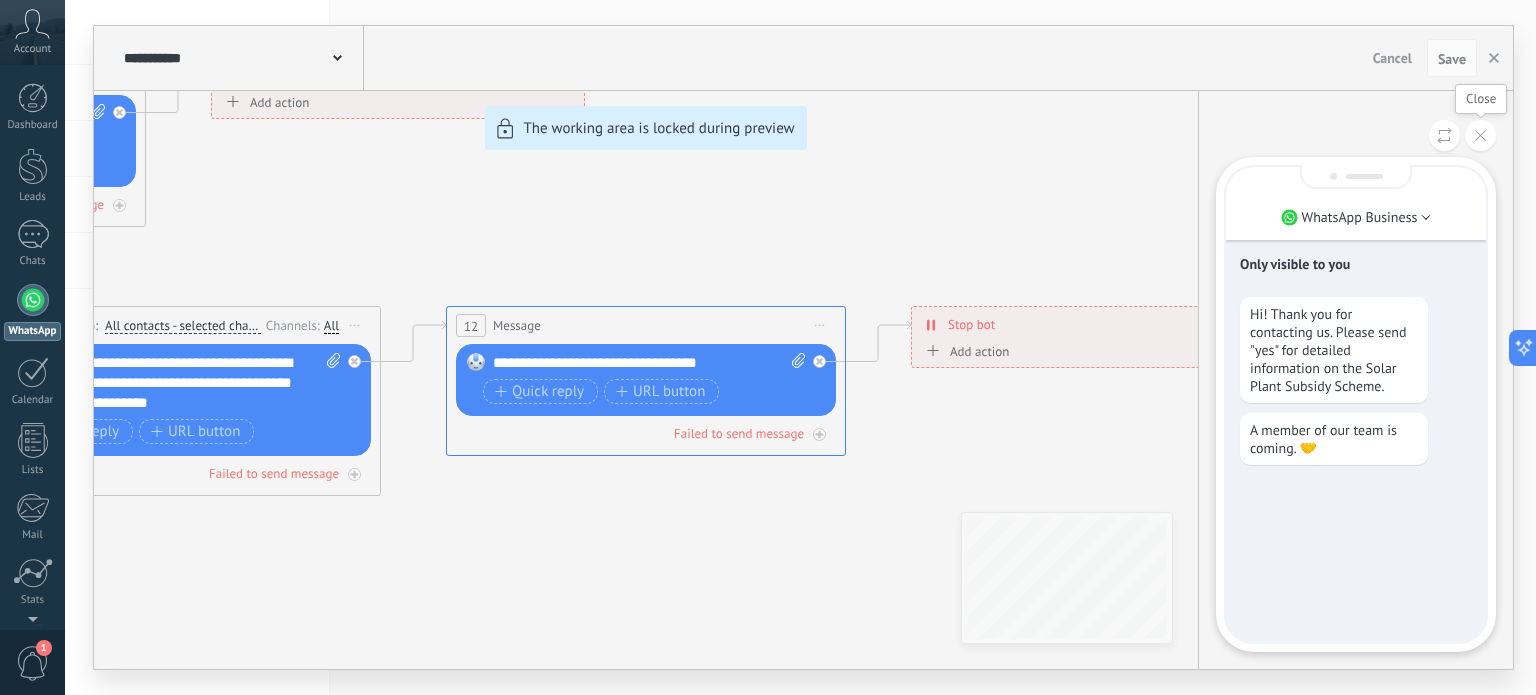 click at bounding box center (1480, 135) 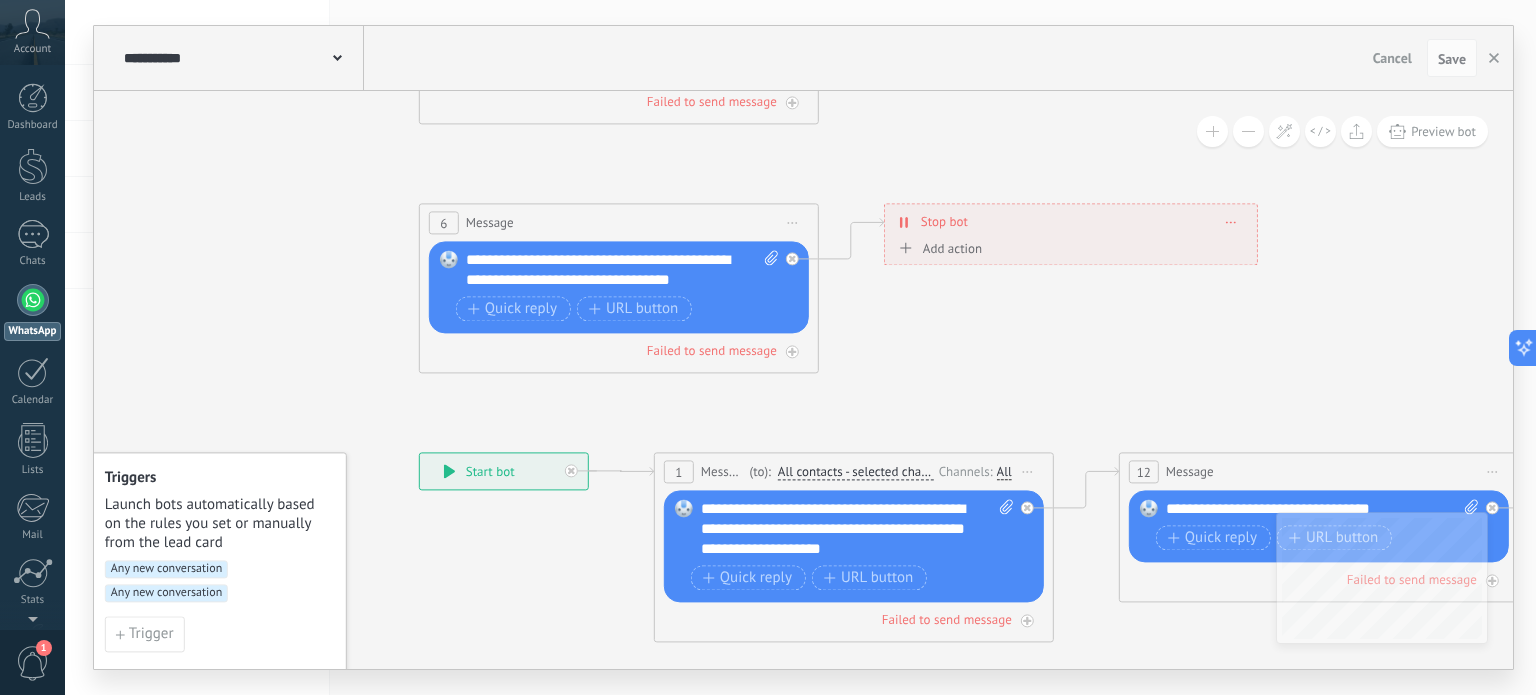click on "Add action" at bounding box center [938, 248] 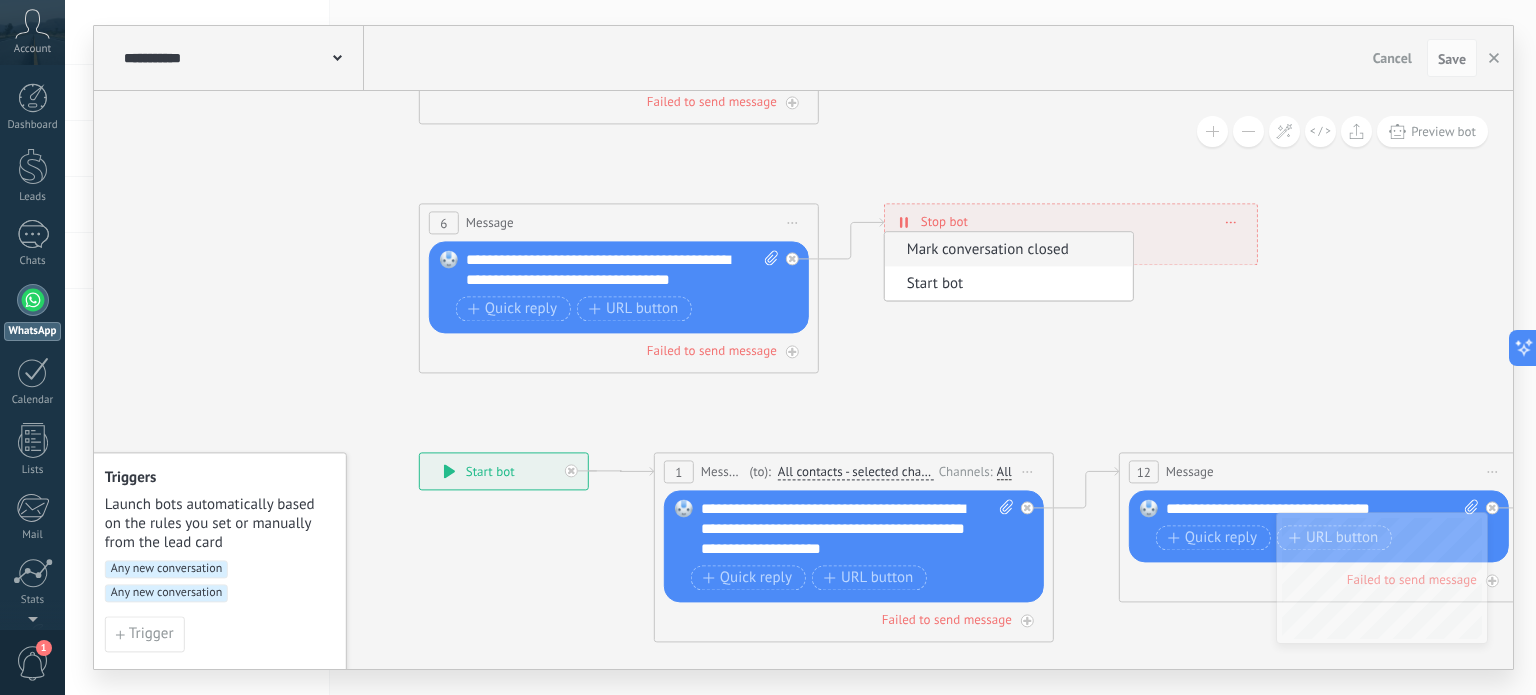 click 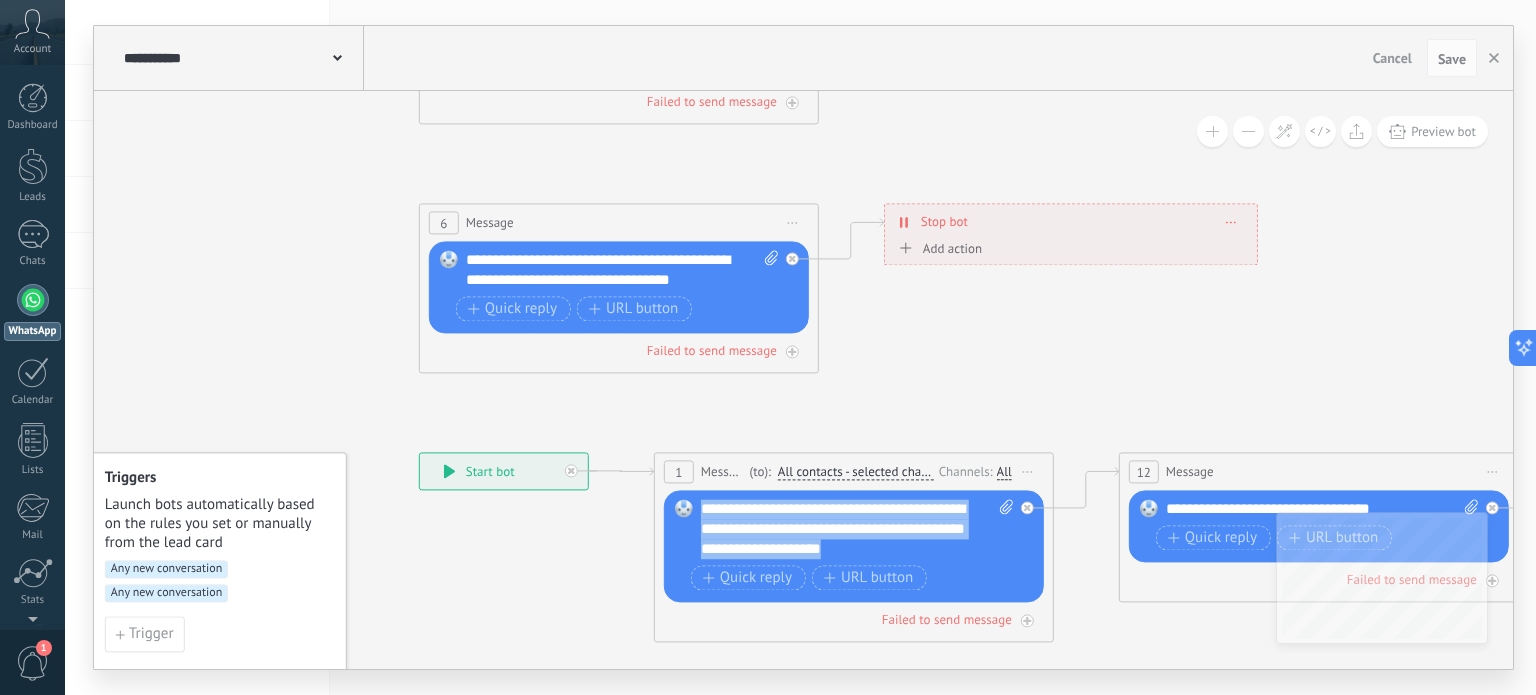 drag, startPoint x: 891, startPoint y: 552, endPoint x: 673, endPoint y: 513, distance: 221.46106 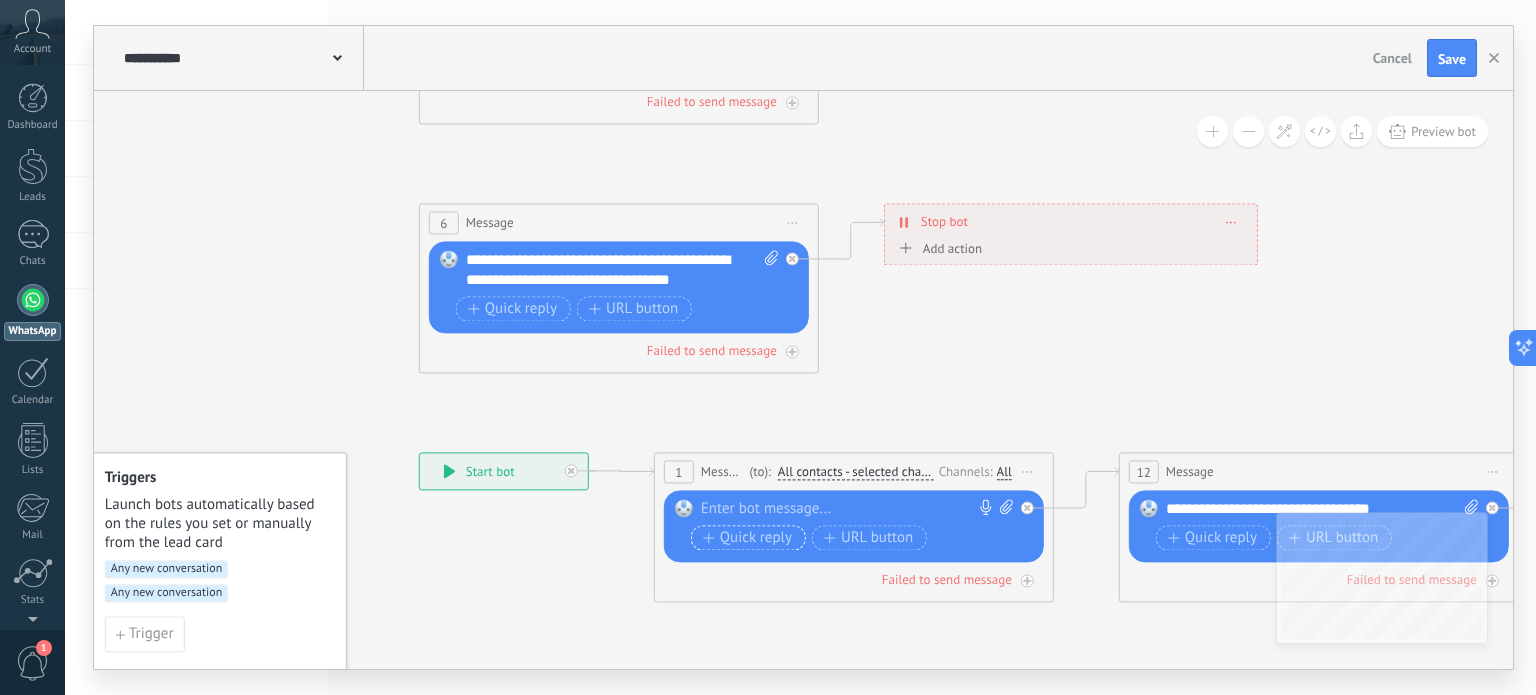 click on "Quick reply" at bounding box center [747, 538] 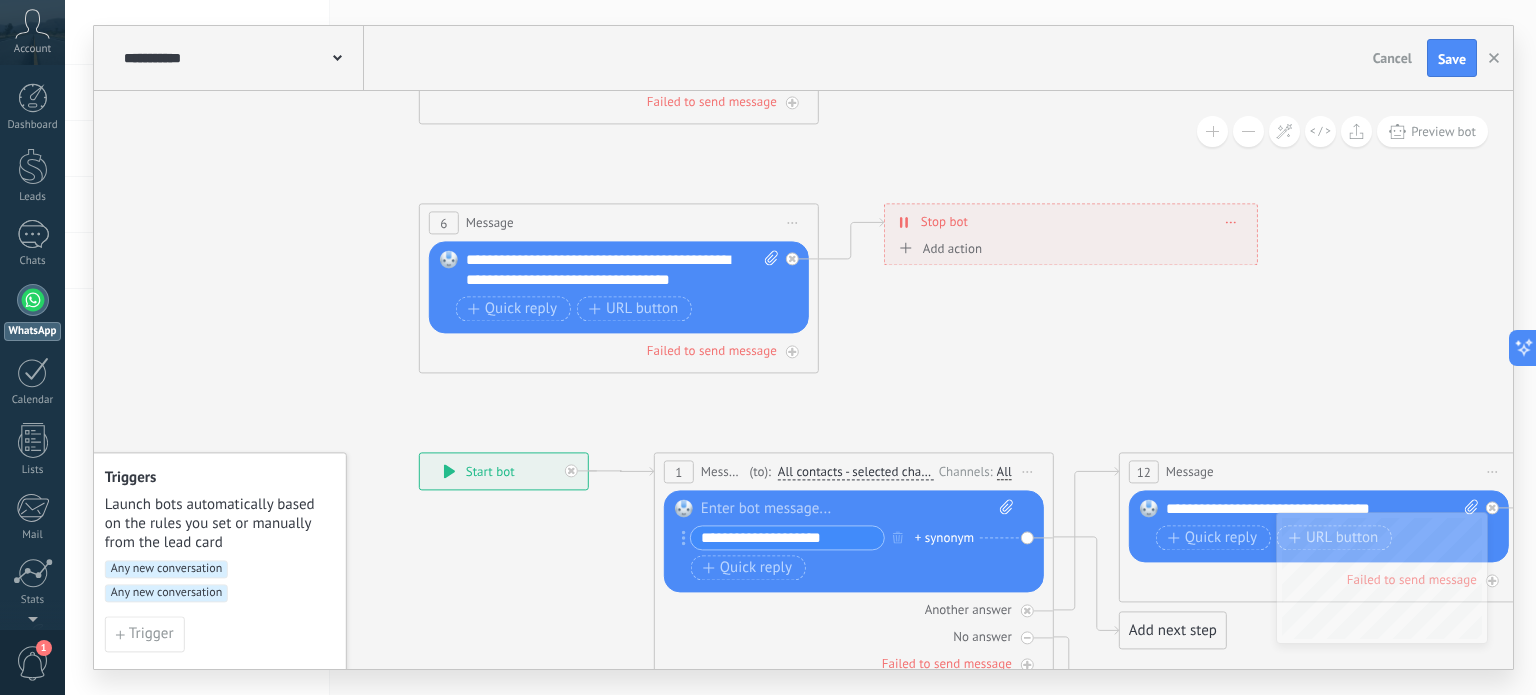 type on "**********" 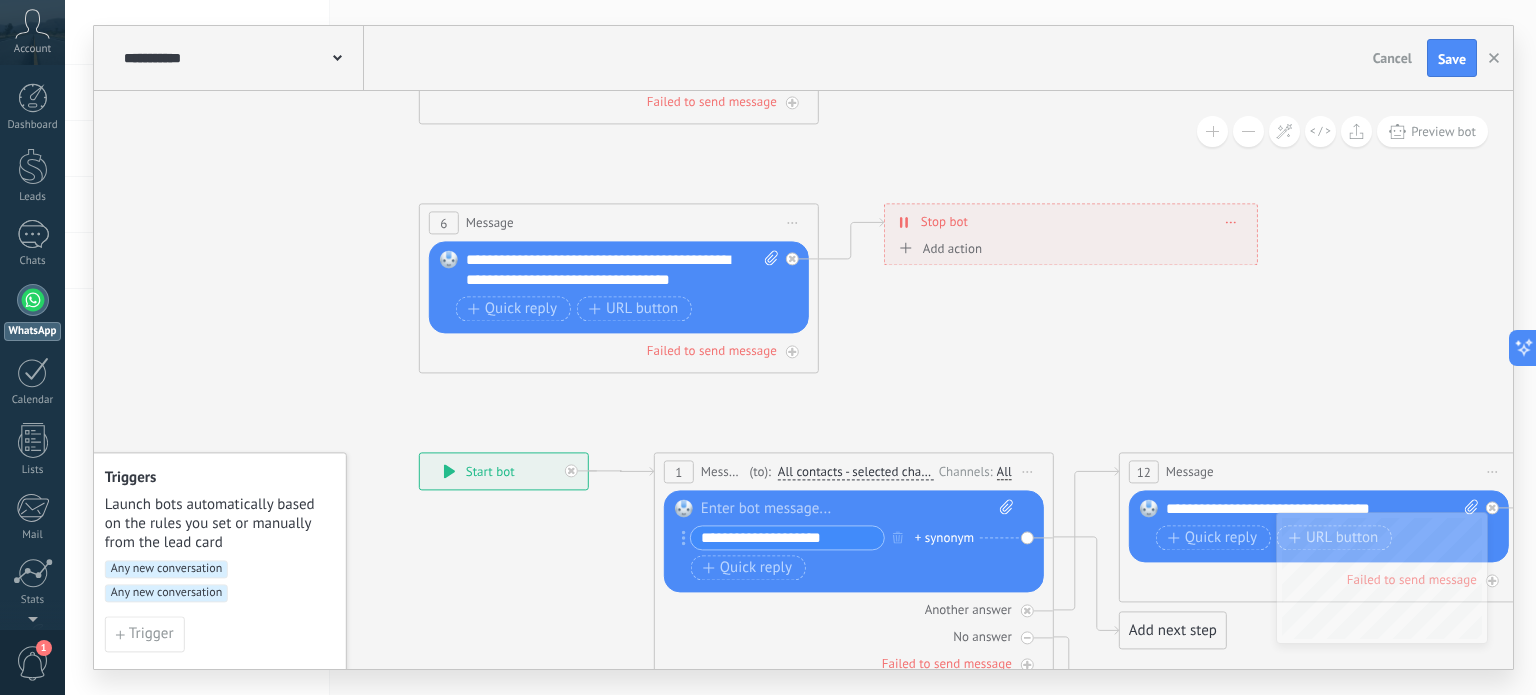 click on "+ synonym" at bounding box center [944, 538] 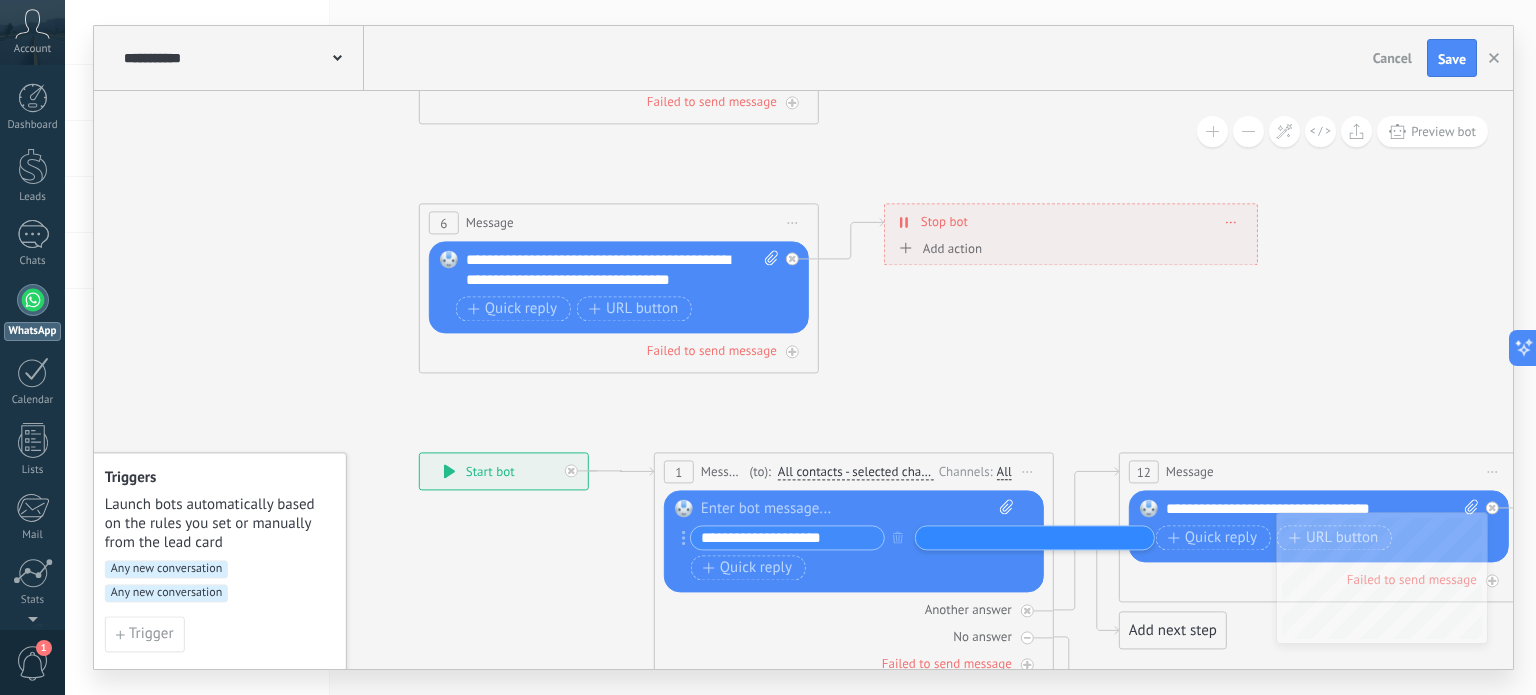 click on "**********" at bounding box center [787, 538] 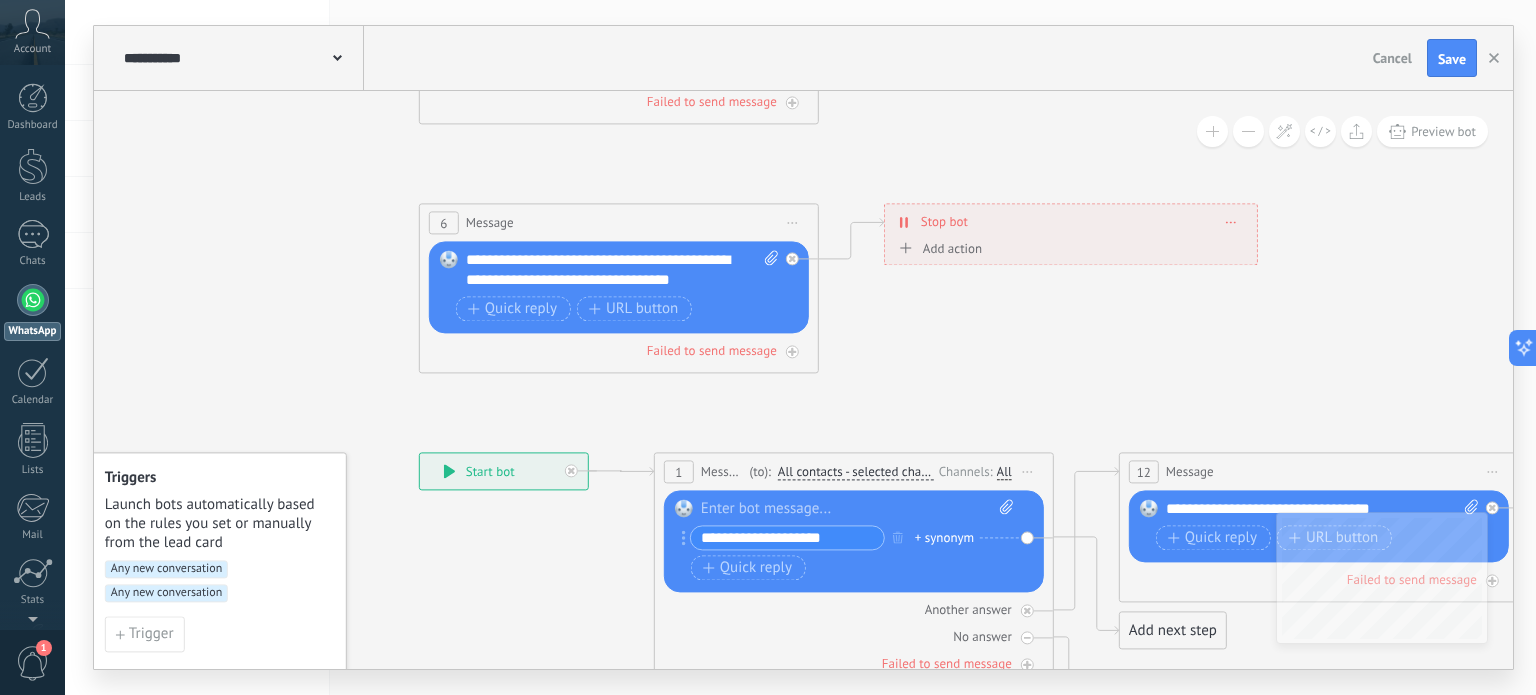 drag, startPoint x: 835, startPoint y: 544, endPoint x: 684, endPoint y: 540, distance: 151.05296 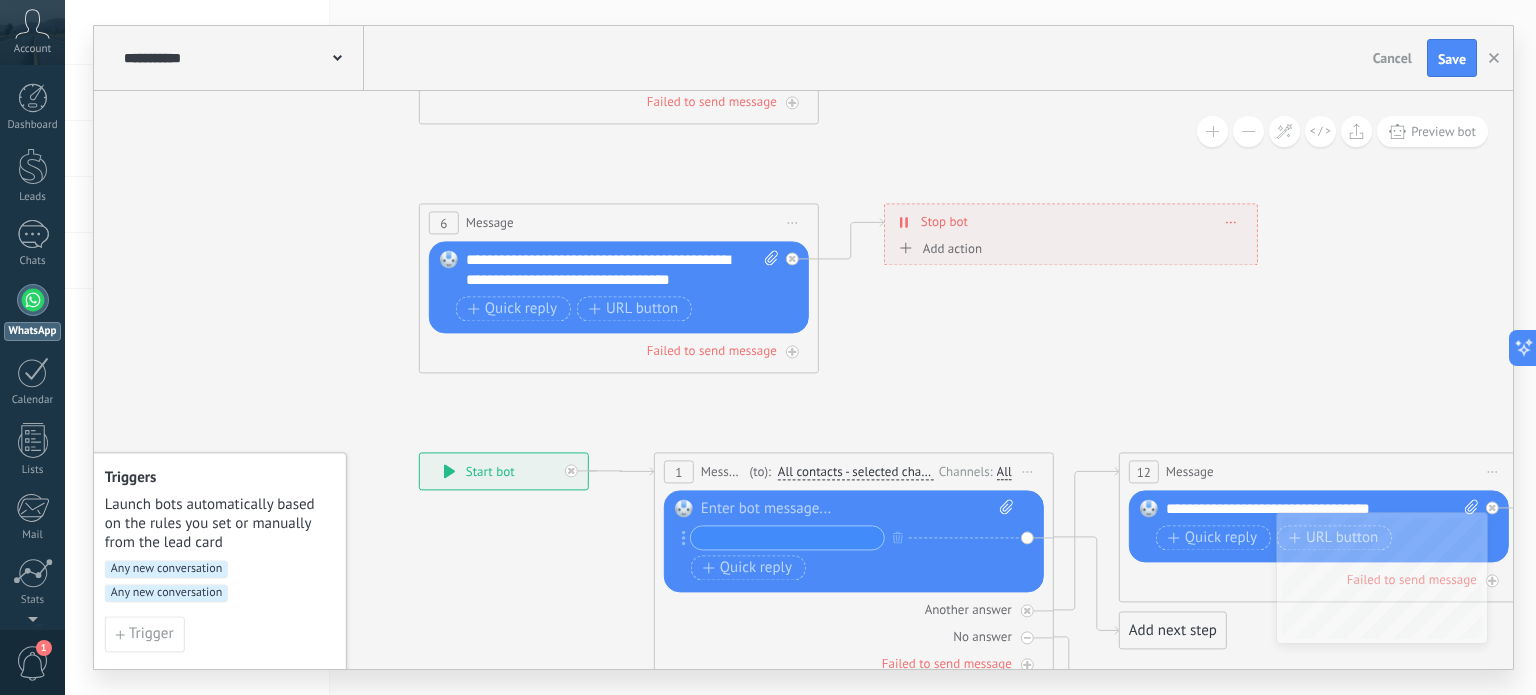 click at bounding box center [858, 510] 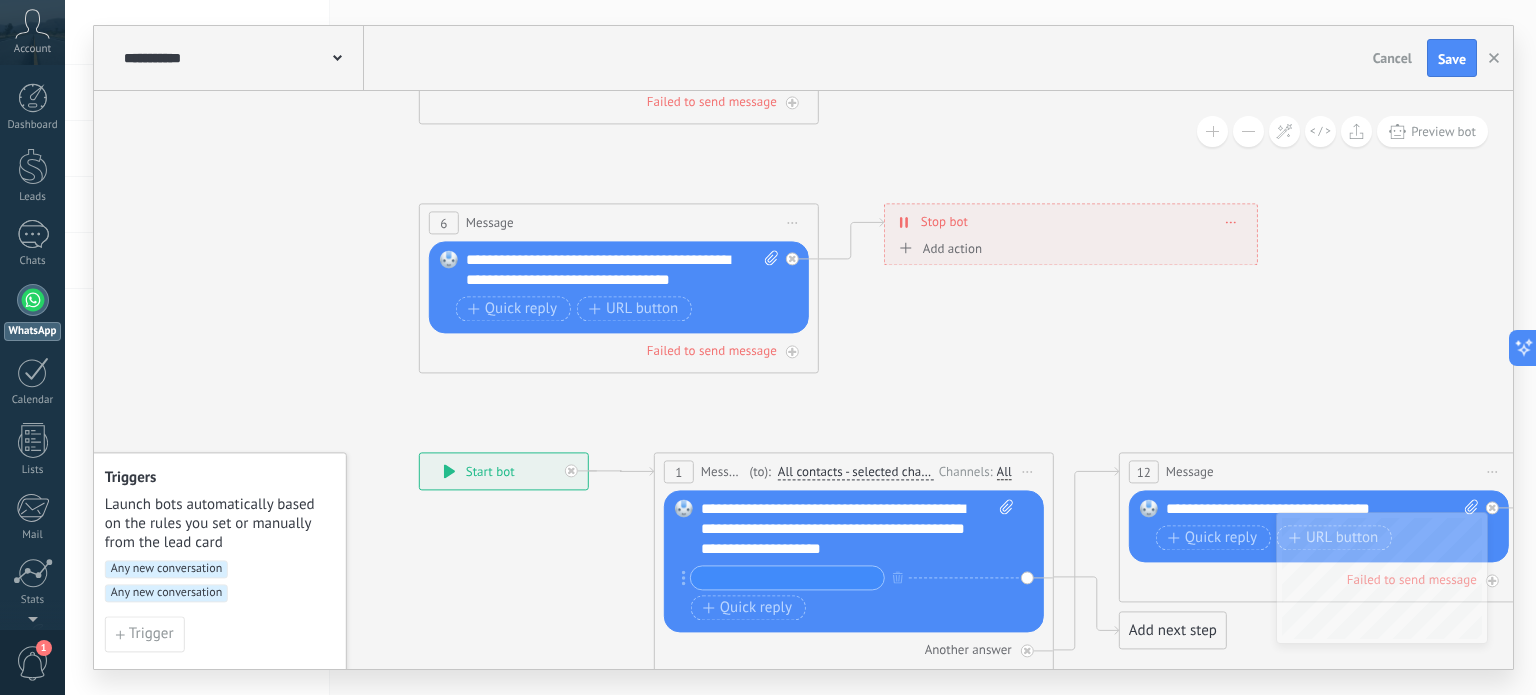 click at bounding box center (787, 578) 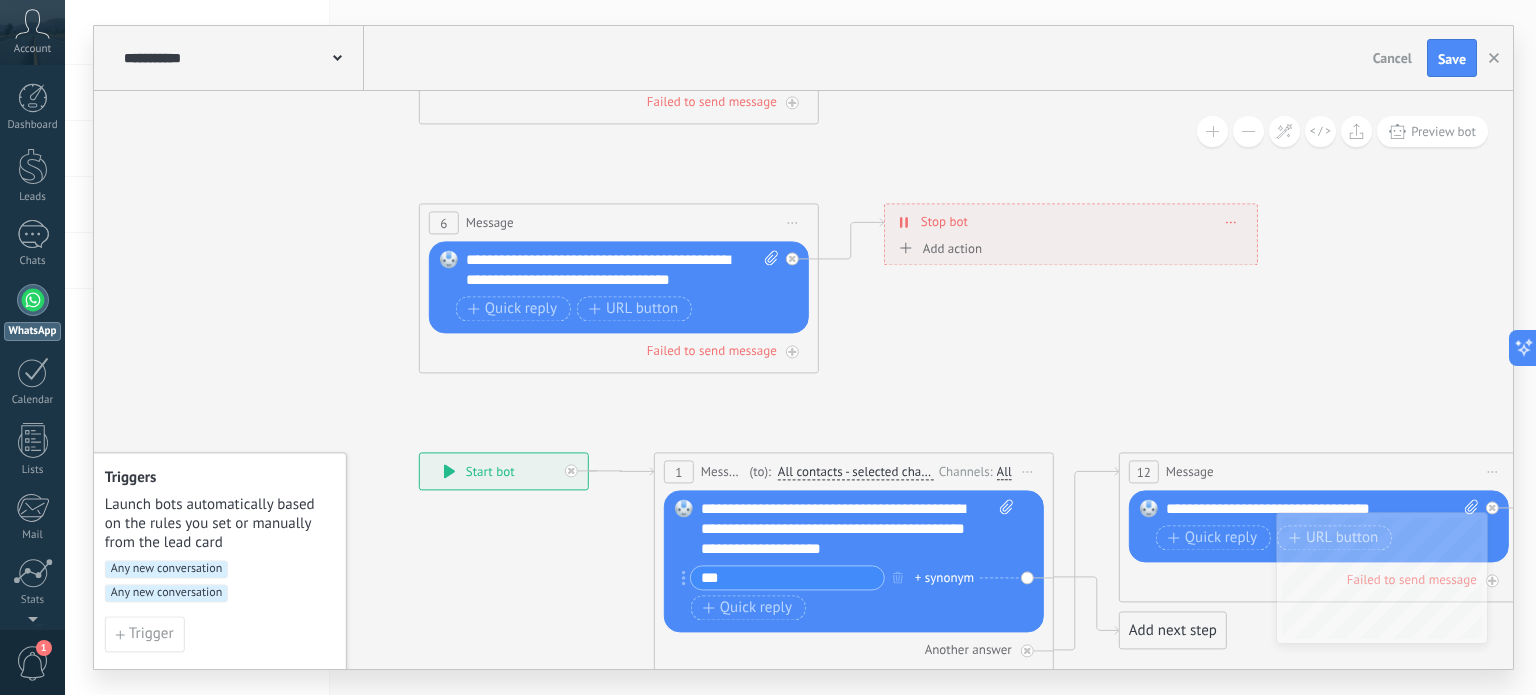 type on "***" 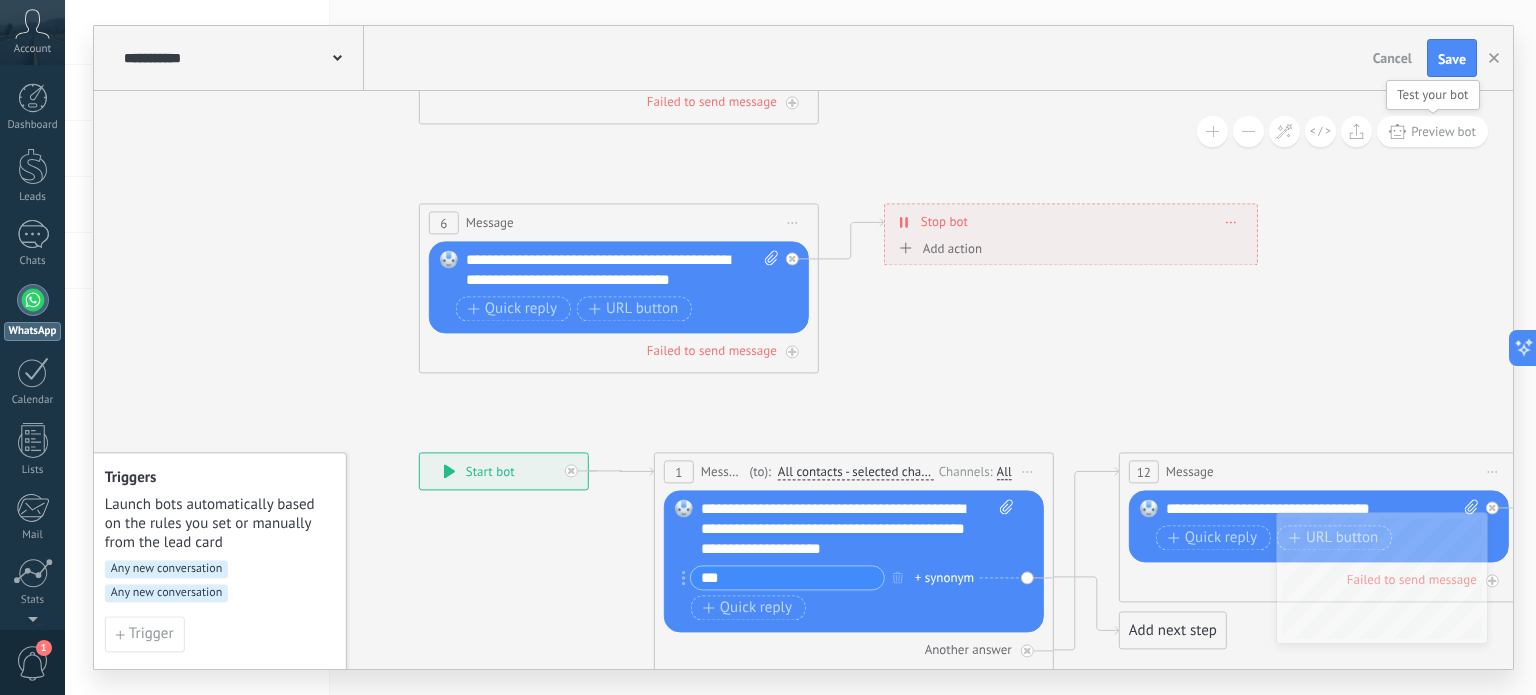 click on "Preview bot" at bounding box center [1443, 131] 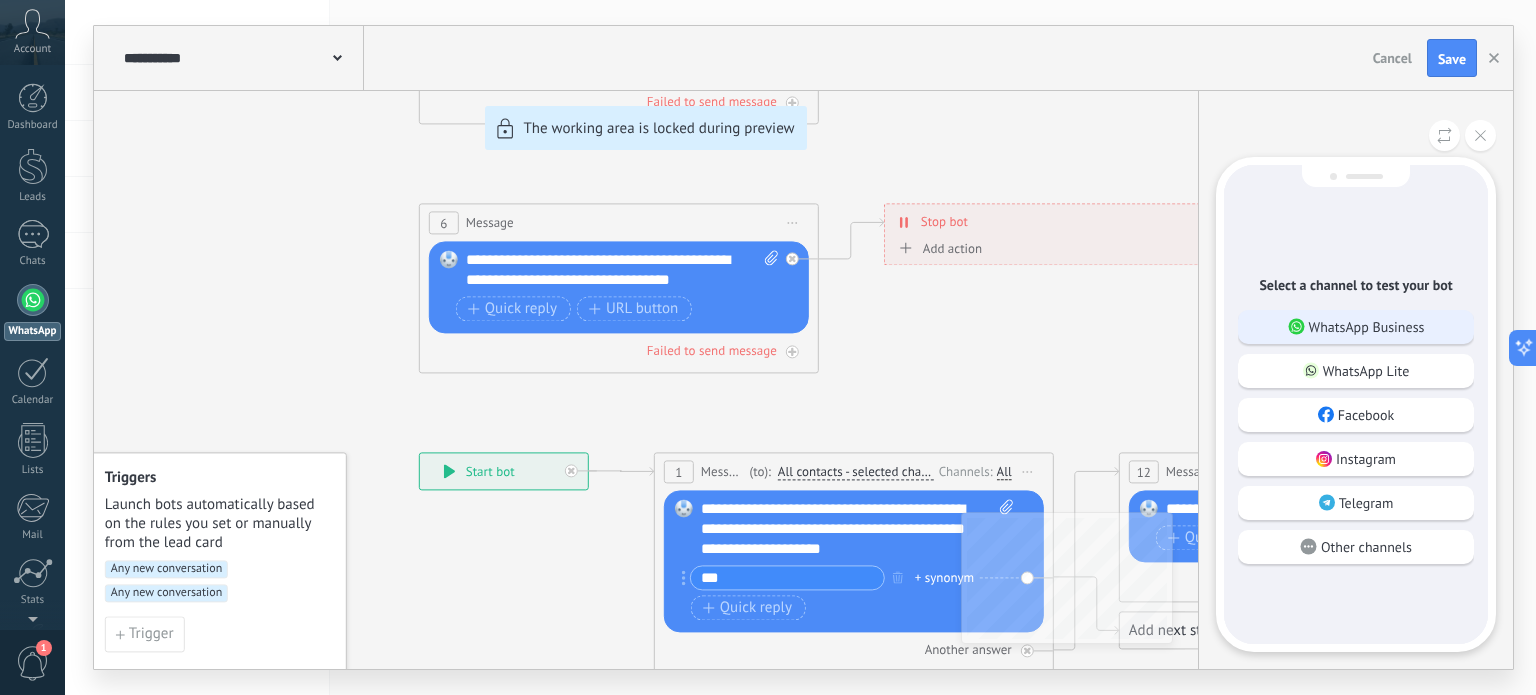 click on "WhatsApp Business" at bounding box center [1367, 327] 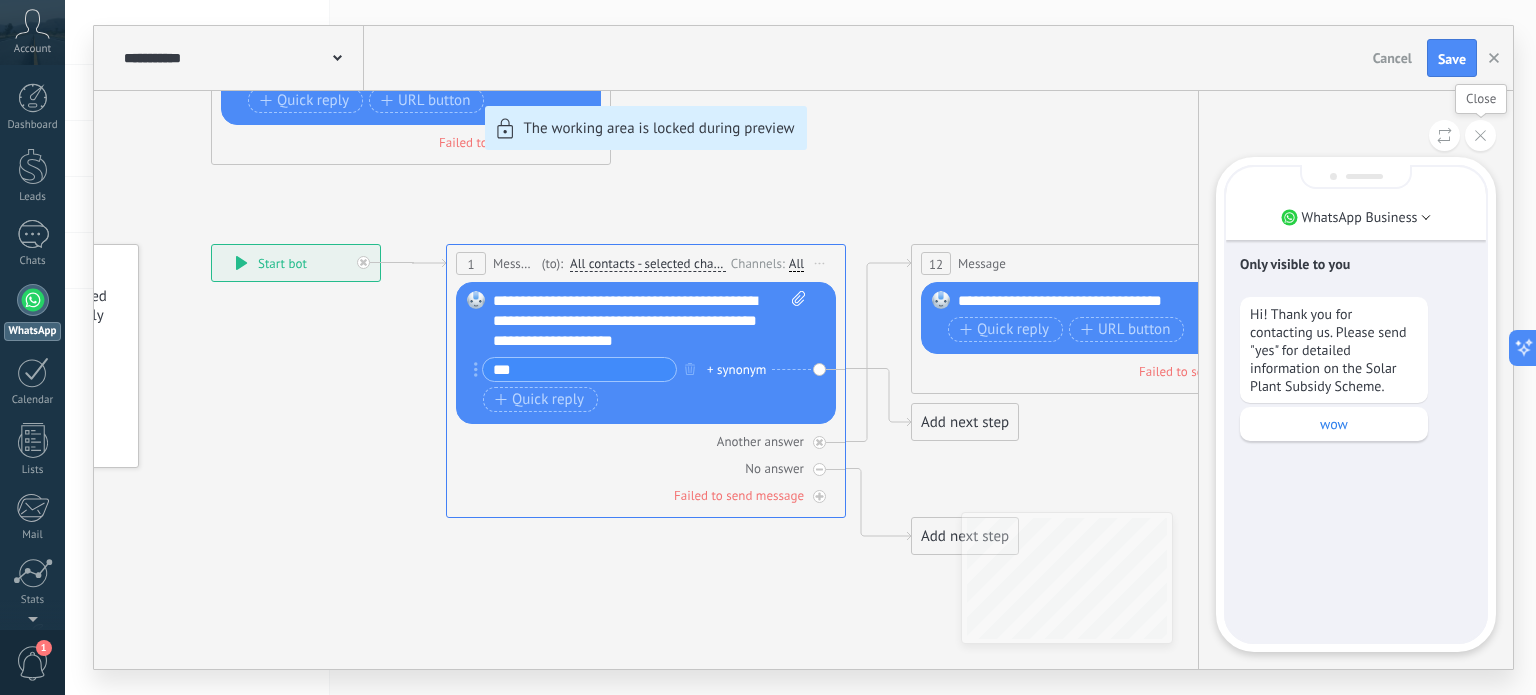 click 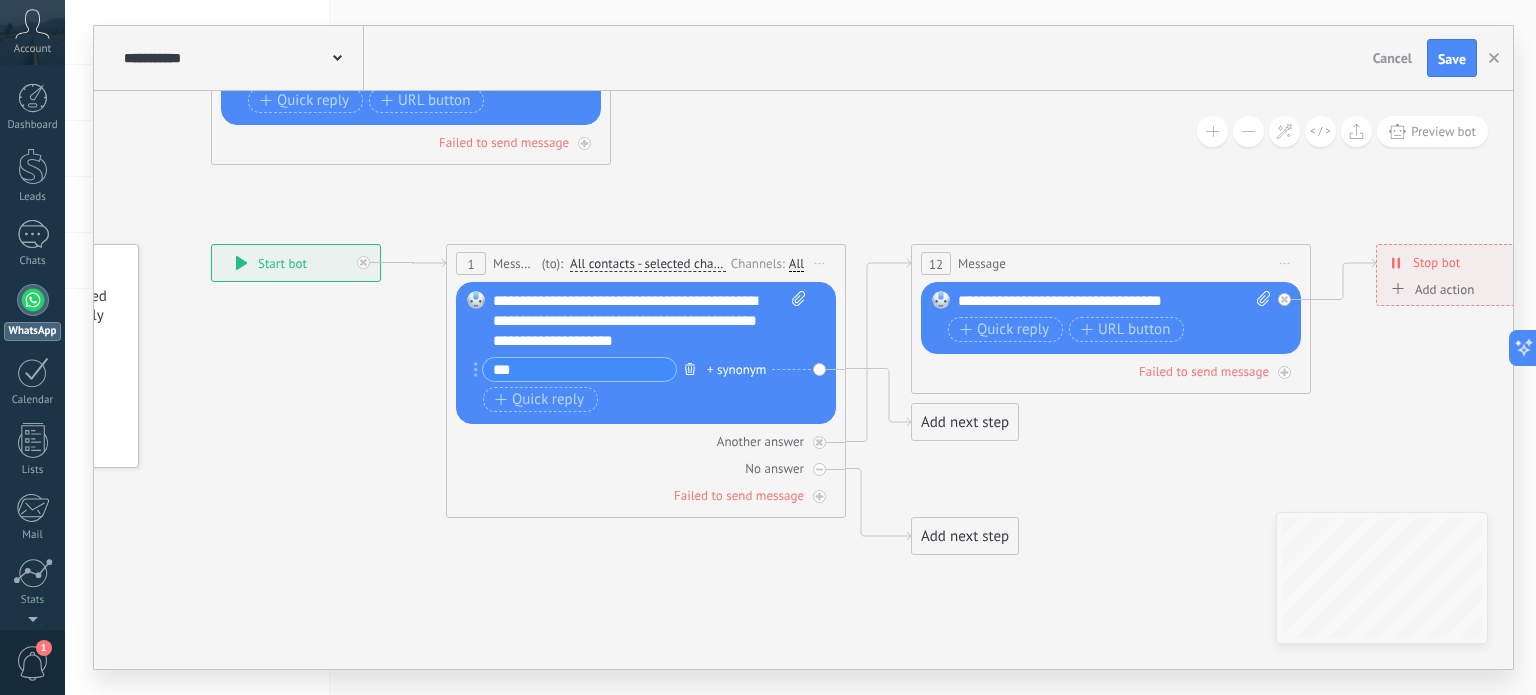 click 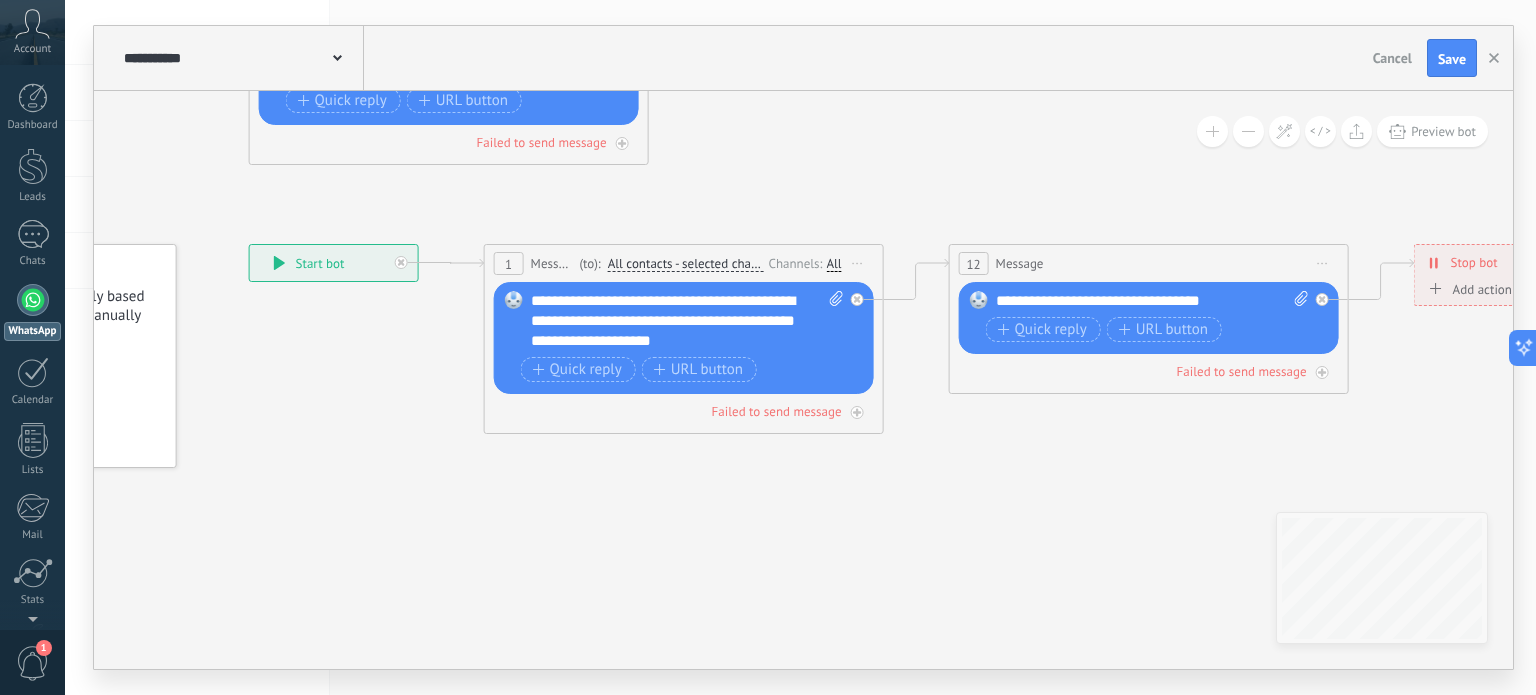 click on "**********" at bounding box center [688, 321] 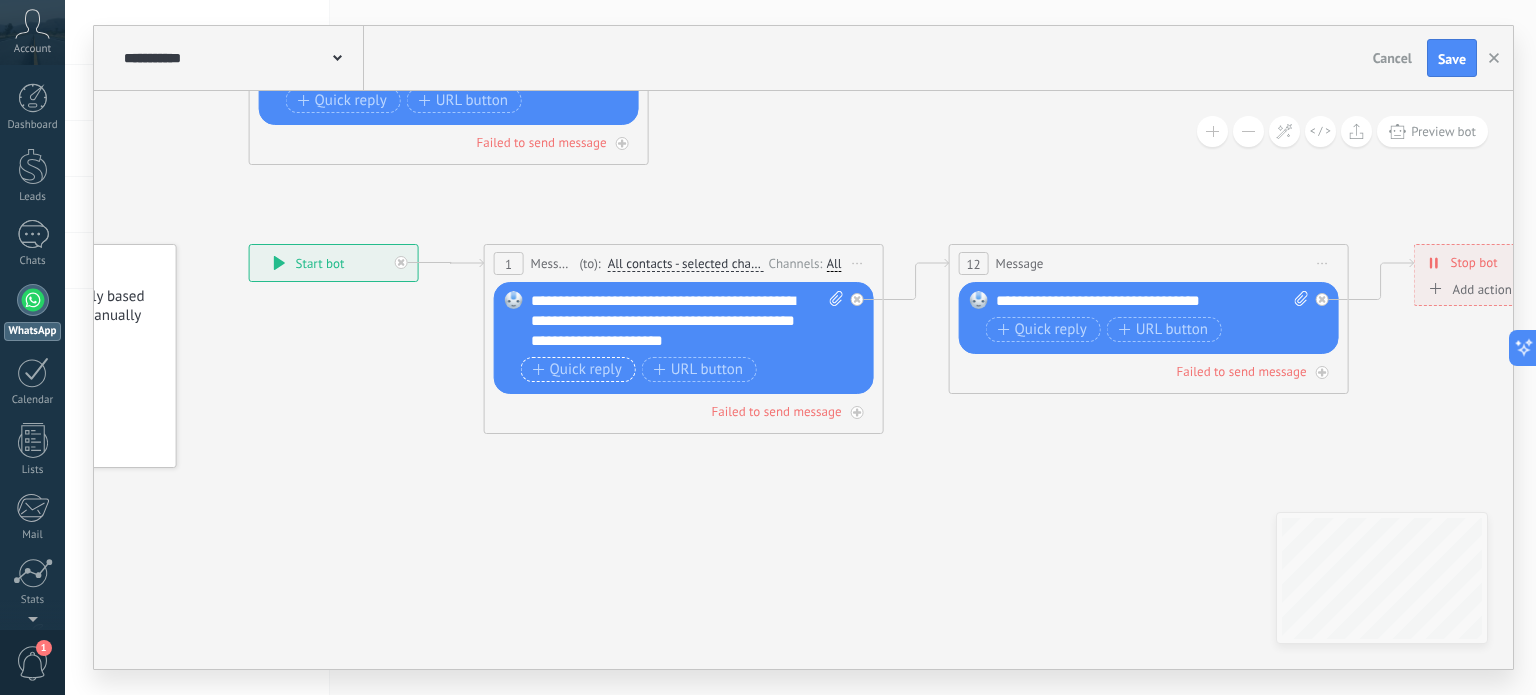 click on "Quick reply" at bounding box center (577, 370) 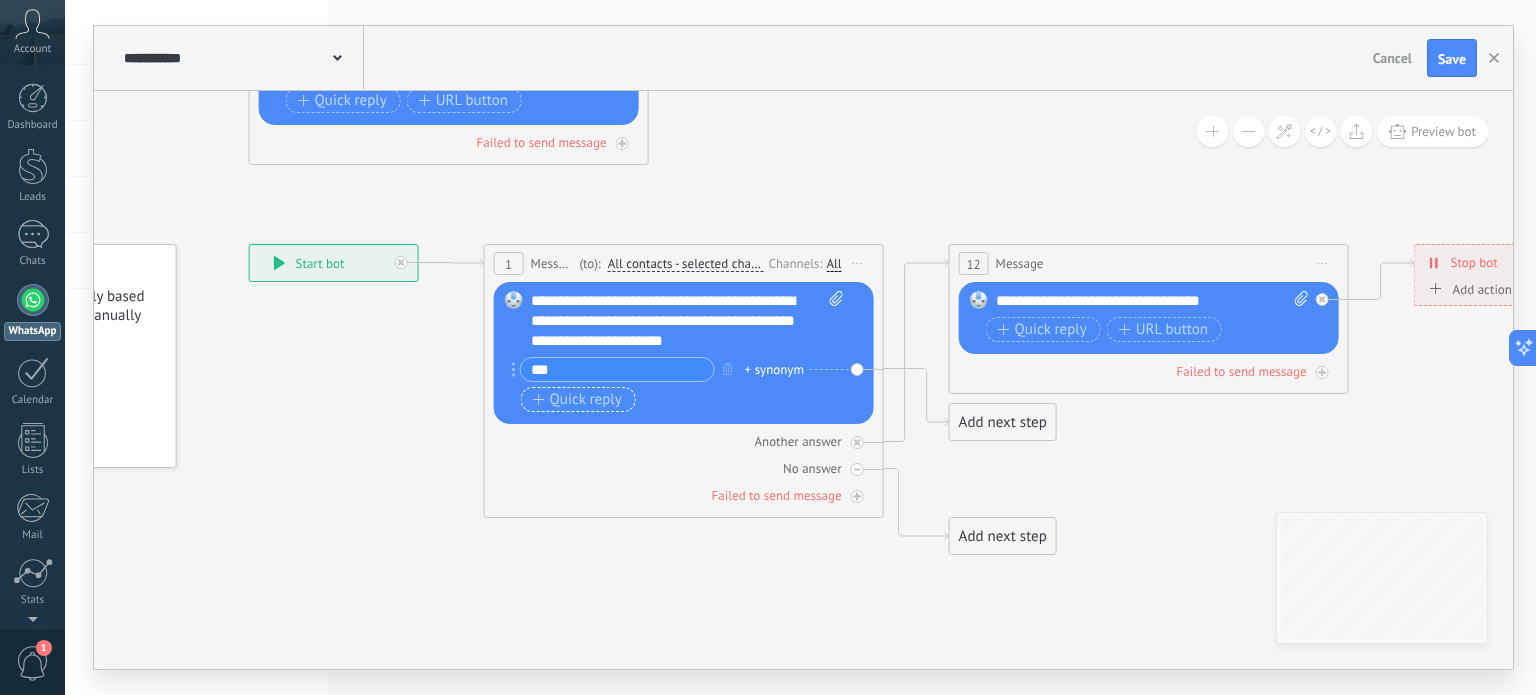 type on "***" 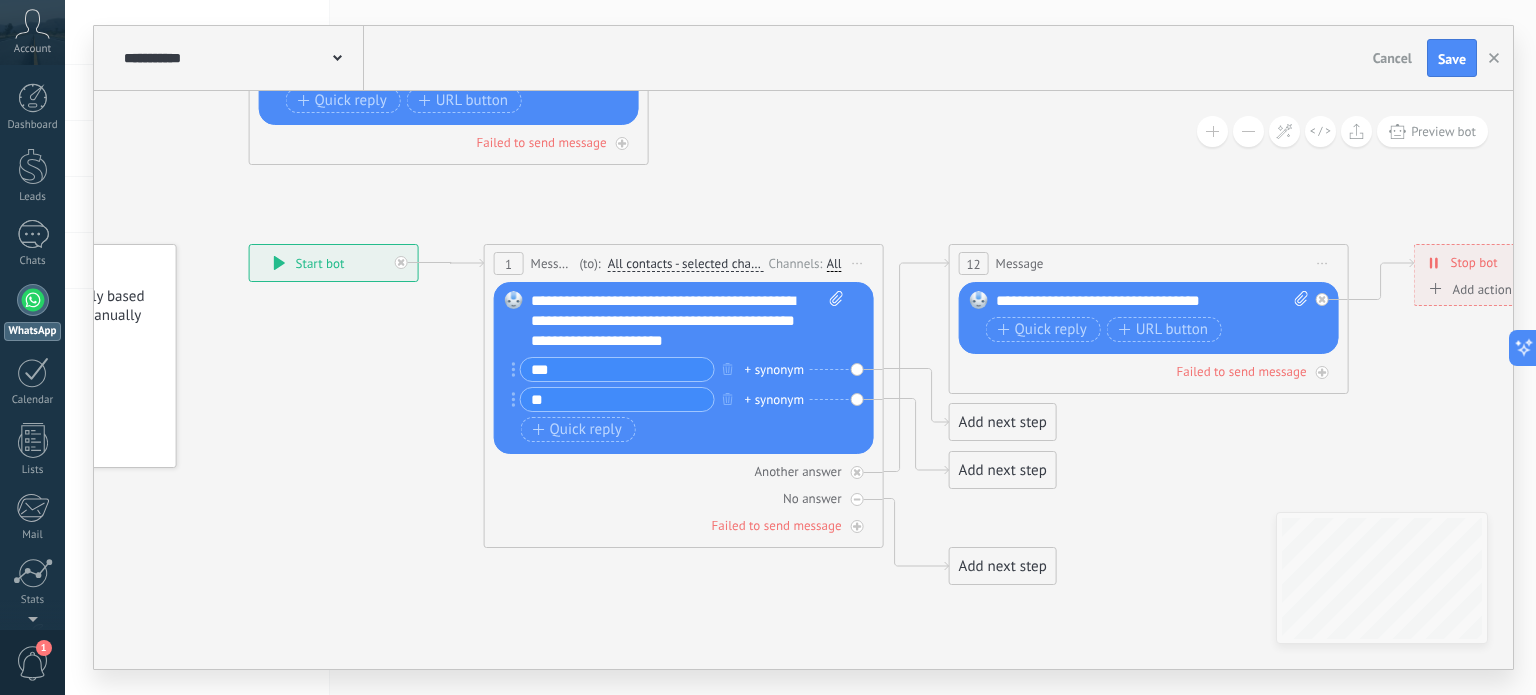 type on "**" 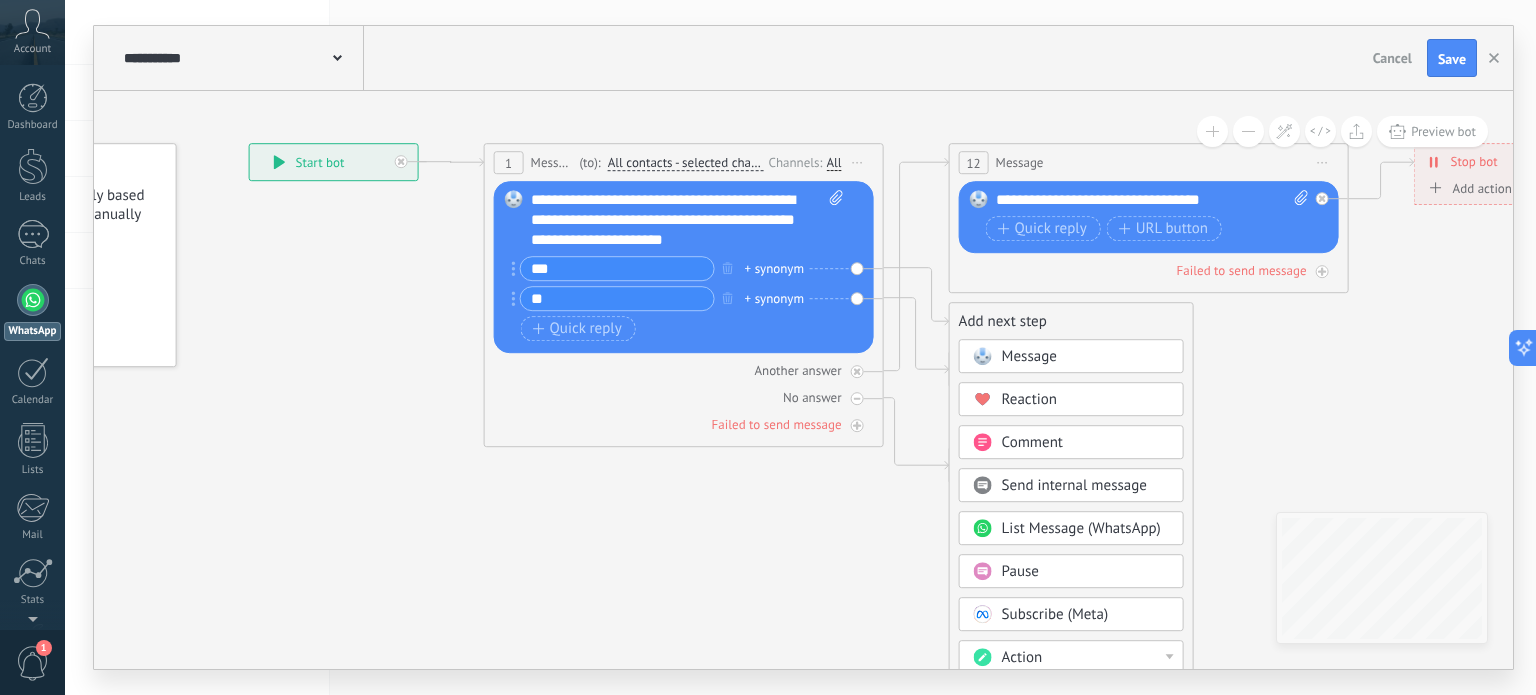 click on "Send internal message" at bounding box center (1074, 485) 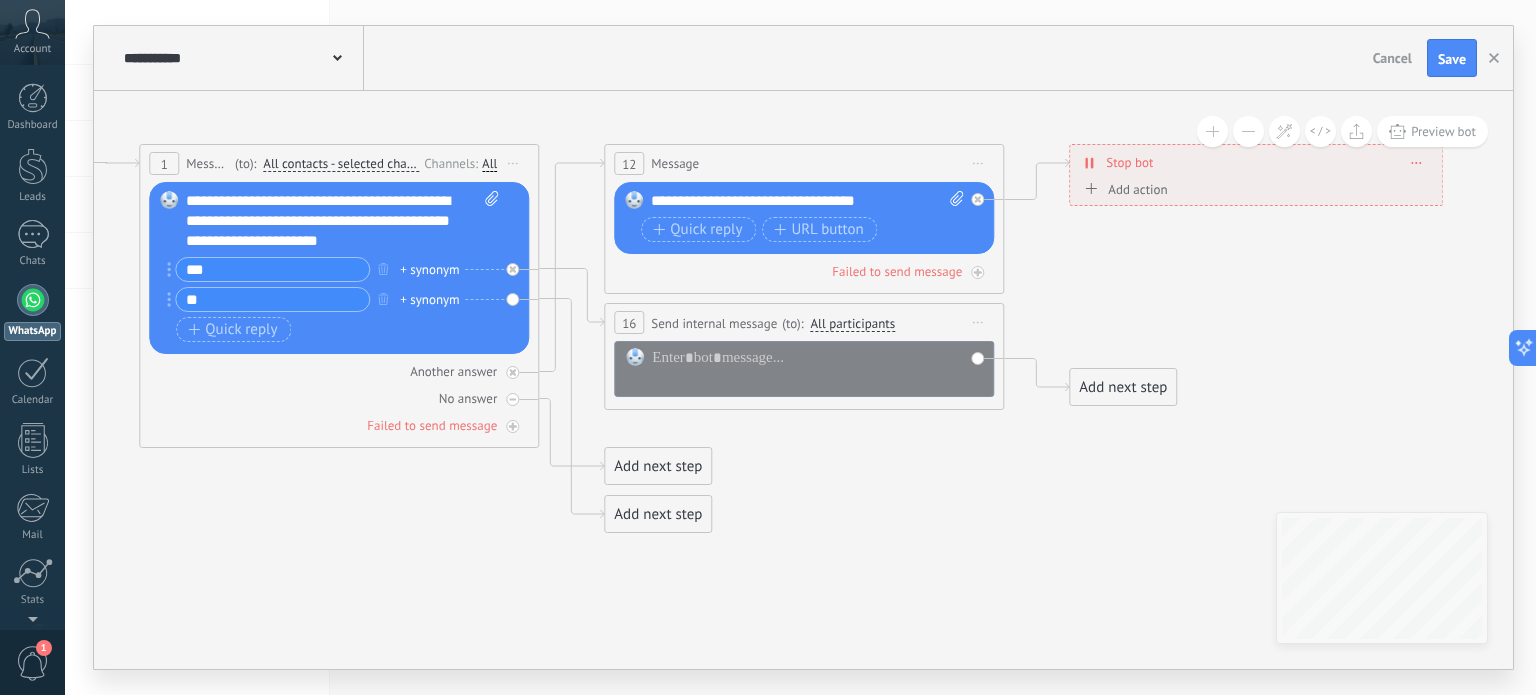 drag, startPoint x: 679, startPoint y: 319, endPoint x: 578, endPoint y: 559, distance: 260.38626 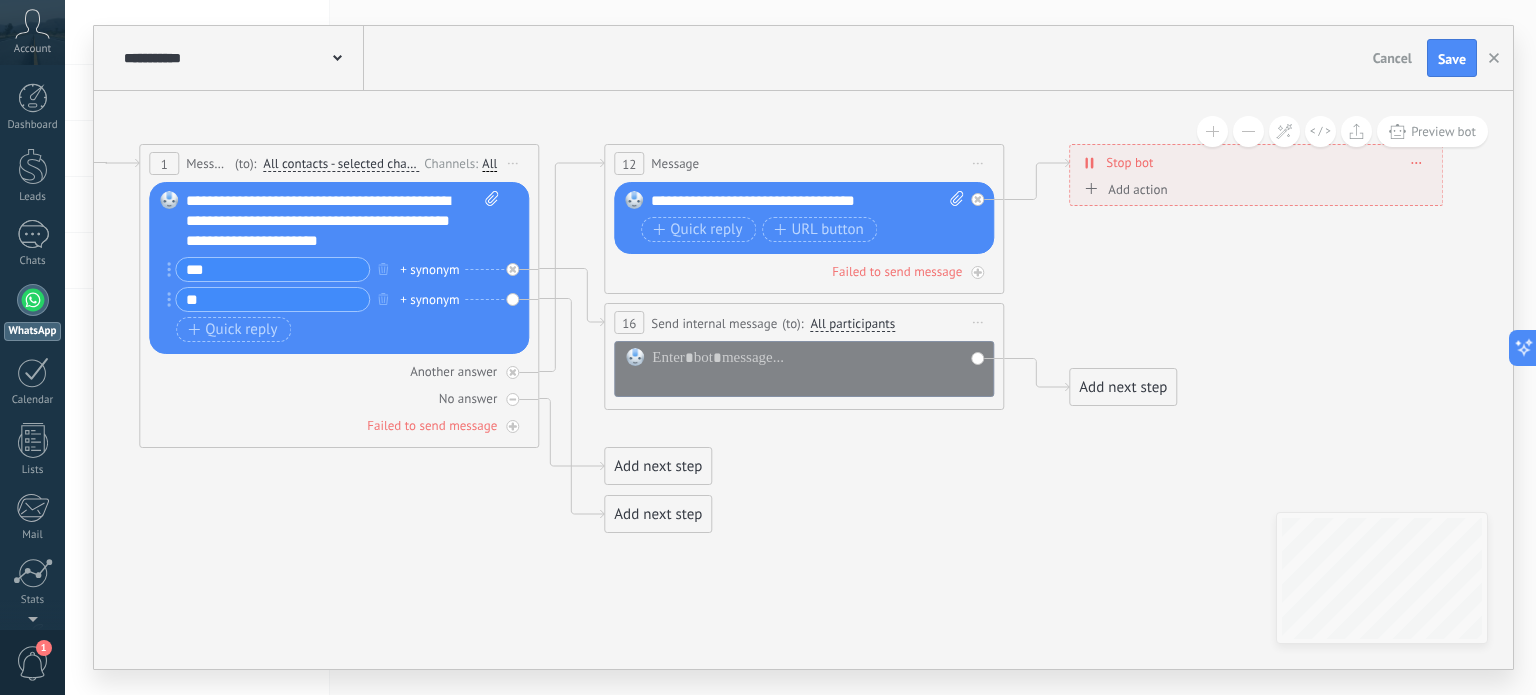 click 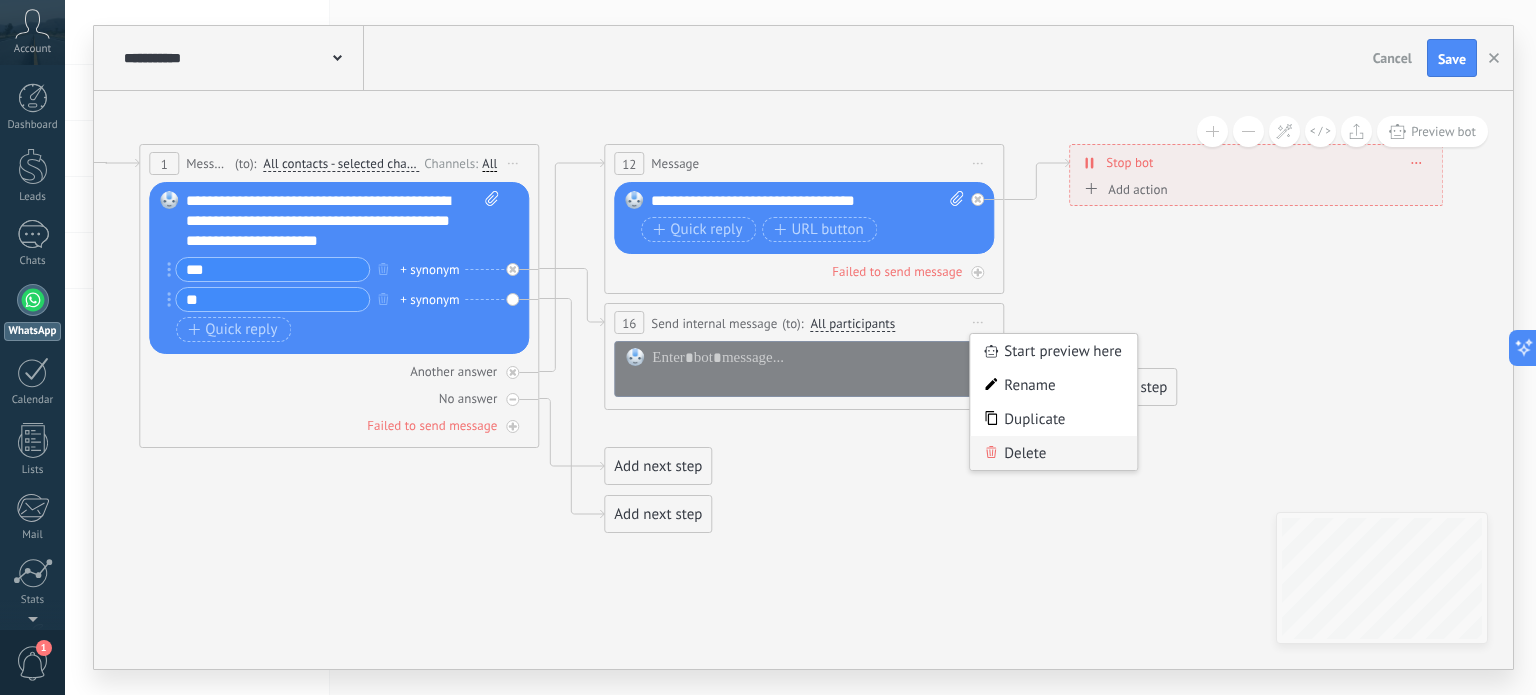 click on "Delete" at bounding box center [1053, 453] 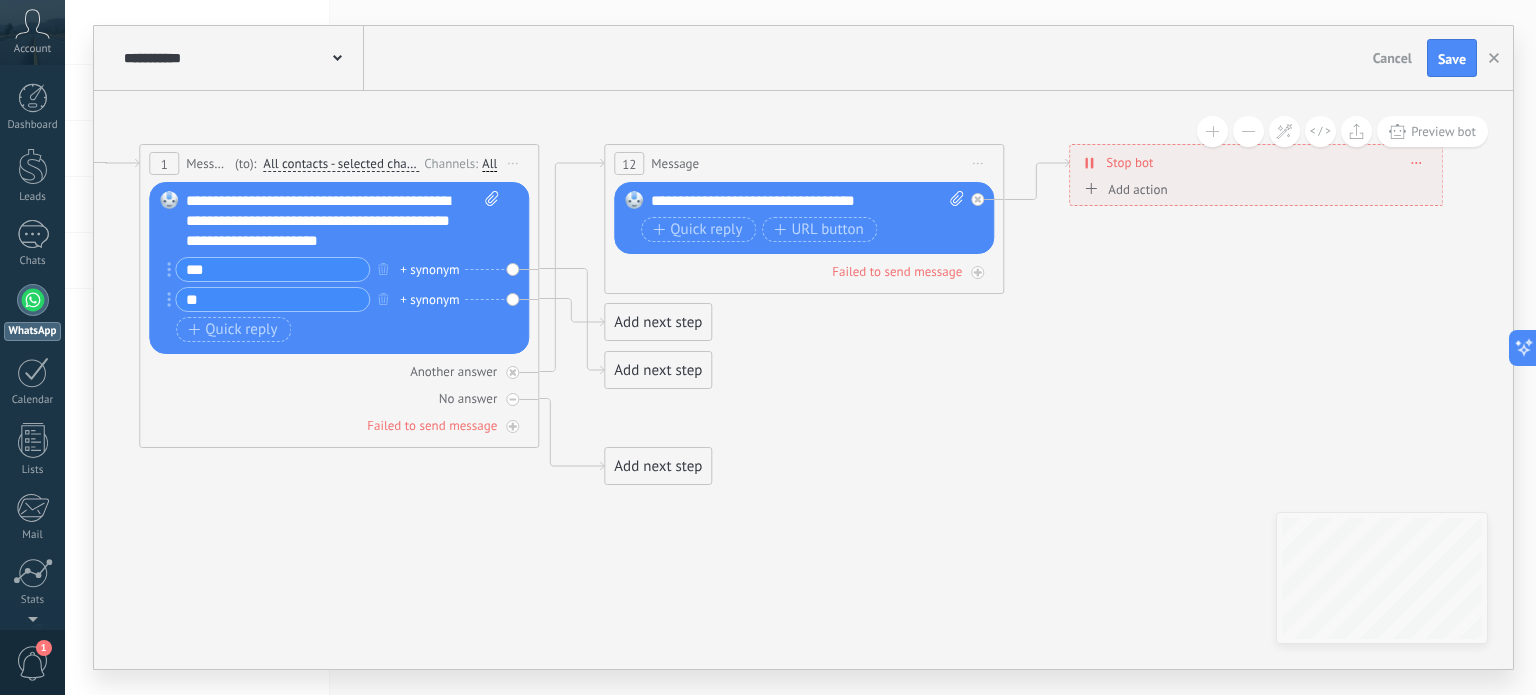 click on "Add next step" at bounding box center (658, 322) 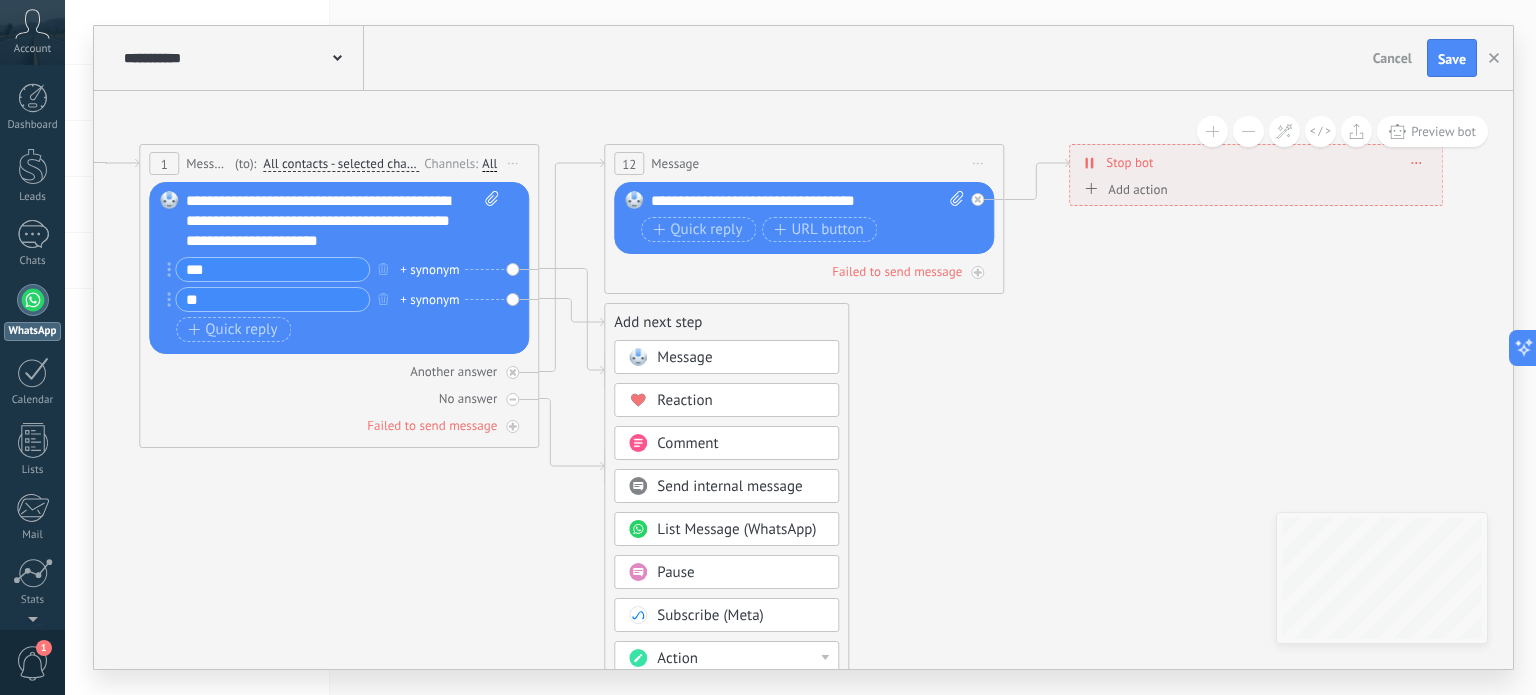 click on "List Message (WhatsApp)" at bounding box center (736, 529) 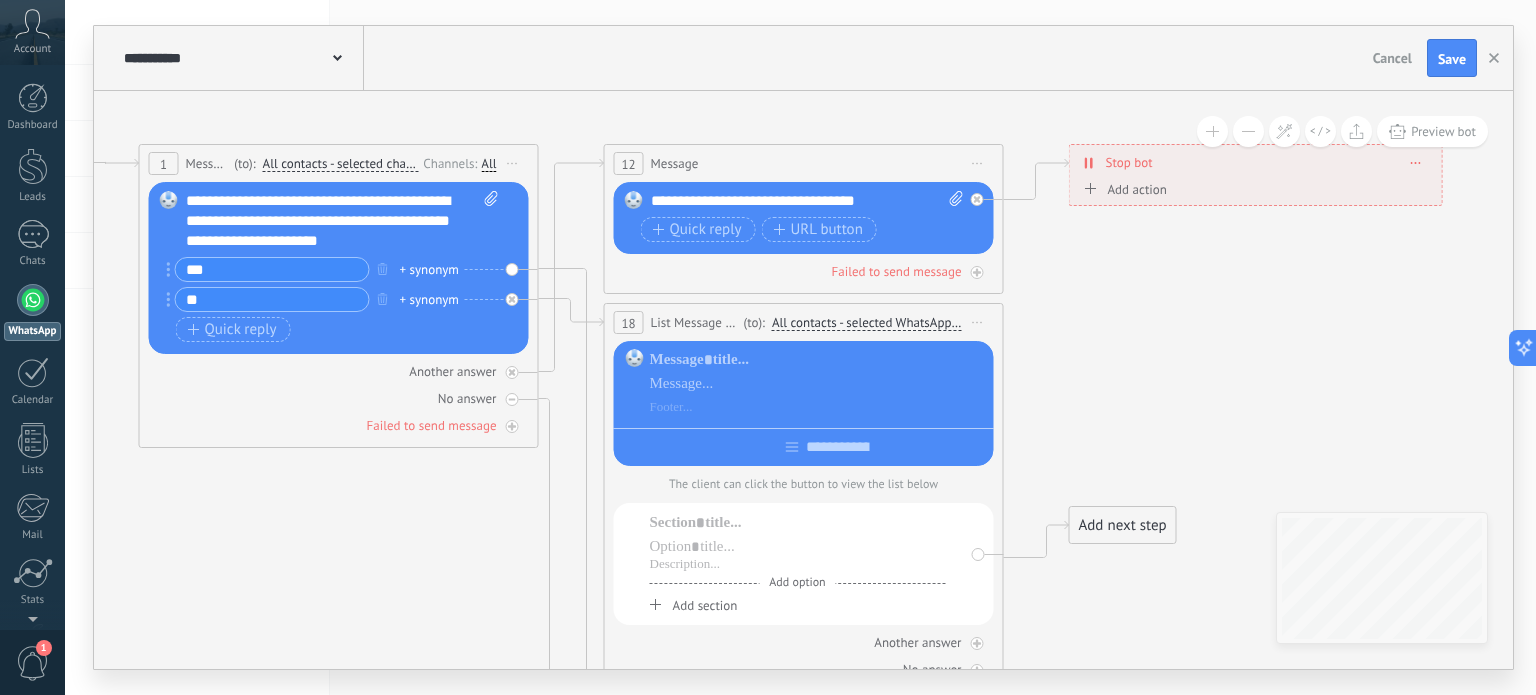 click on "Start preview here
Rename
Duplicate
[GEOGRAPHIC_DATA]" at bounding box center (978, 322) 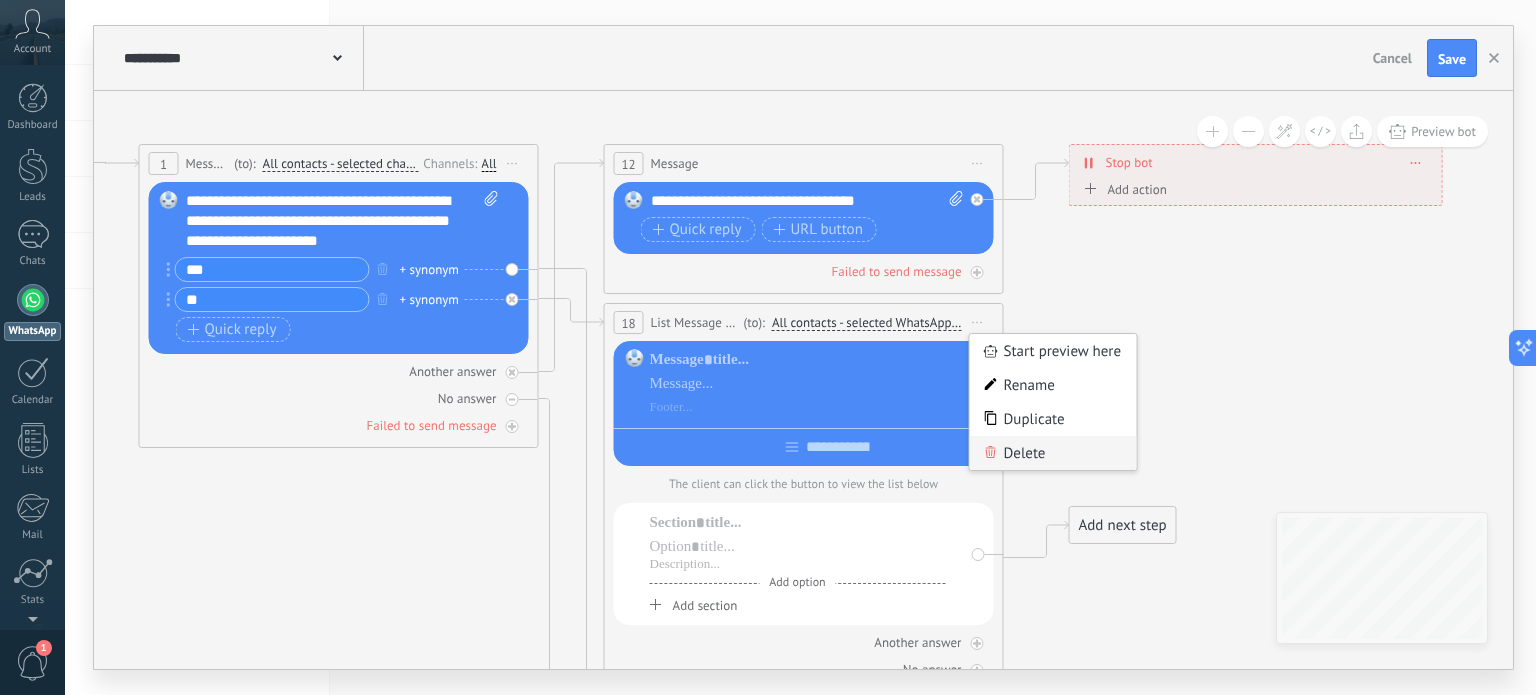 click on "Delete" at bounding box center [1053, 453] 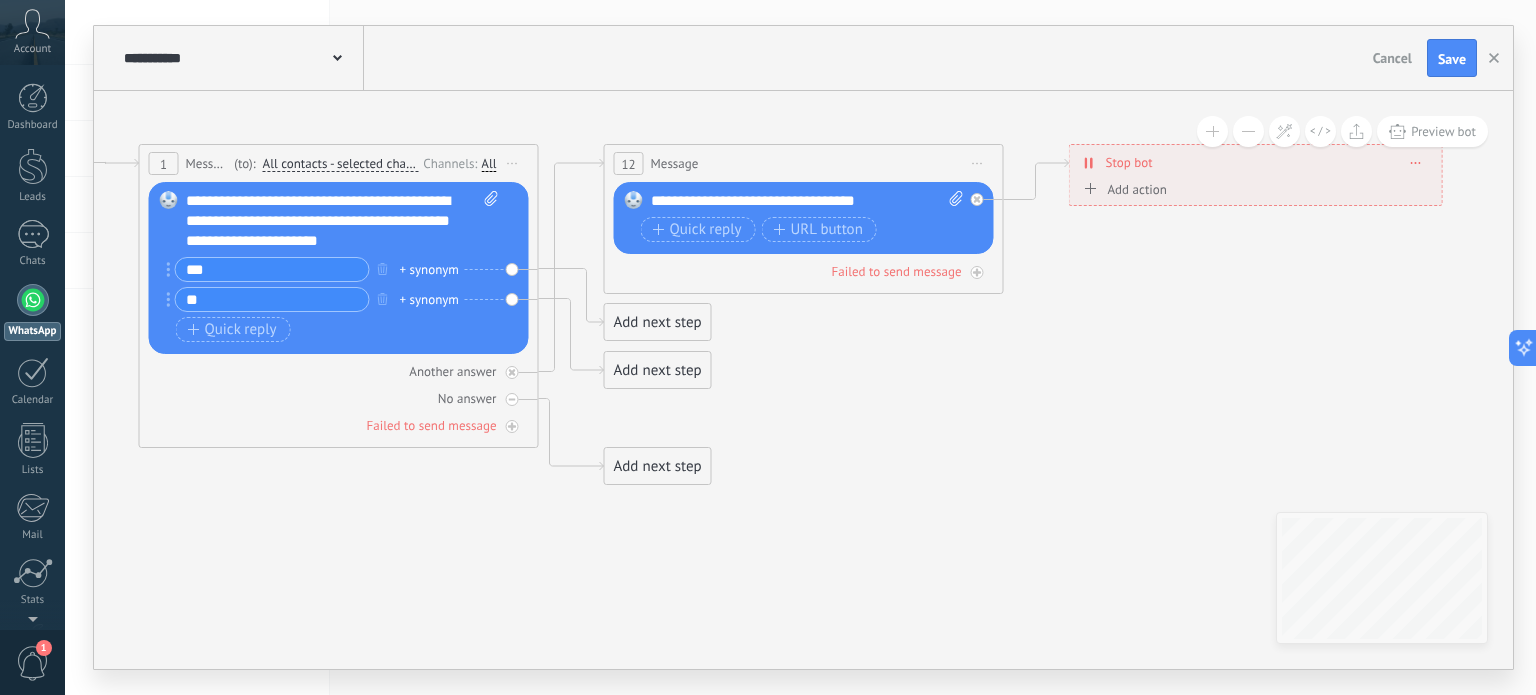 click on "Add next step" at bounding box center [658, 322] 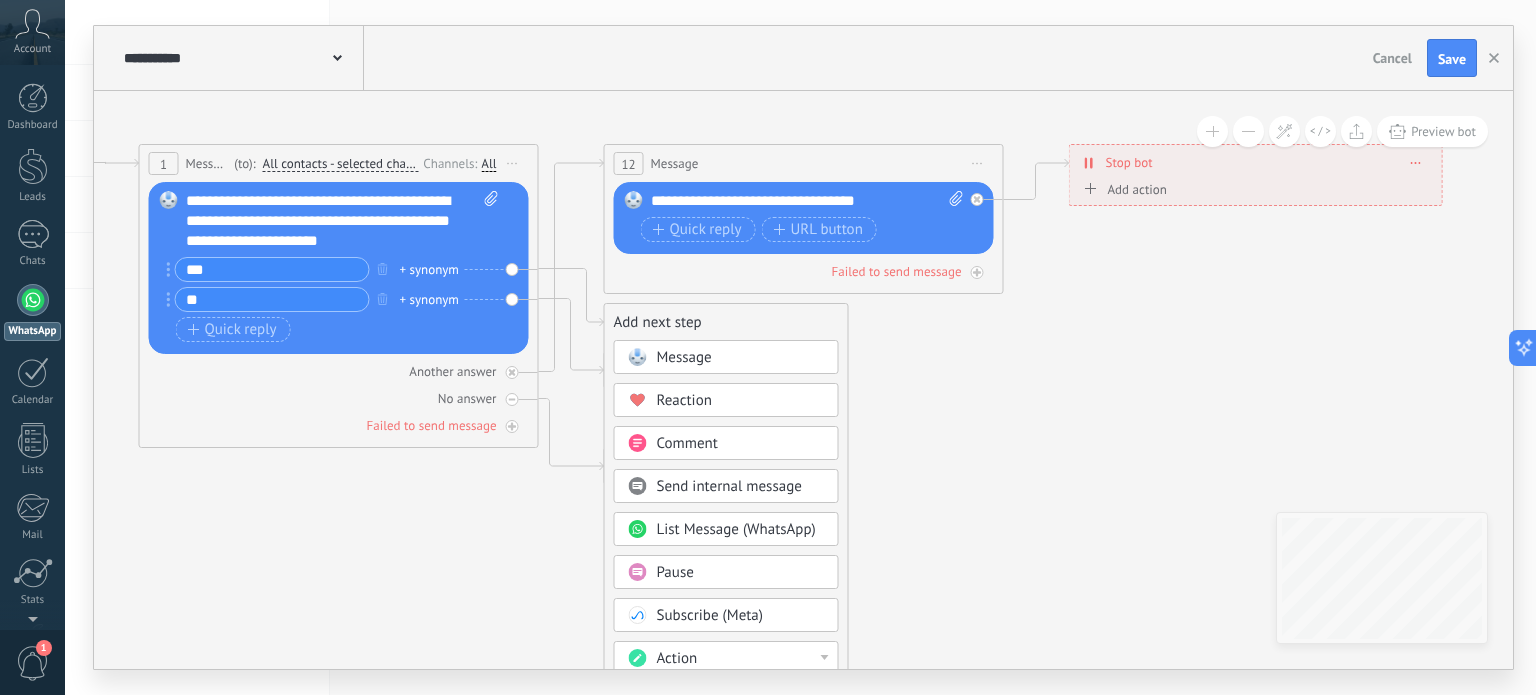 click on "Message" at bounding box center (684, 357) 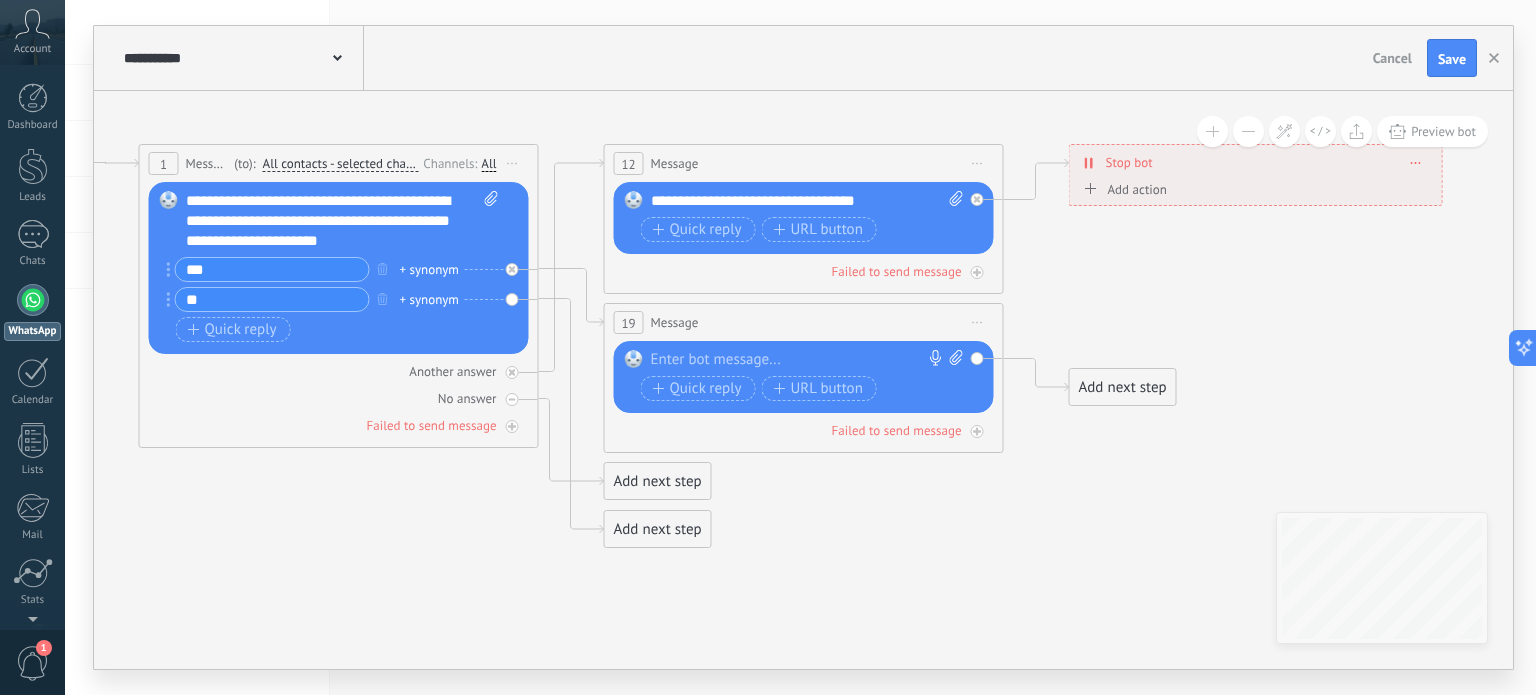 click on "Start preview here
Rename
Duplicate
[GEOGRAPHIC_DATA]" at bounding box center [978, 163] 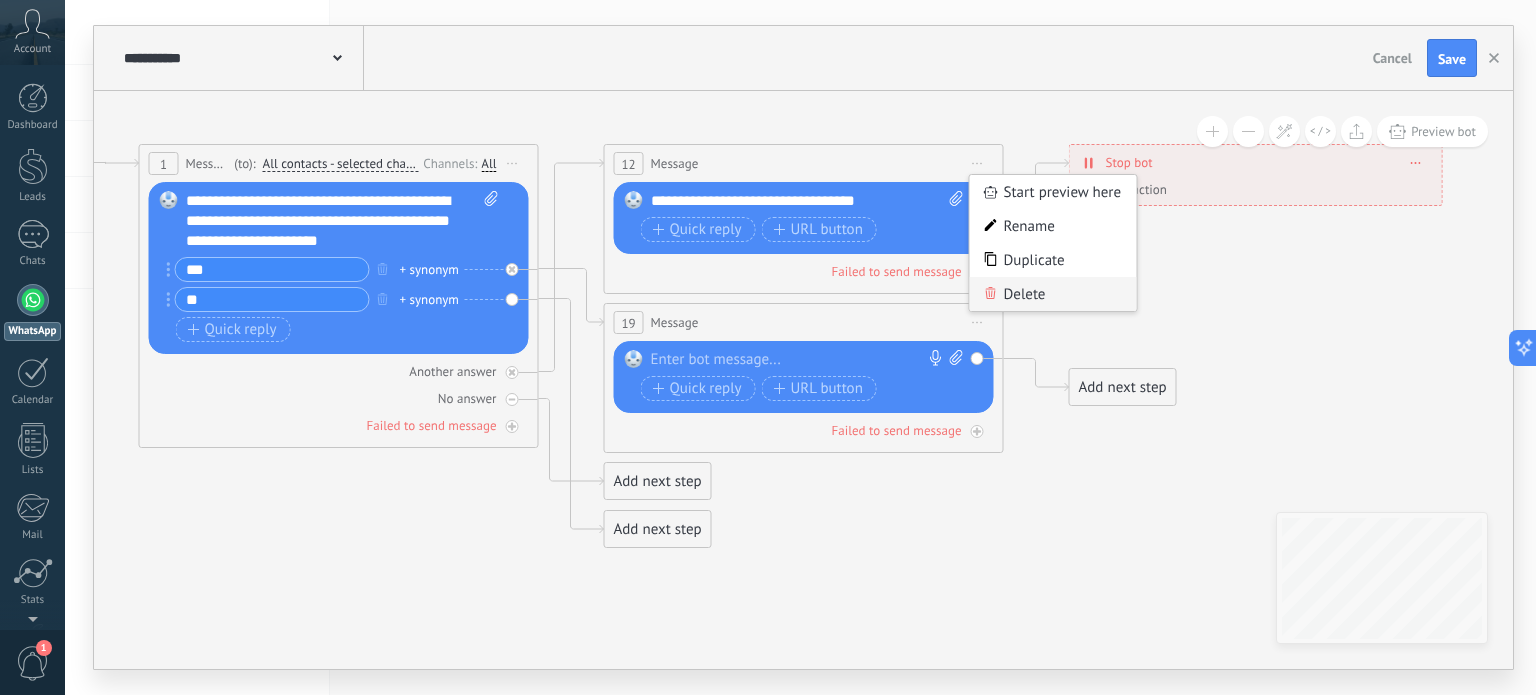 click on "Delete" at bounding box center [1053, 294] 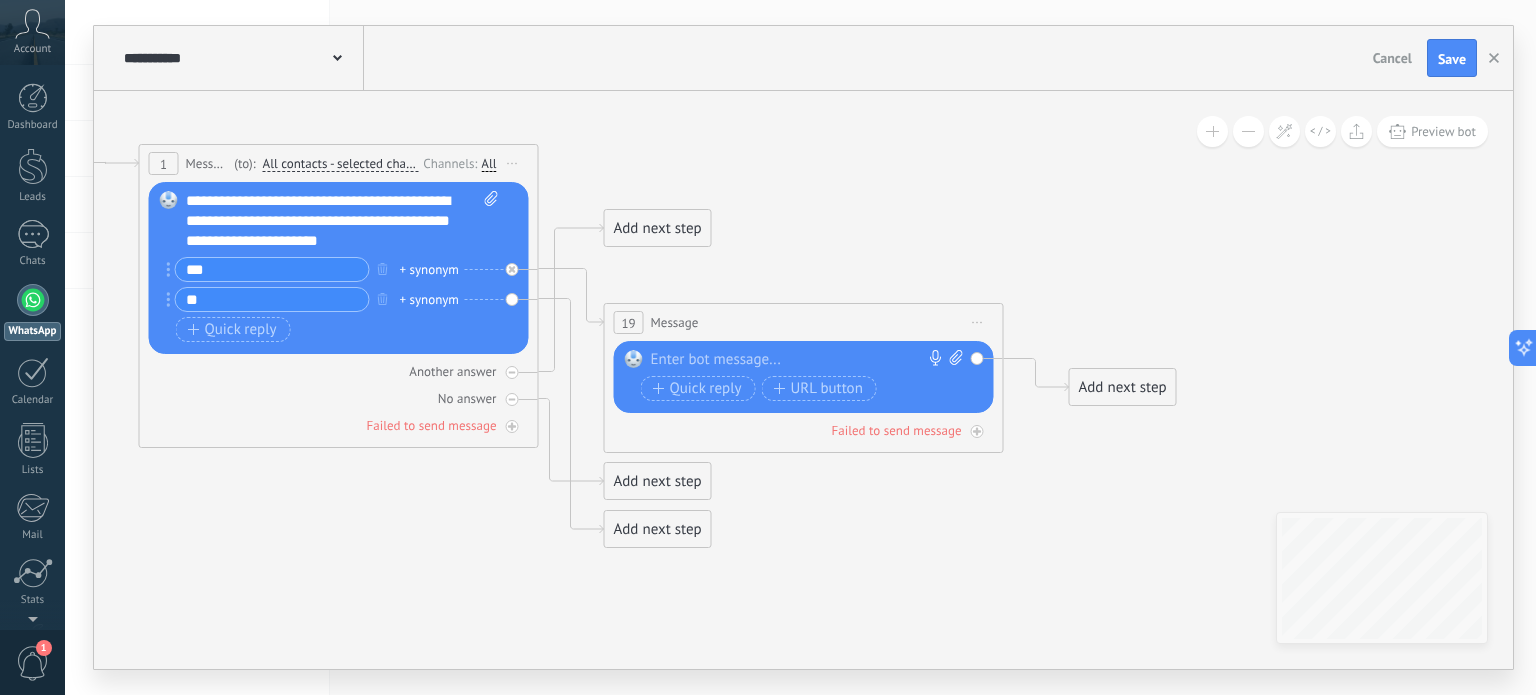click at bounding box center (799, 360) 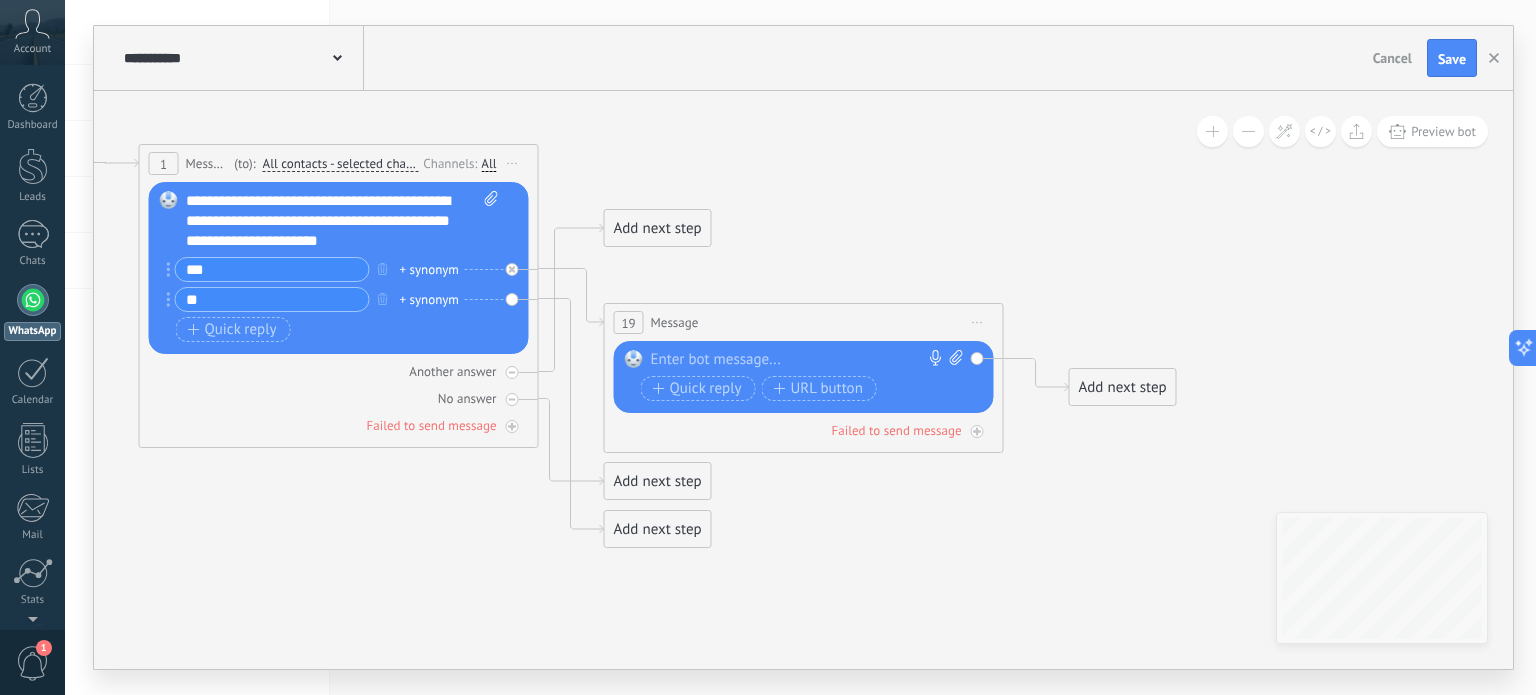 type 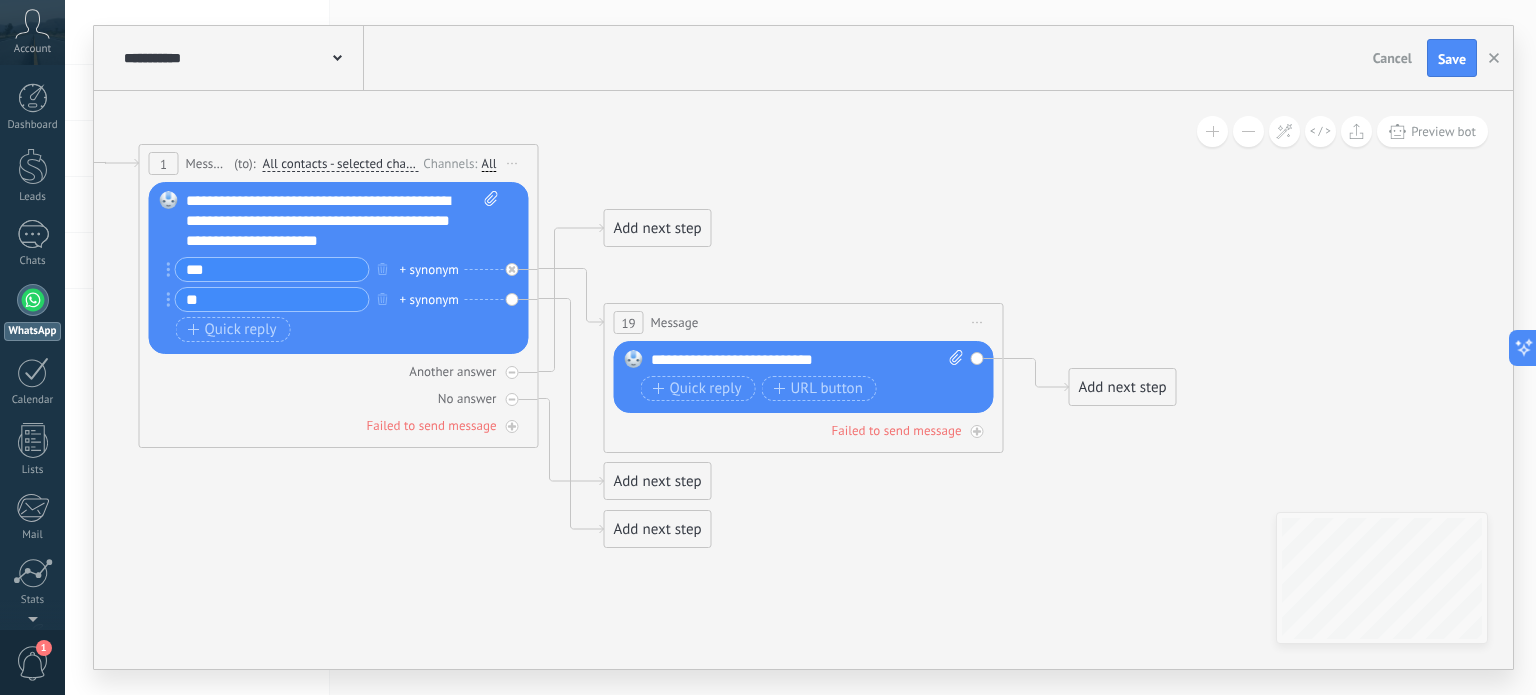 click on "**********" at bounding box center [808, 360] 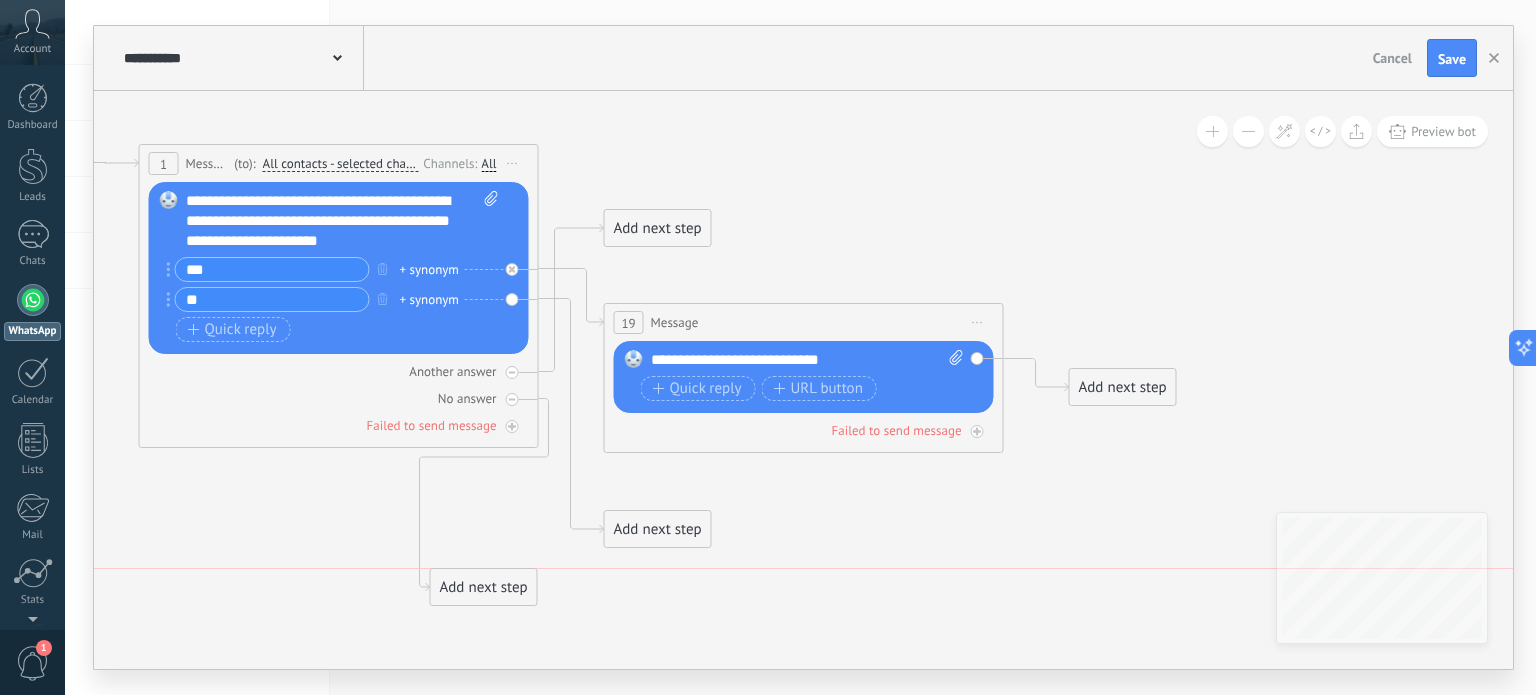 drag, startPoint x: 624, startPoint y: 482, endPoint x: 451, endPoint y: 590, distance: 203.94362 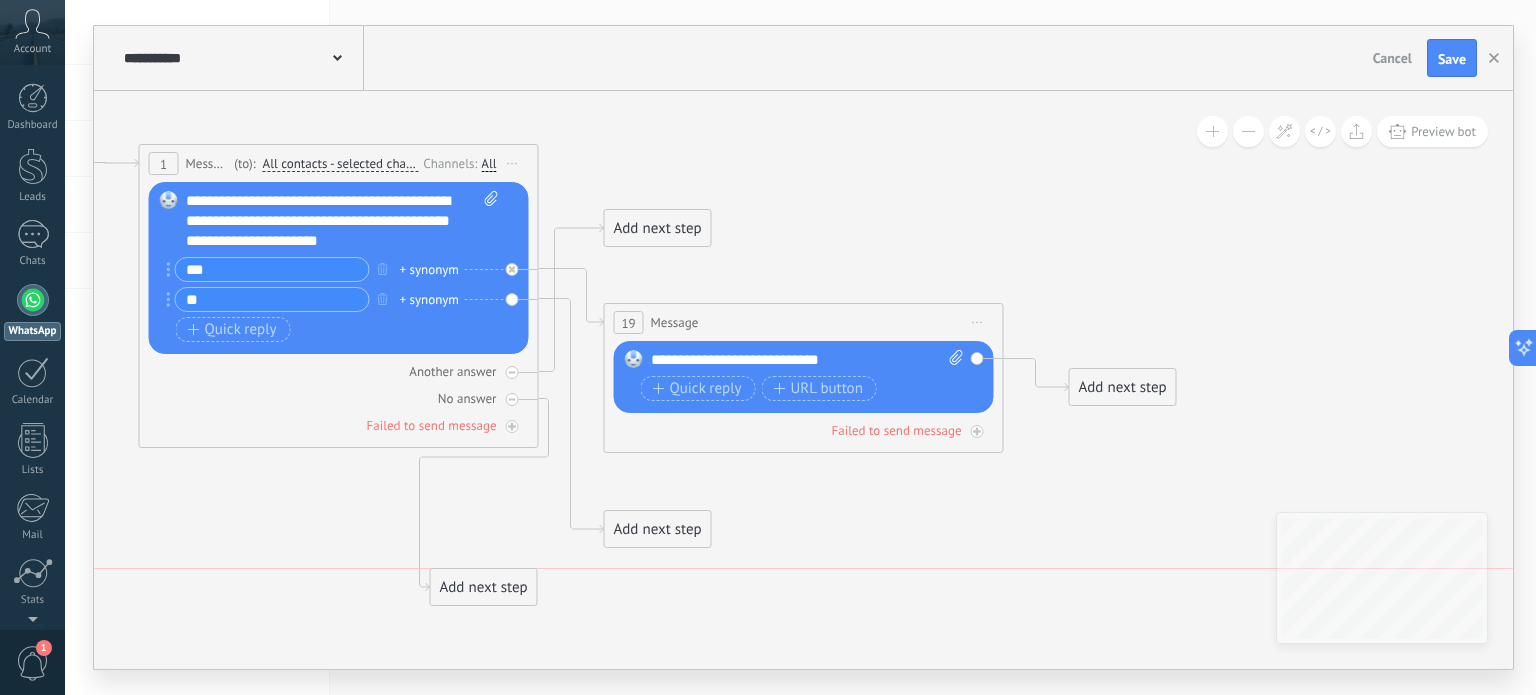 click on "Add next step" at bounding box center [484, 587] 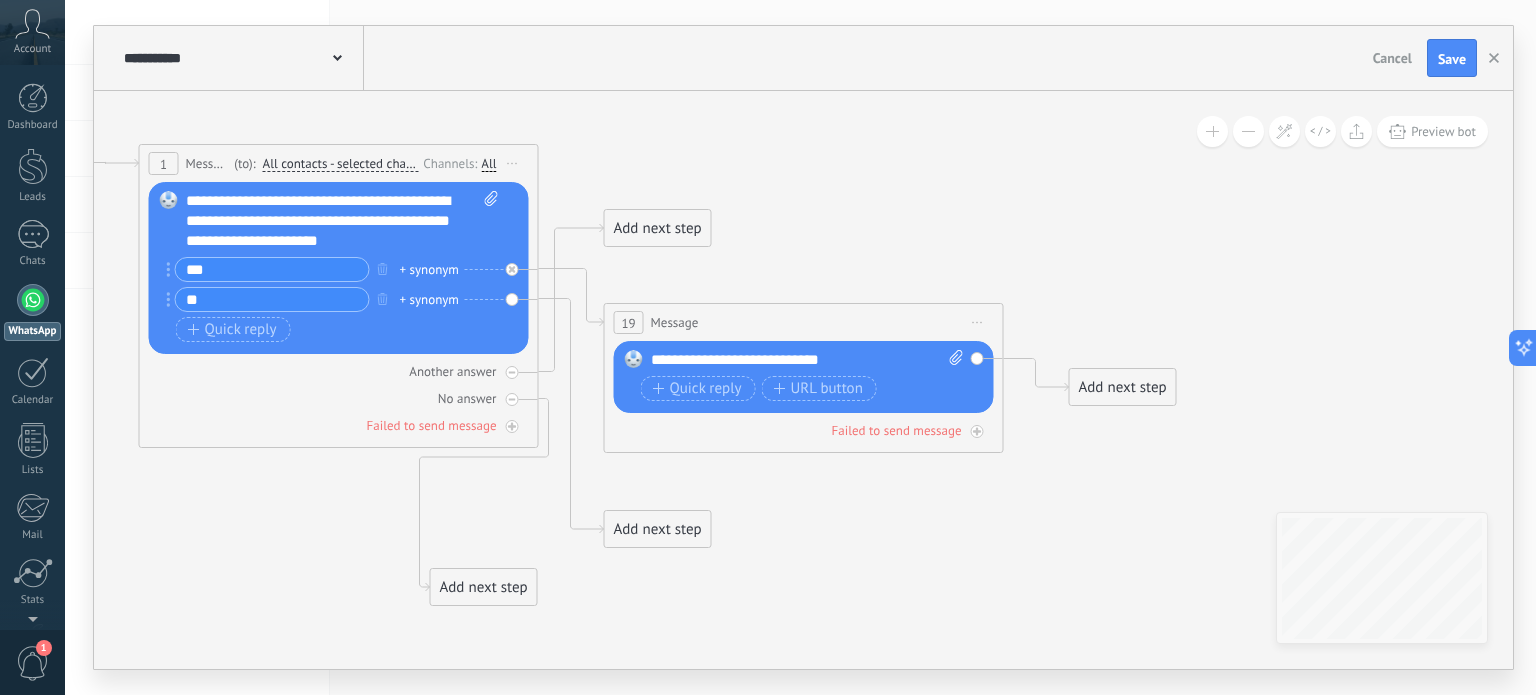 click on "Add next step" at bounding box center [658, 529] 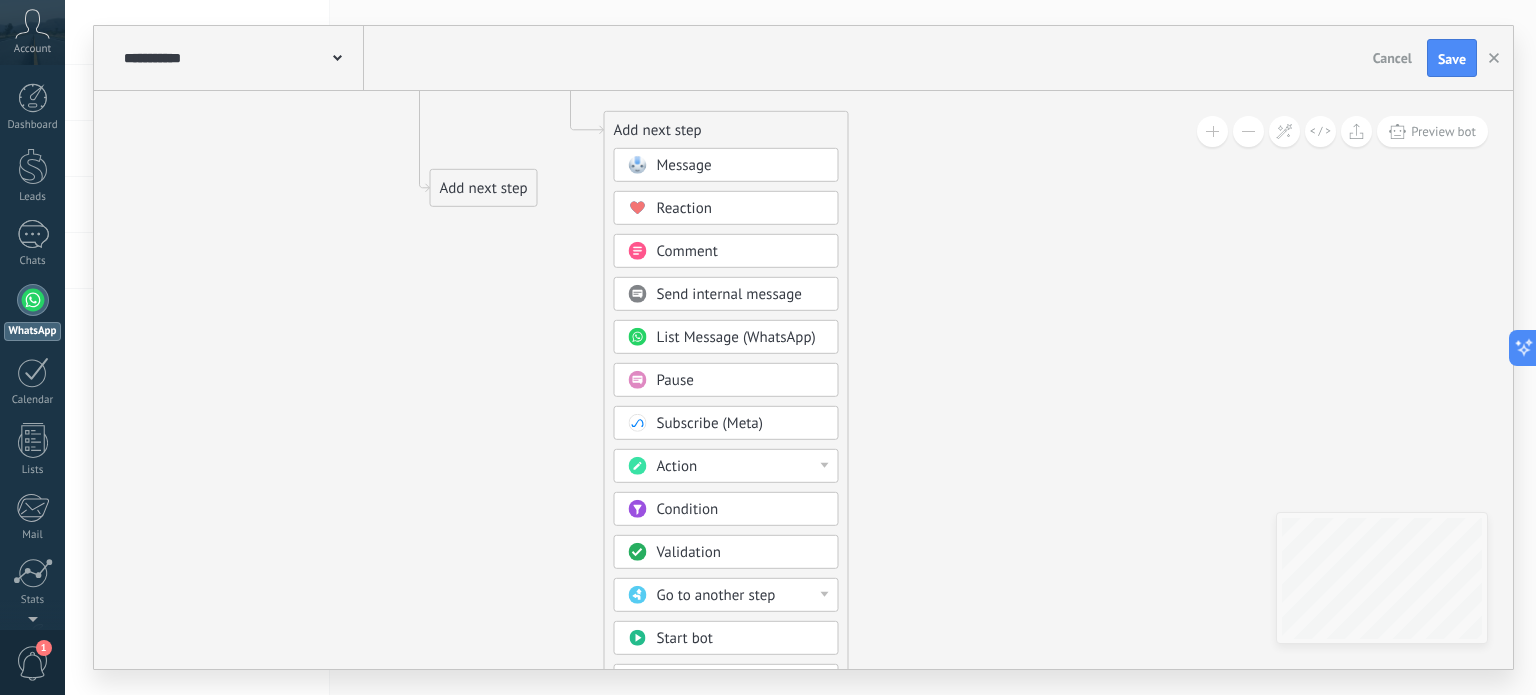 click 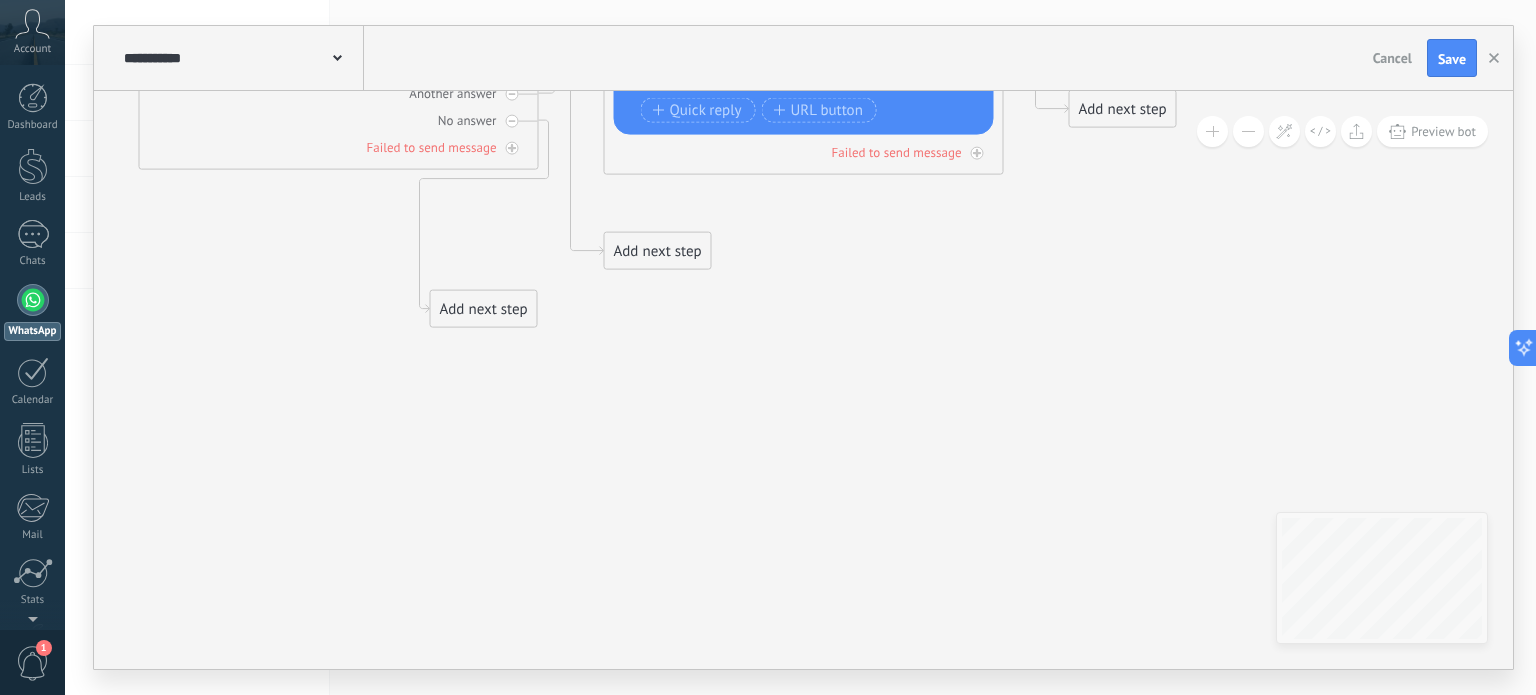click on "Add next step" at bounding box center [658, 251] 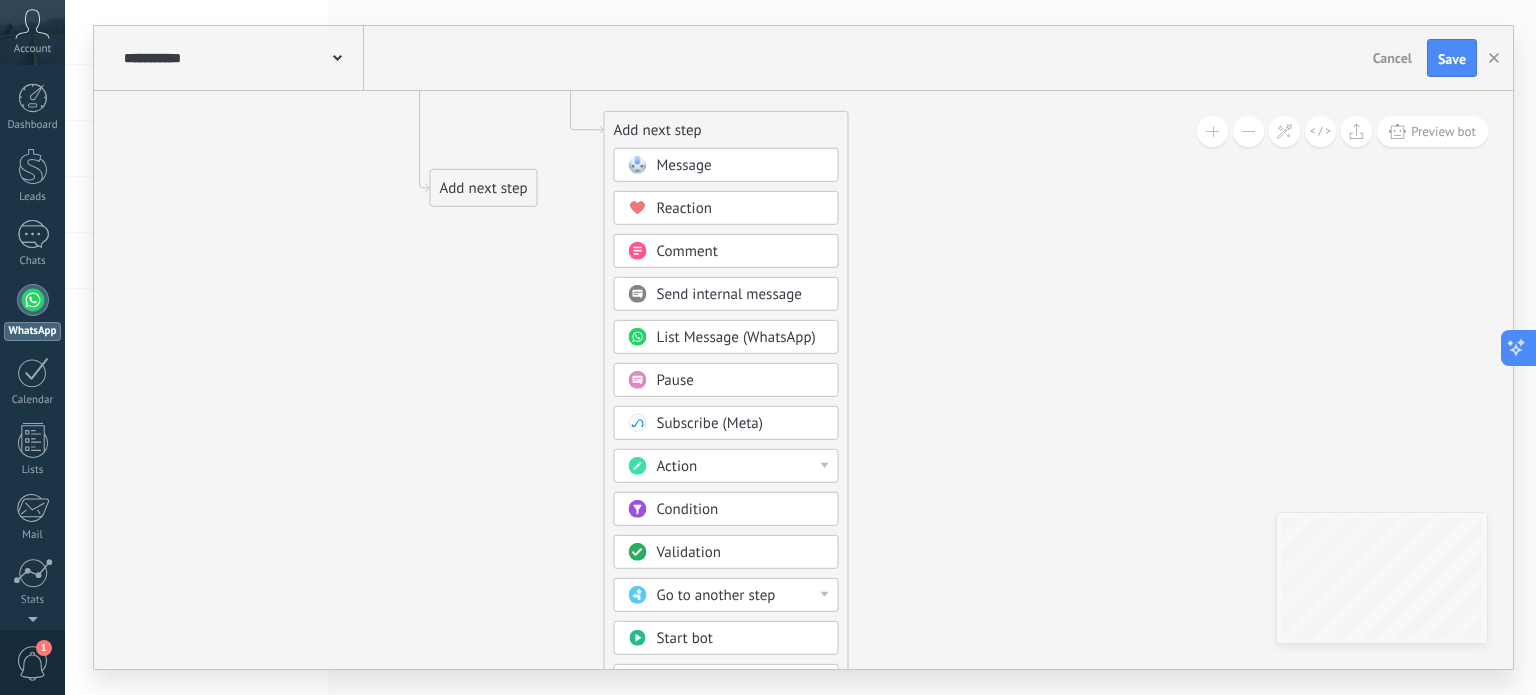 scroll, scrollTop: 0, scrollLeft: 0, axis: both 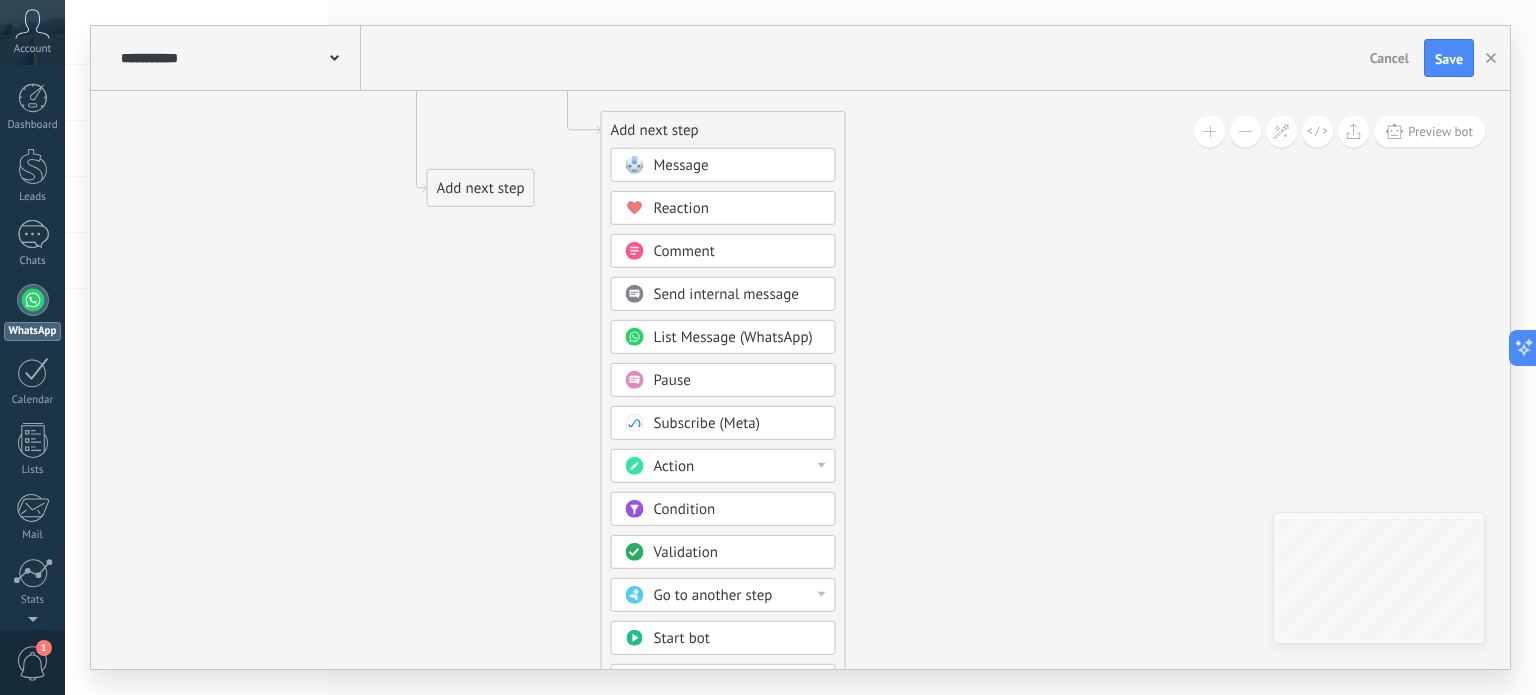 click on "Custom step (code)" at bounding box center [714, 681] 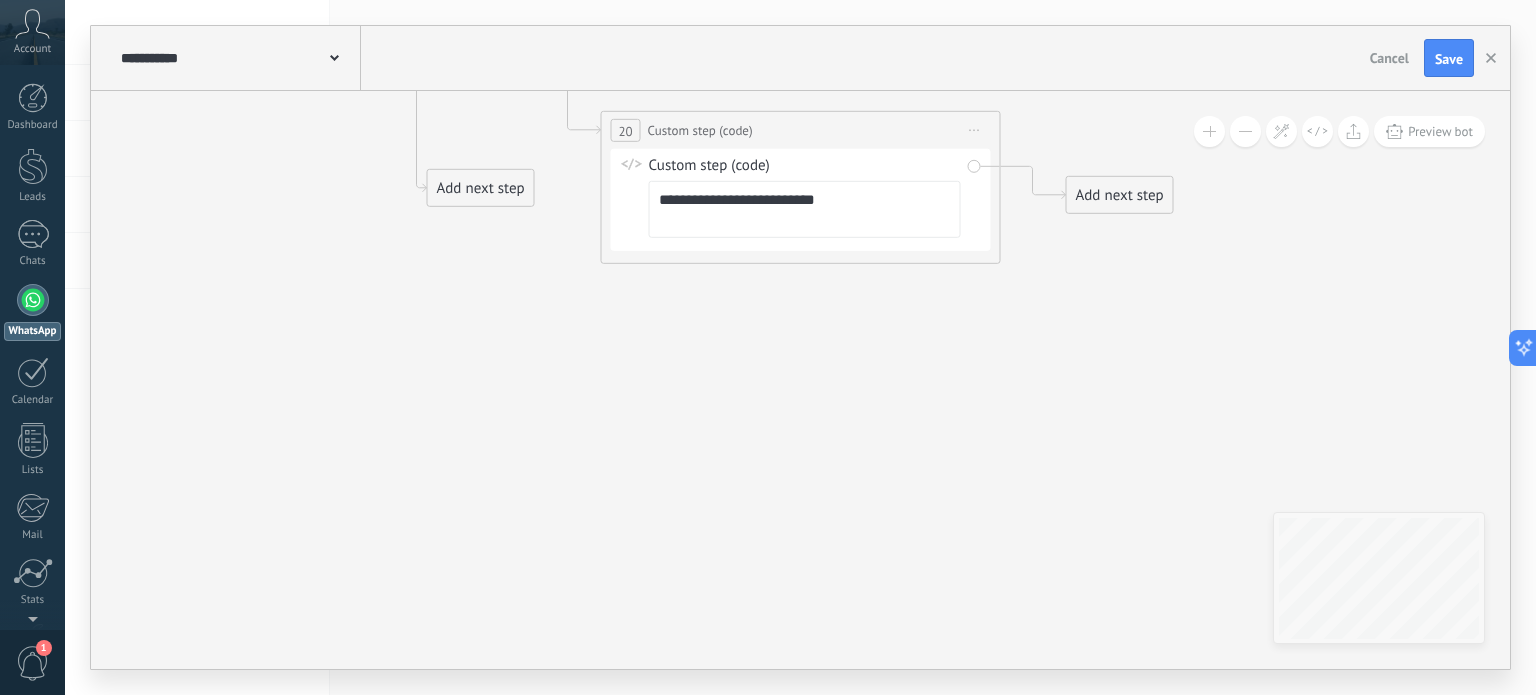 click 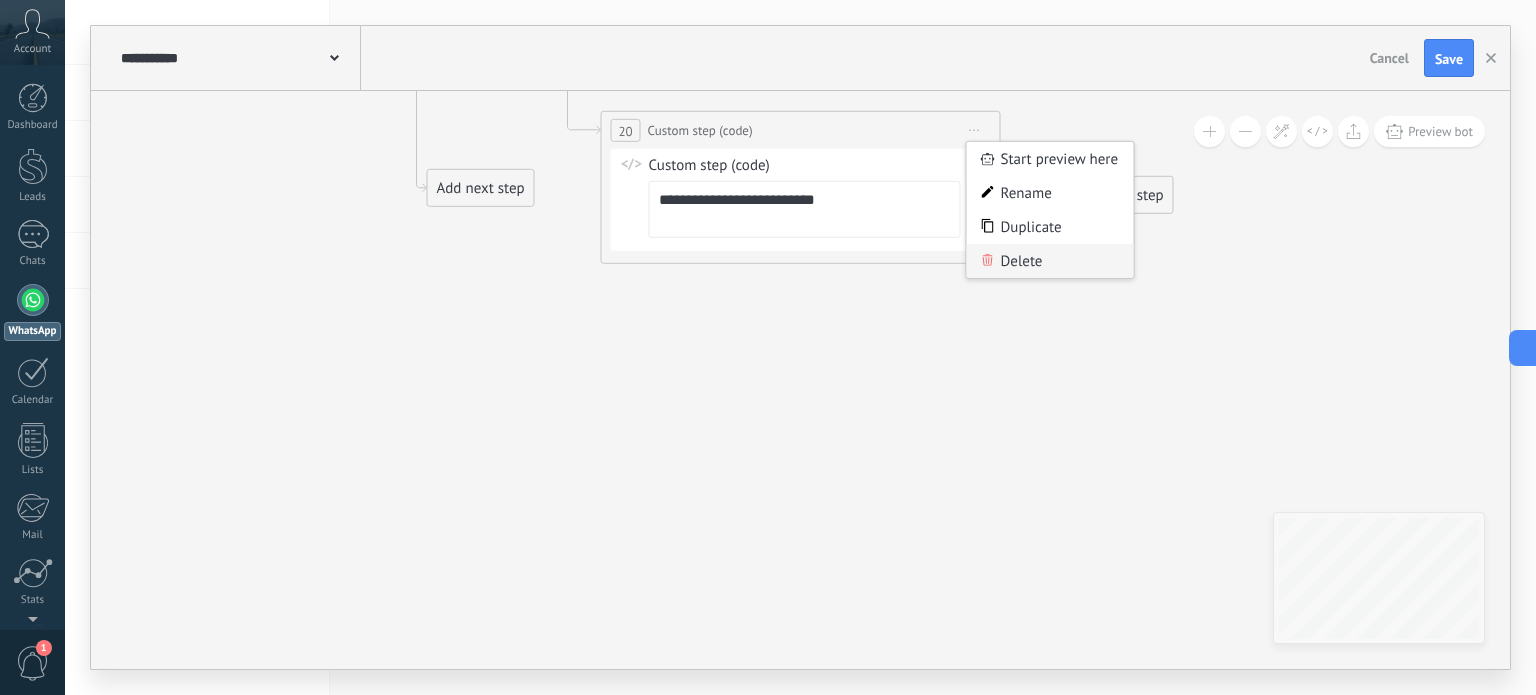 click on "Delete" at bounding box center (1050, 261) 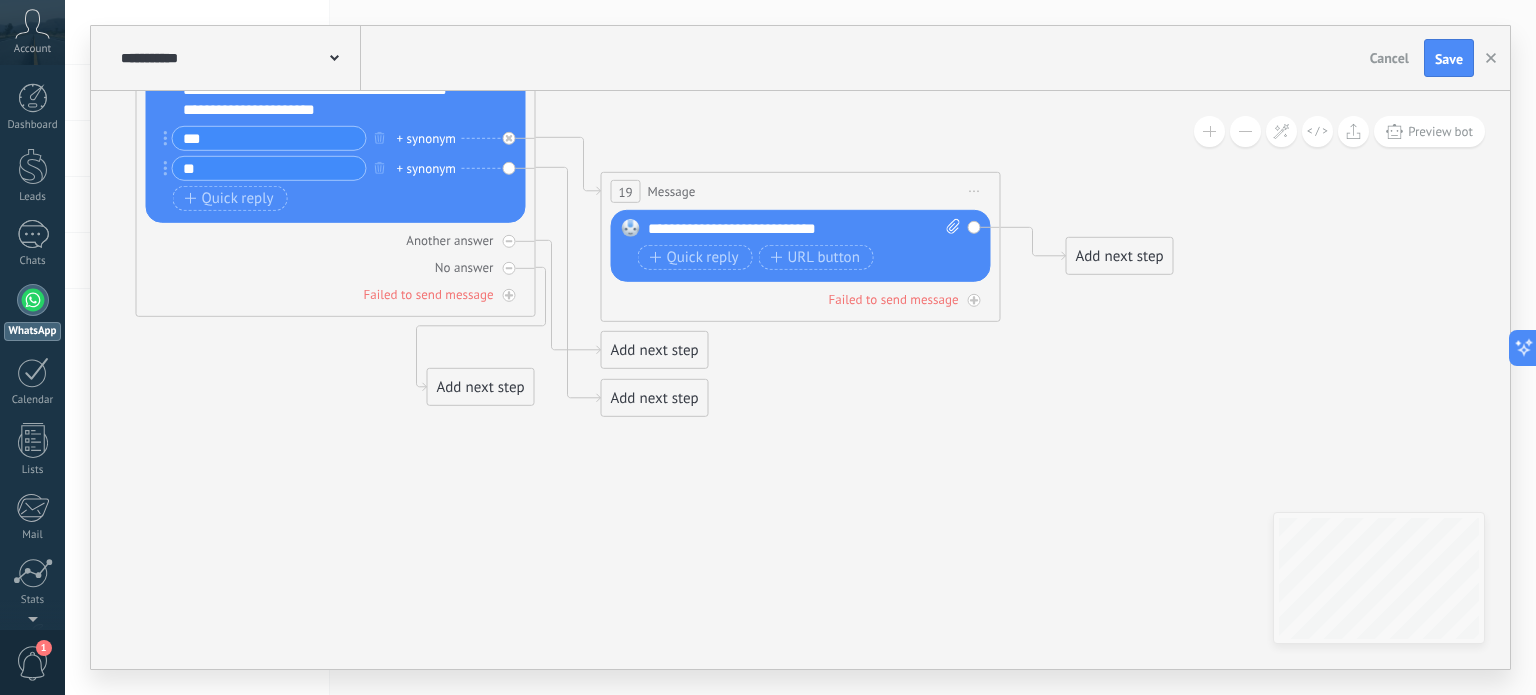 click on "Add next step" at bounding box center [655, 398] 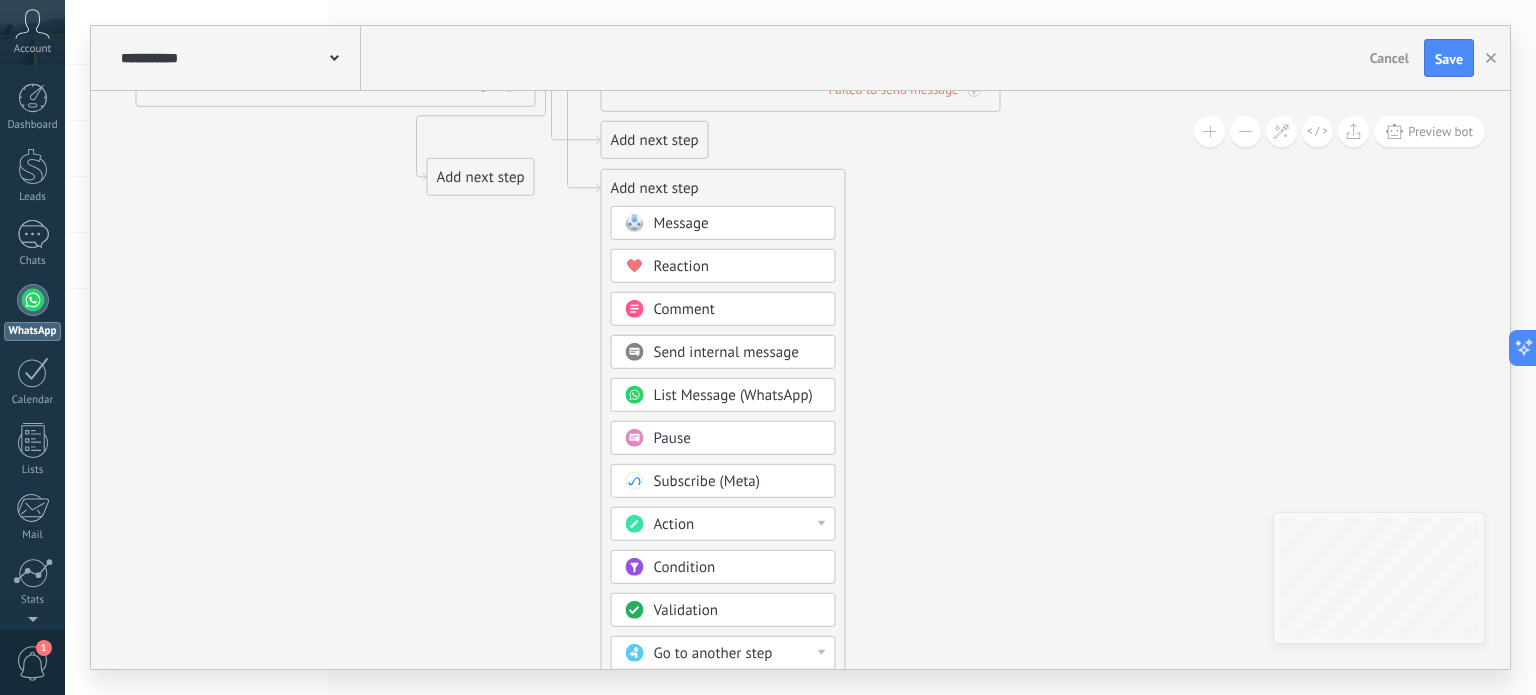 click on "Pause" at bounding box center [738, 439] 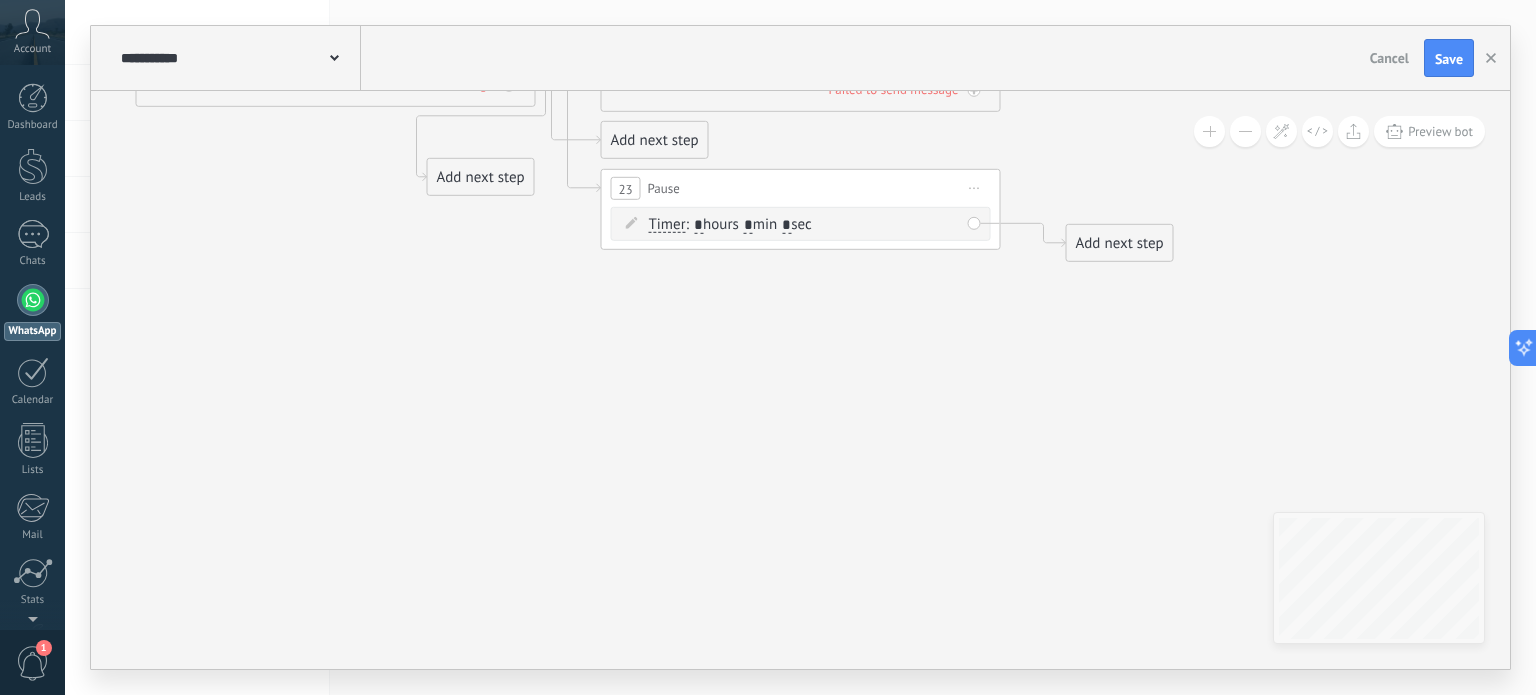 click 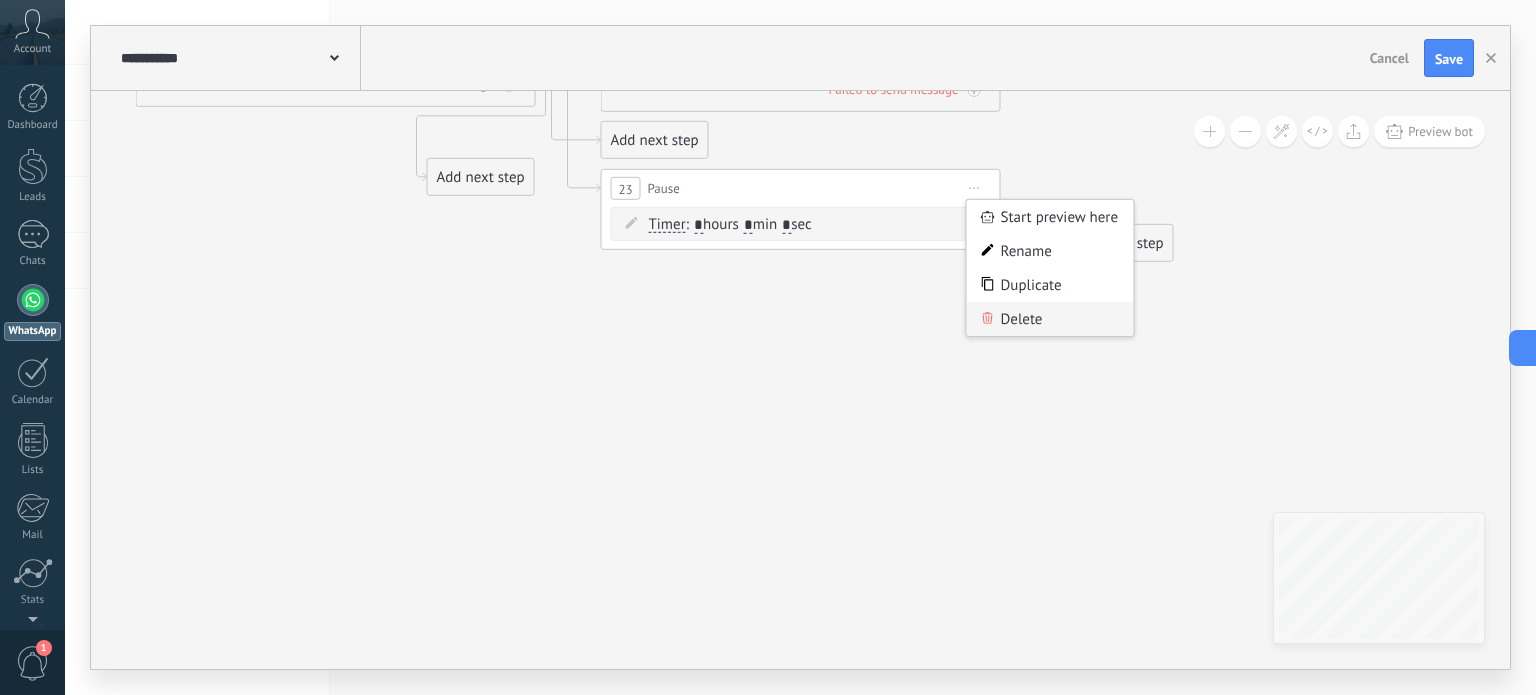 click on "Delete" at bounding box center [1050, 319] 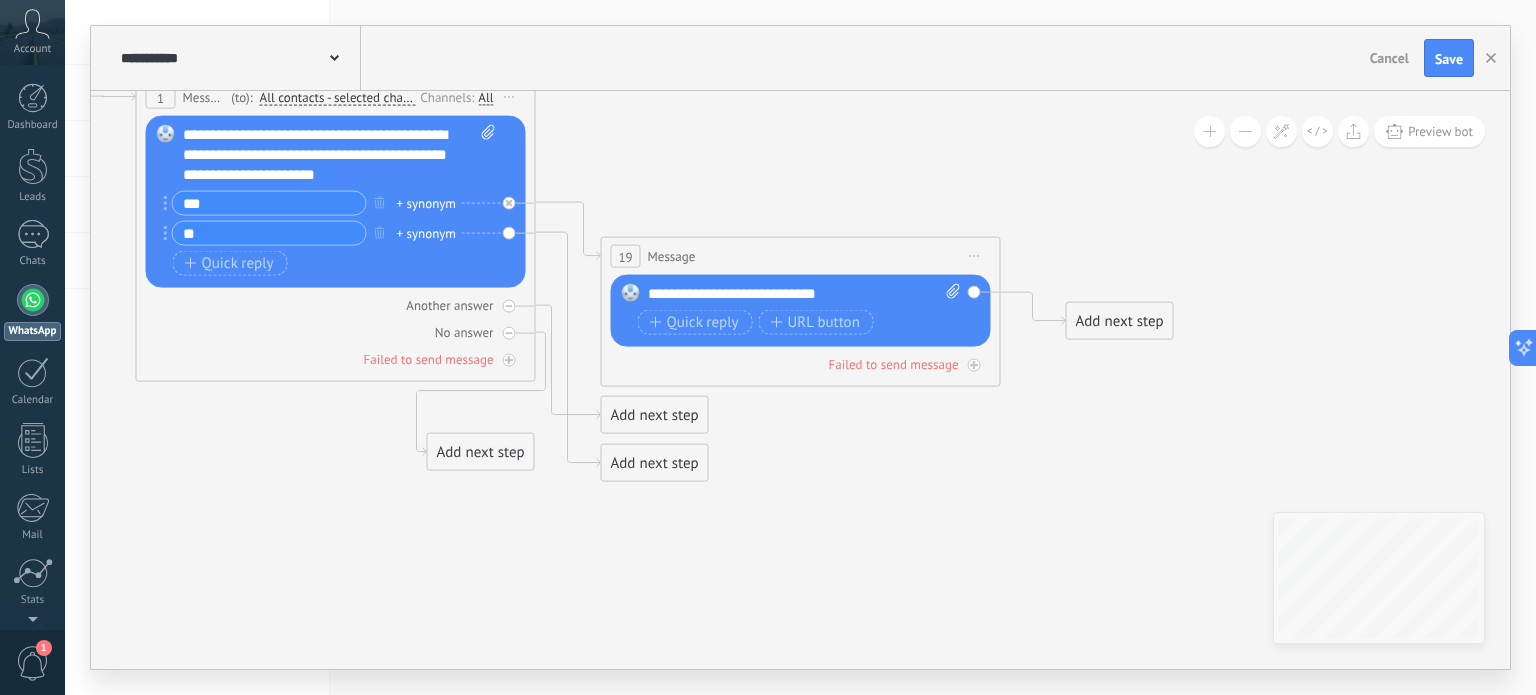 click on "Add next step" at bounding box center (655, 463) 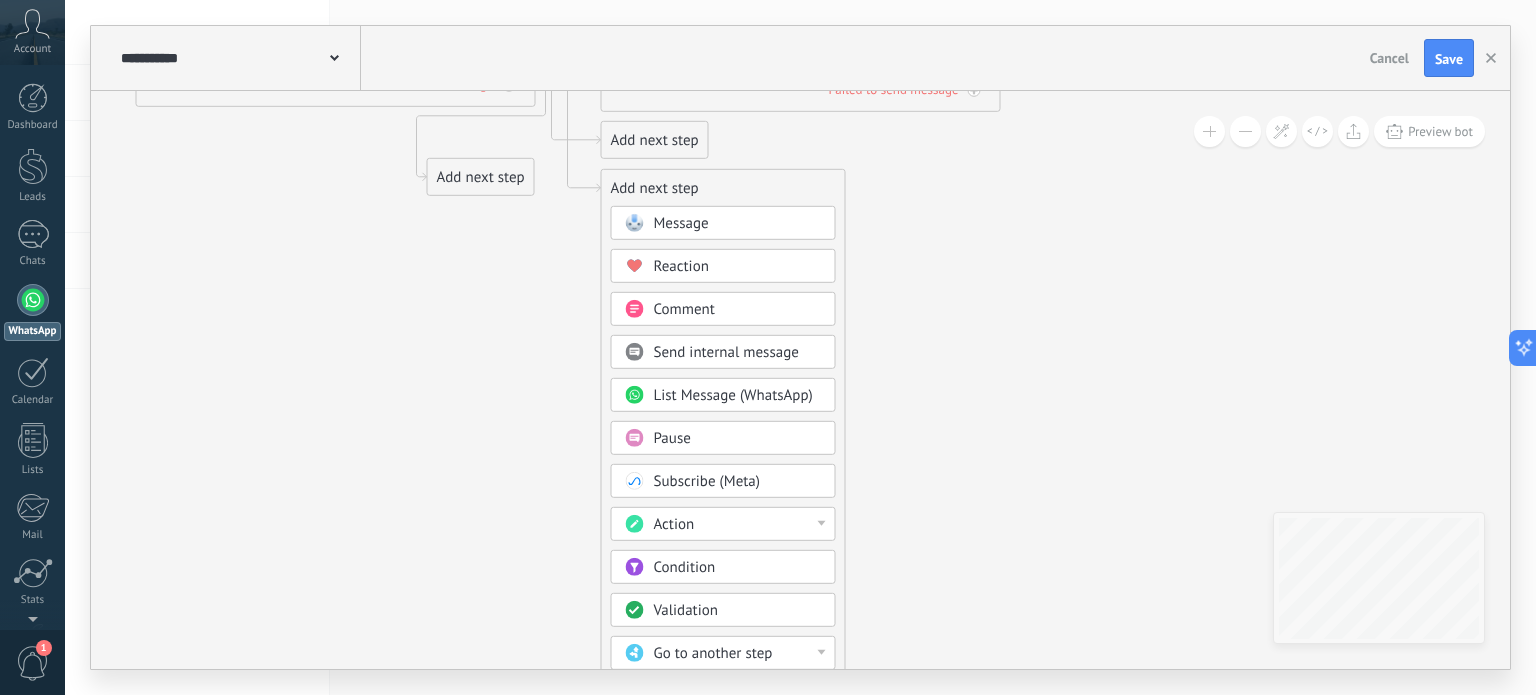 click on "Action" at bounding box center (738, 525) 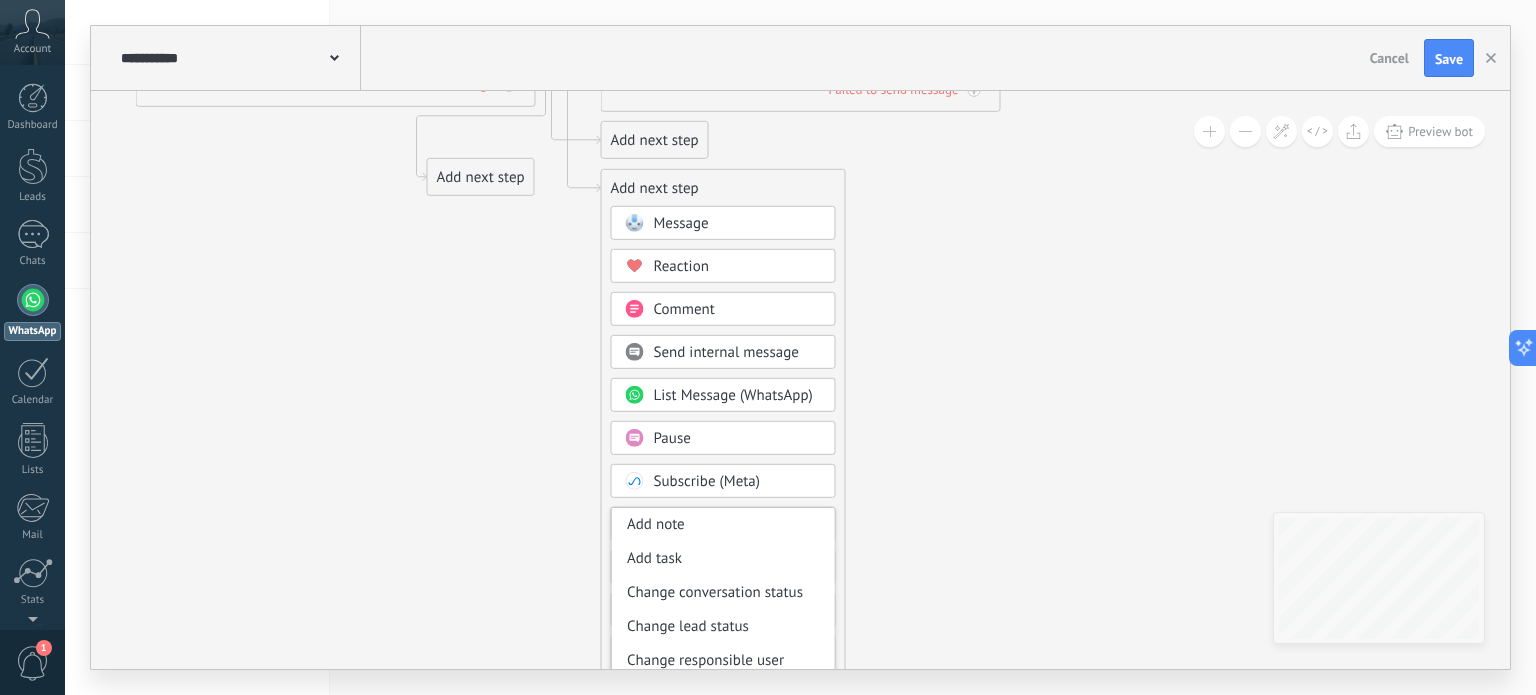click 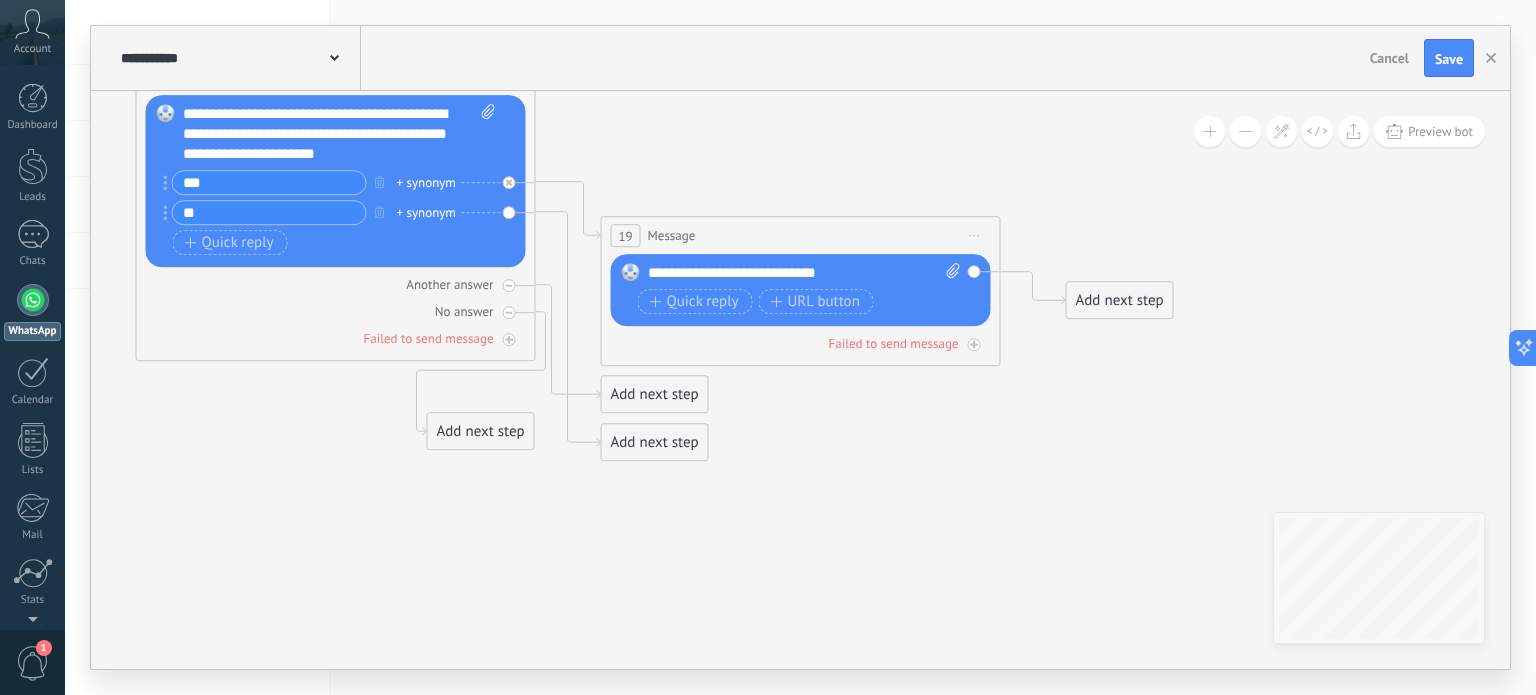 click on "Add next step" at bounding box center [655, 394] 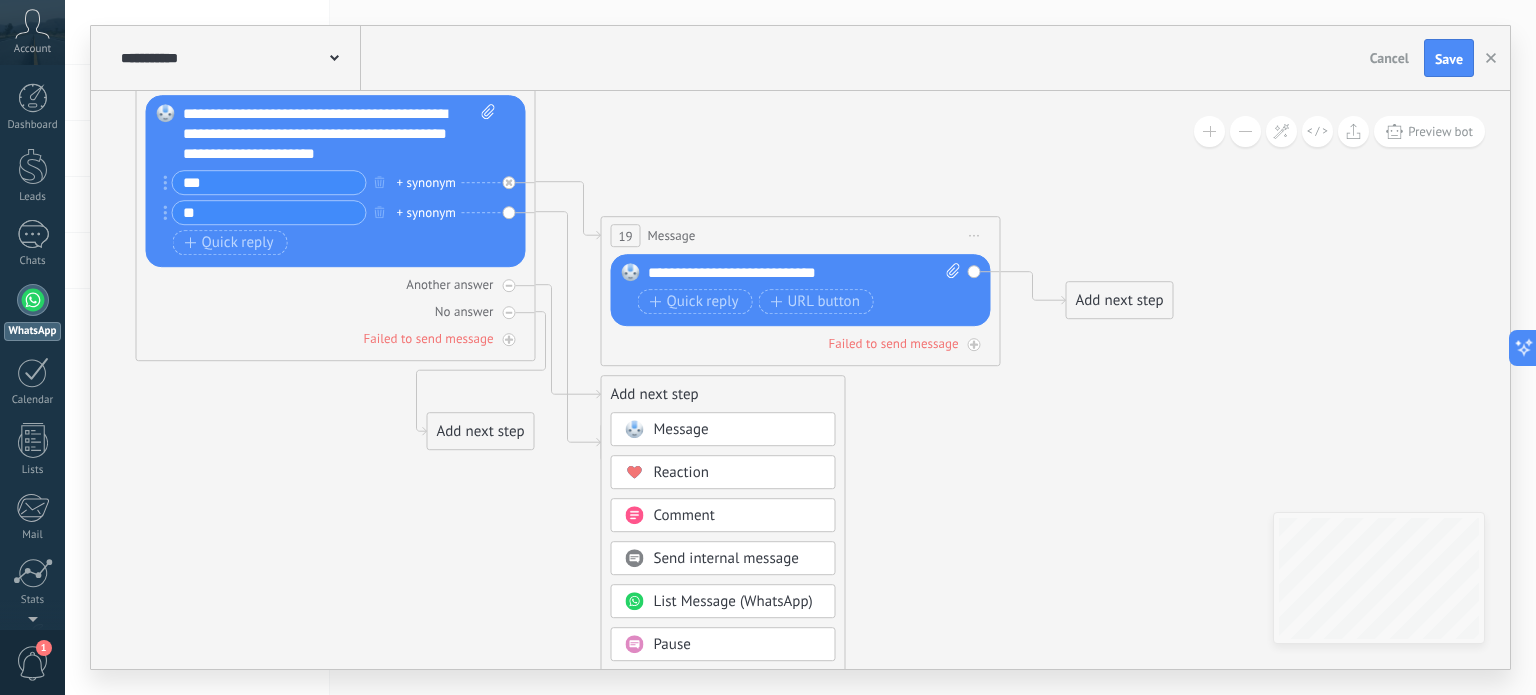 click 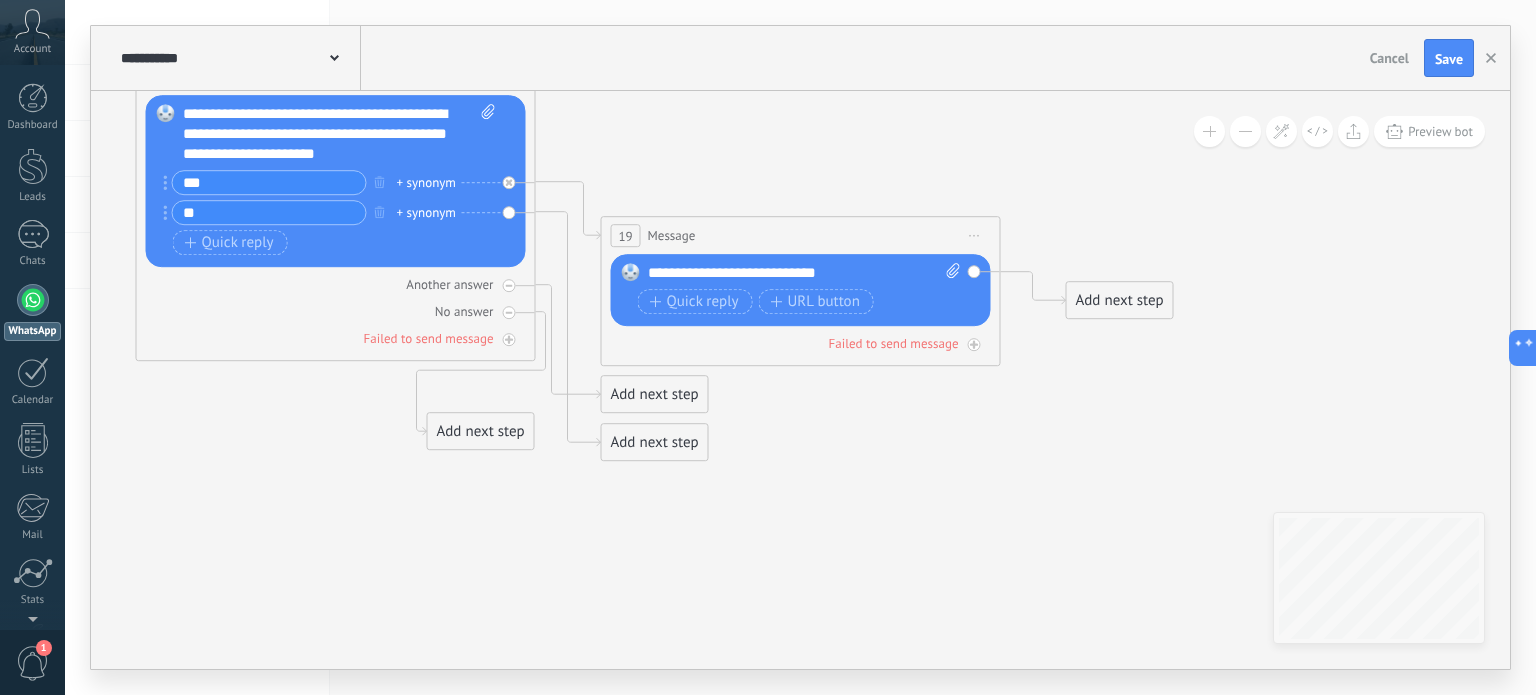 click on "Add next step" at bounding box center [655, 442] 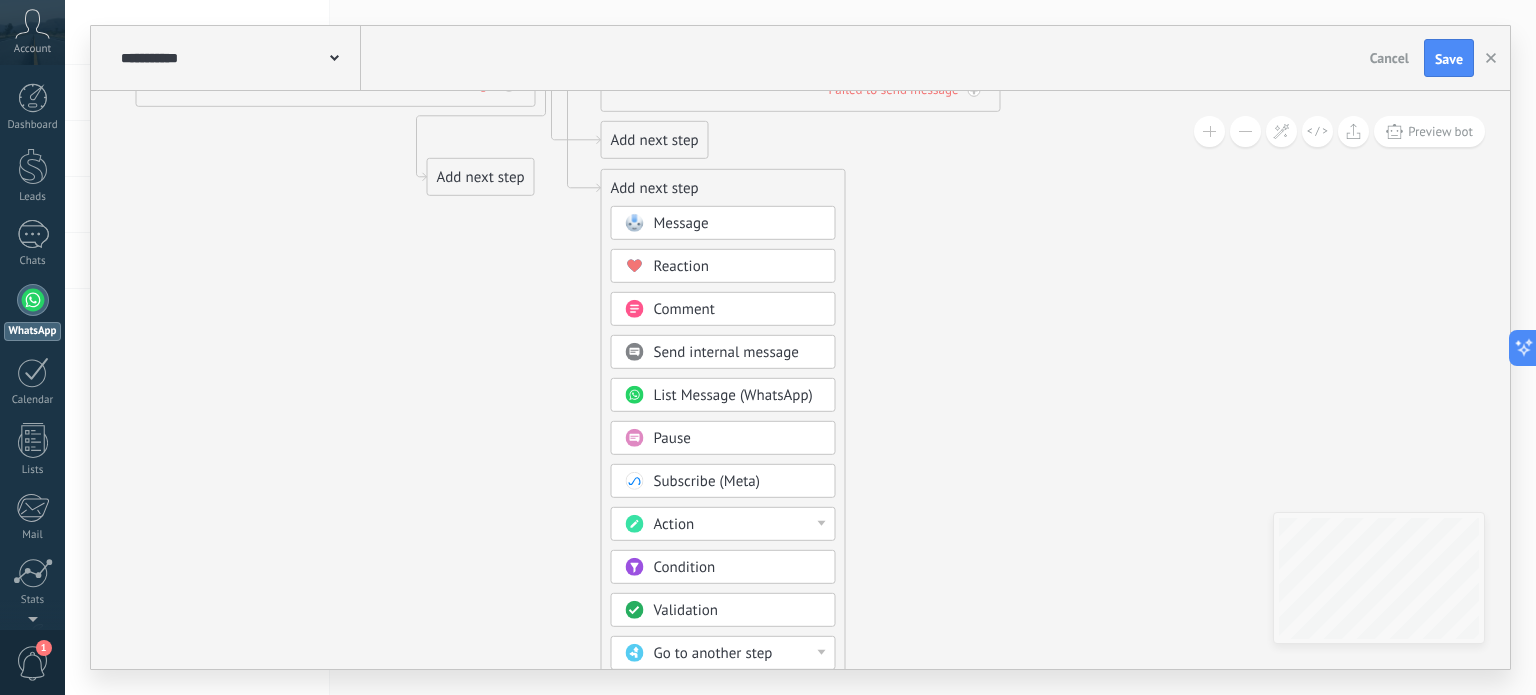 click 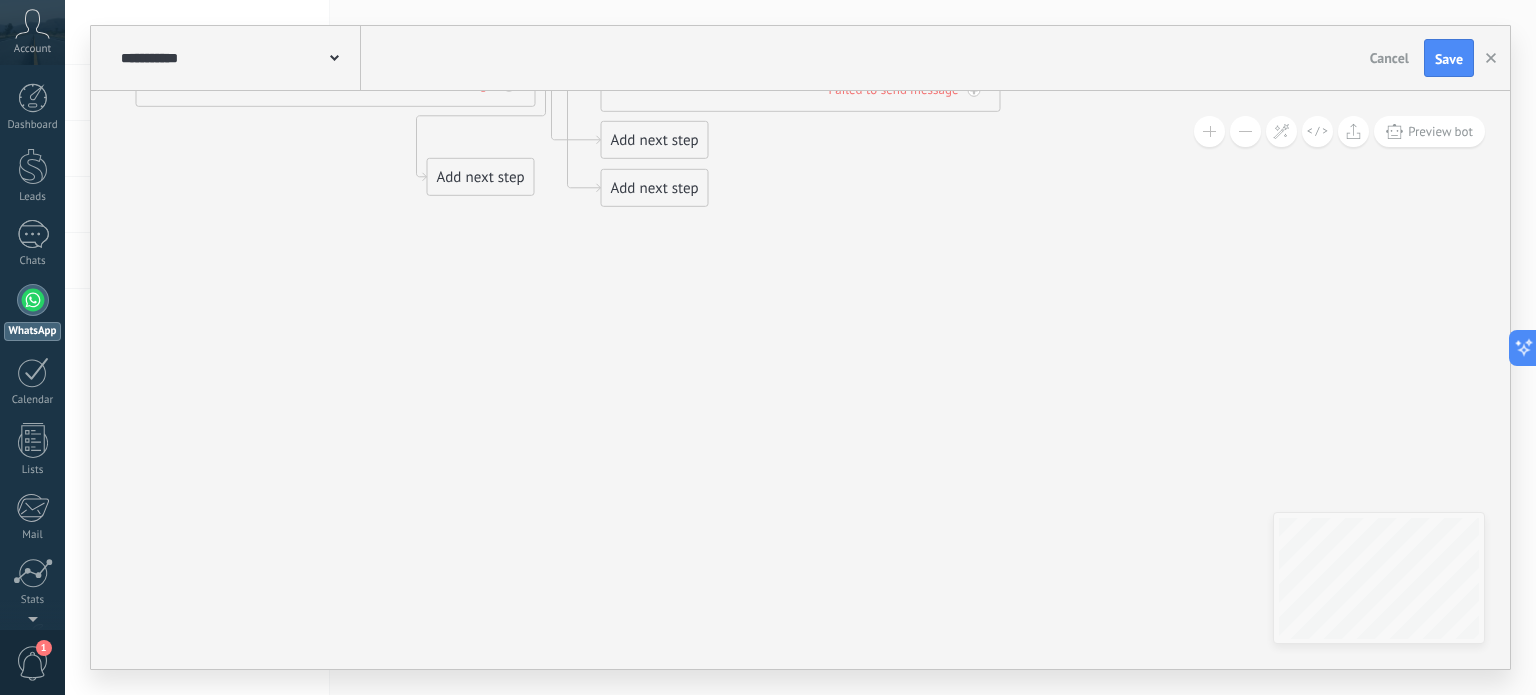 drag, startPoint x: 1010, startPoint y: 515, endPoint x: 977, endPoint y: 237, distance: 279.95178 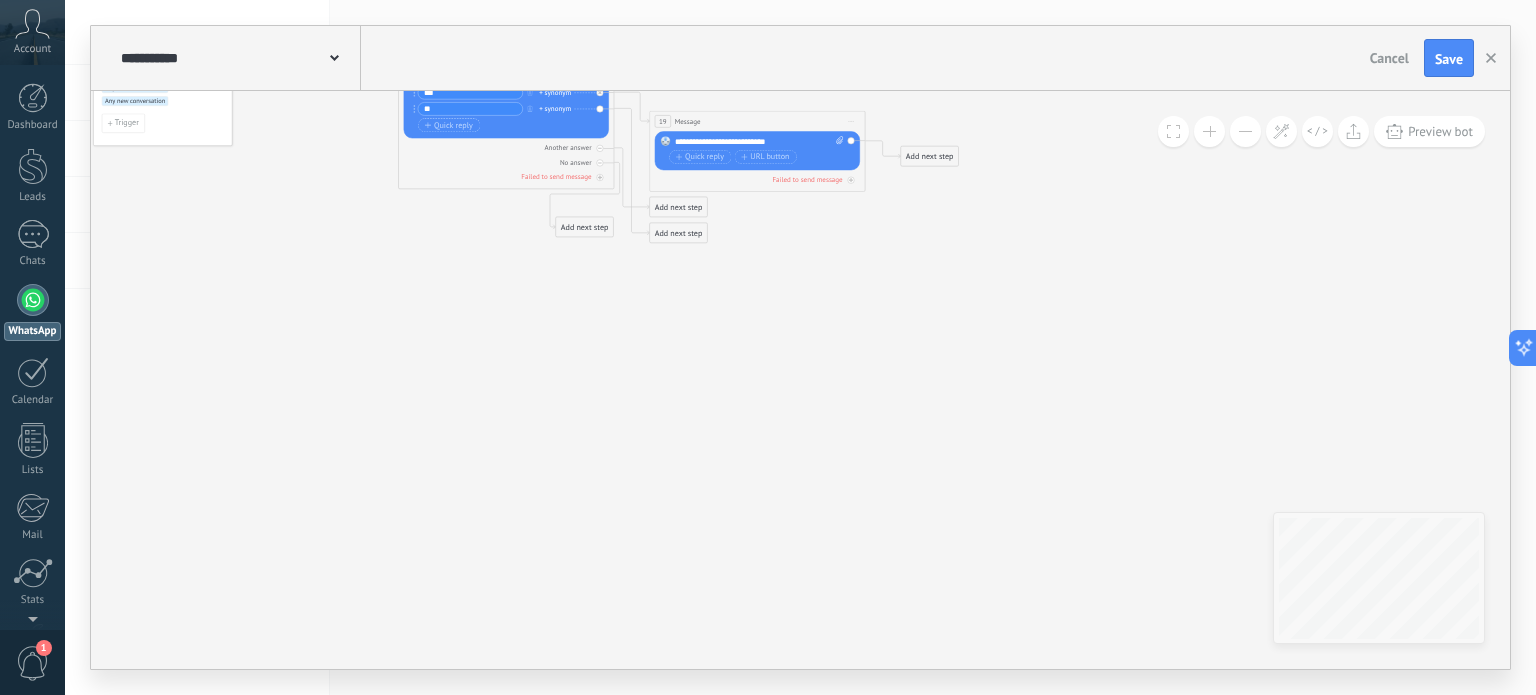 click on "Add next step" at bounding box center (678, 233) 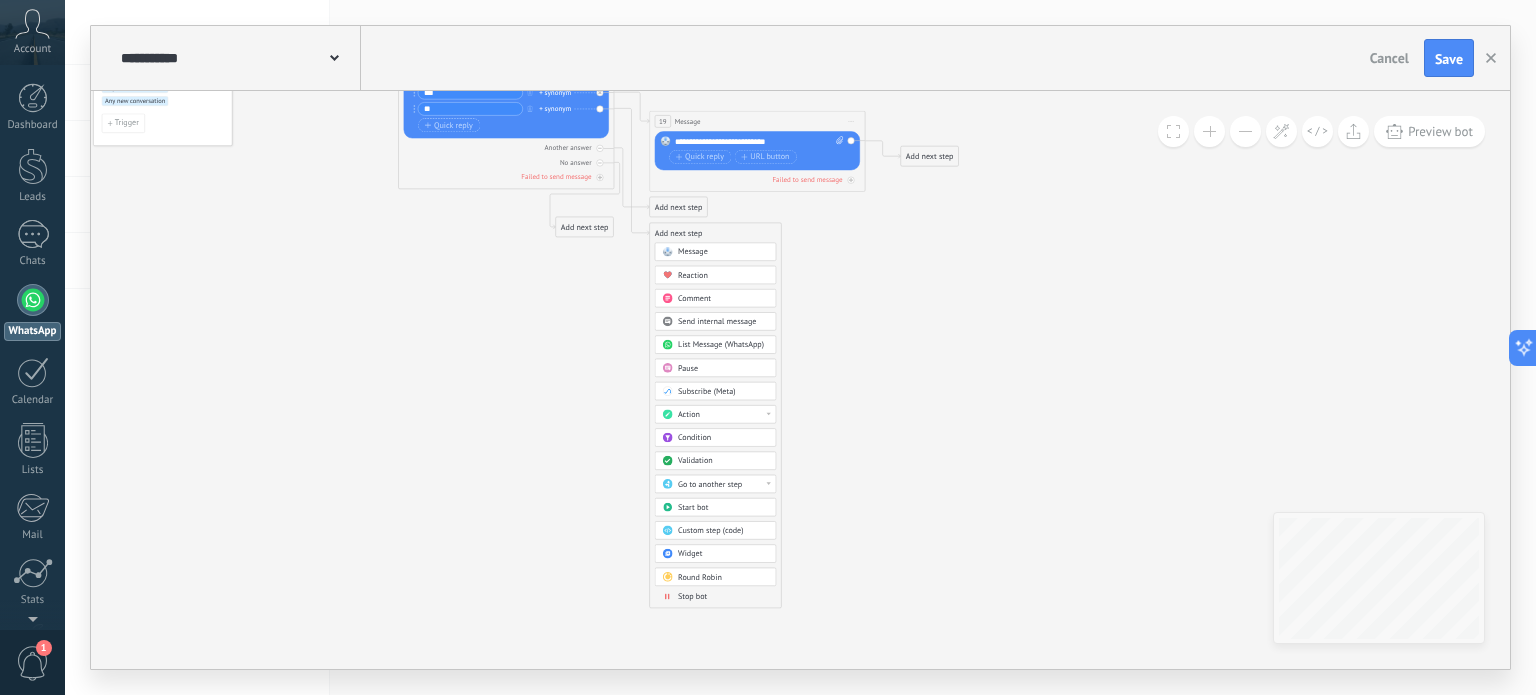 click on "Stop bot" at bounding box center (692, 597) 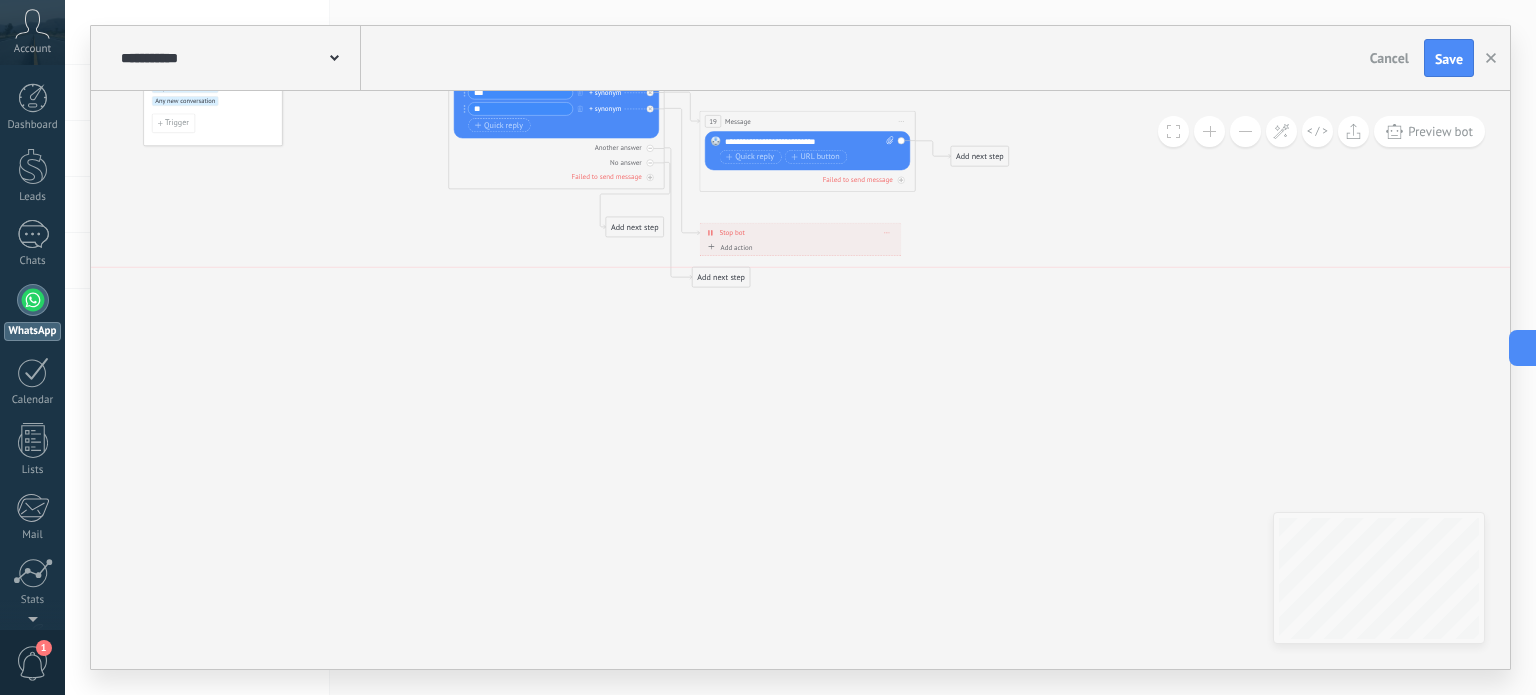 drag, startPoint x: 720, startPoint y: 203, endPoint x: 712, endPoint y: 277, distance: 74.431175 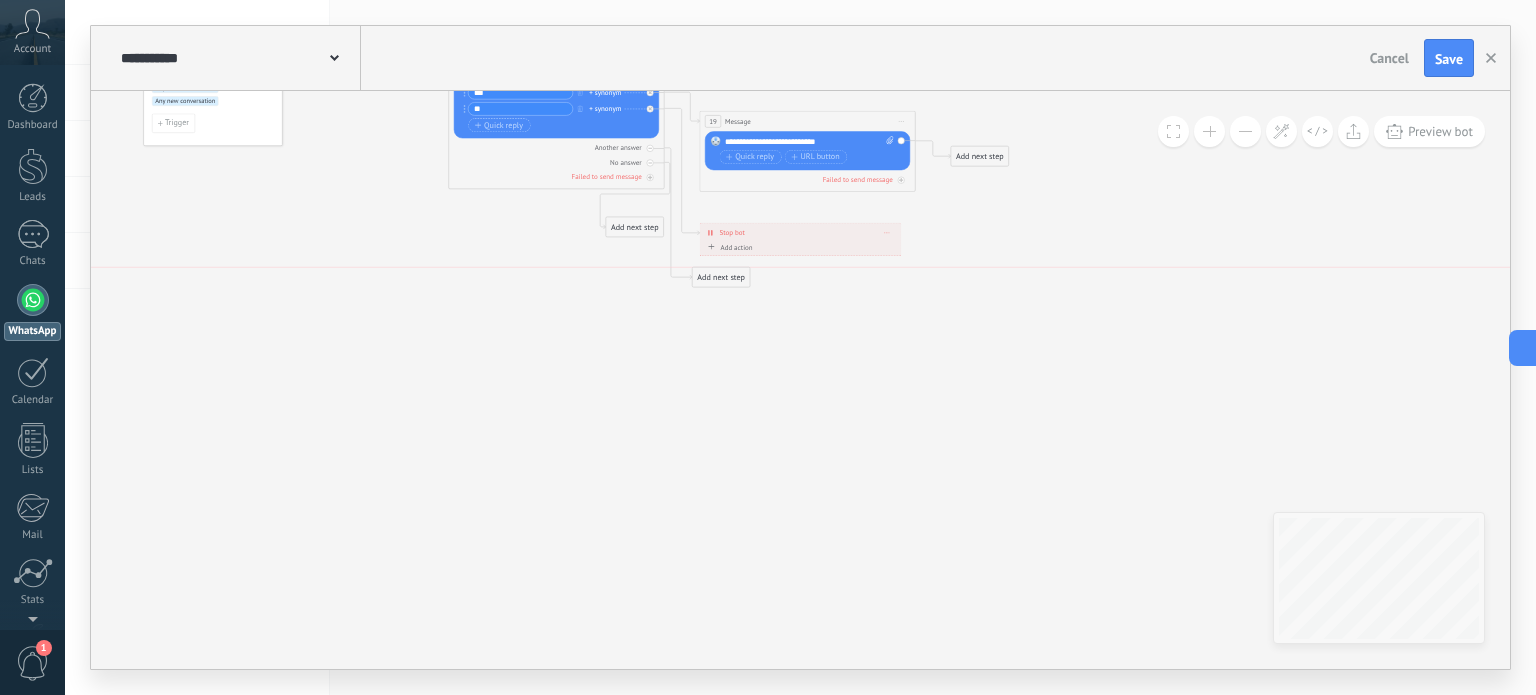 click on "Add next step" at bounding box center (721, 278) 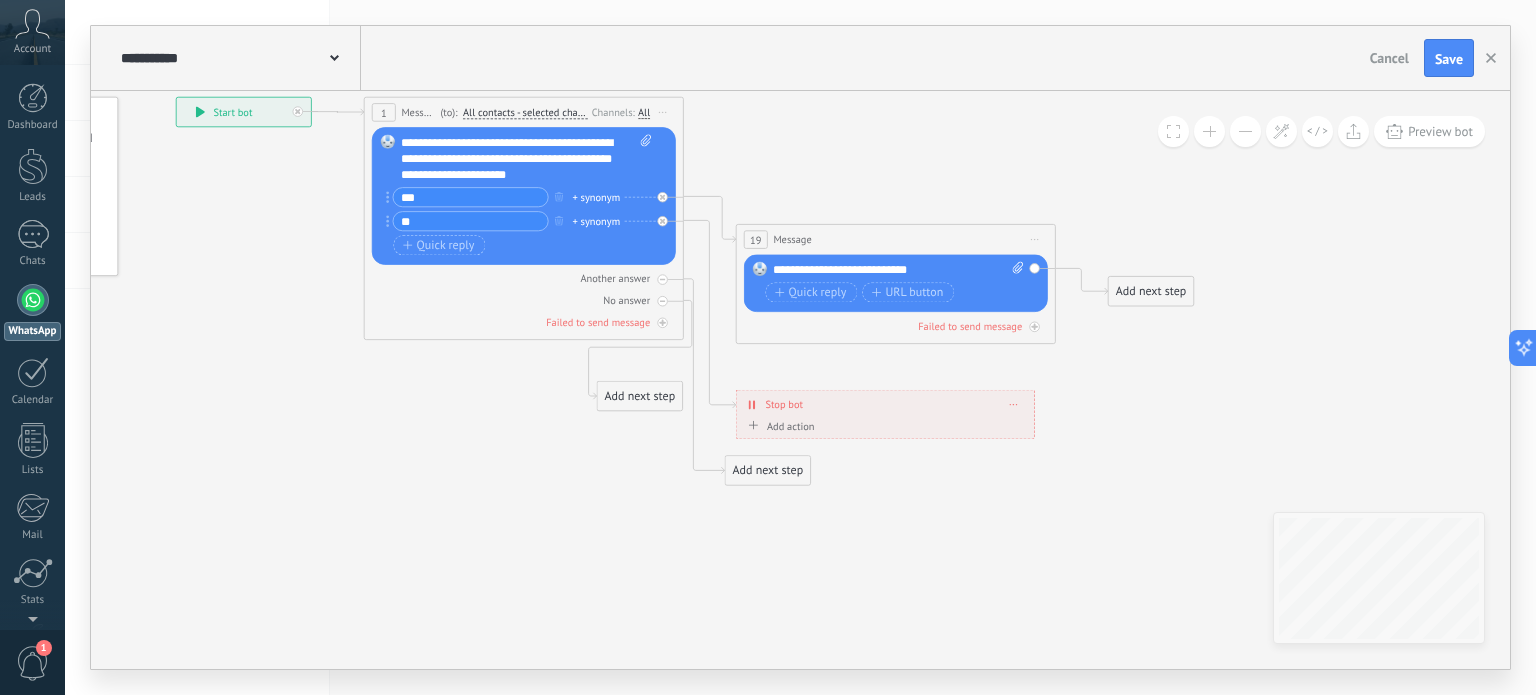 click 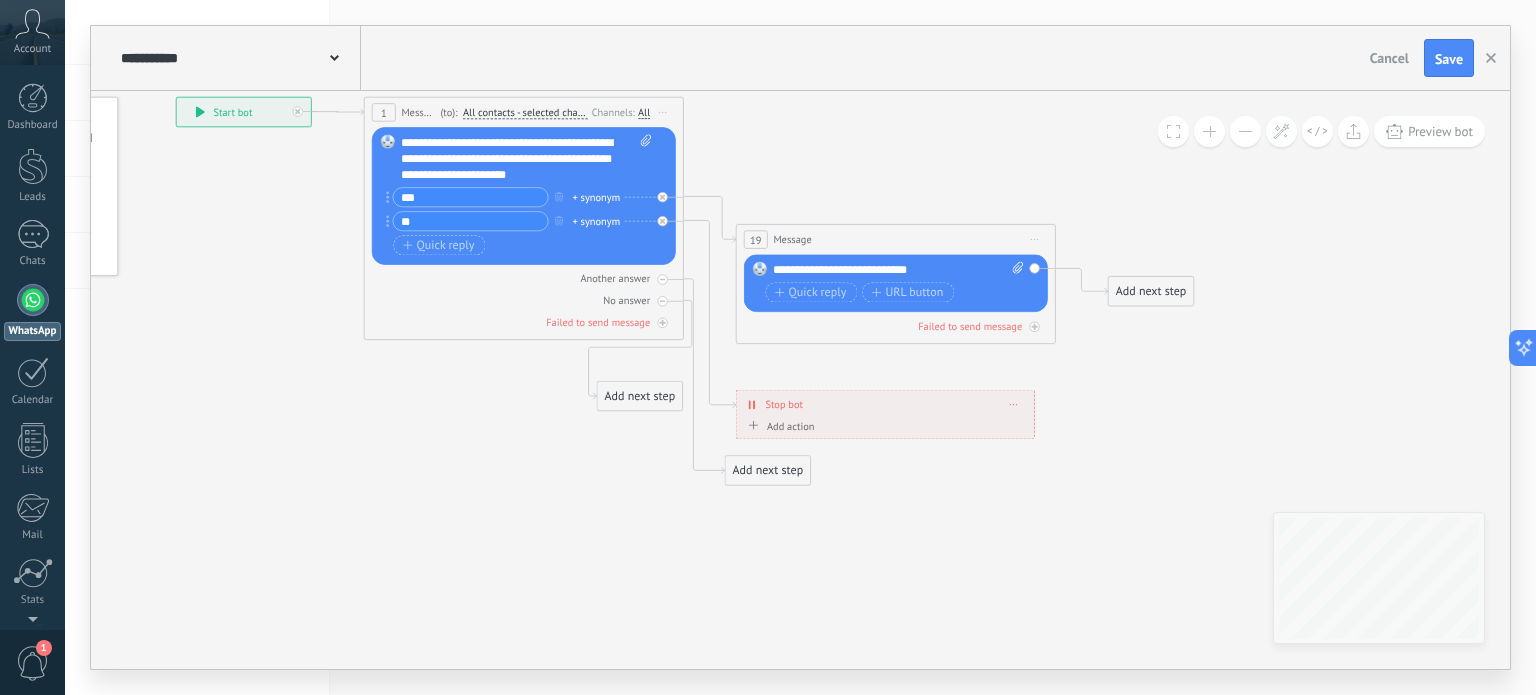 click 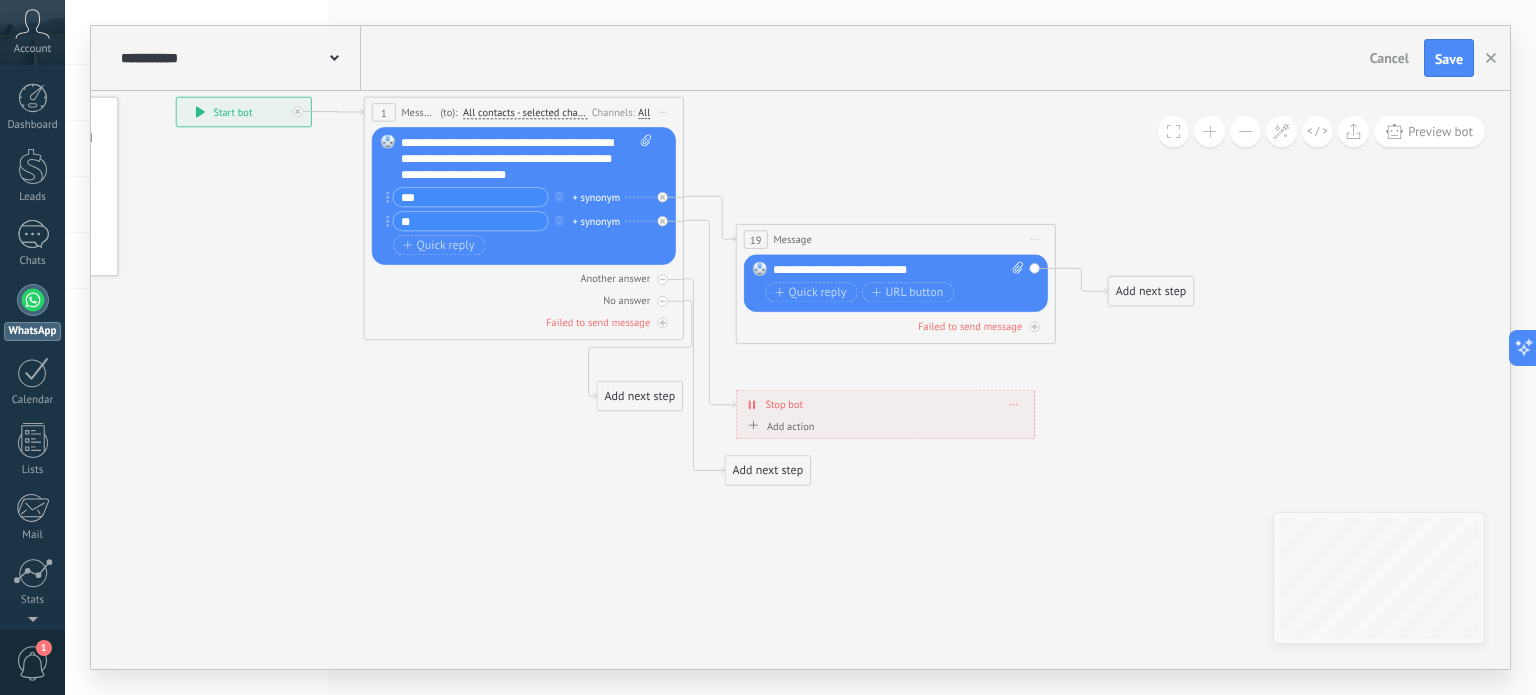 click 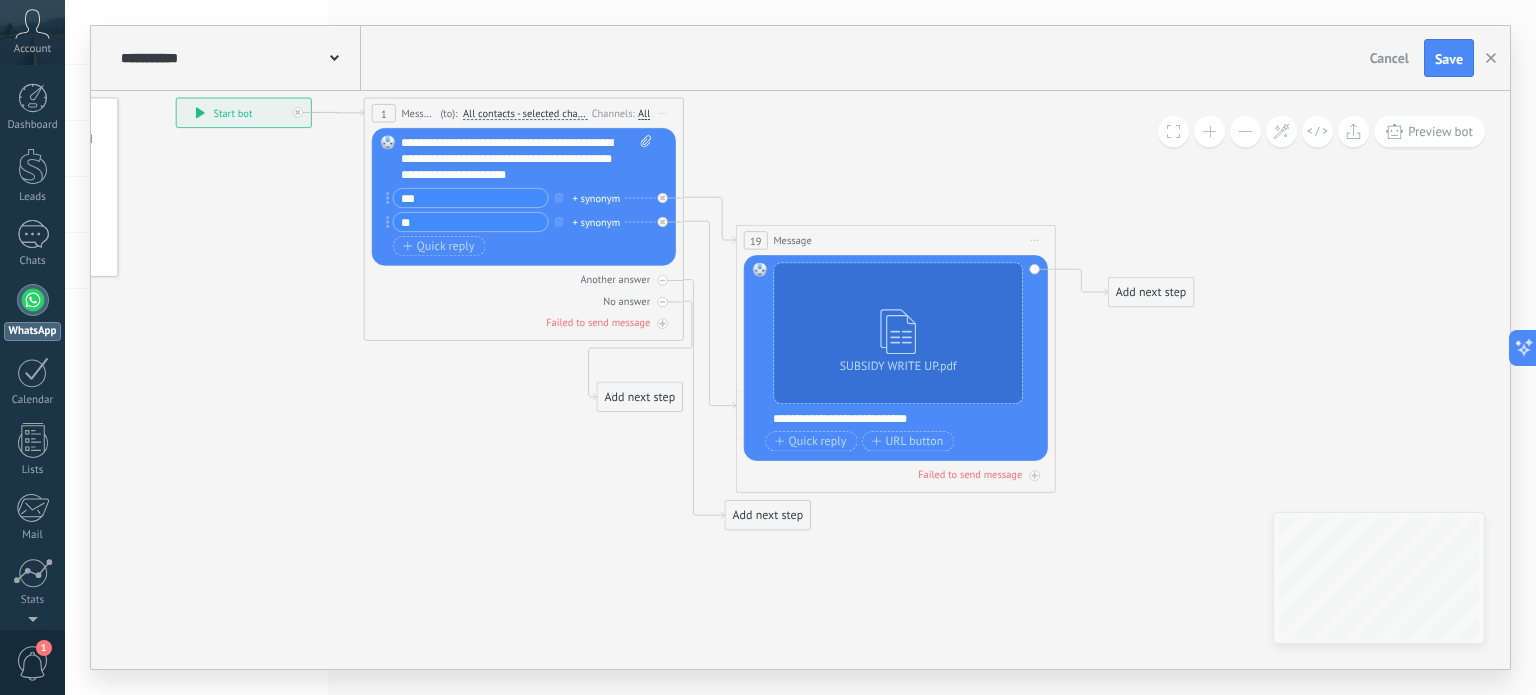 click on "Start preview here
Rename
Duplicate
[GEOGRAPHIC_DATA]" at bounding box center (1035, 240) 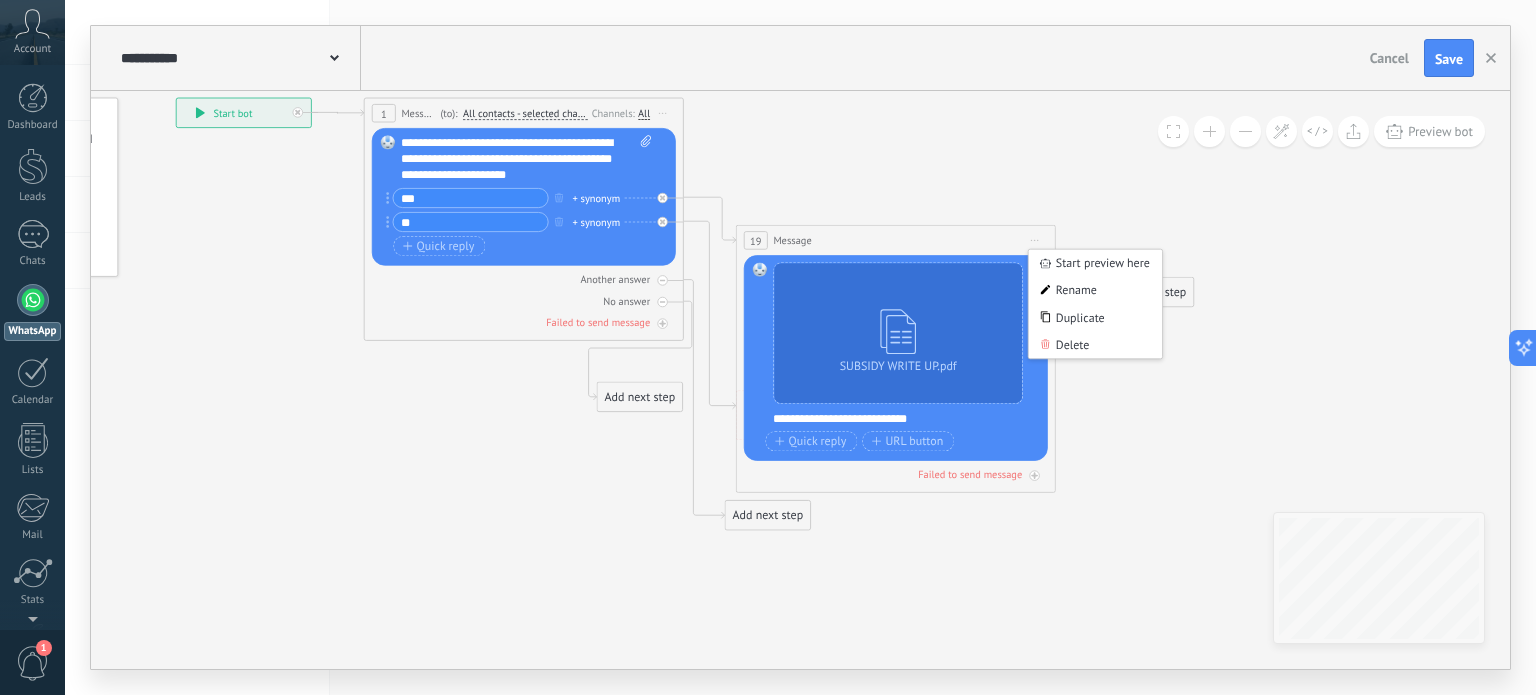 click on "19
Message
*******
(to):
All contacts - selected channels
All contacts - selected channels
All contacts - primary channel
Main contact - selected channels
Main contact - primary channel
All contacts - selected channels
All contacts - selected channels
All contacts - primary channel
Main contact - selected channels" at bounding box center [896, 241] 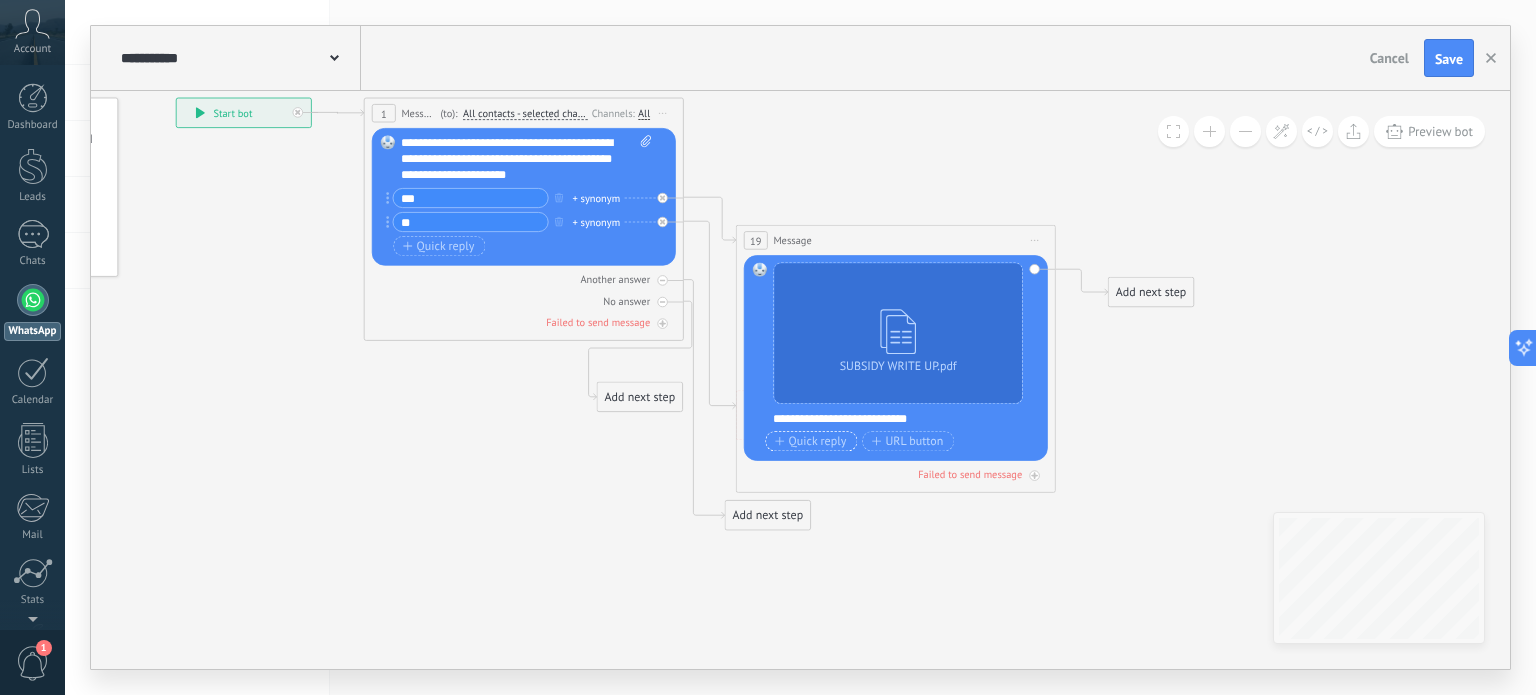 click on "Quick reply" at bounding box center (810, 441) 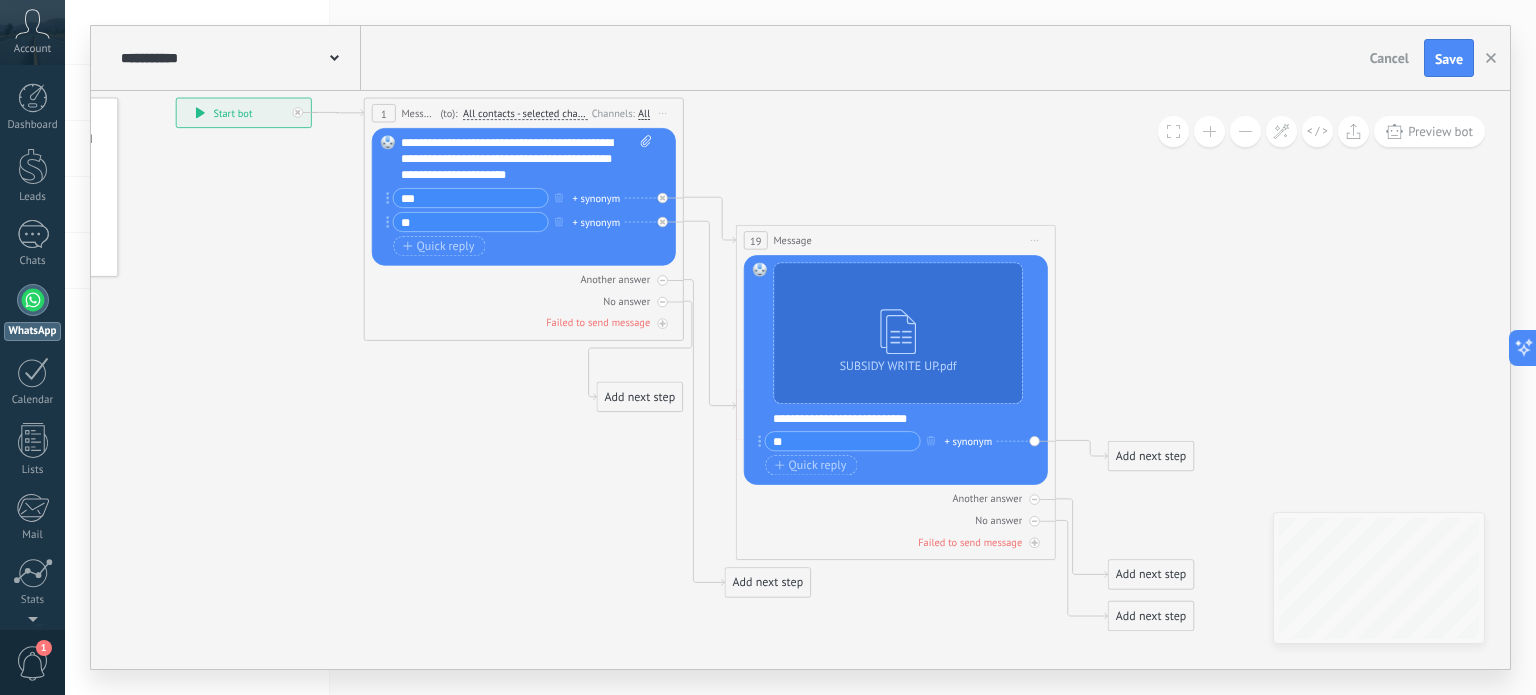 type on "*" 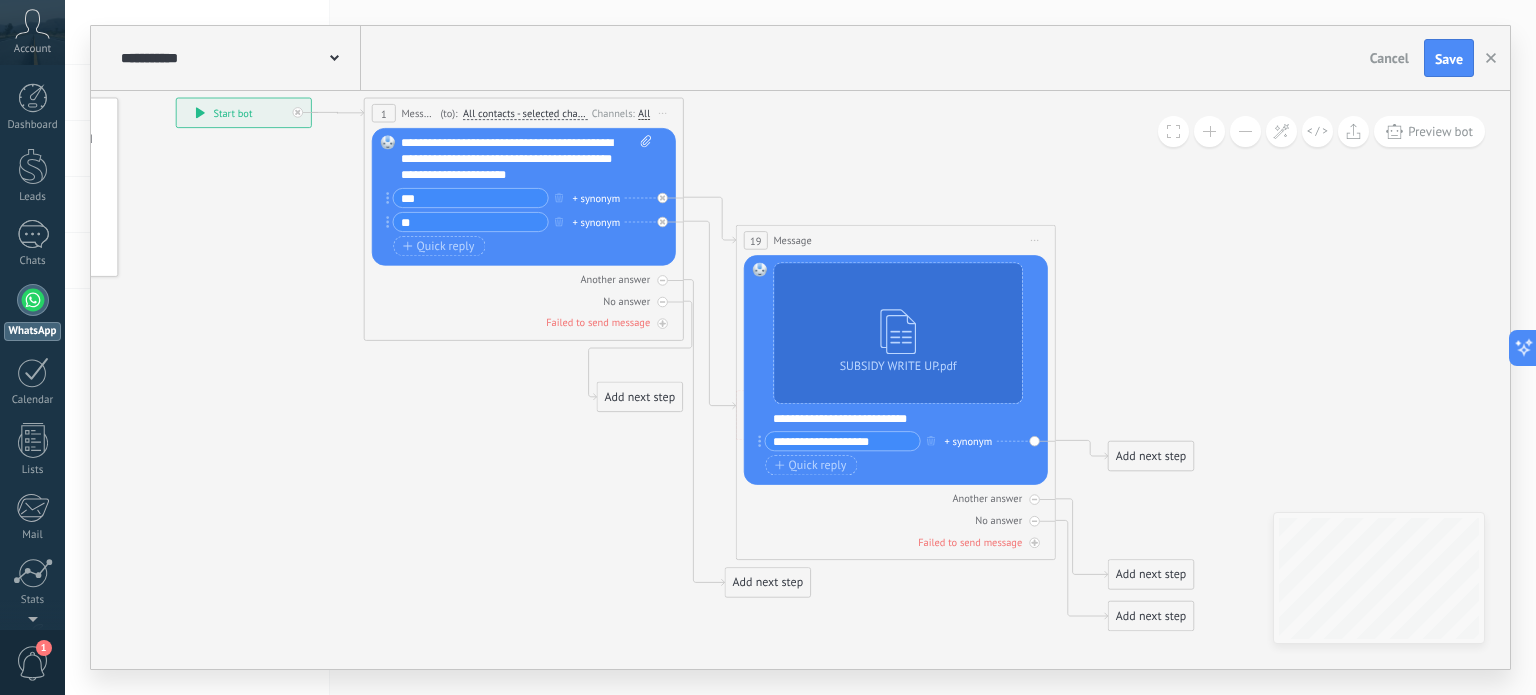 click on "**********" at bounding box center (842, 441) 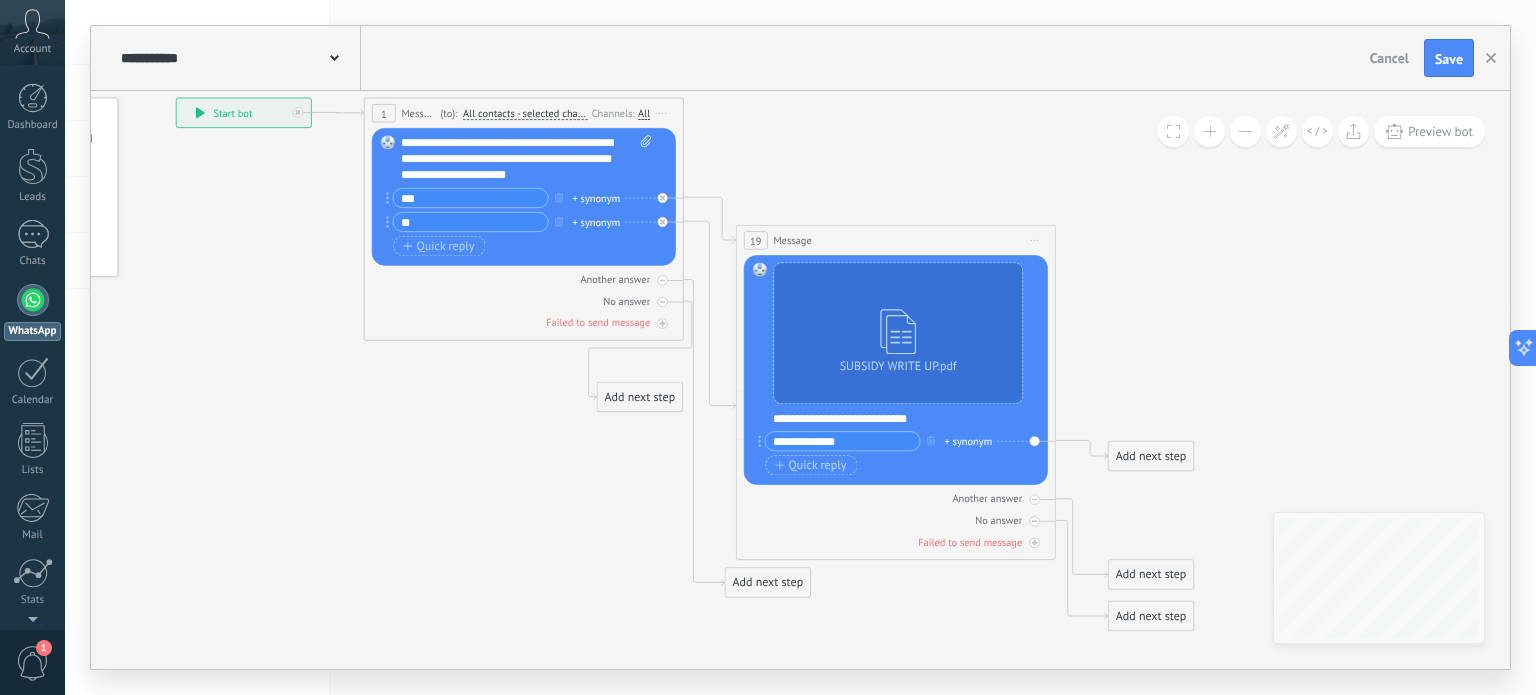 click on "**********" at bounding box center [842, 441] 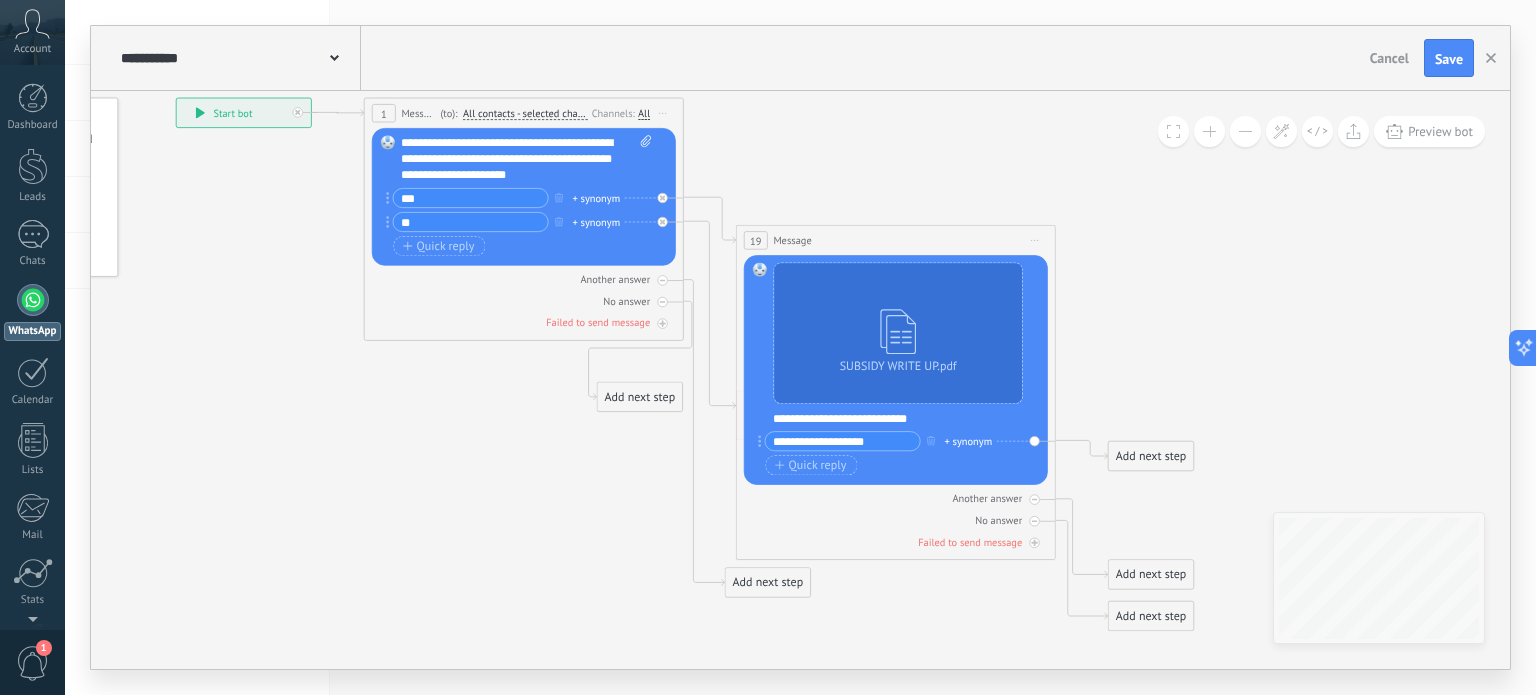click on "**********" at bounding box center [842, 441] 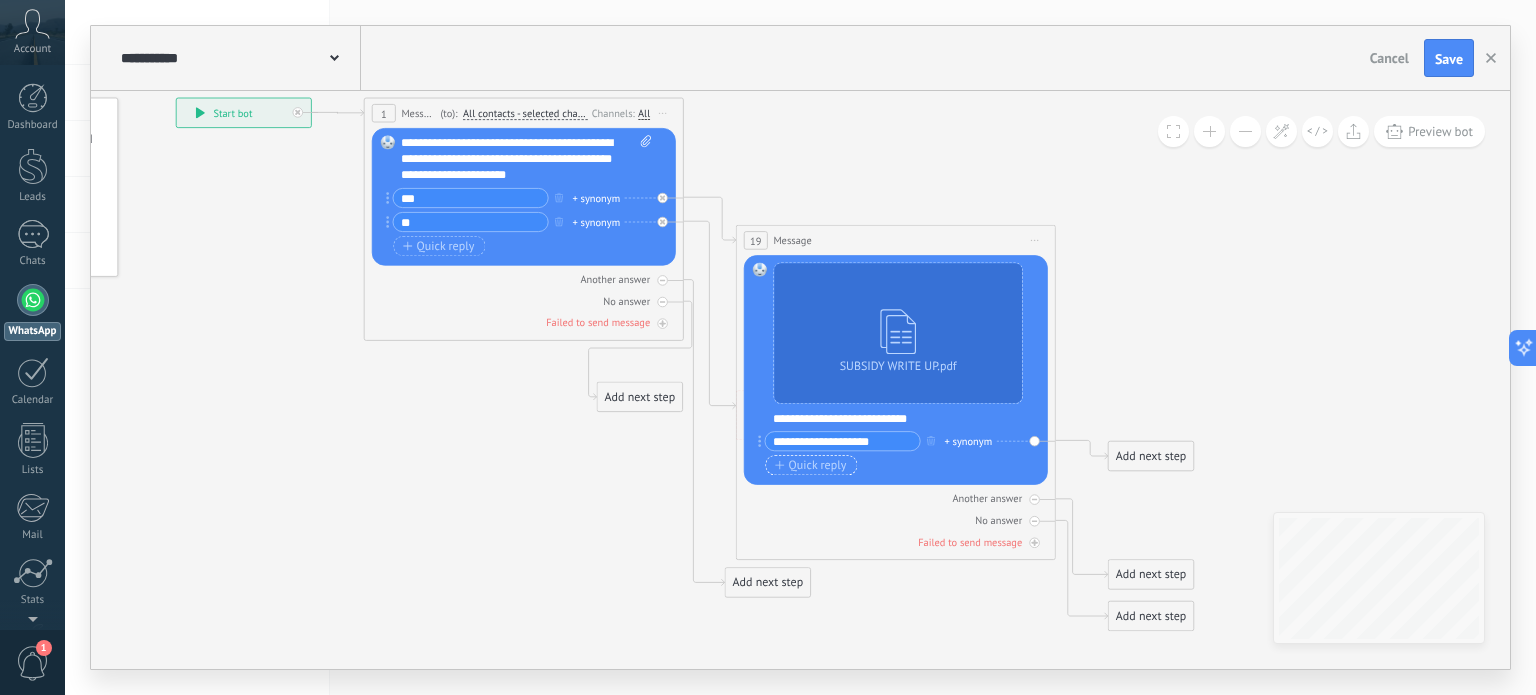 type on "**********" 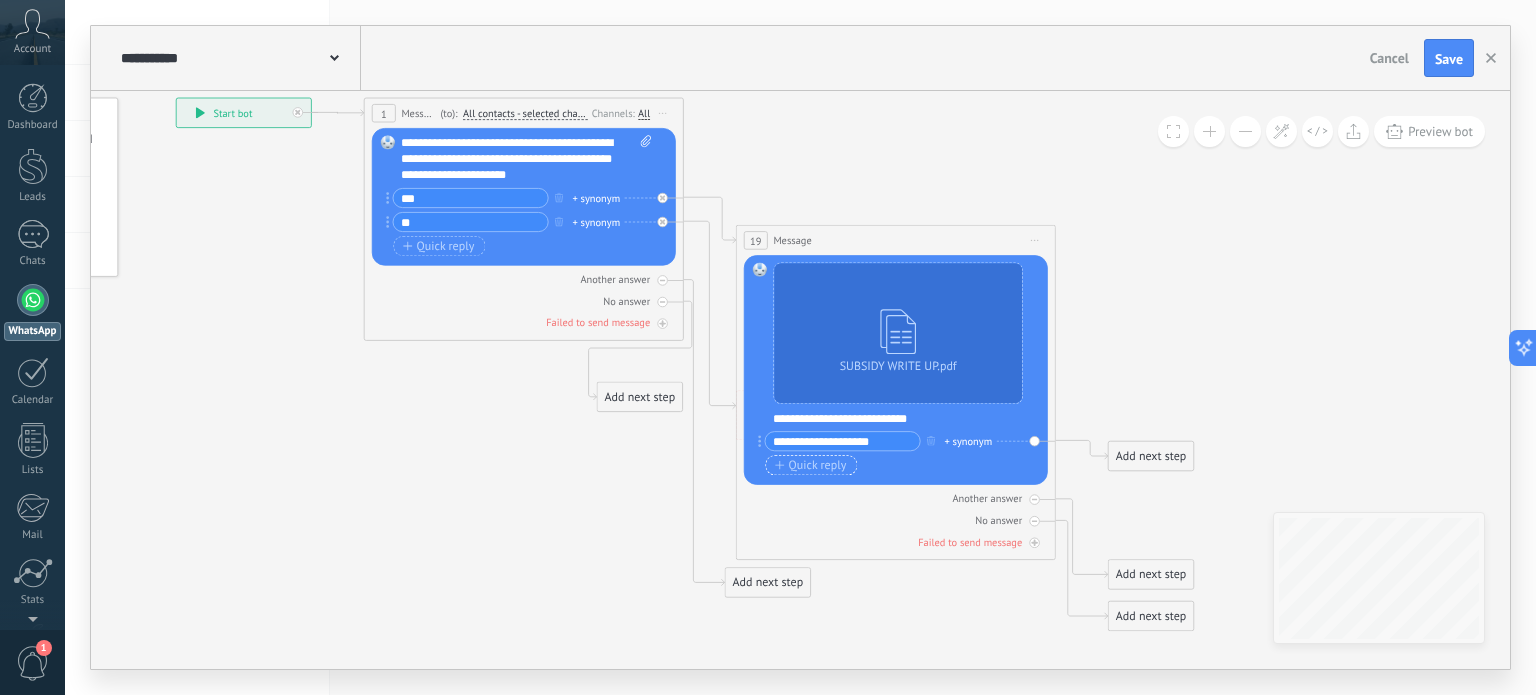 click on "Quick reply" at bounding box center [810, 465] 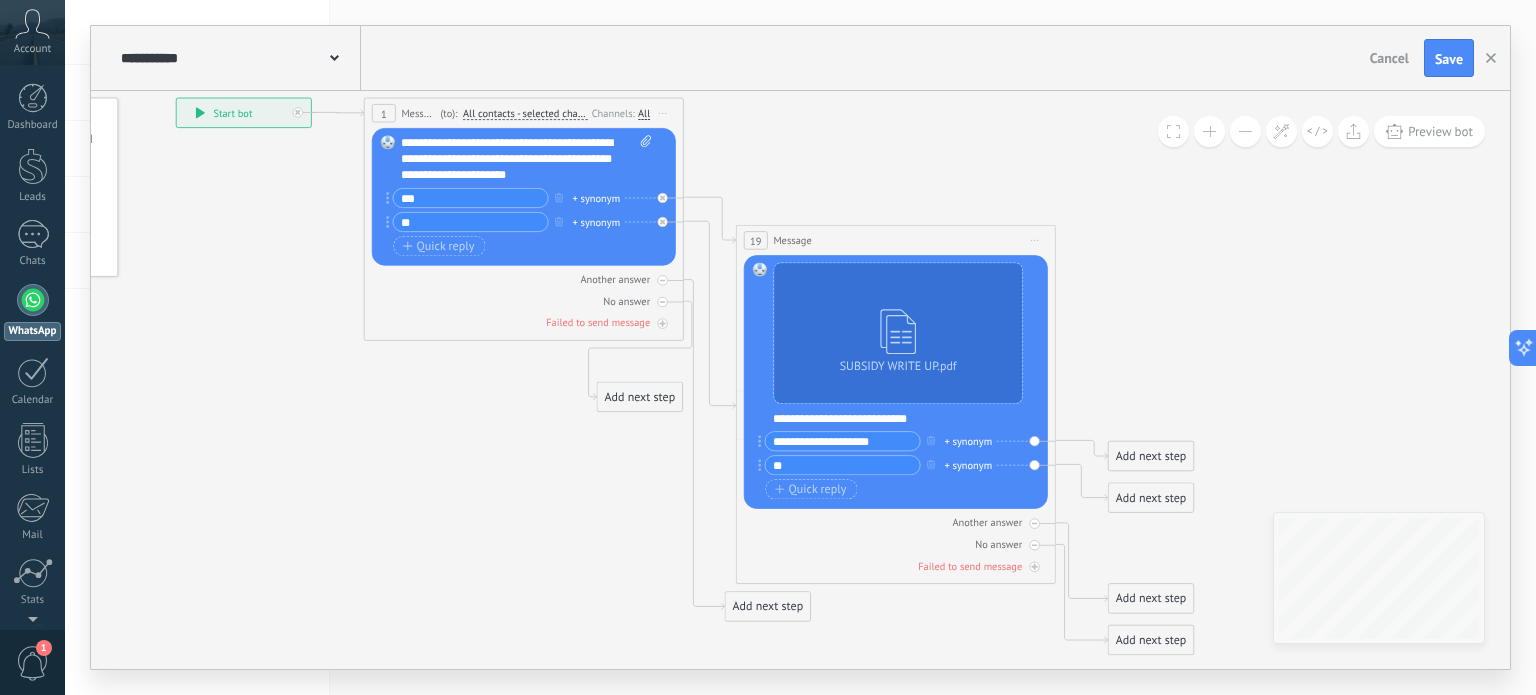 type on "*" 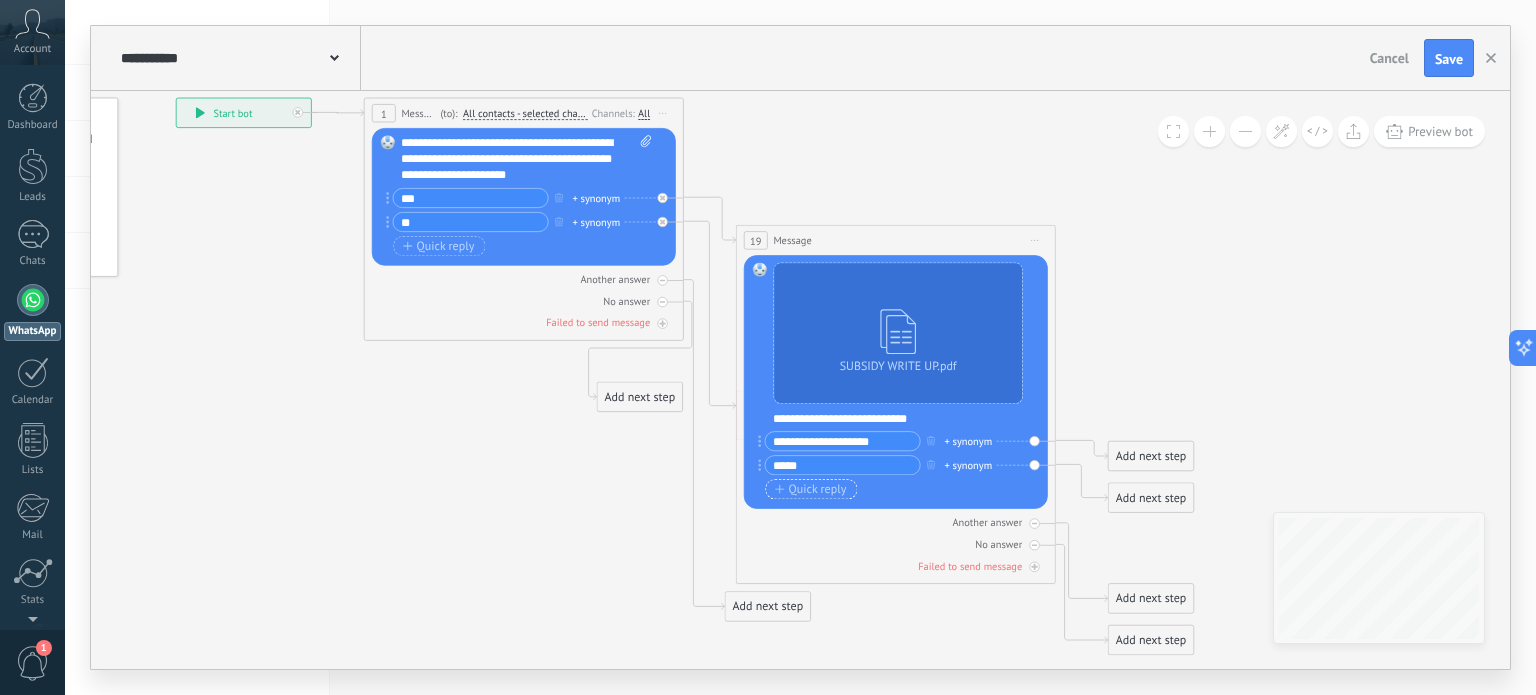 type on "*****" 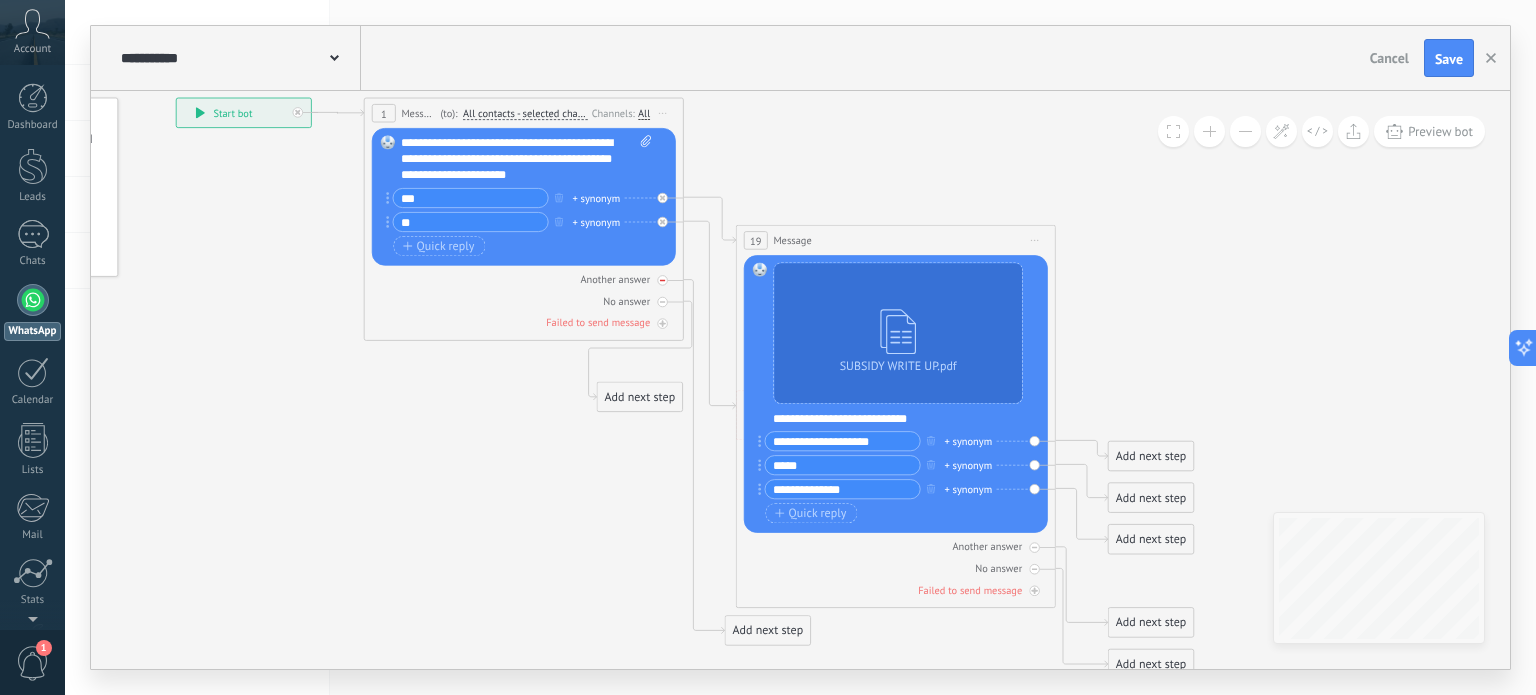 type on "**********" 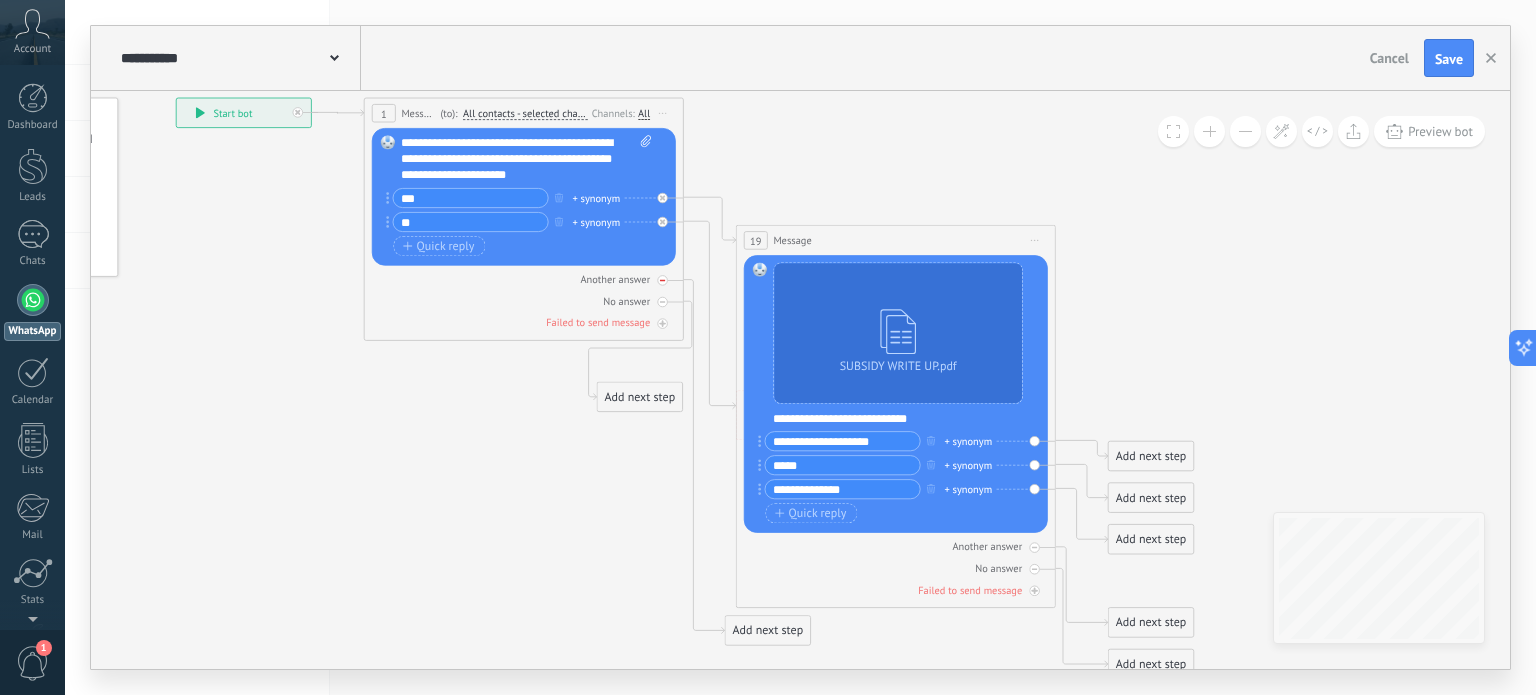 click 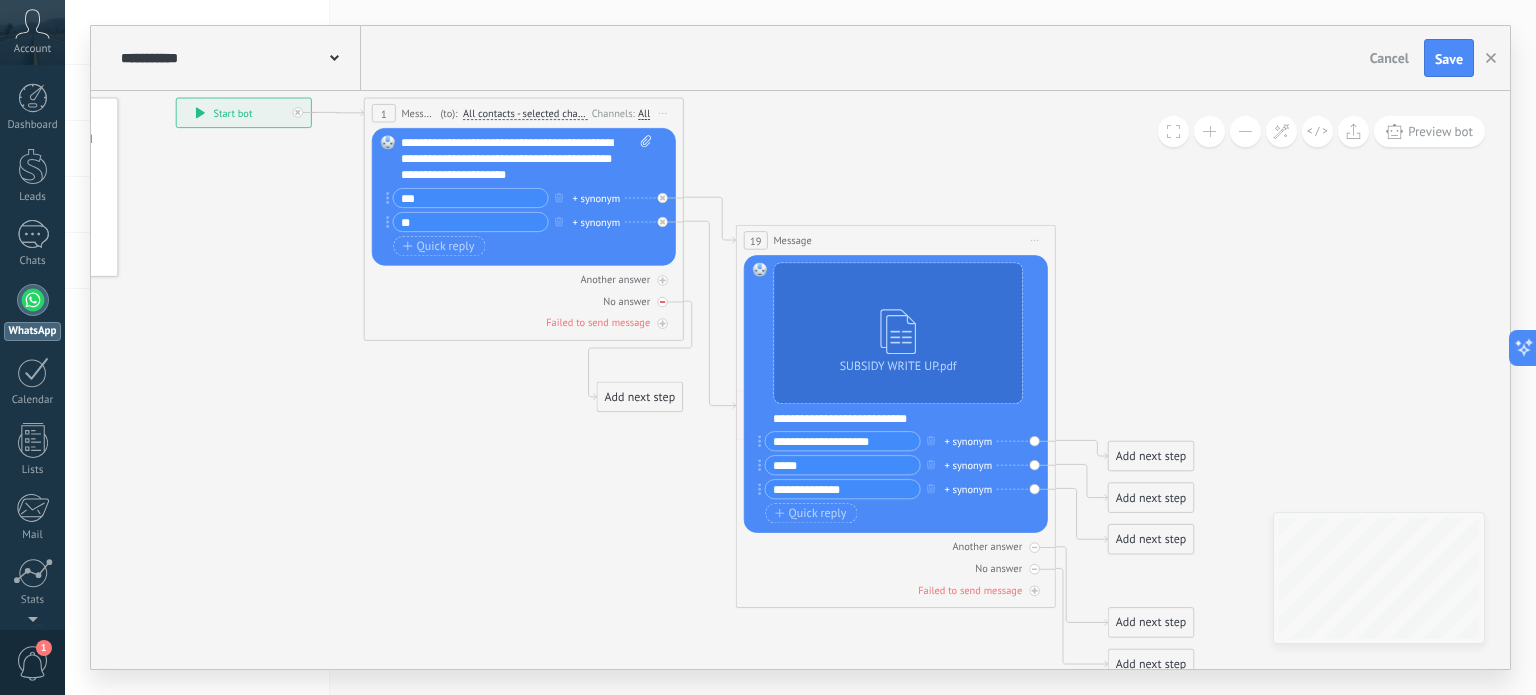 click 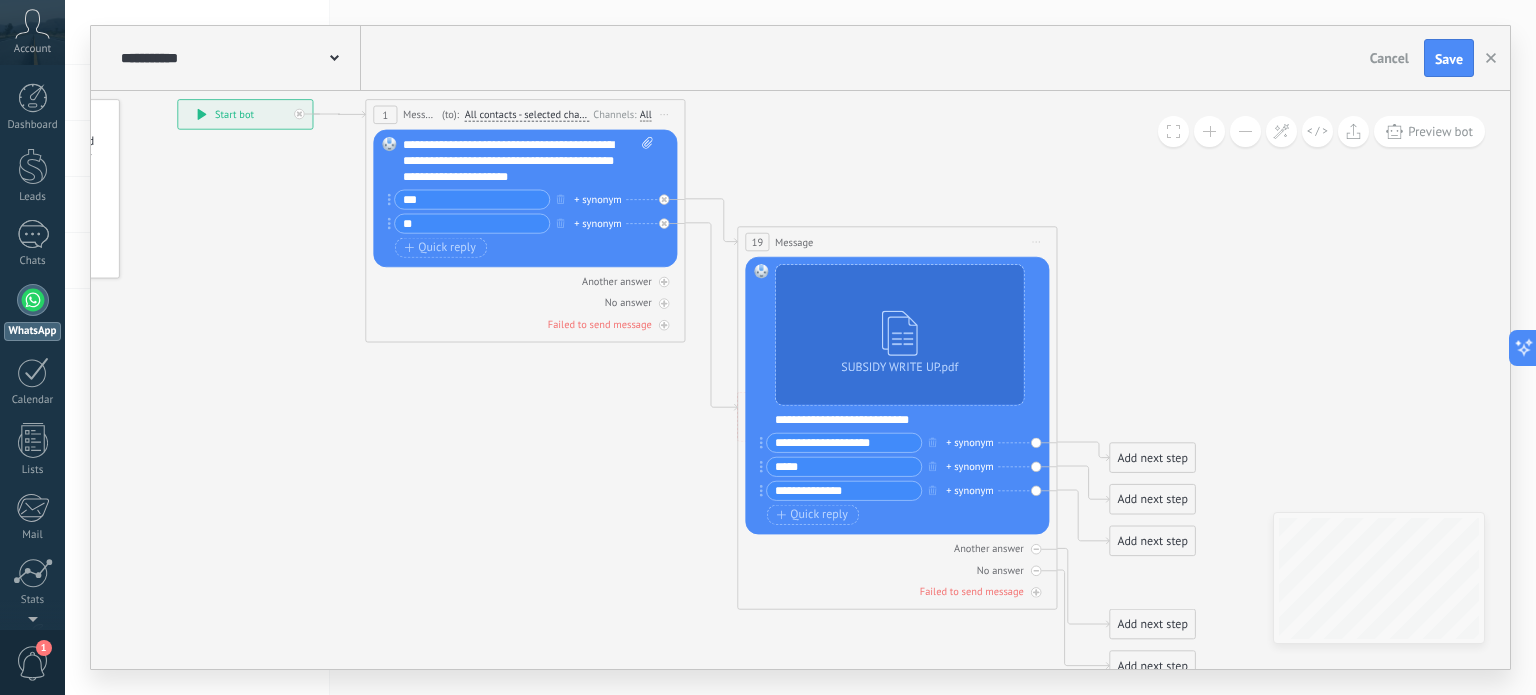 drag, startPoint x: 629, startPoint y: 295, endPoint x: 579, endPoint y: 390, distance: 107.35455 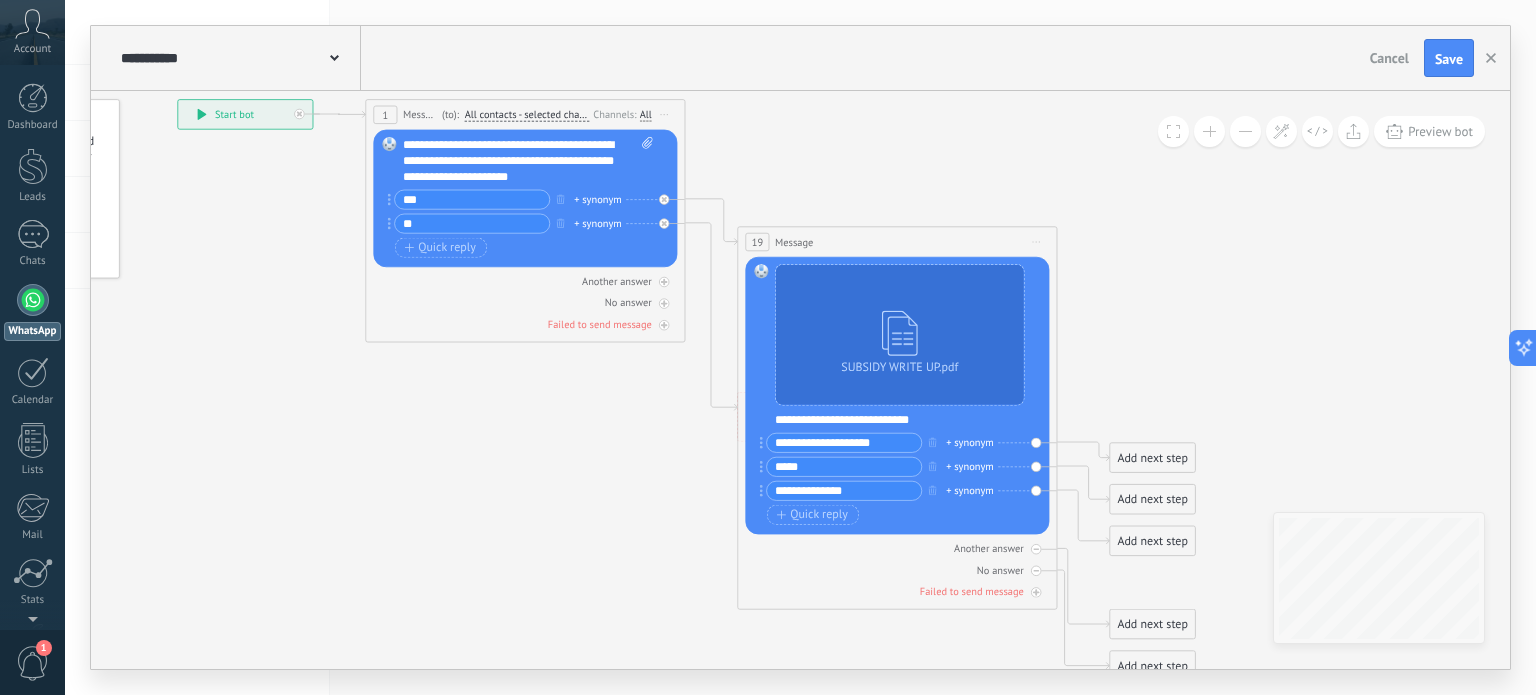 click 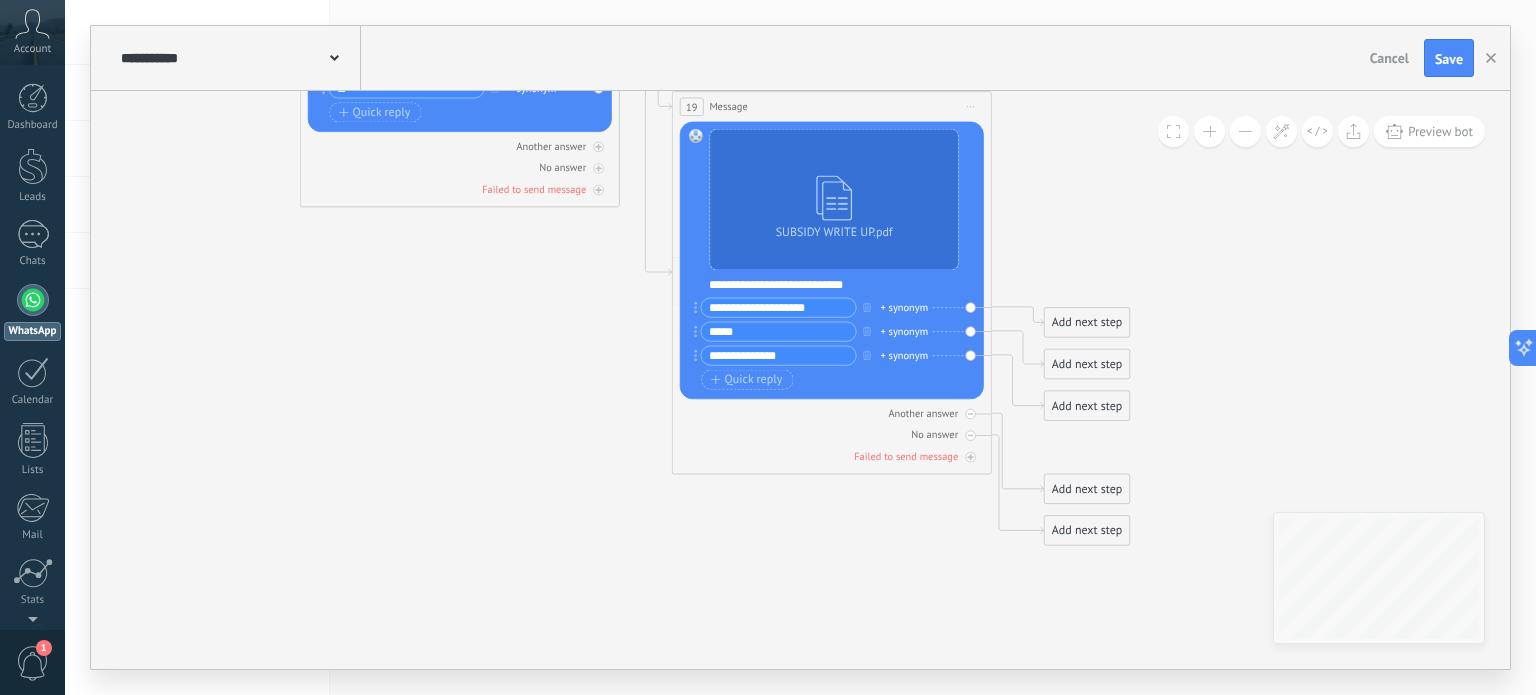 click on "Add next step" at bounding box center [1087, 323] 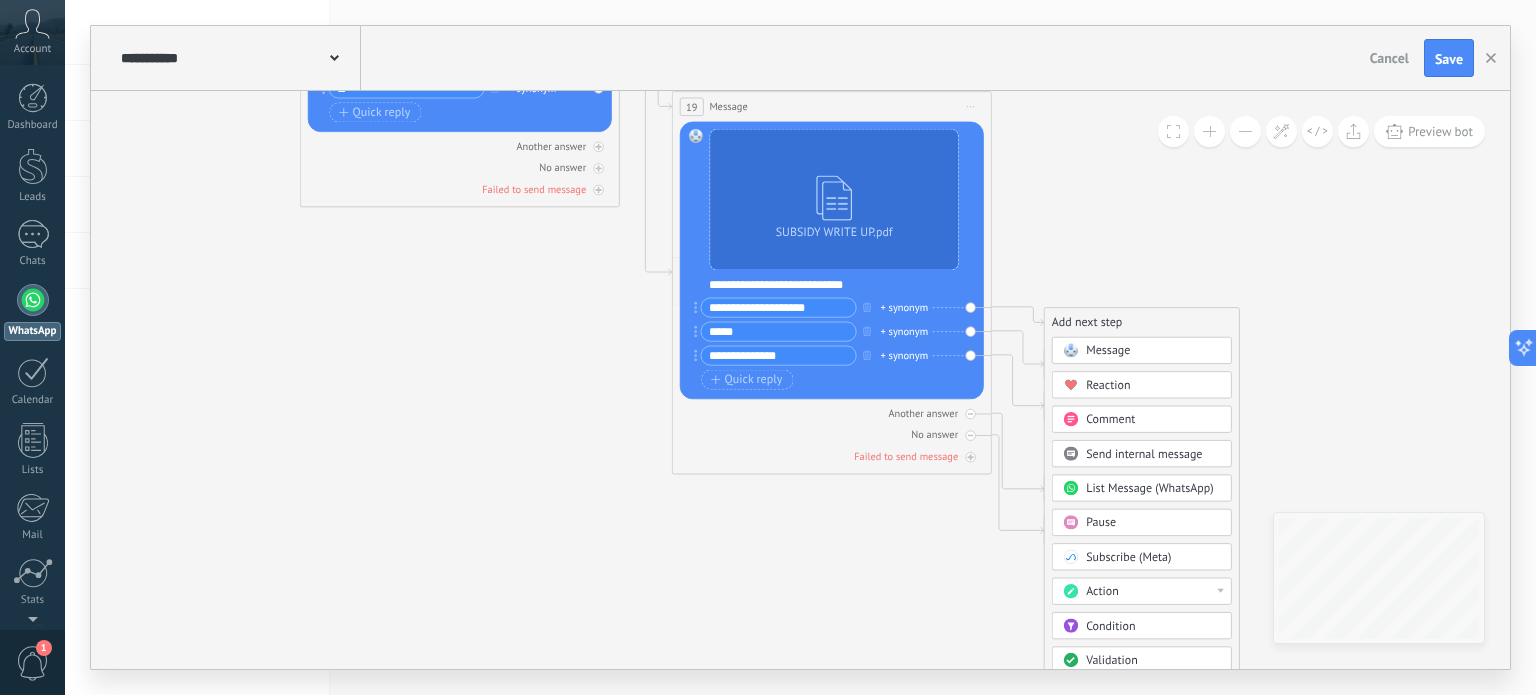 click 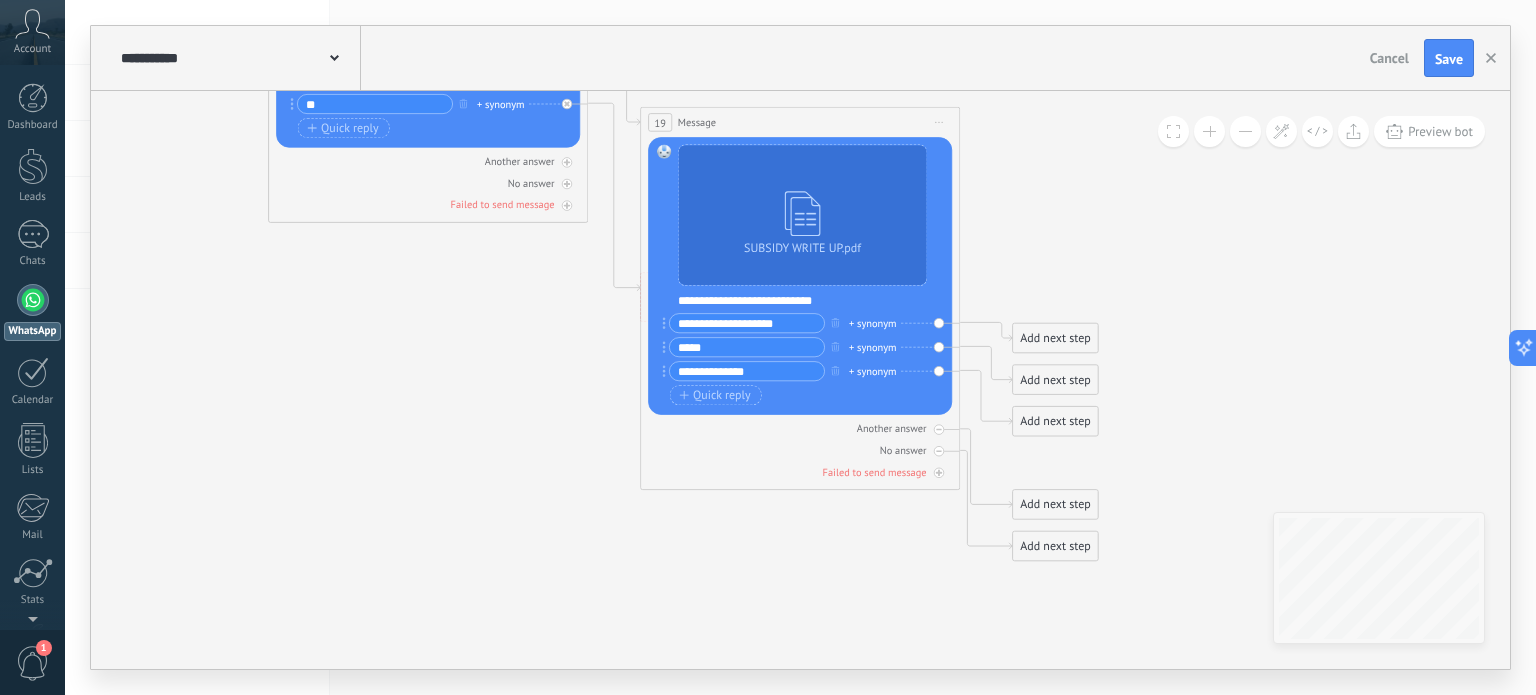 click on "Add next step" at bounding box center (1055, 338) 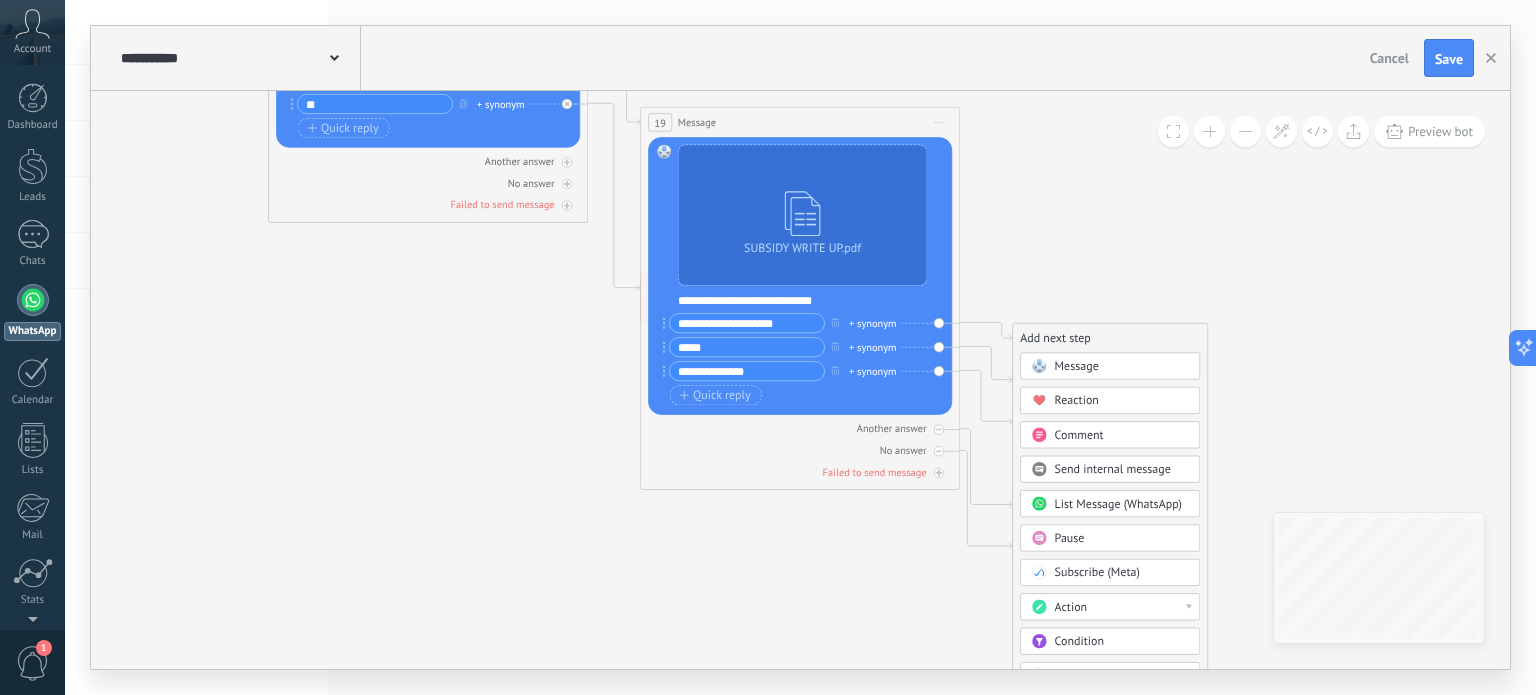 click on "Pause" at bounding box center [1070, 538] 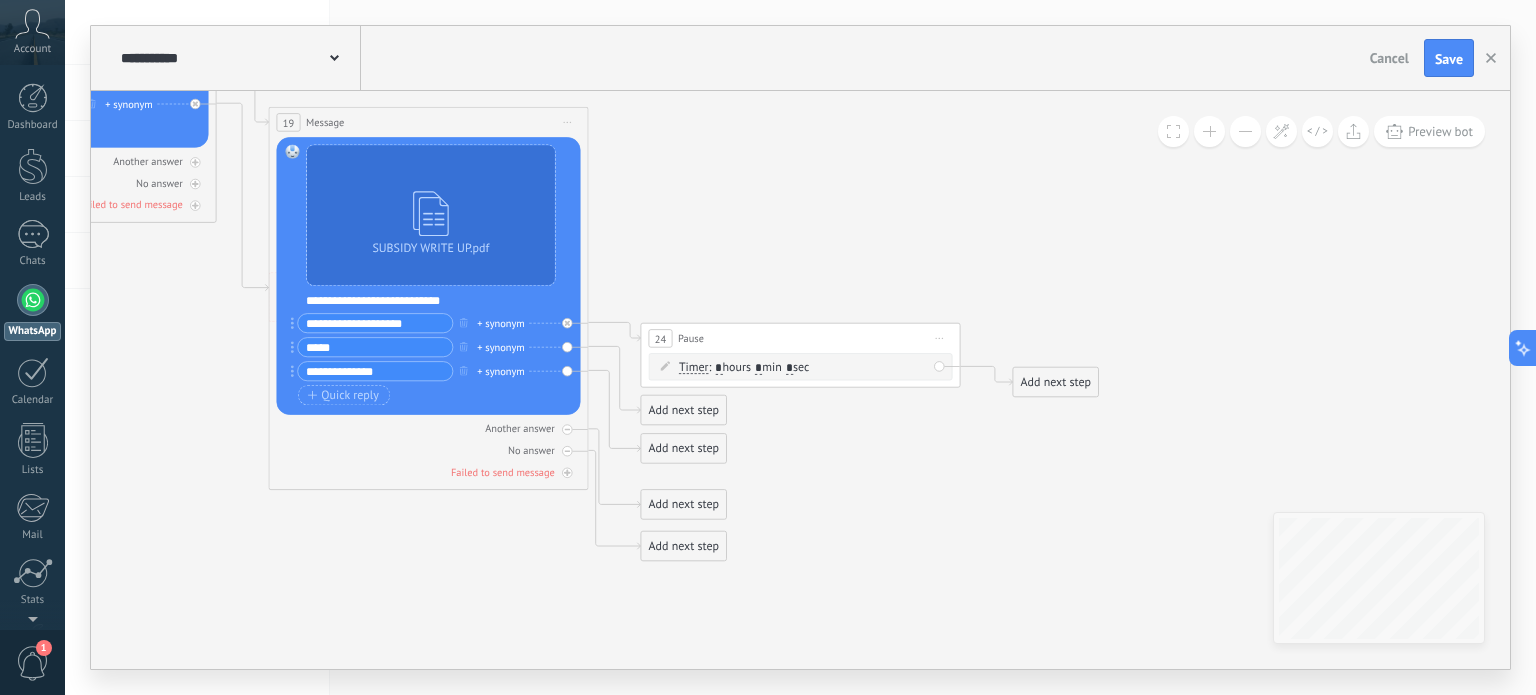 click on "Timer
Timer
Except during duty hours
Timer
Timer
Except during duty hours
:
*  hours
*  min  *  sec
:
Mo - Su
to" at bounding box center [801, 366] 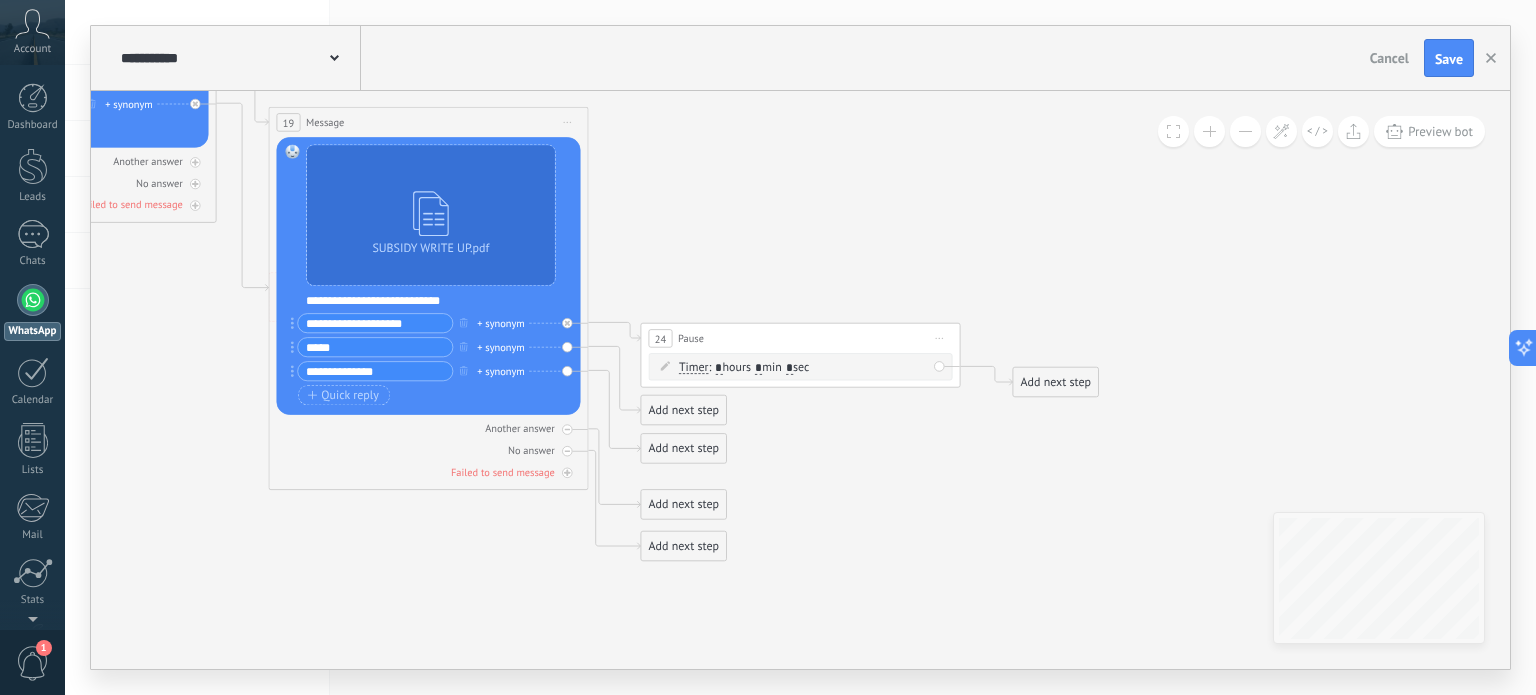 click 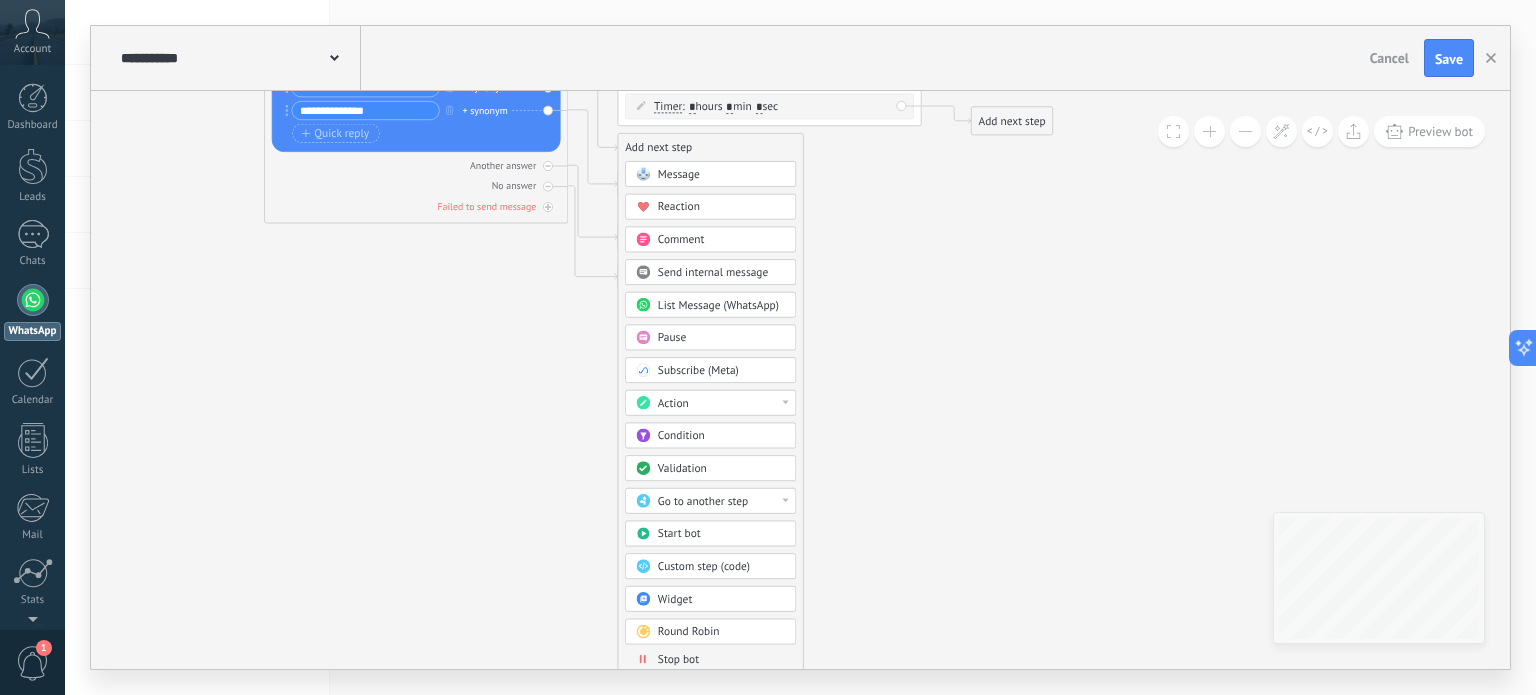click on "Action" at bounding box center (710, 403) 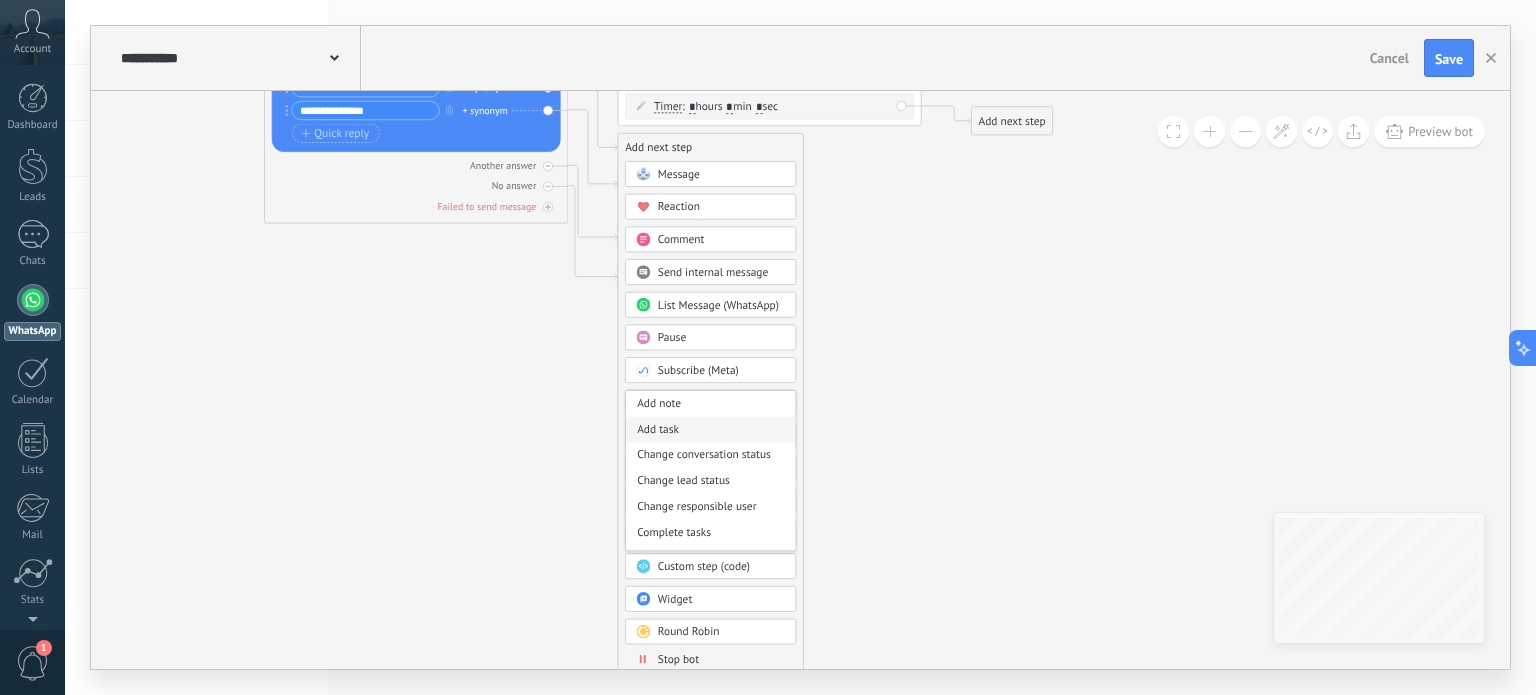 click on "Add task" at bounding box center (710, 430) 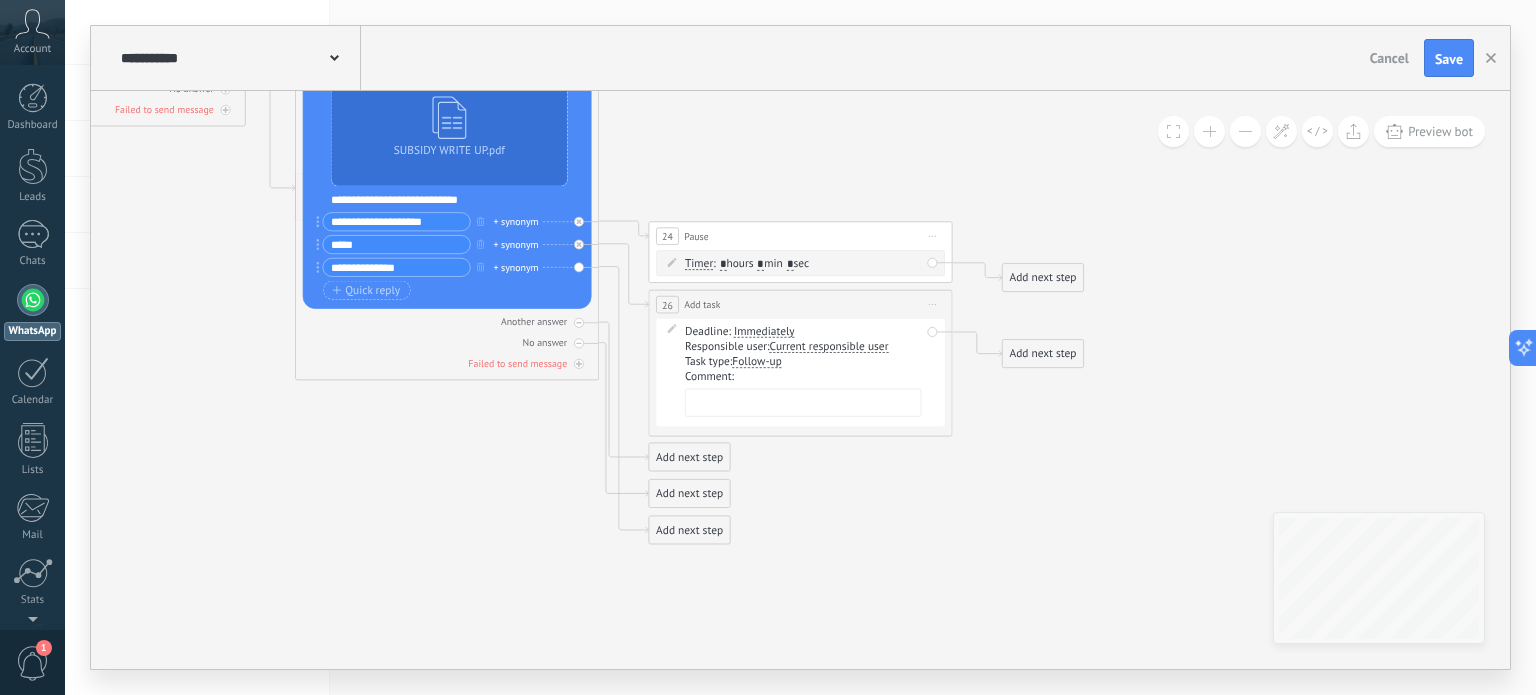 click on "Immediately" at bounding box center (764, 332) 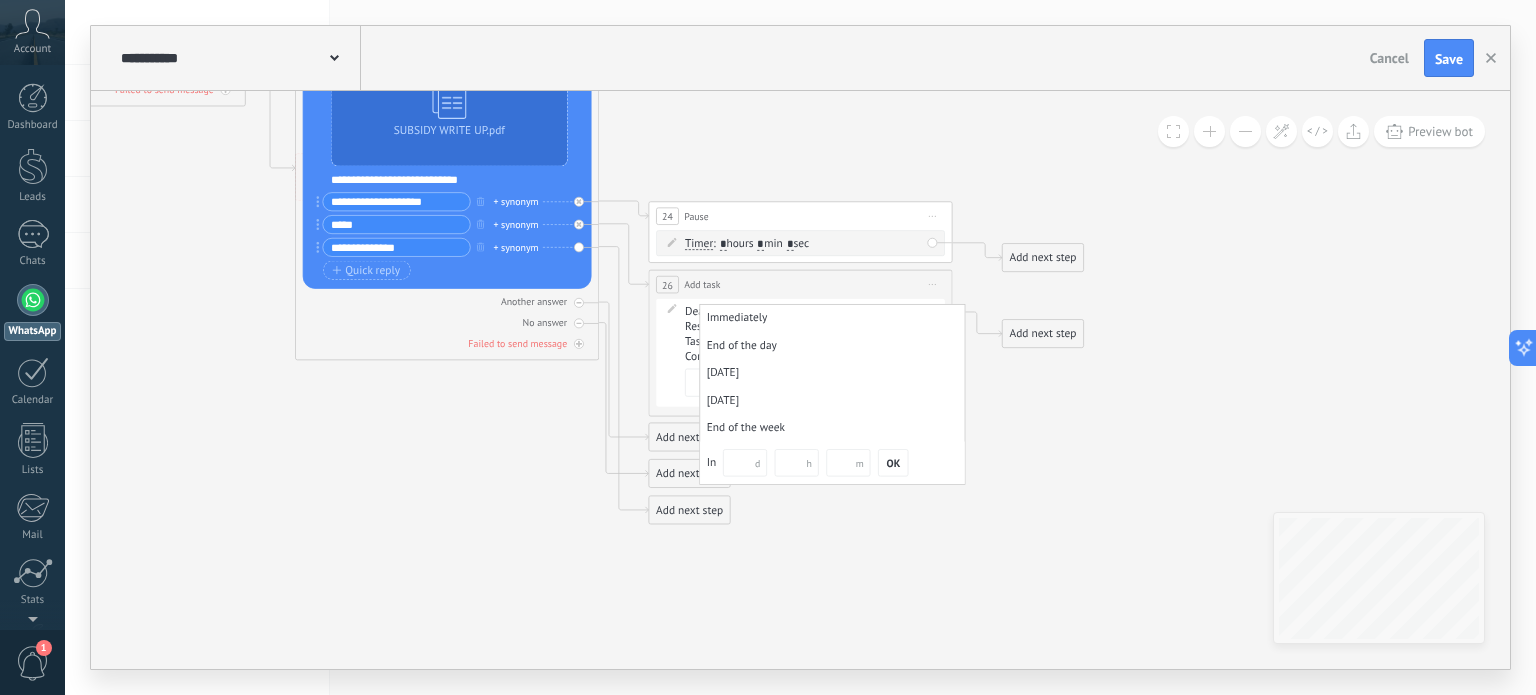 click on "d" at bounding box center [745, 462] 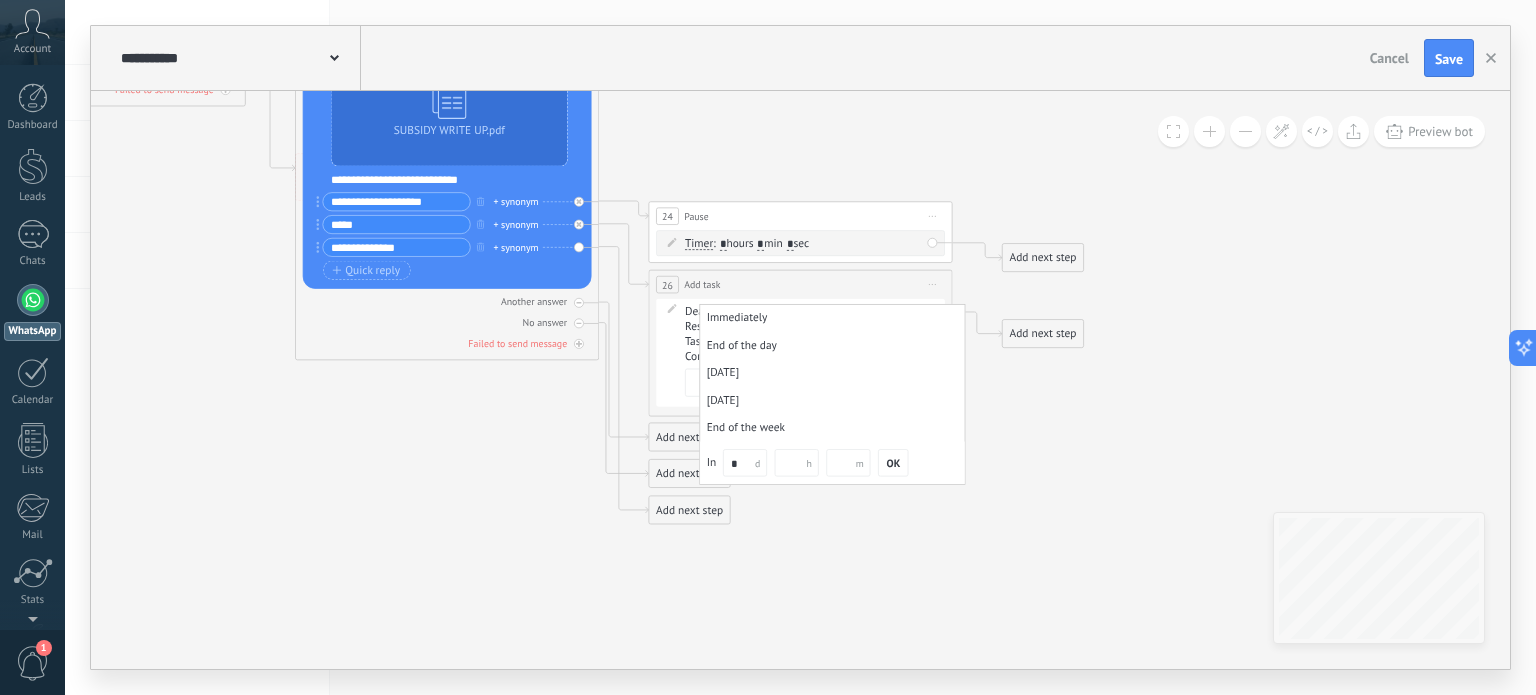 type on "*" 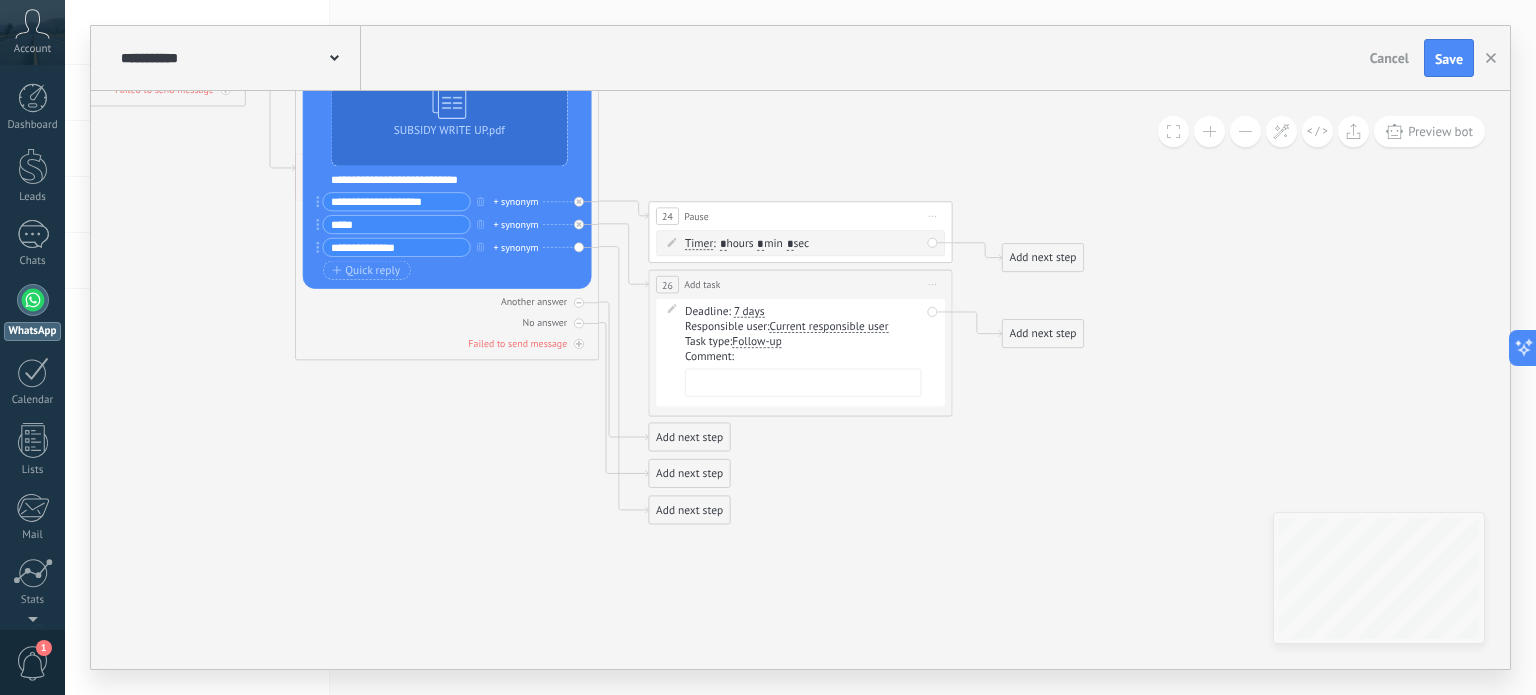 click on "Current responsible user" at bounding box center [829, 327] 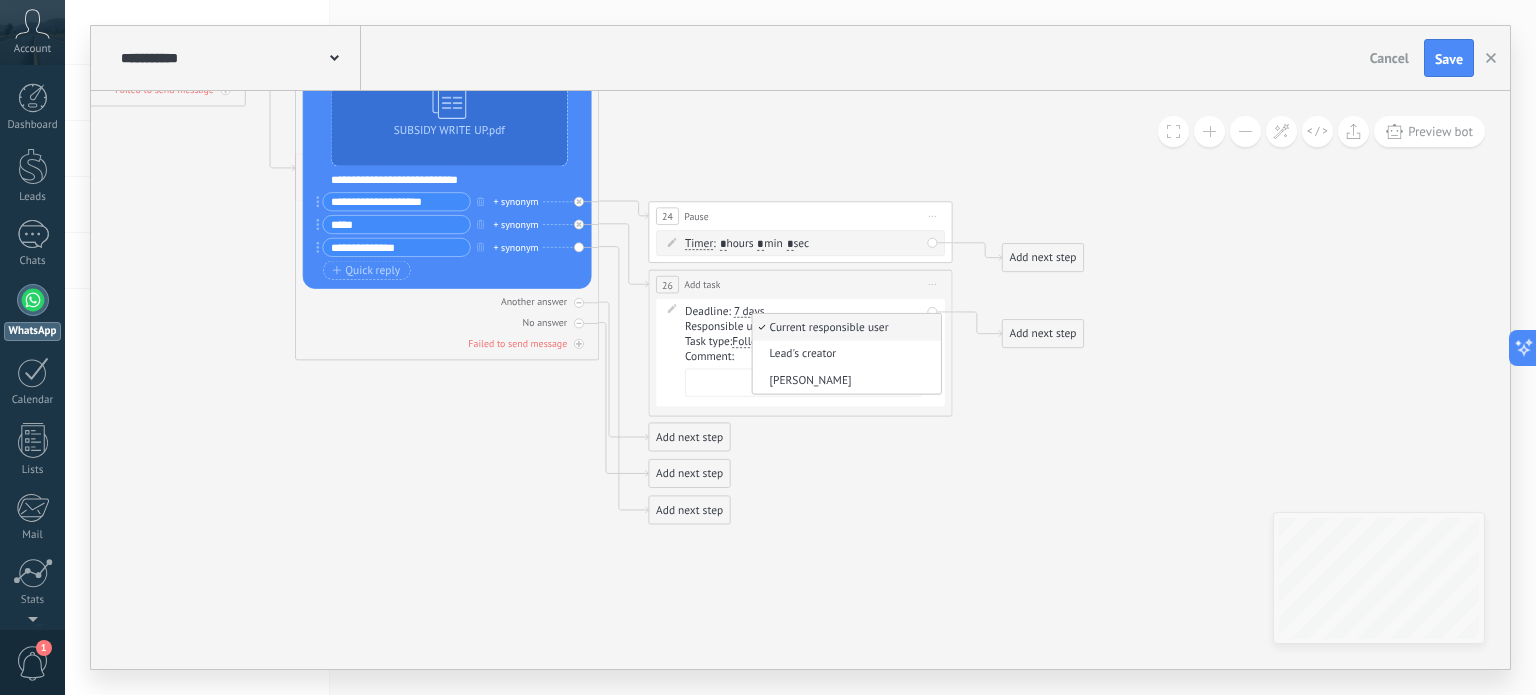 click on "Current responsible user" at bounding box center (845, 327) 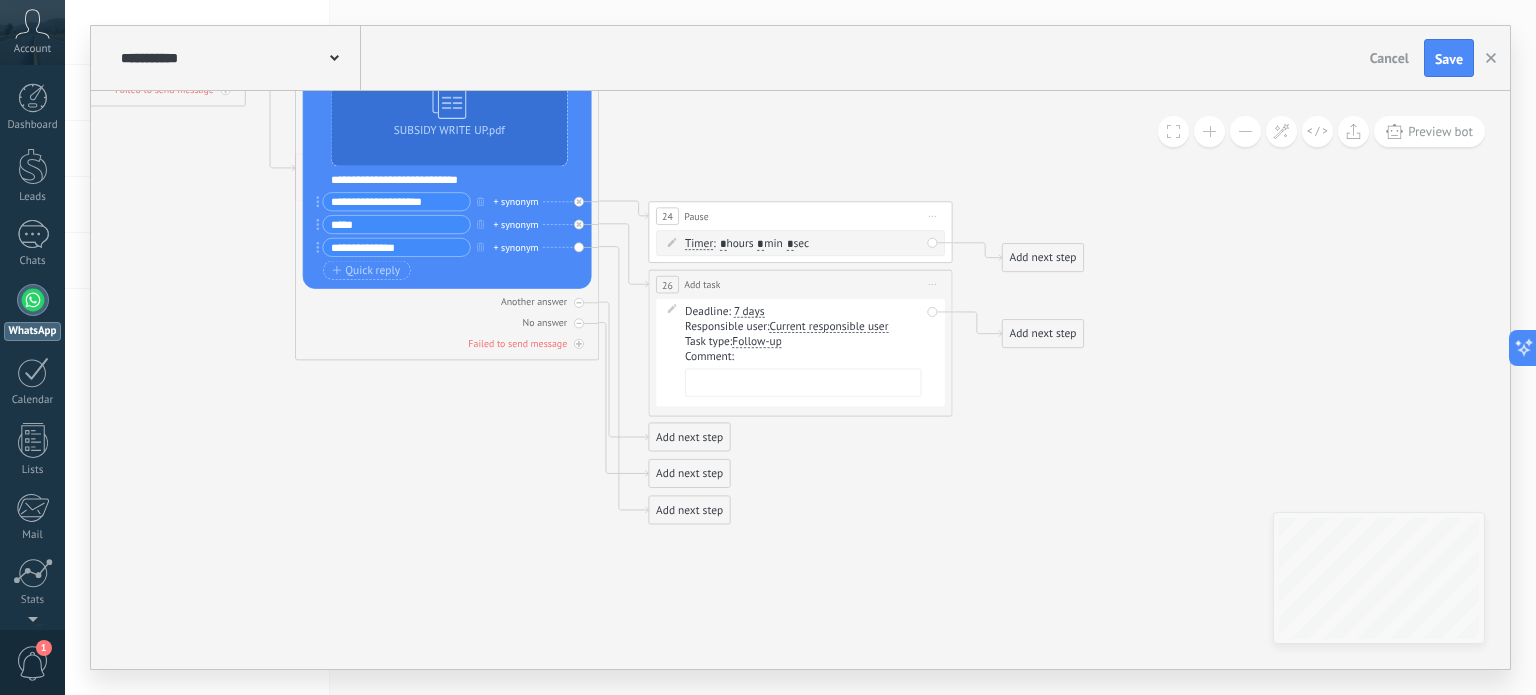 click on "Follow-up" at bounding box center (756, 342) 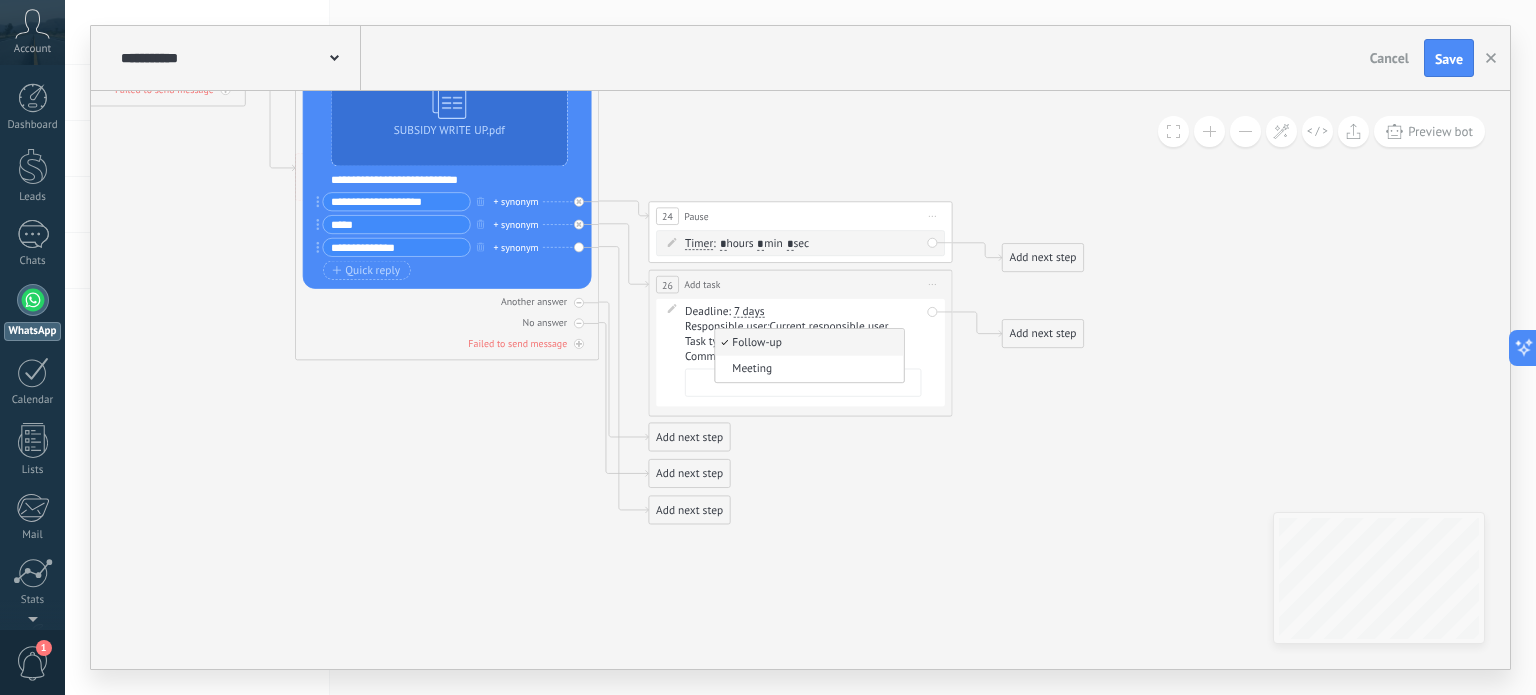 click on "Follow-up" at bounding box center [808, 342] 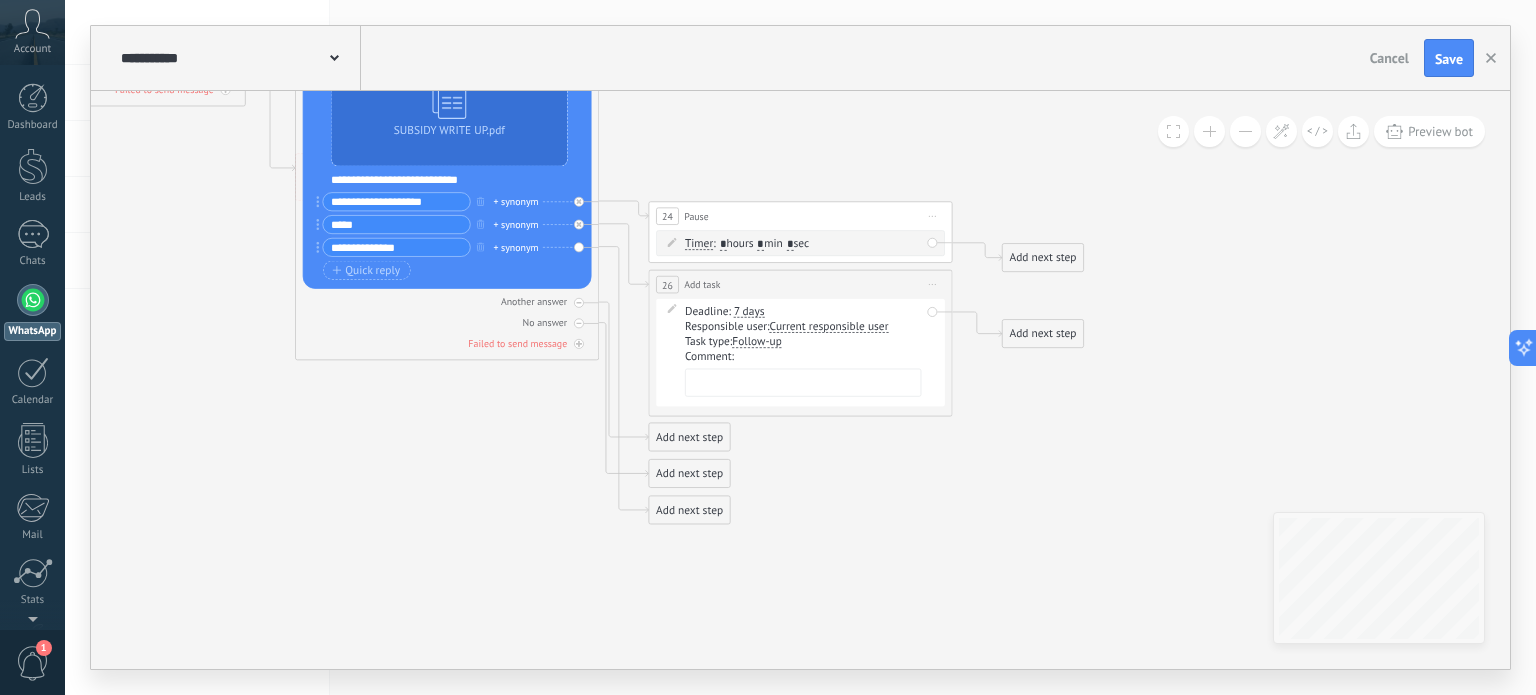 click at bounding box center [803, 383] 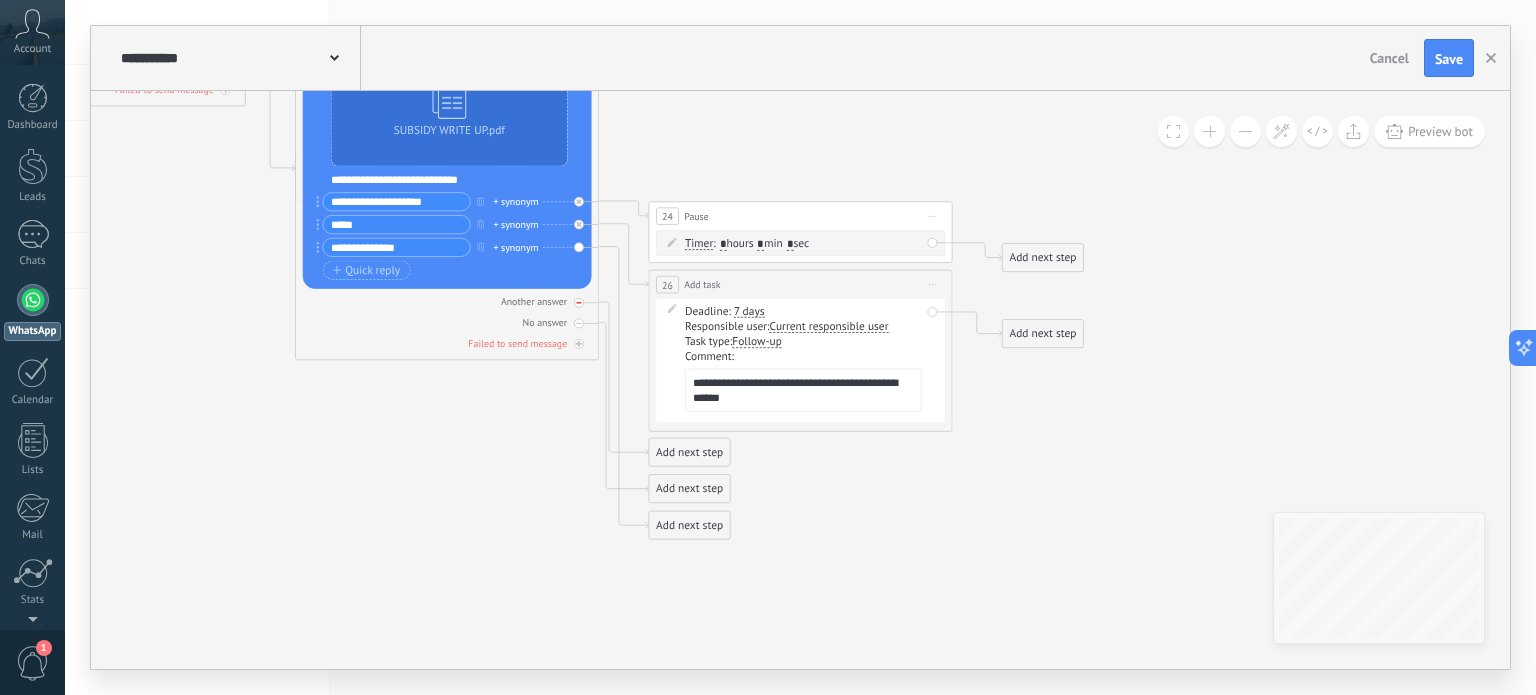 type on "**********" 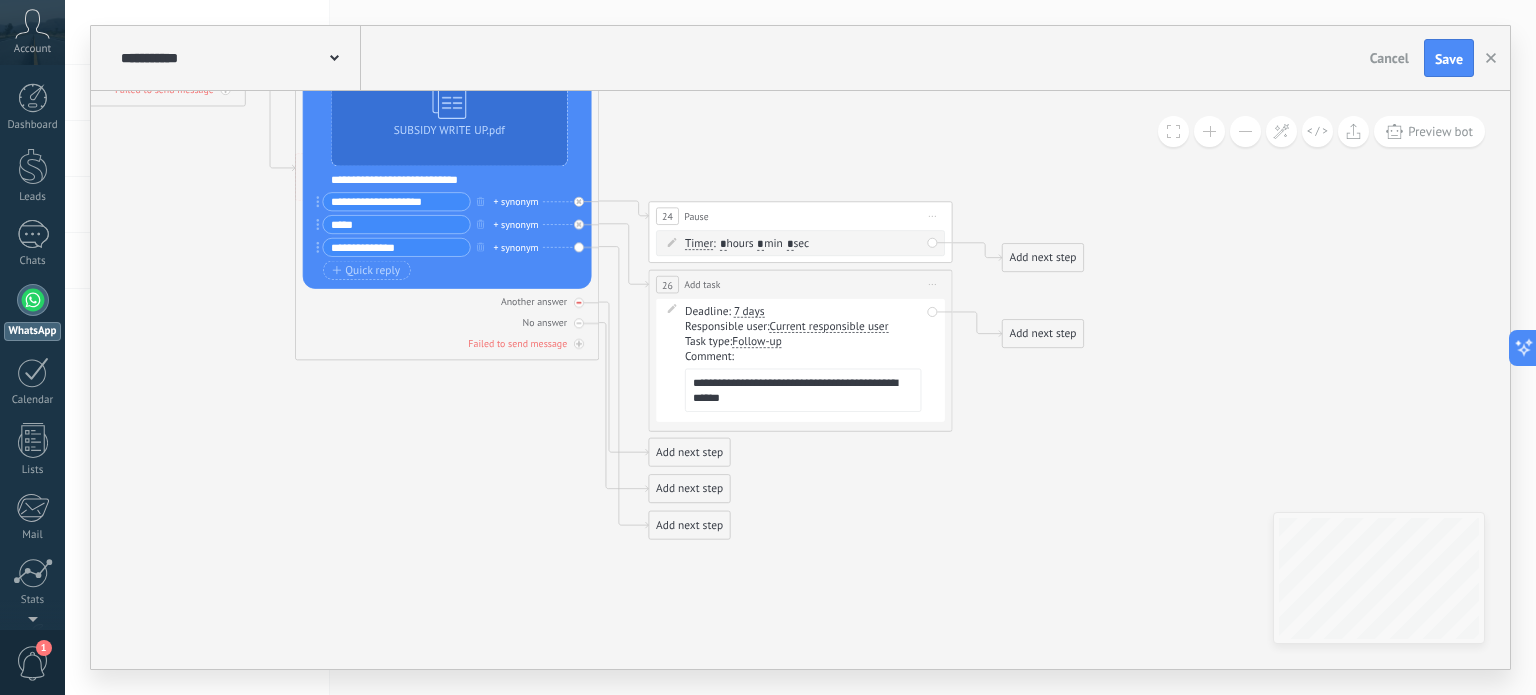 click at bounding box center [579, 303] 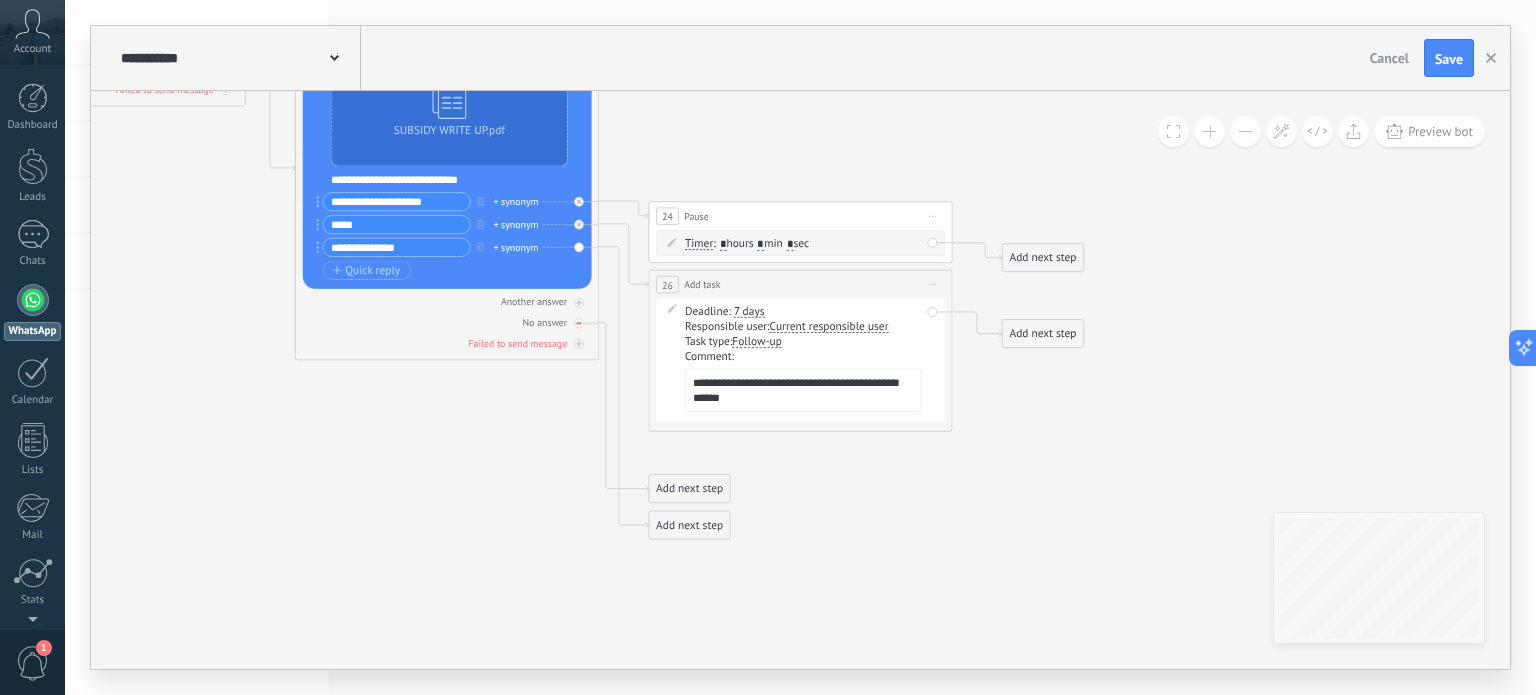 click 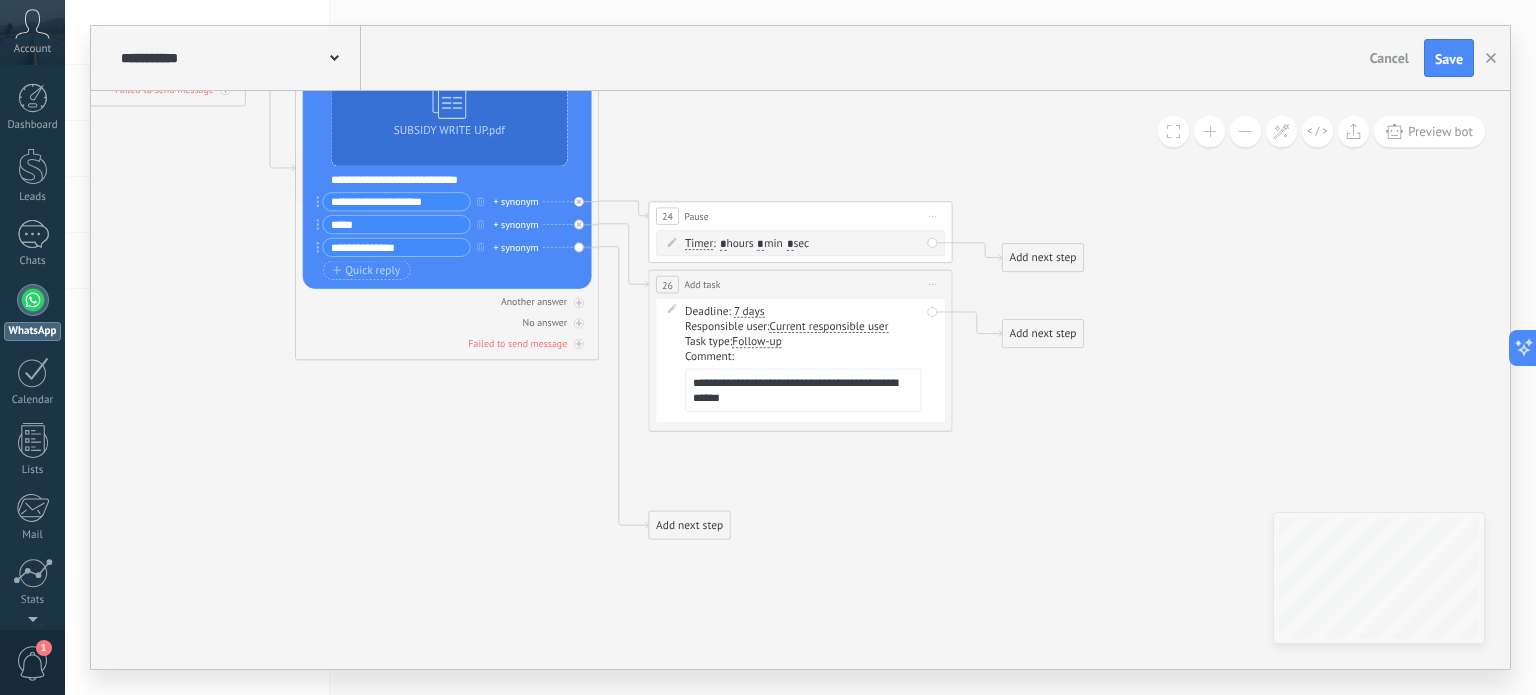click on "Add next step" at bounding box center [689, 525] 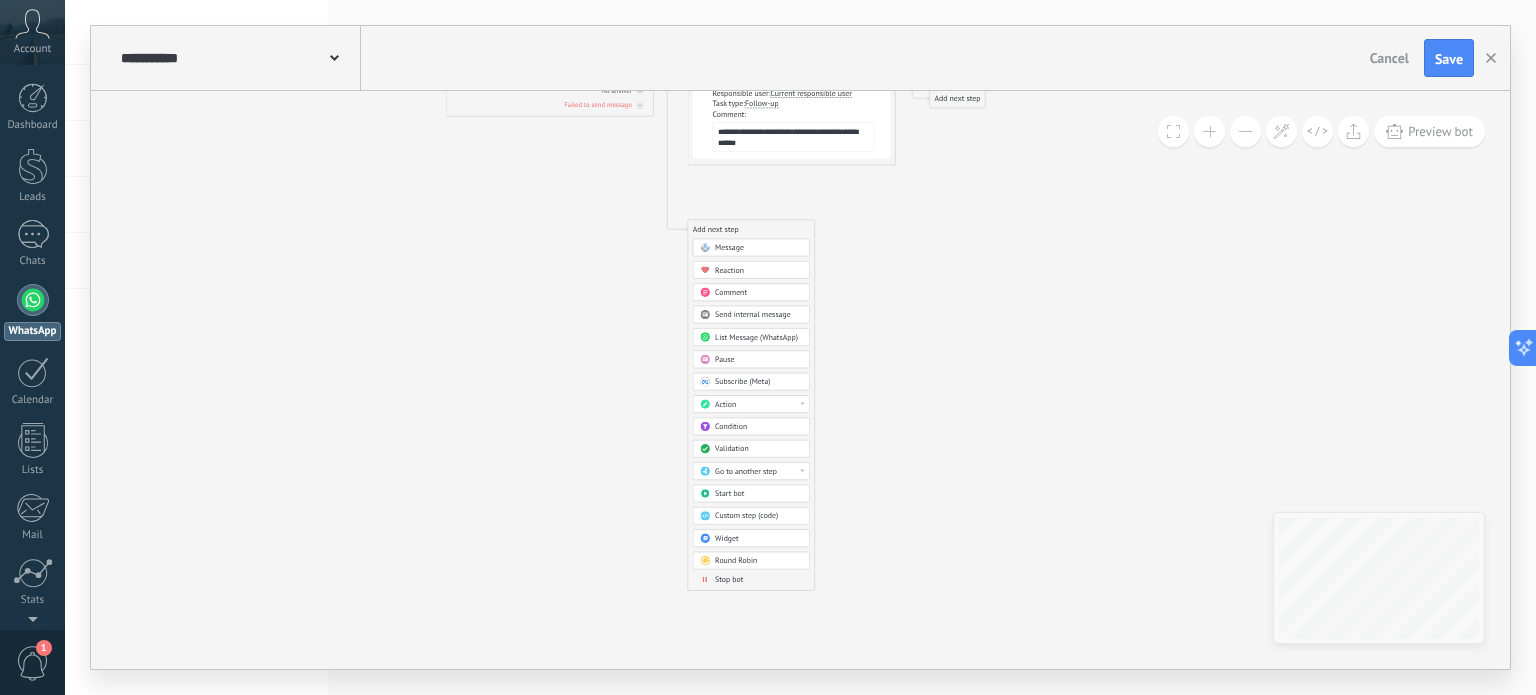 click on "Stop bot" at bounding box center [729, 580] 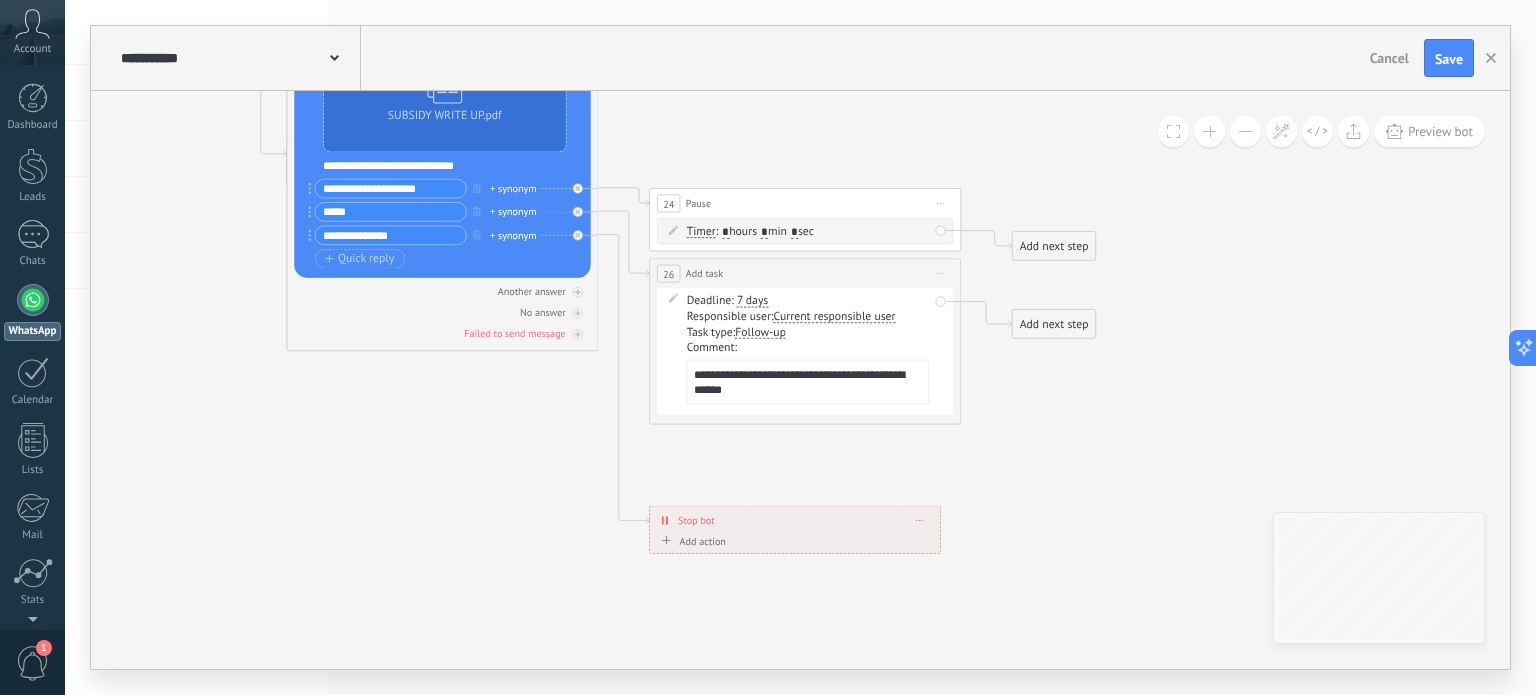click on "7 days" at bounding box center (752, 301) 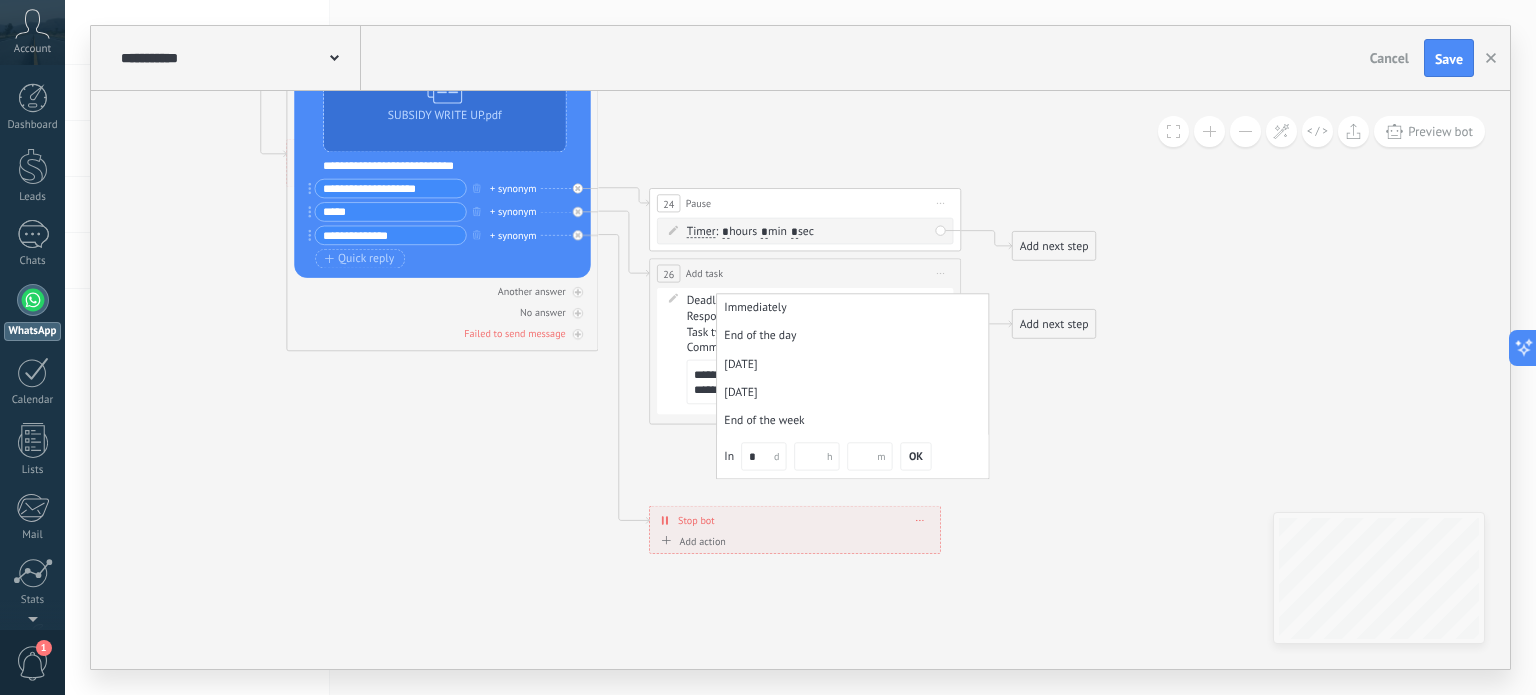 click on "*" at bounding box center [763, 457] 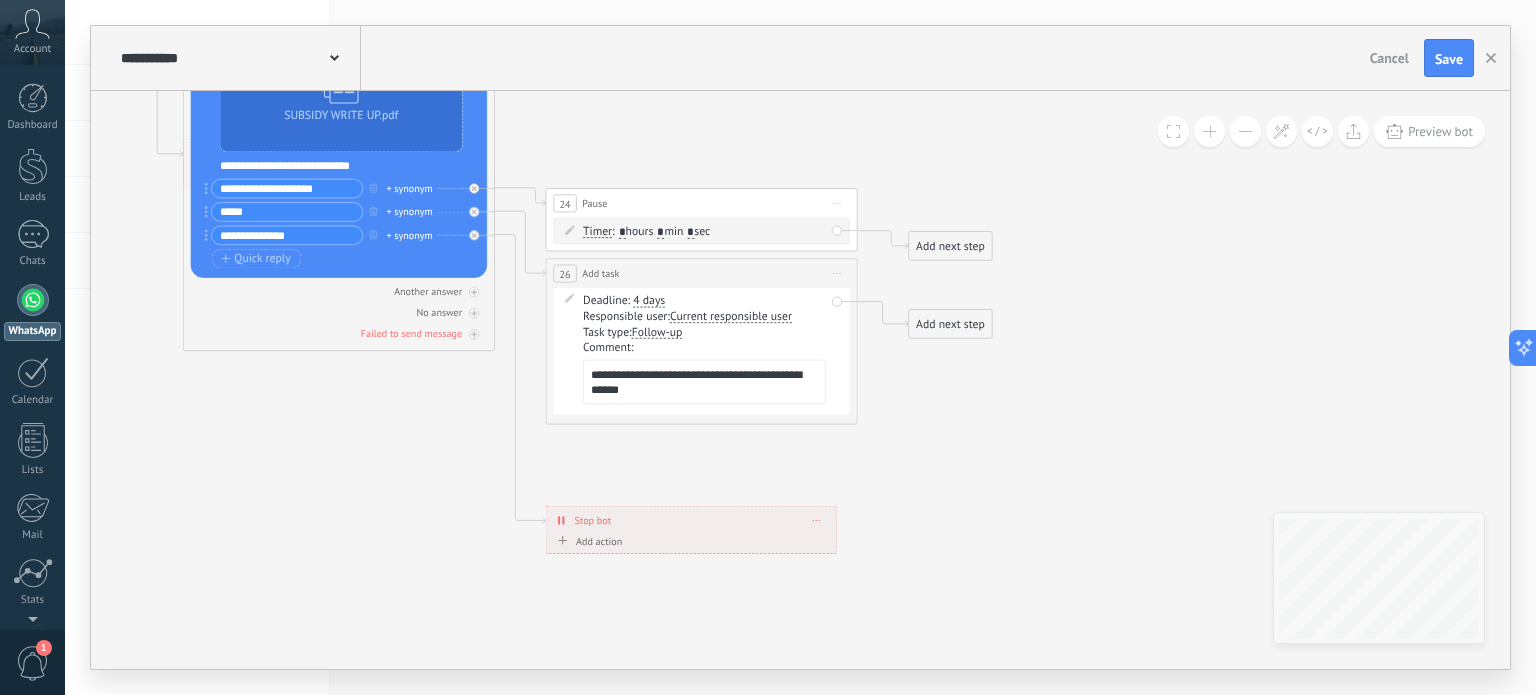 click on "Add next step" at bounding box center (950, 247) 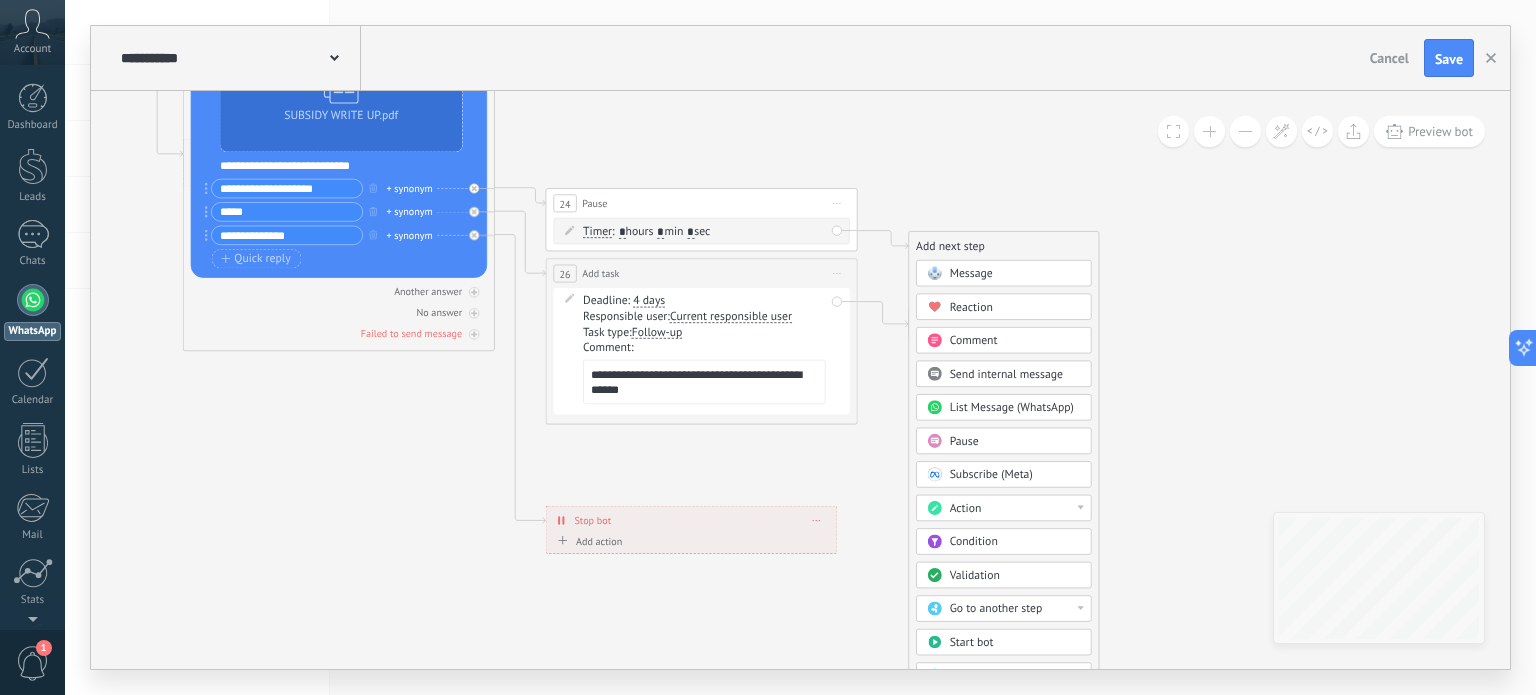 click on "Message" at bounding box center (971, 273) 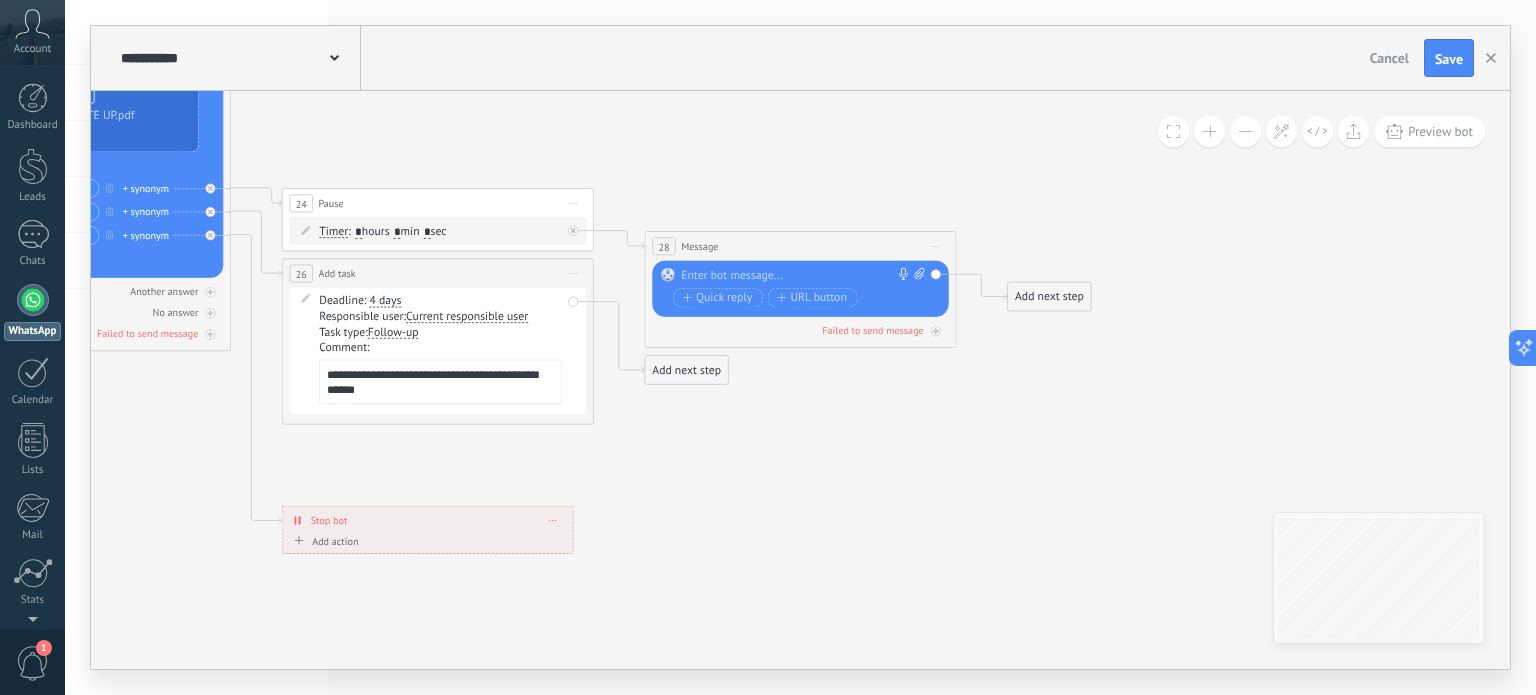 click at bounding box center [797, 276] 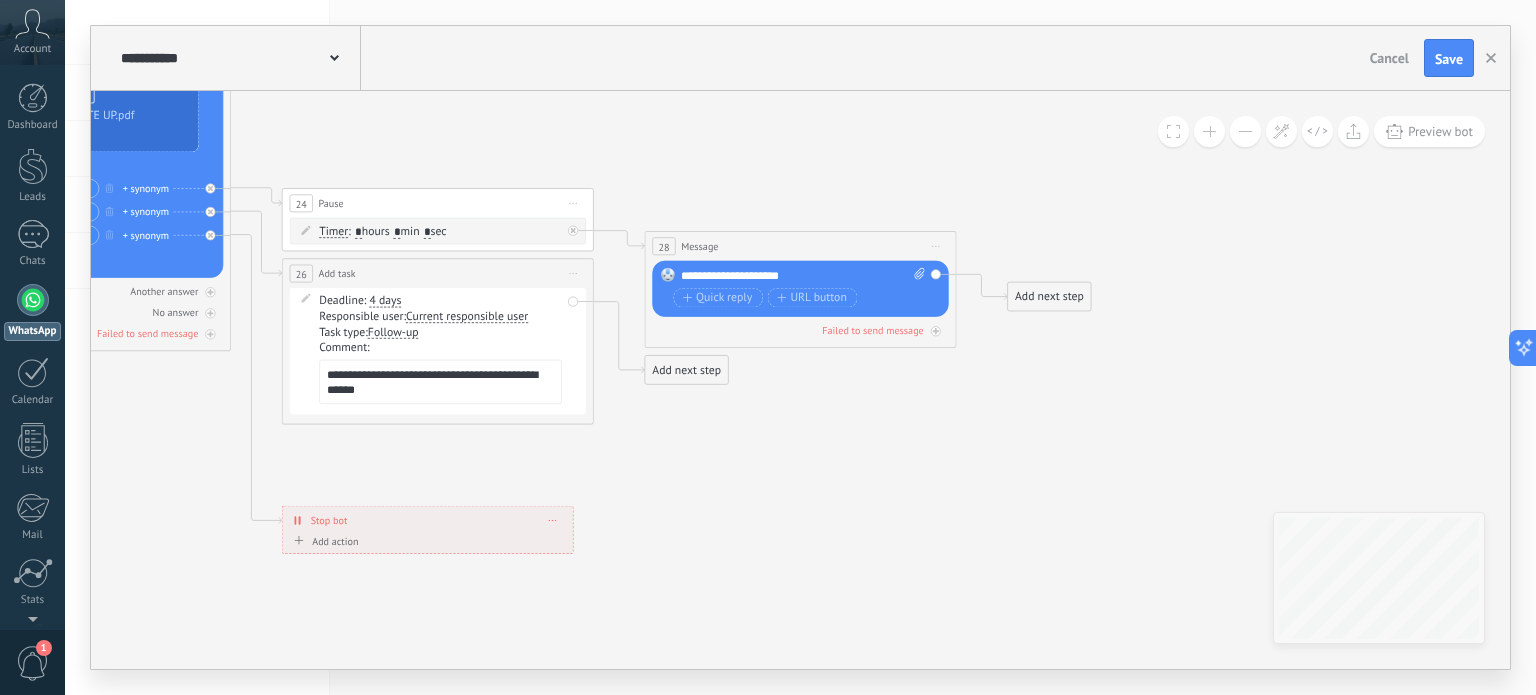 click 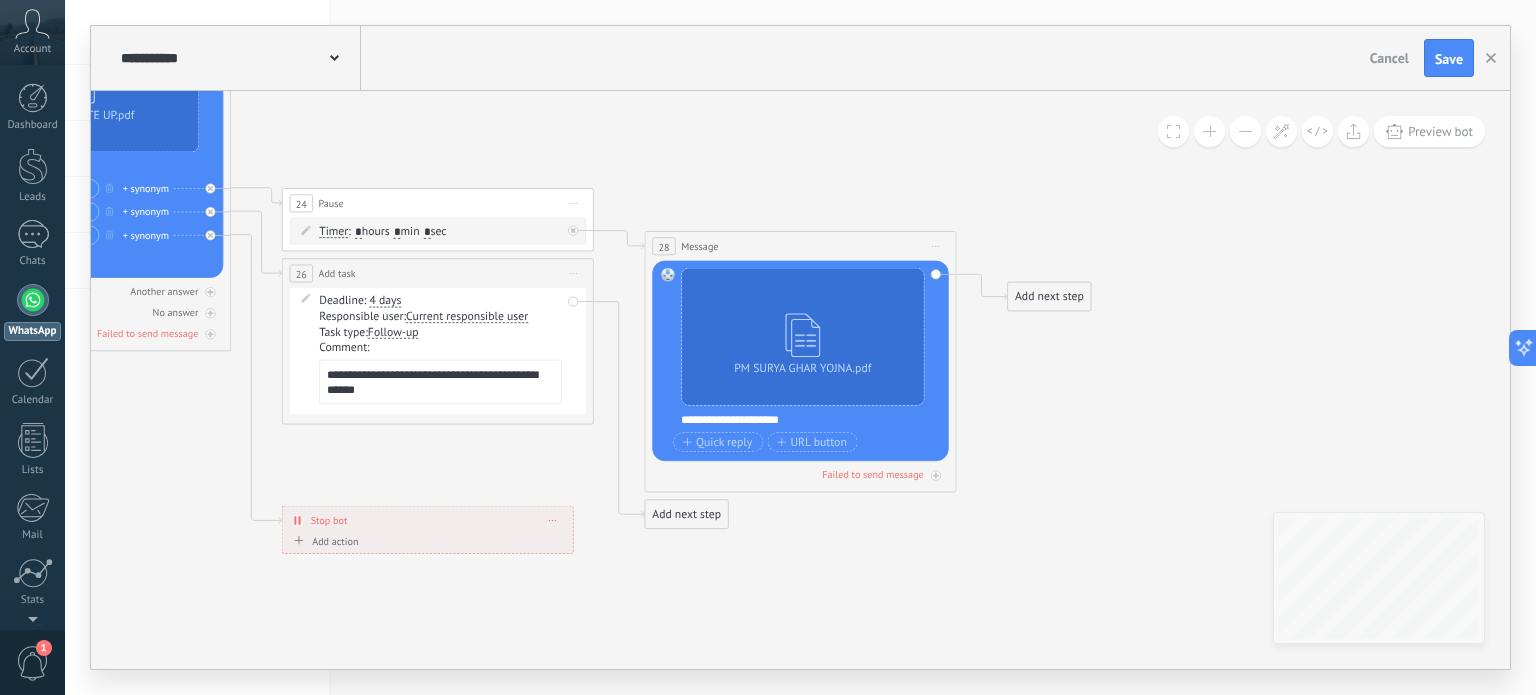 click on "**********" at bounding box center (811, 420) 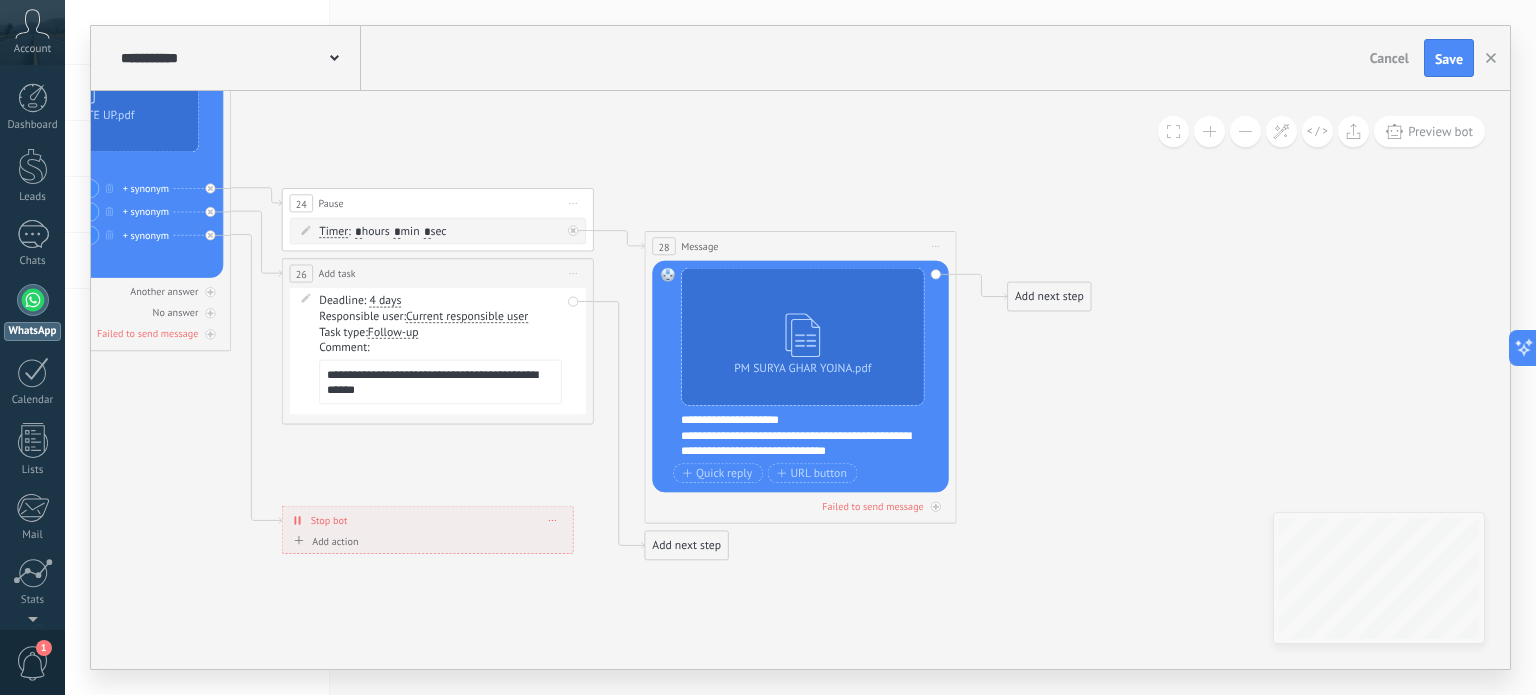 click on "Add next step" at bounding box center [686, 546] 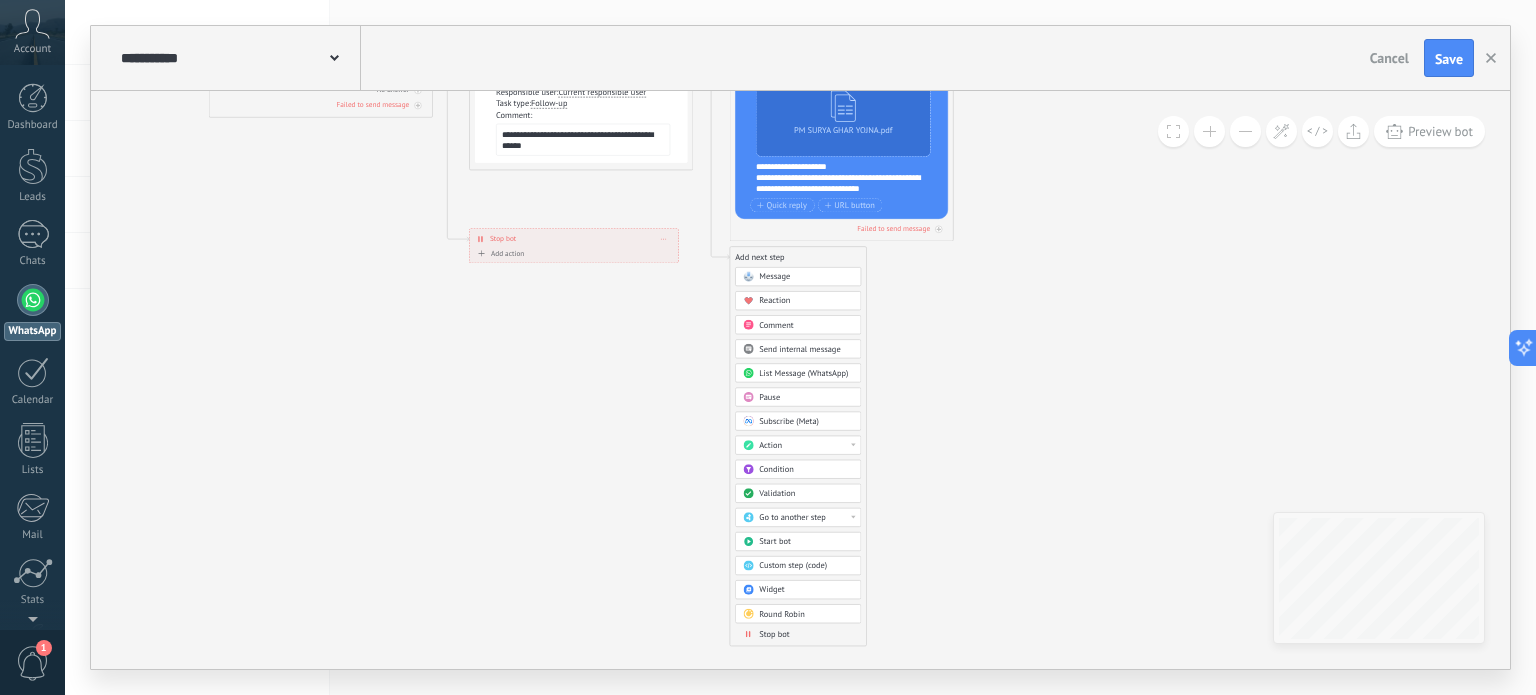 click on "Condition" at bounding box center [806, 469] 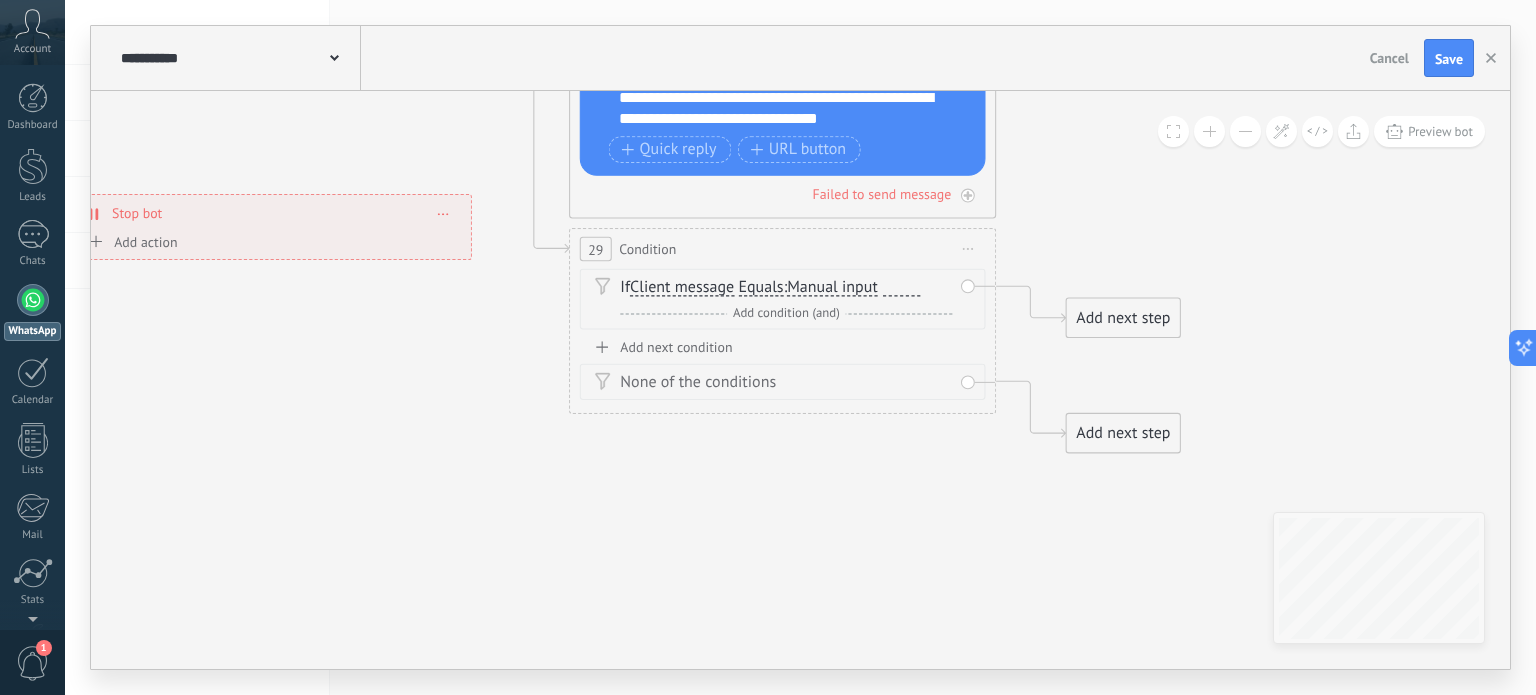 click at bounding box center (901, 288) 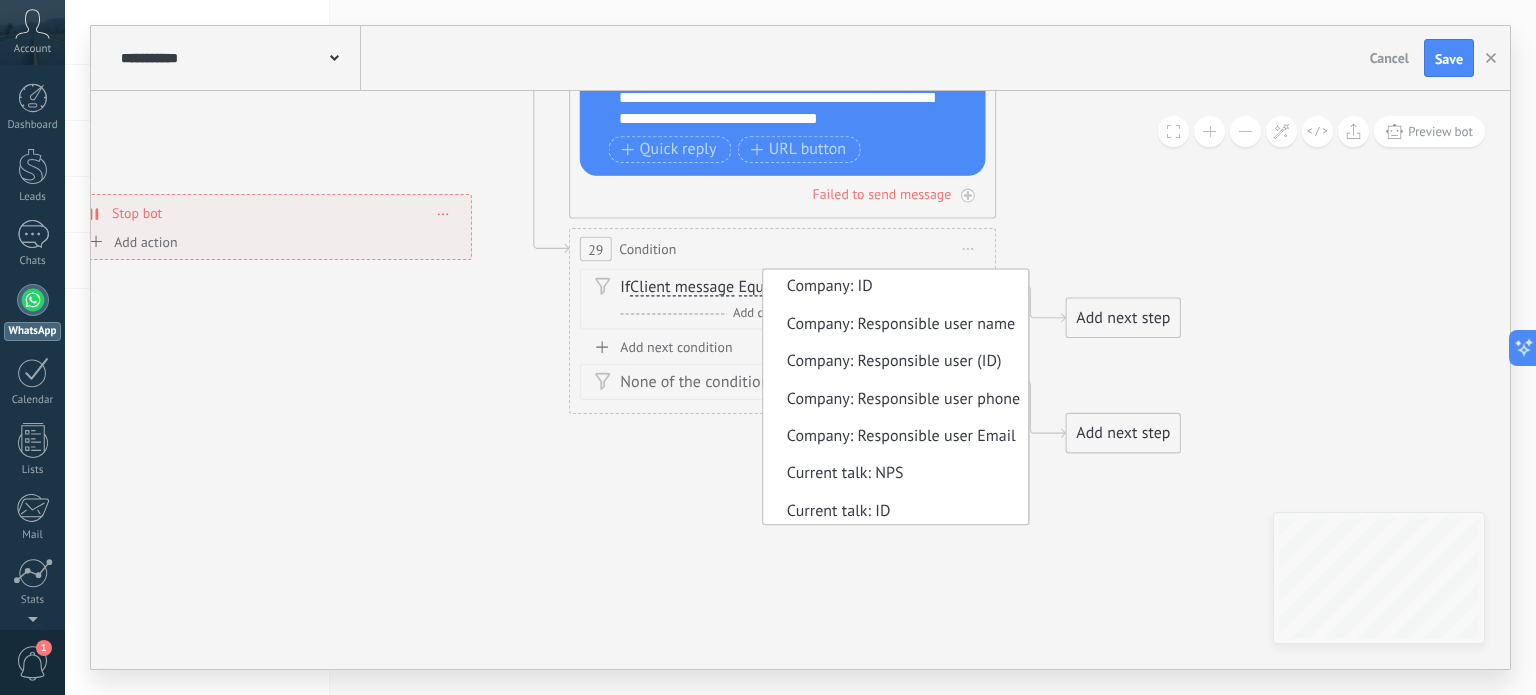 scroll, scrollTop: 737, scrollLeft: 0, axis: vertical 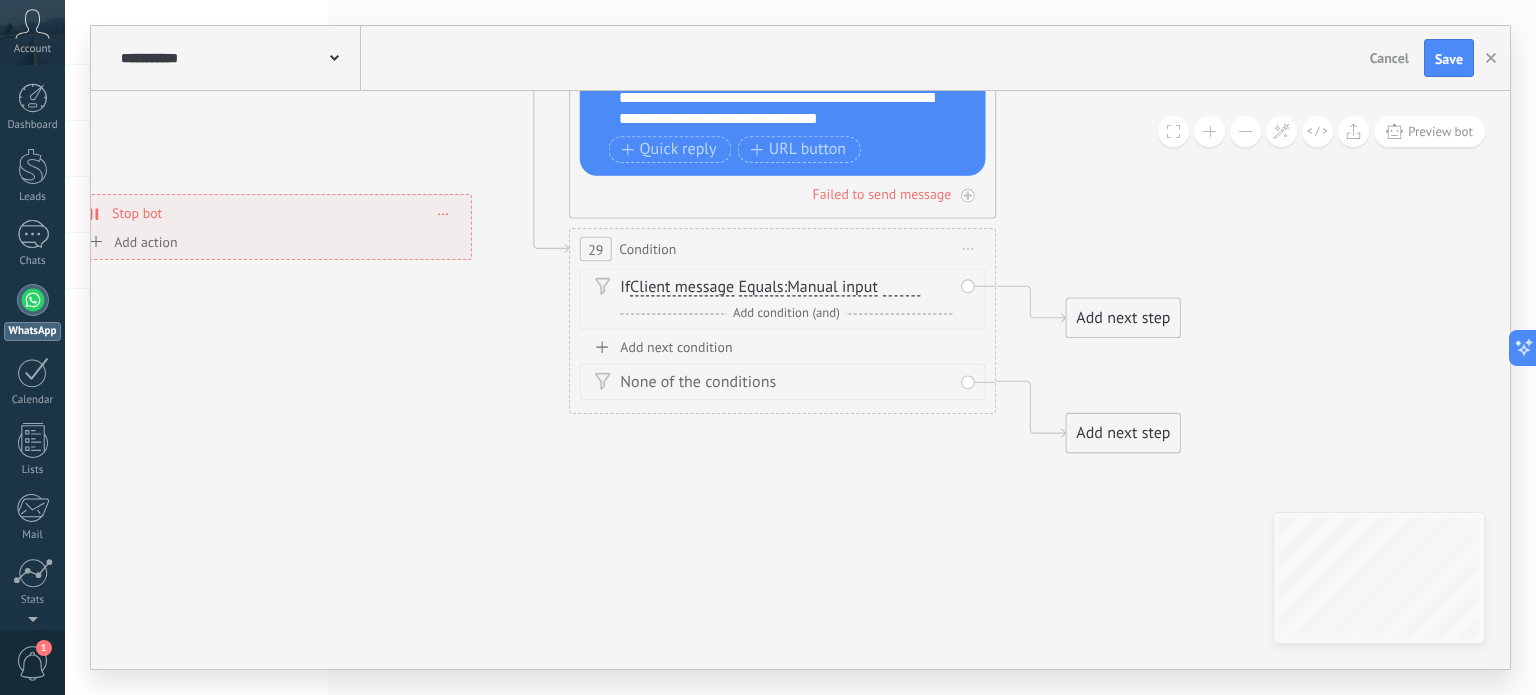 click at bounding box center (901, 288) 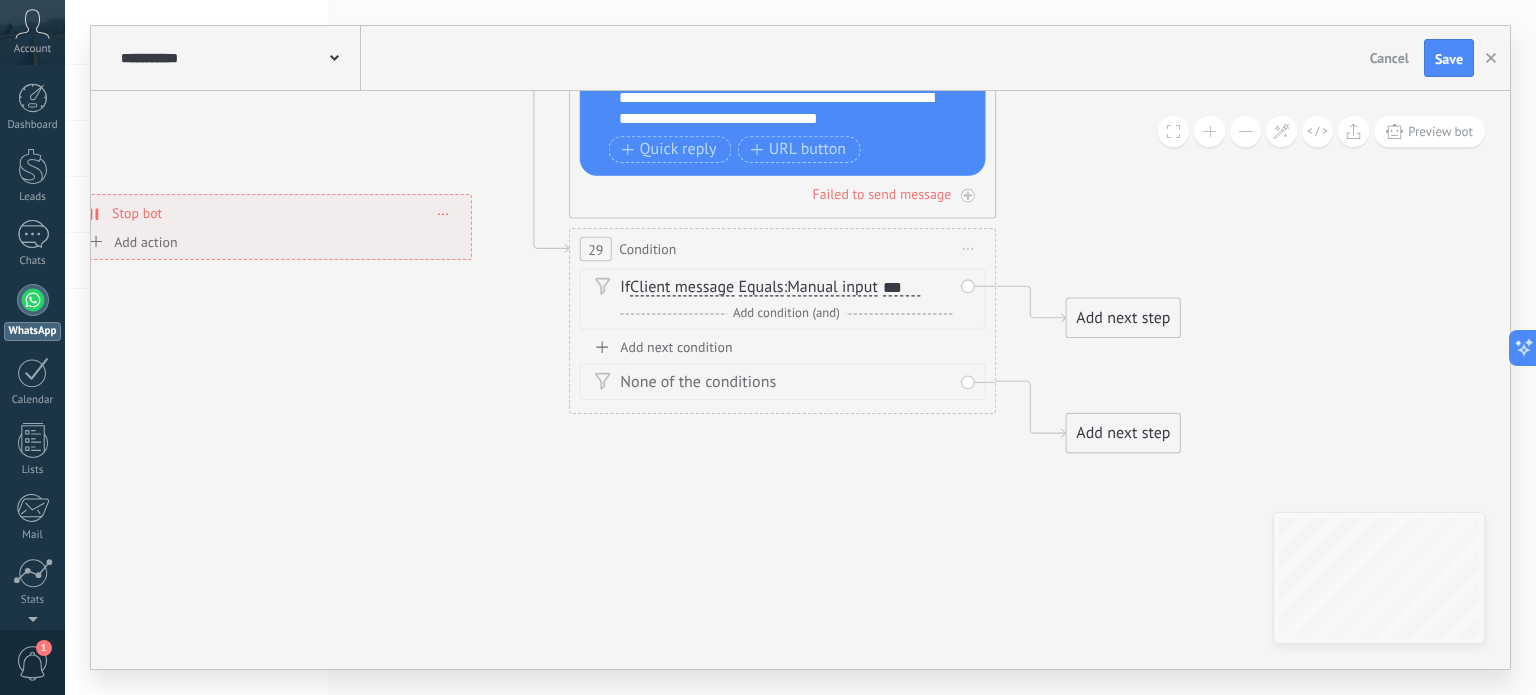 click on "Add condition (and)" at bounding box center (787, 313) 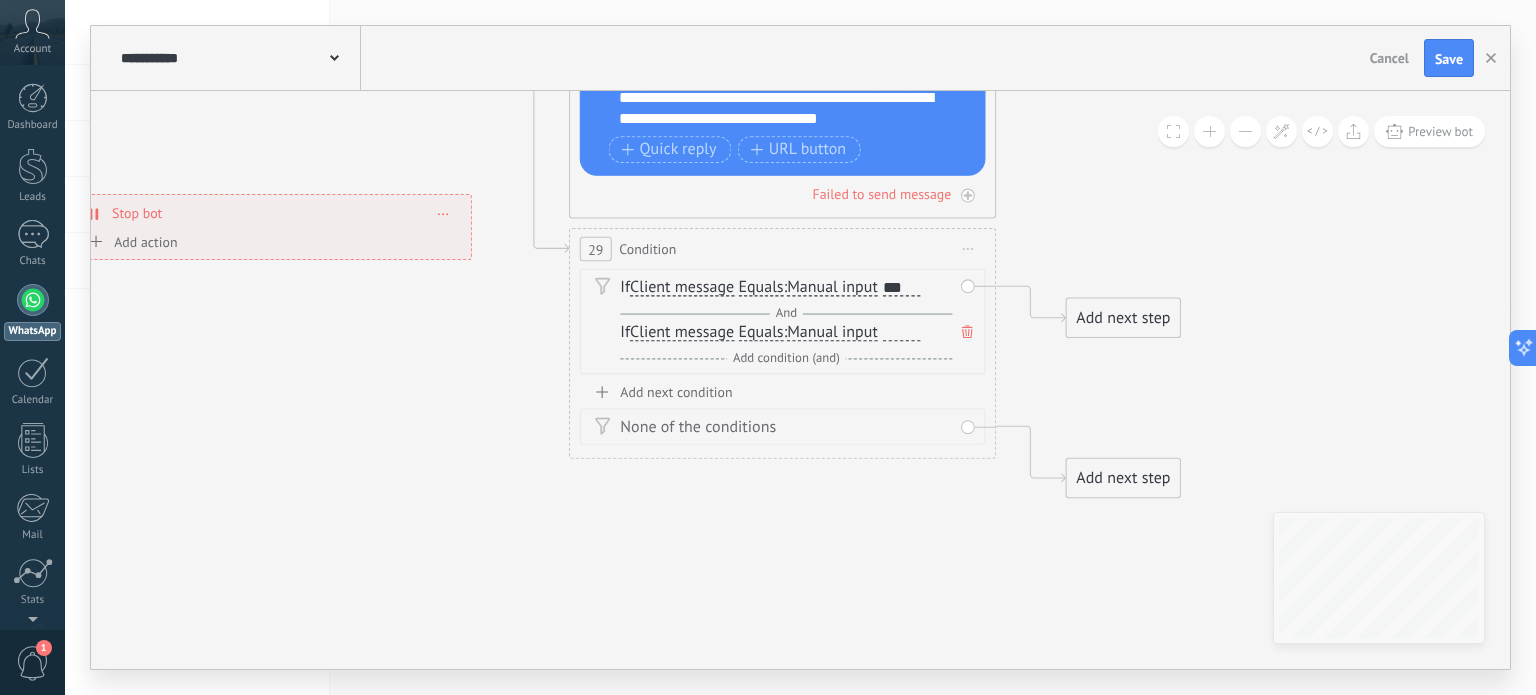 click on "Manual input" at bounding box center (832, 332) 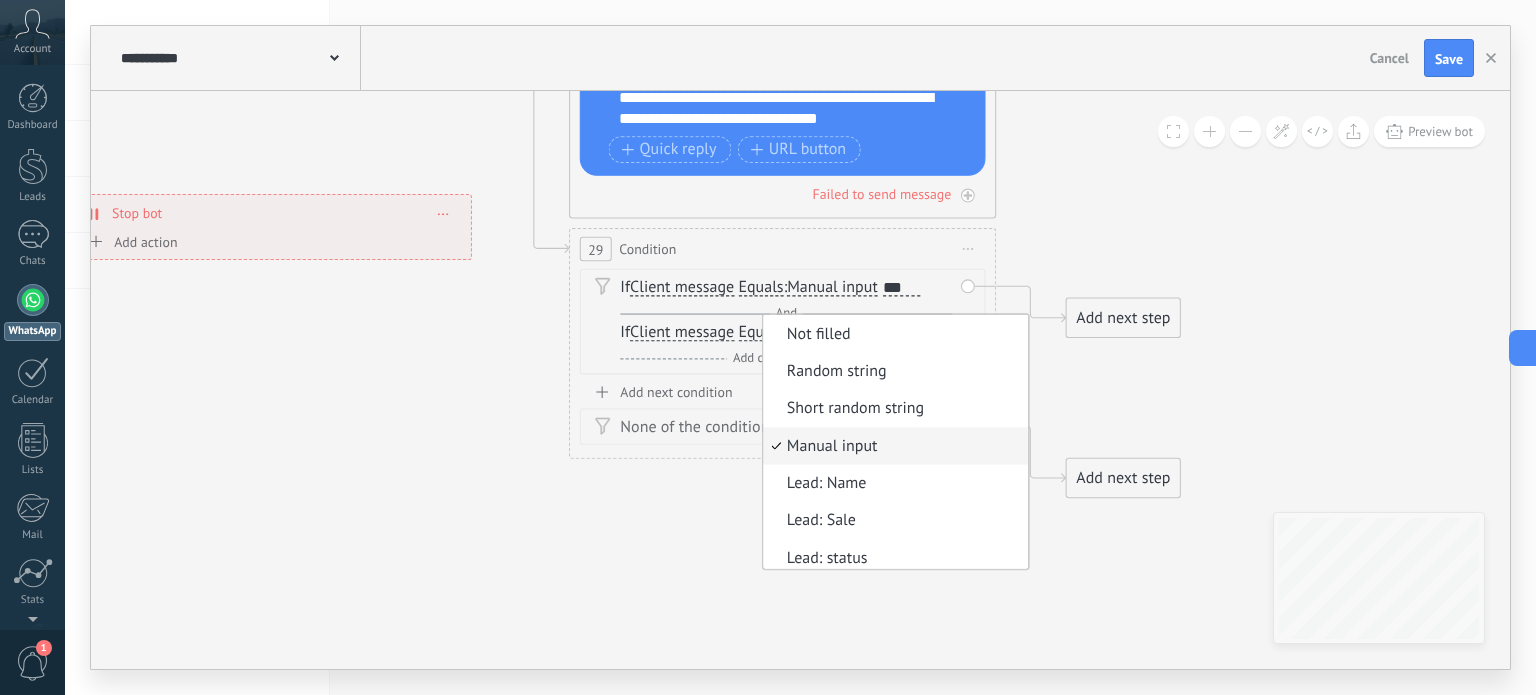scroll, scrollTop: 12, scrollLeft: 0, axis: vertical 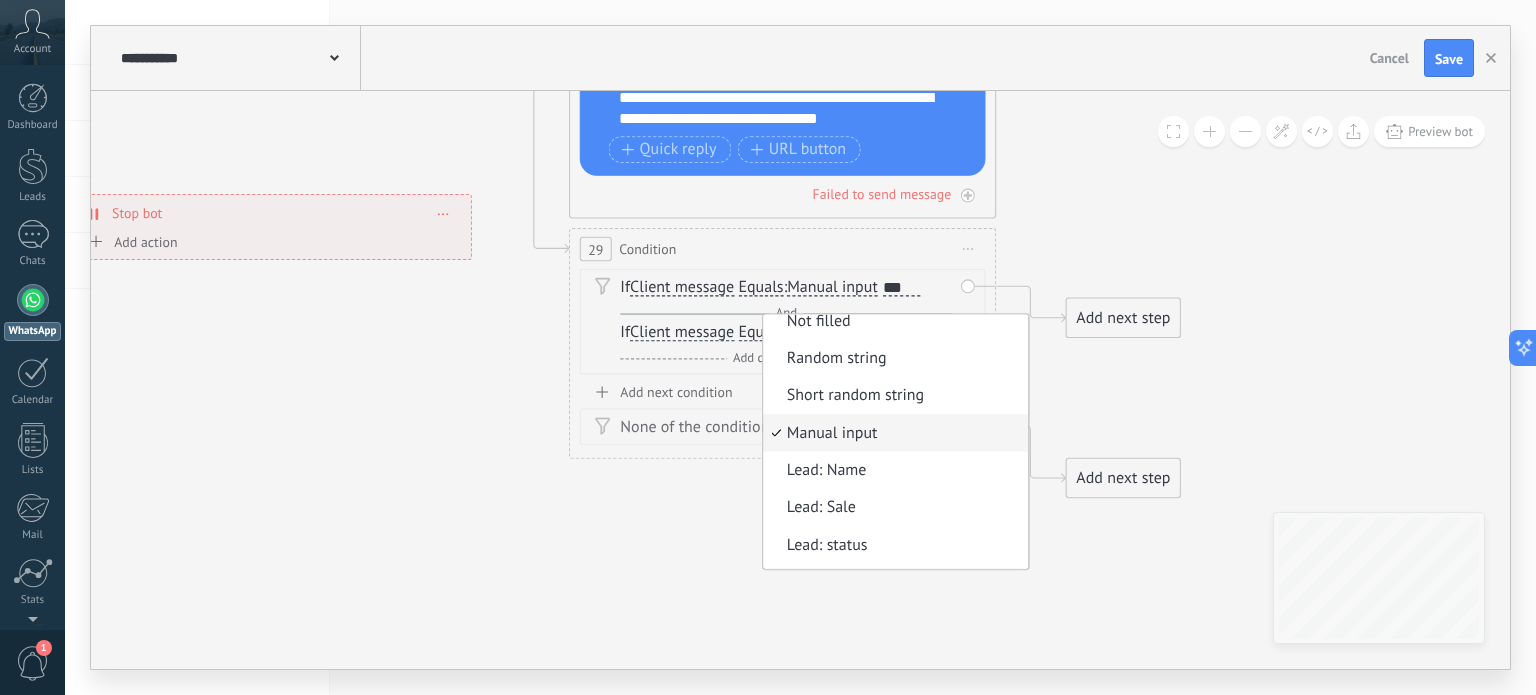 click 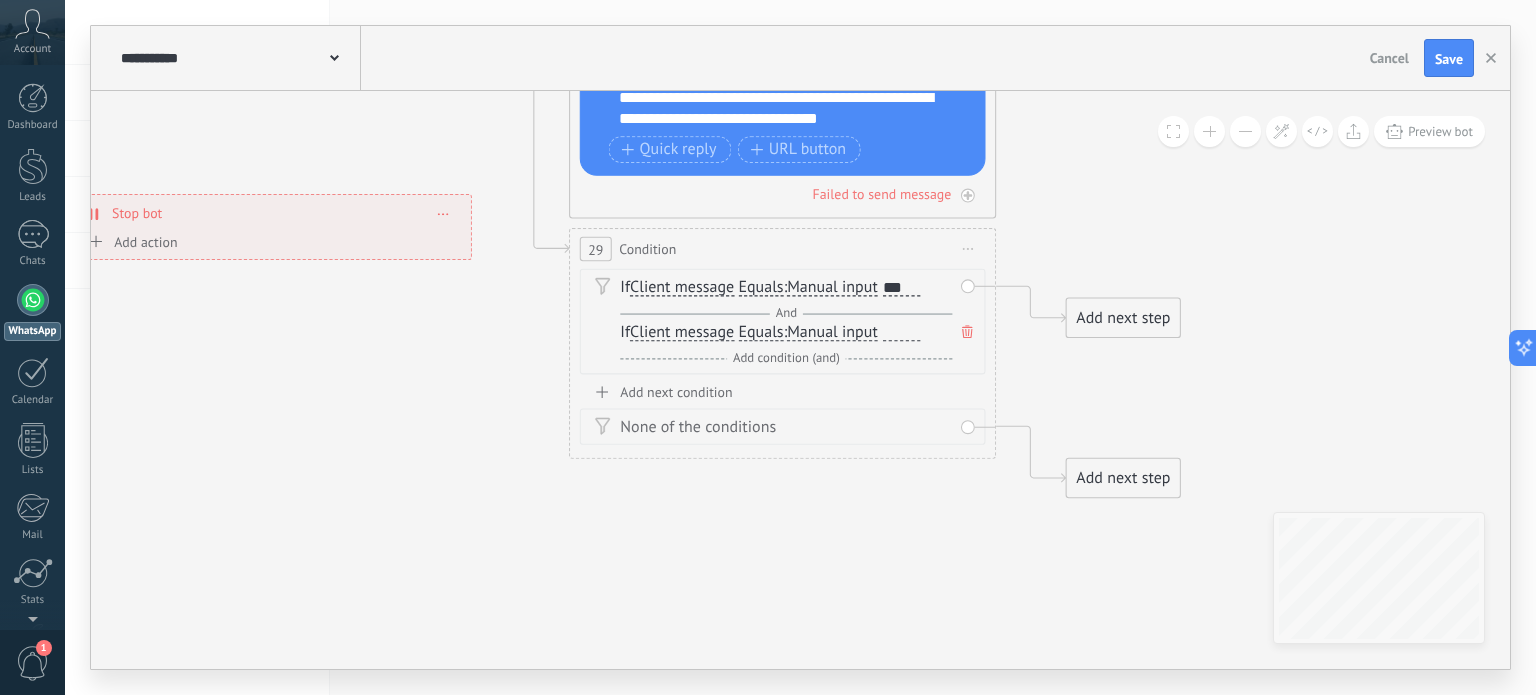 click at bounding box center (901, 332) 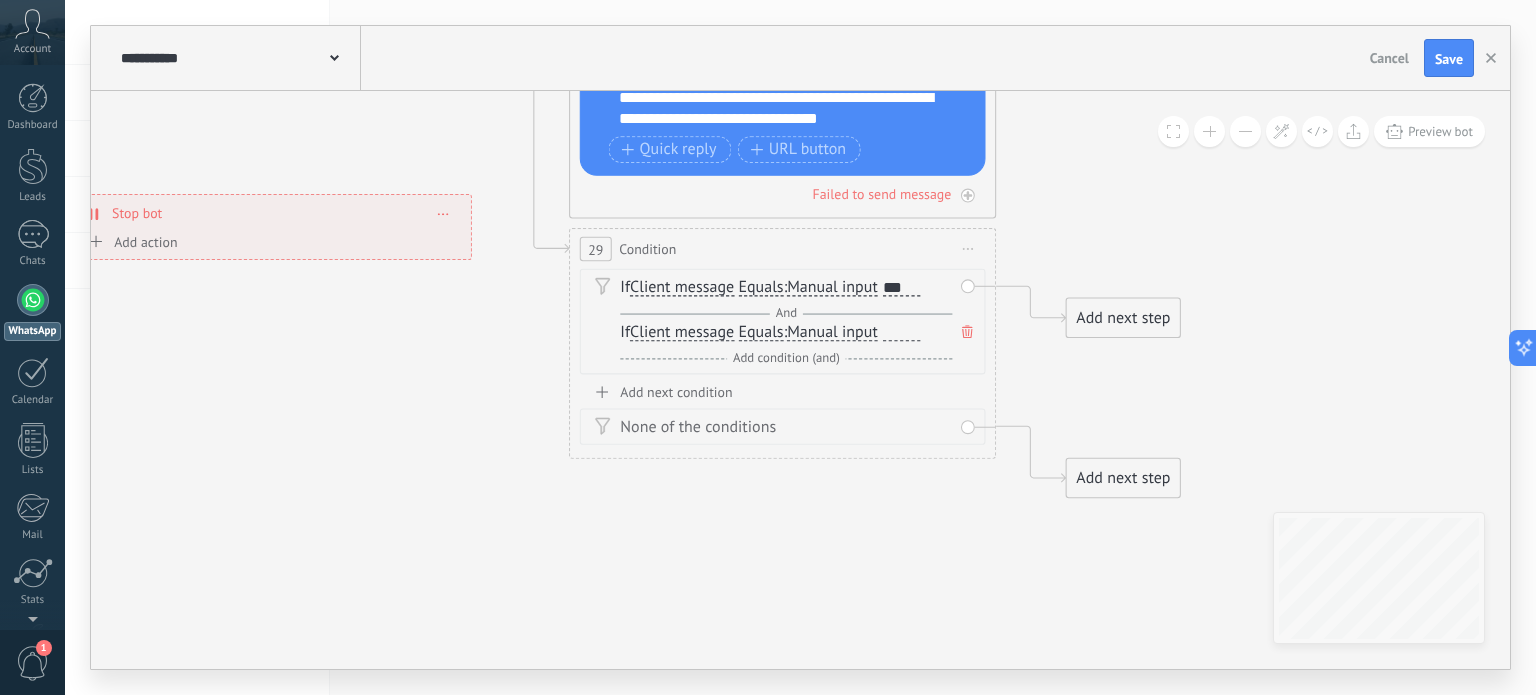 type 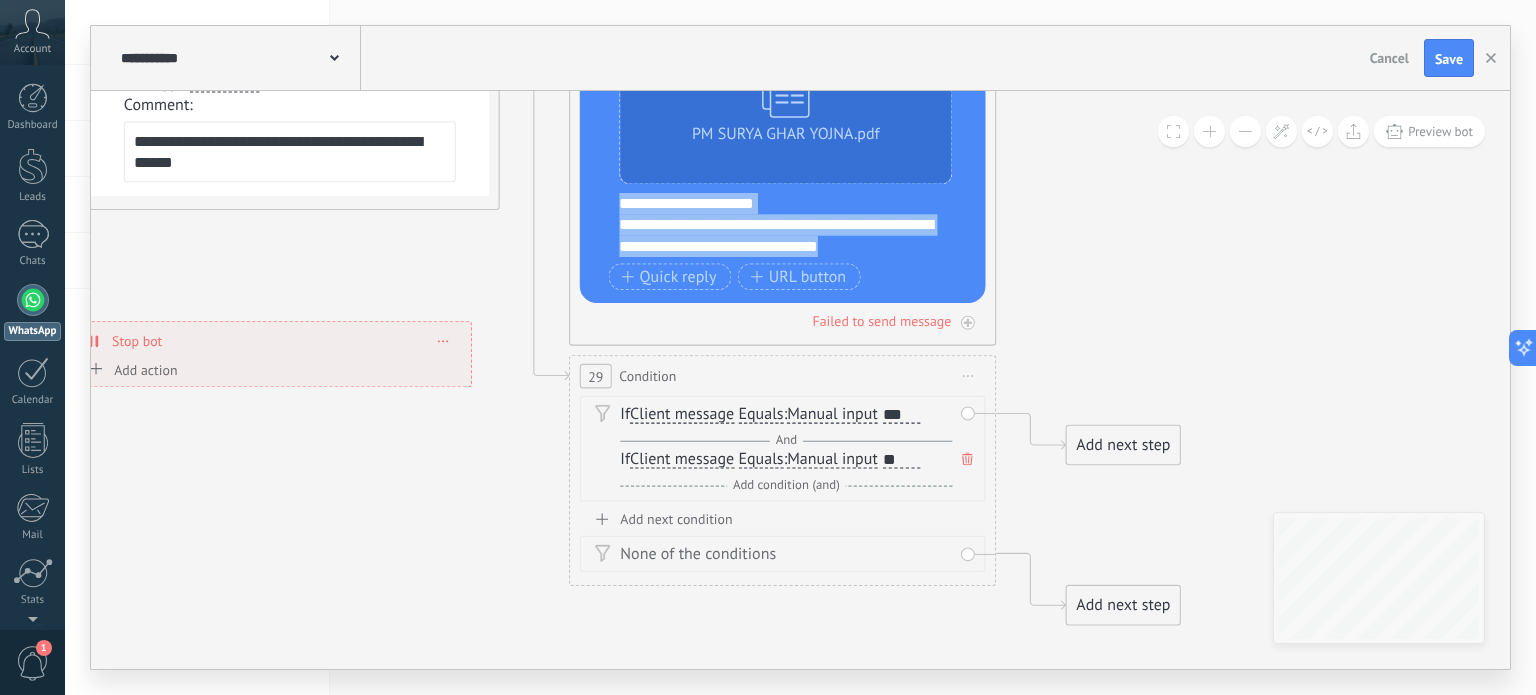 drag, startPoint x: 620, startPoint y: 203, endPoint x: 910, endPoint y: 257, distance: 294.98474 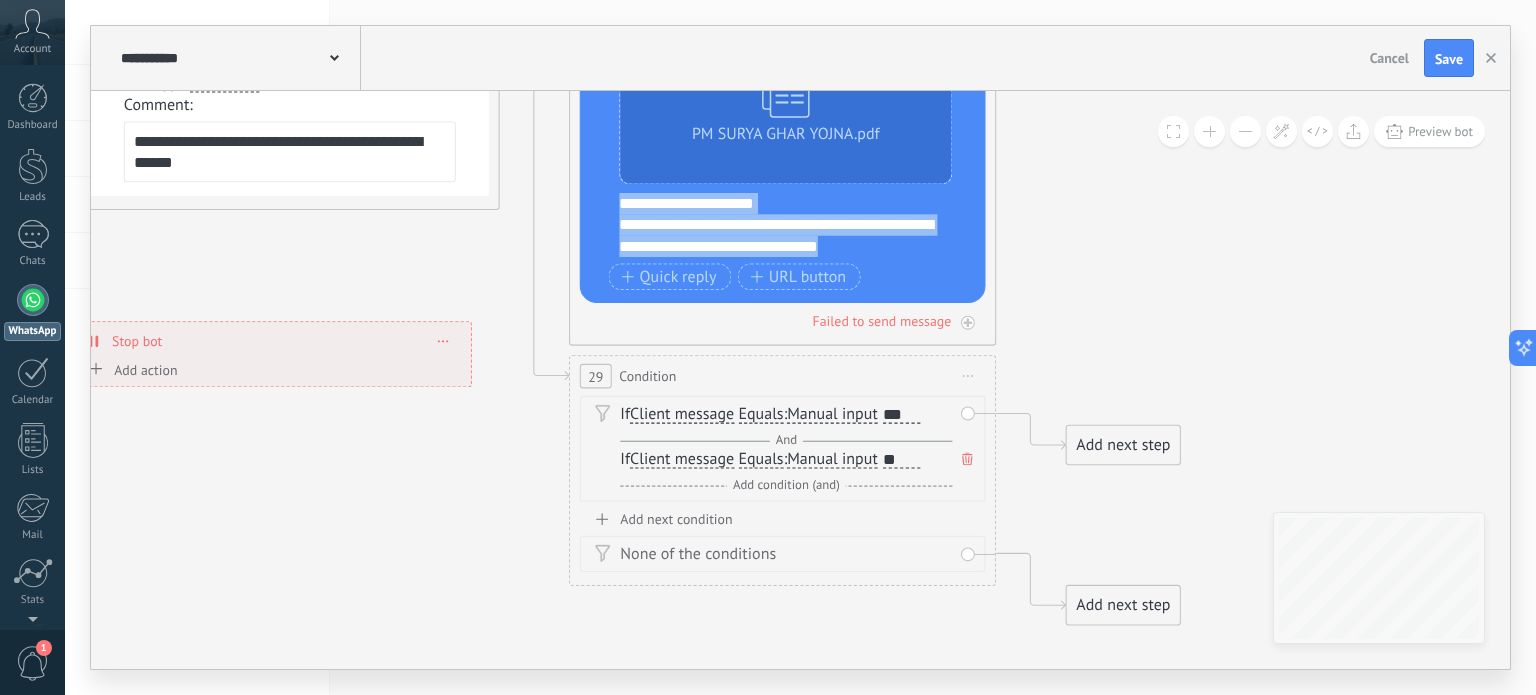 click on "**********" at bounding box center [785, 146] 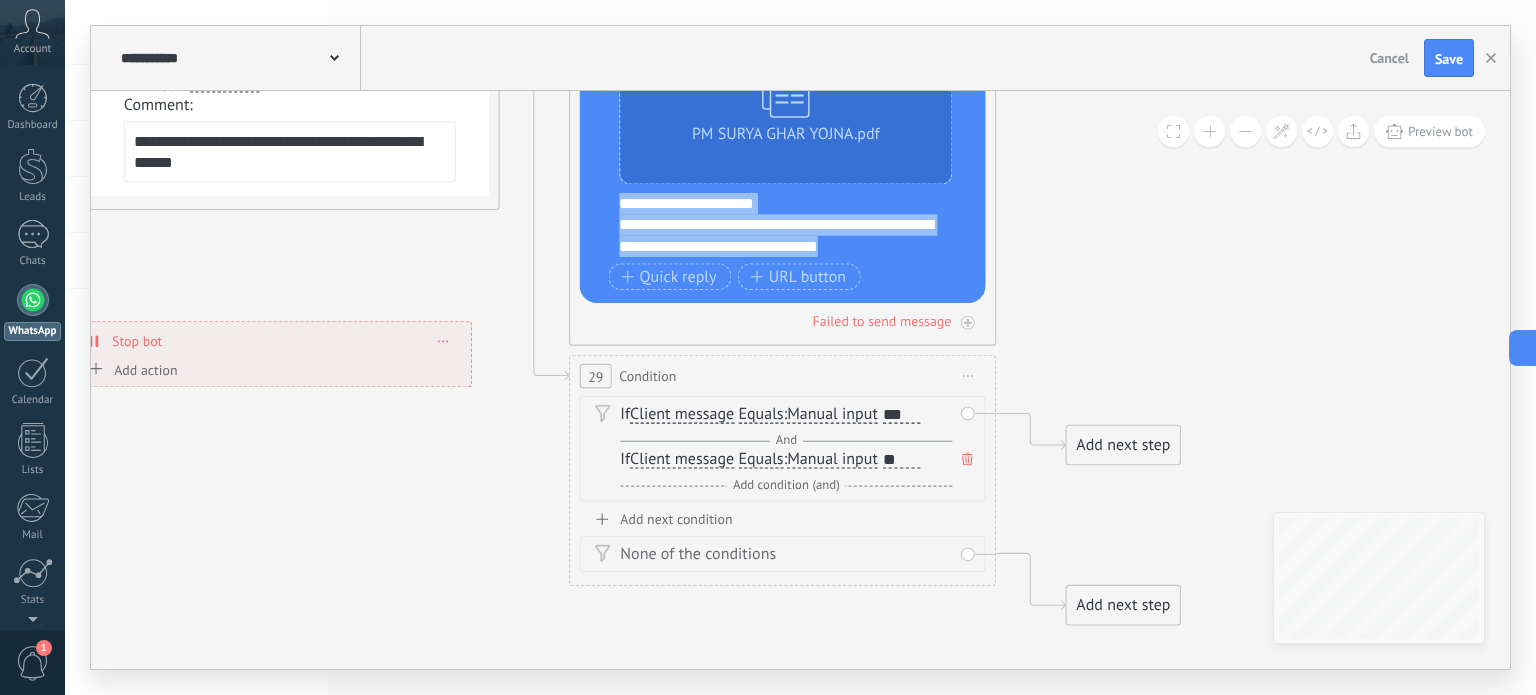 copy on "**********" 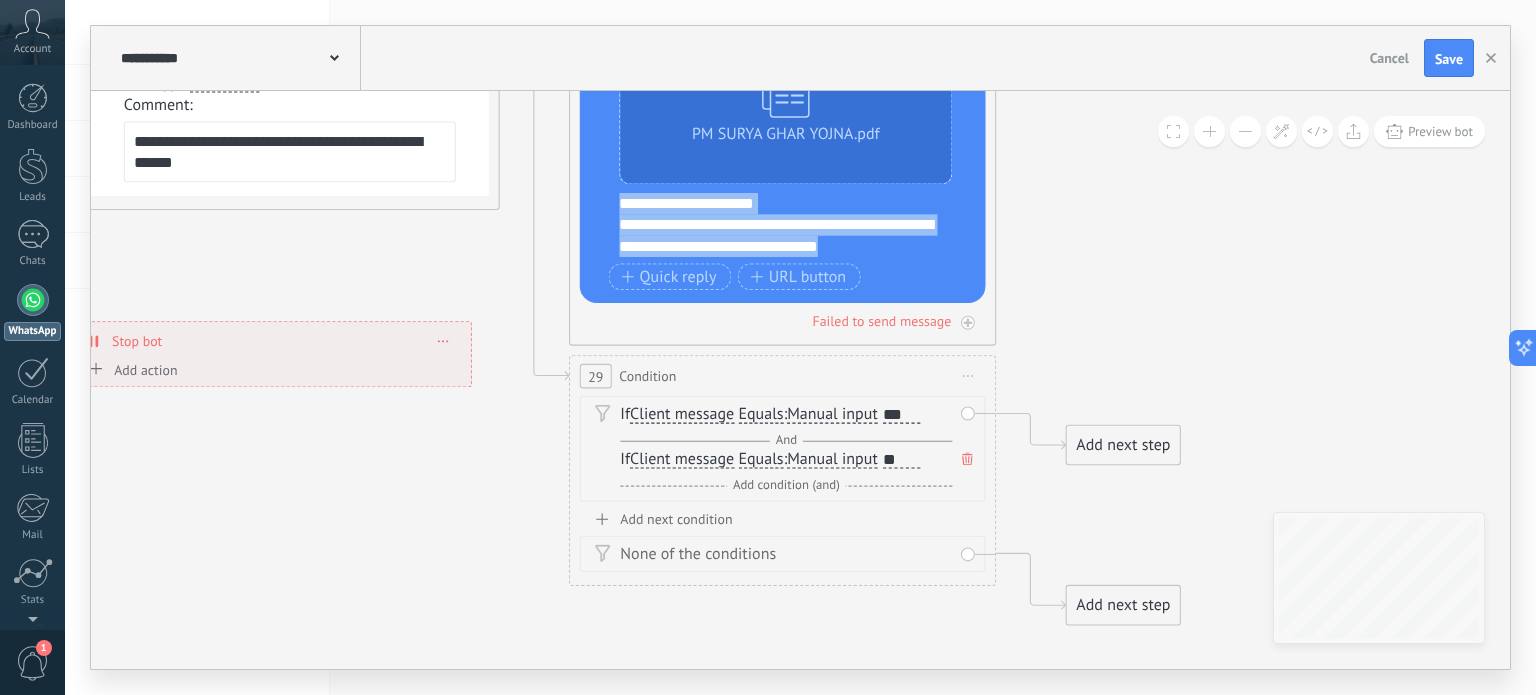 click on "Add next step" at bounding box center [1123, 445] 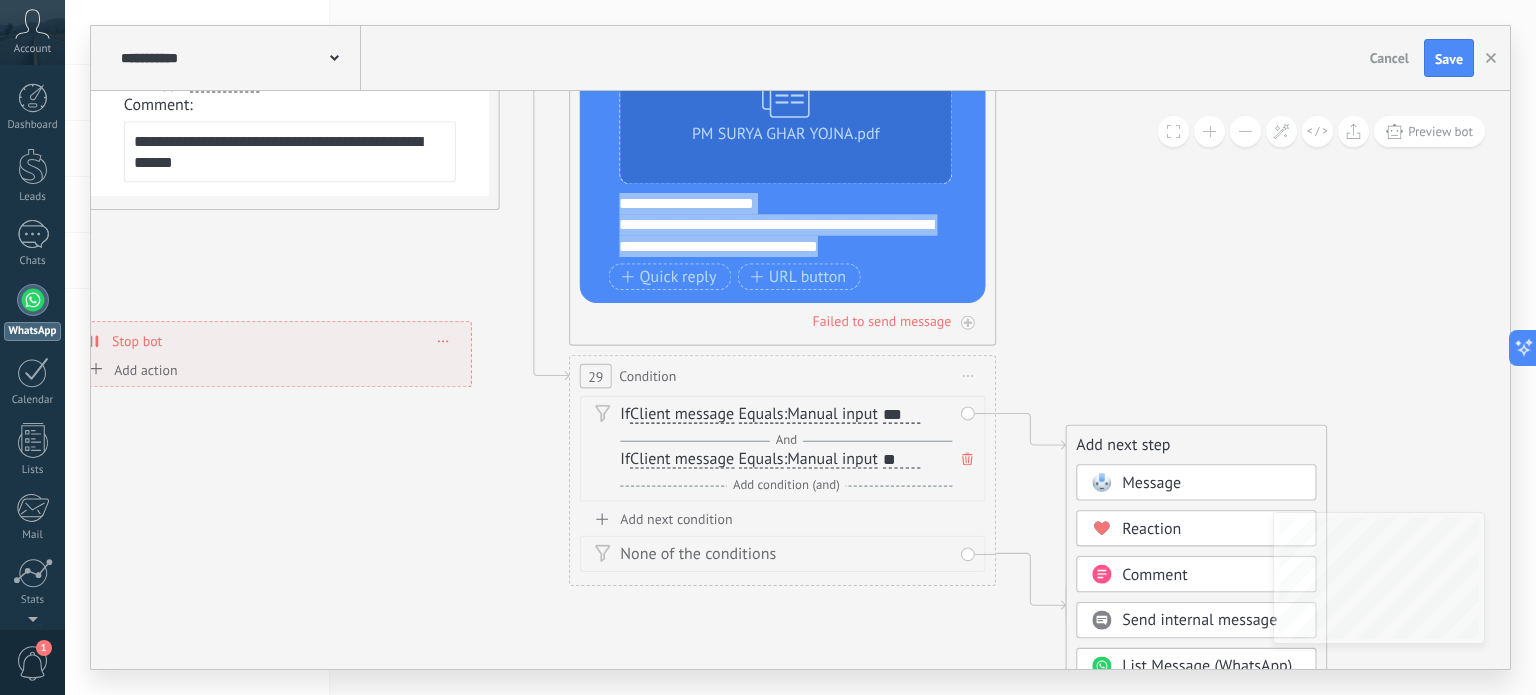 click on "Message" at bounding box center (1151, 483) 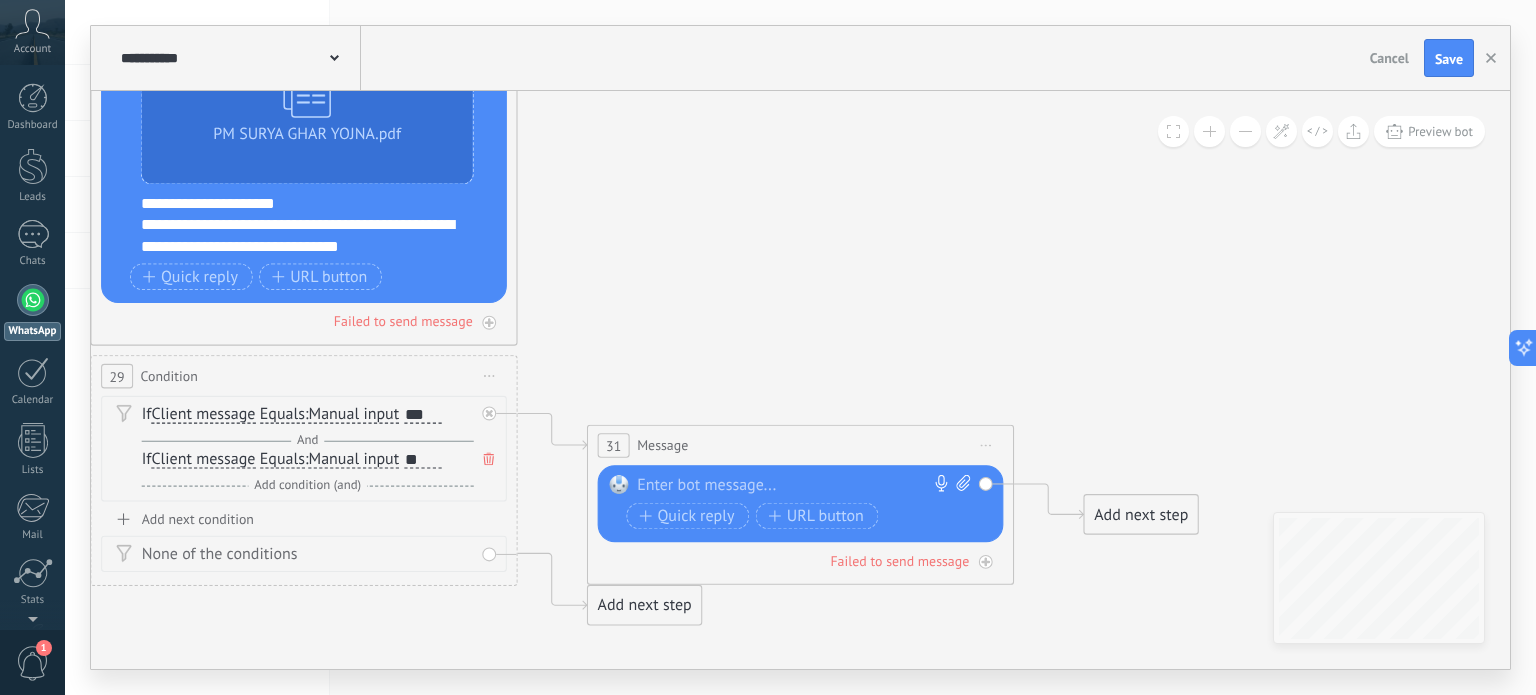 click at bounding box center [795, 485] 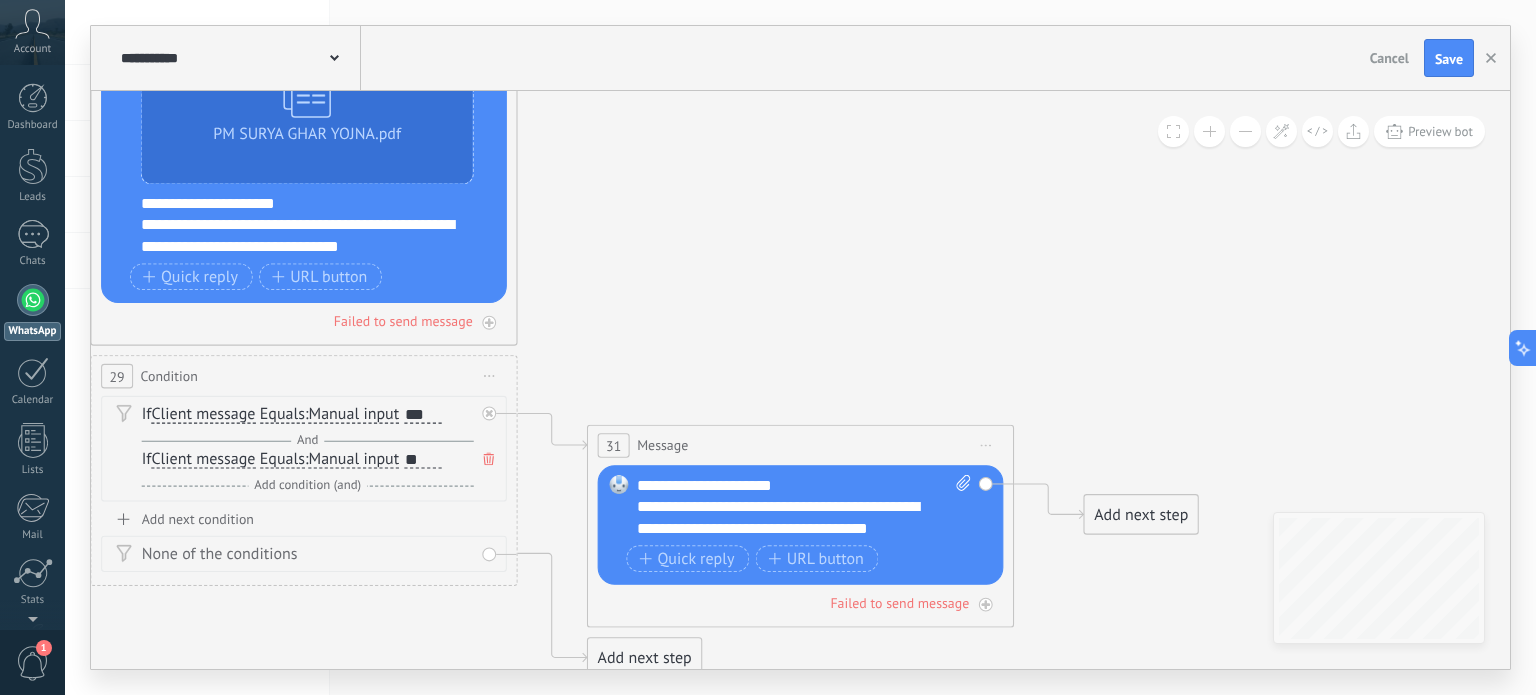 click 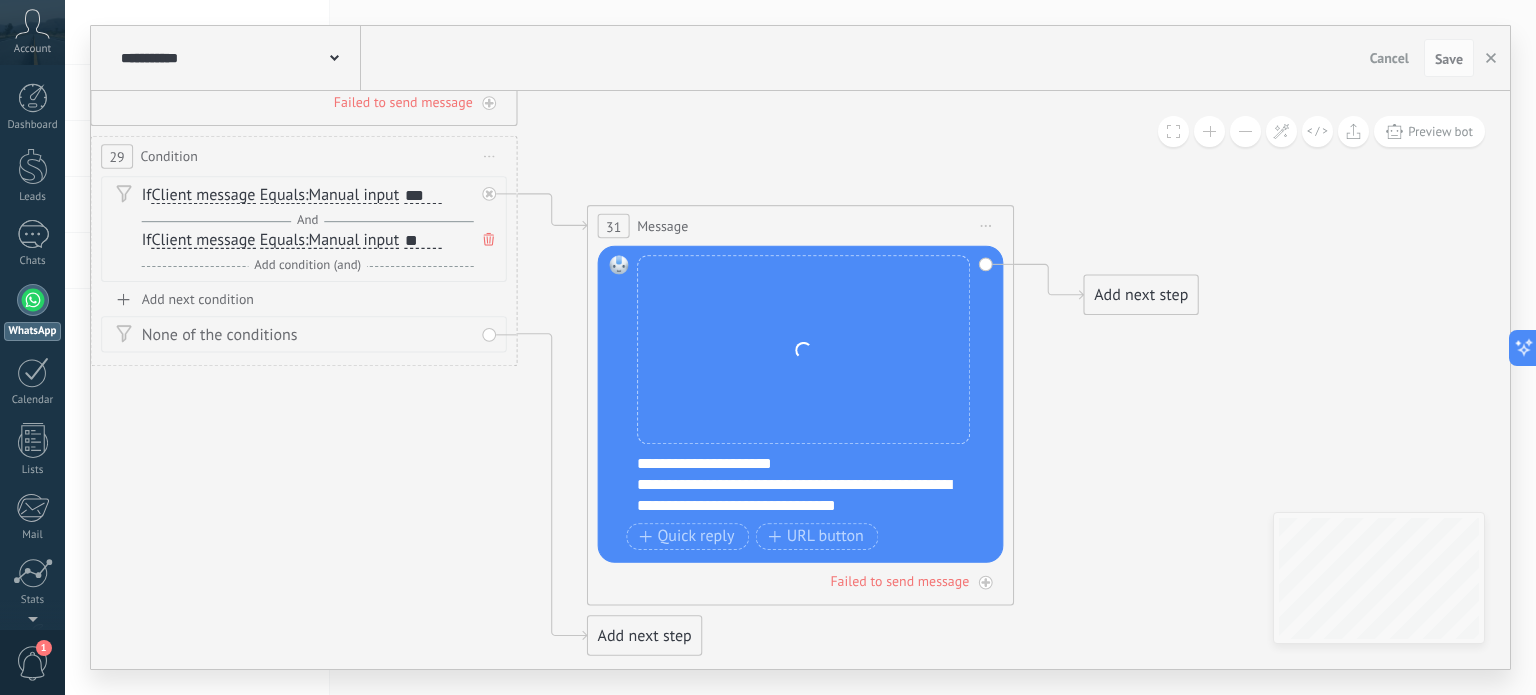 click on "And
Add condition (and)" at bounding box center [308, 265] 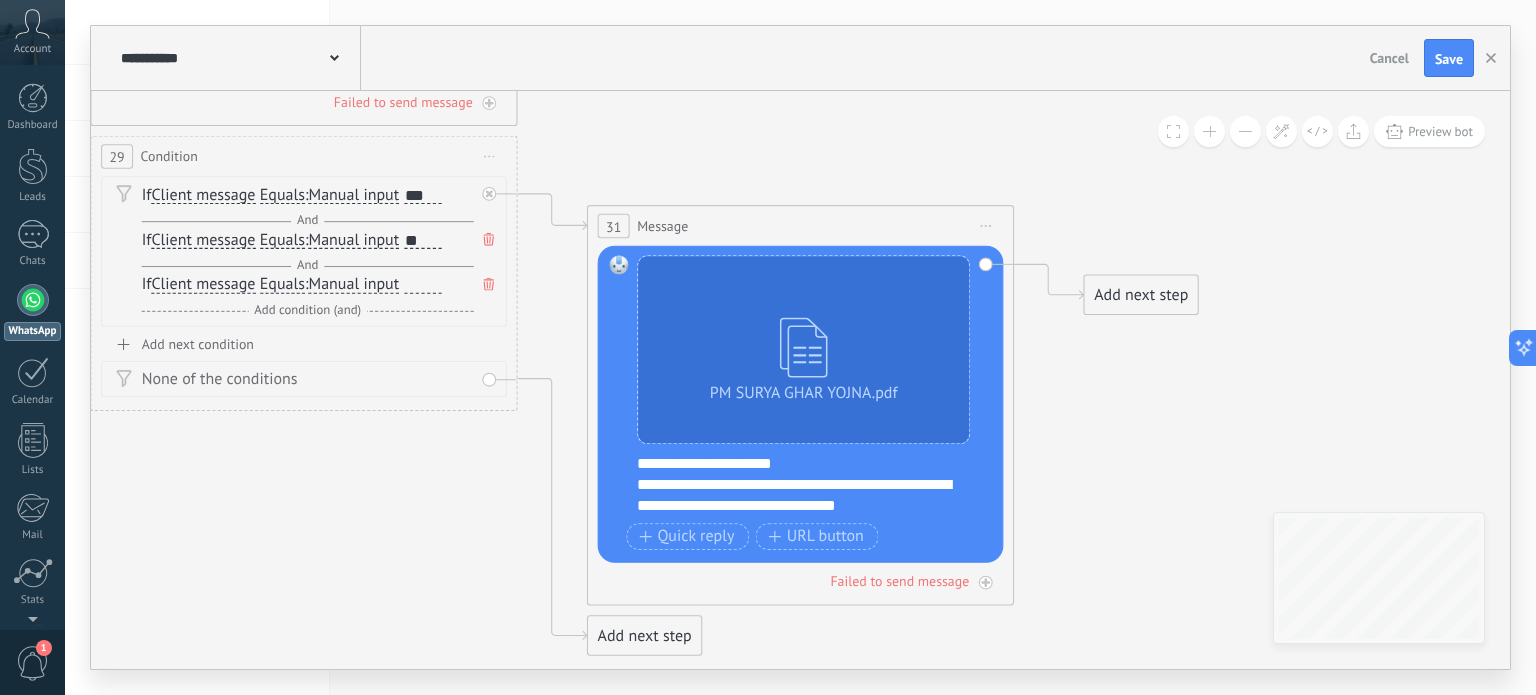 click 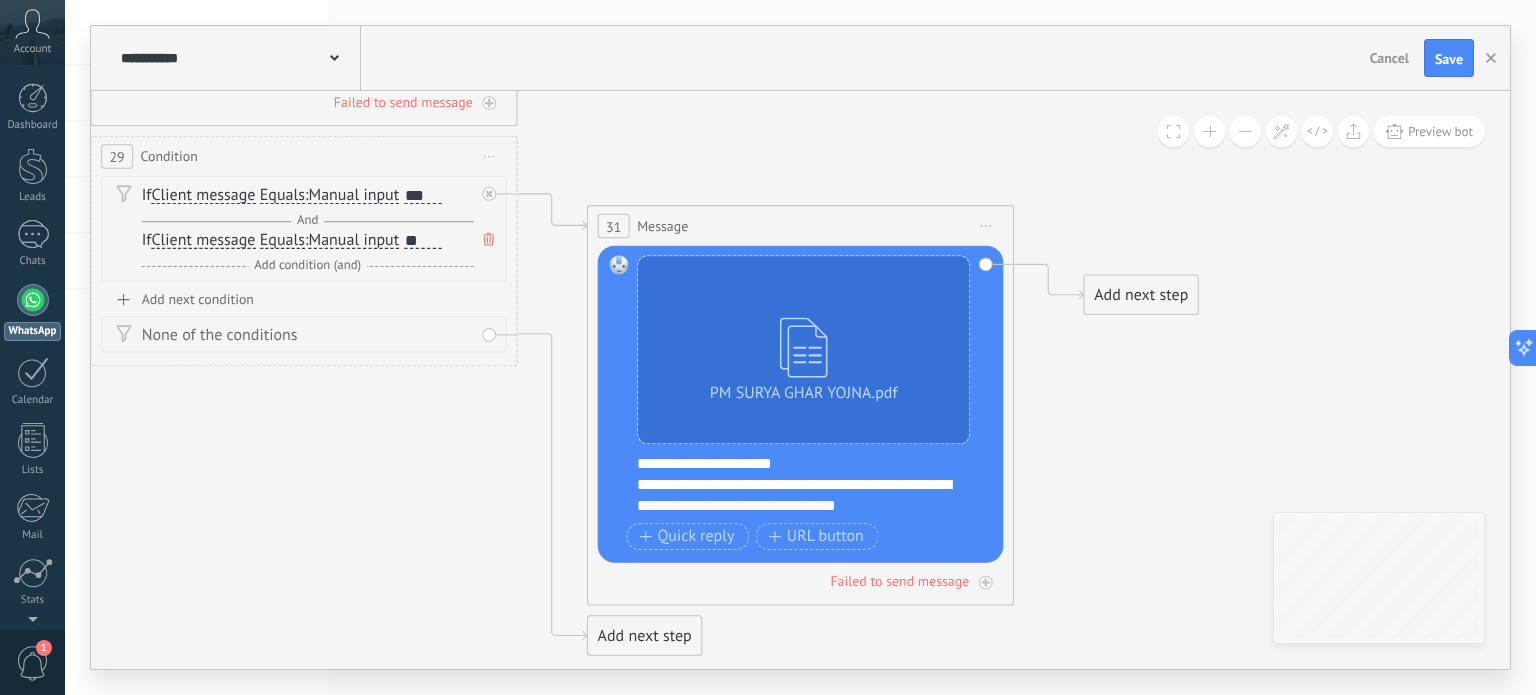 click 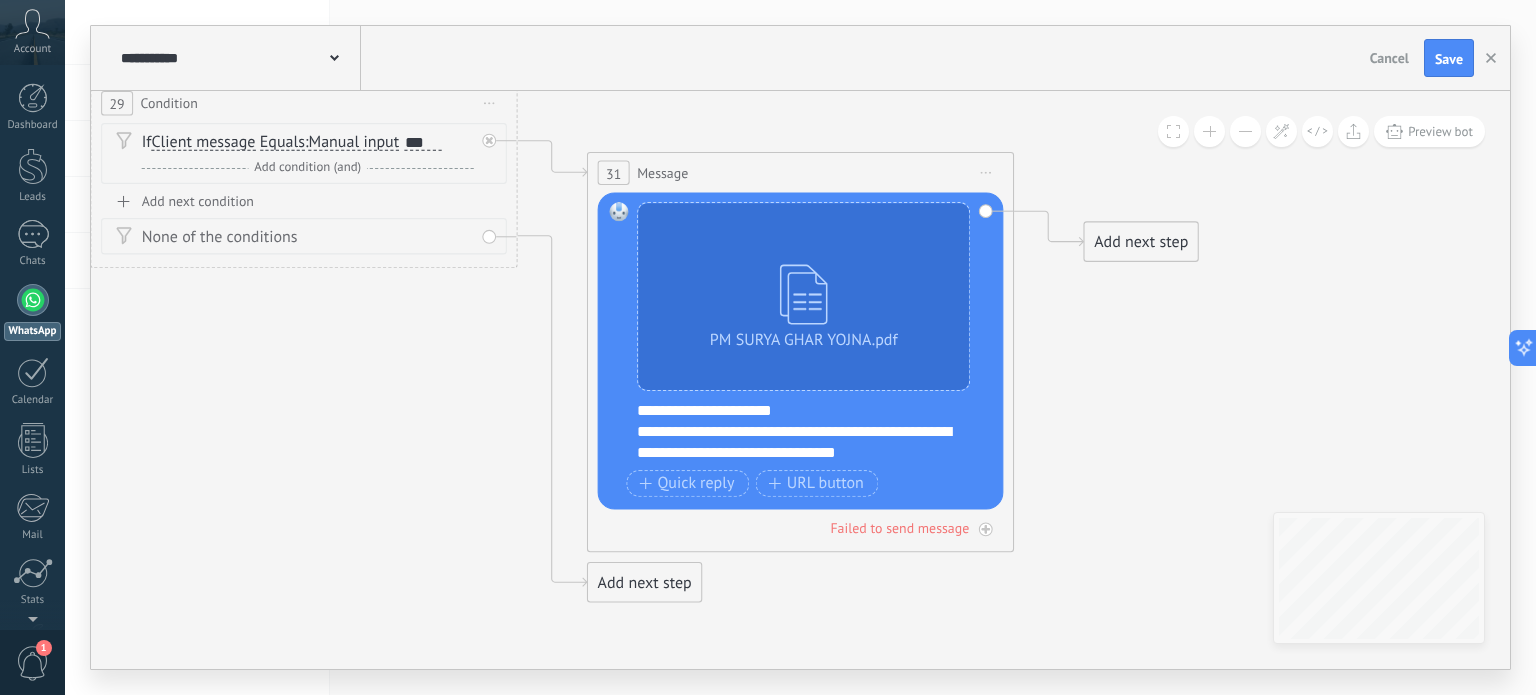 click on "Add next step" at bounding box center [644, 582] 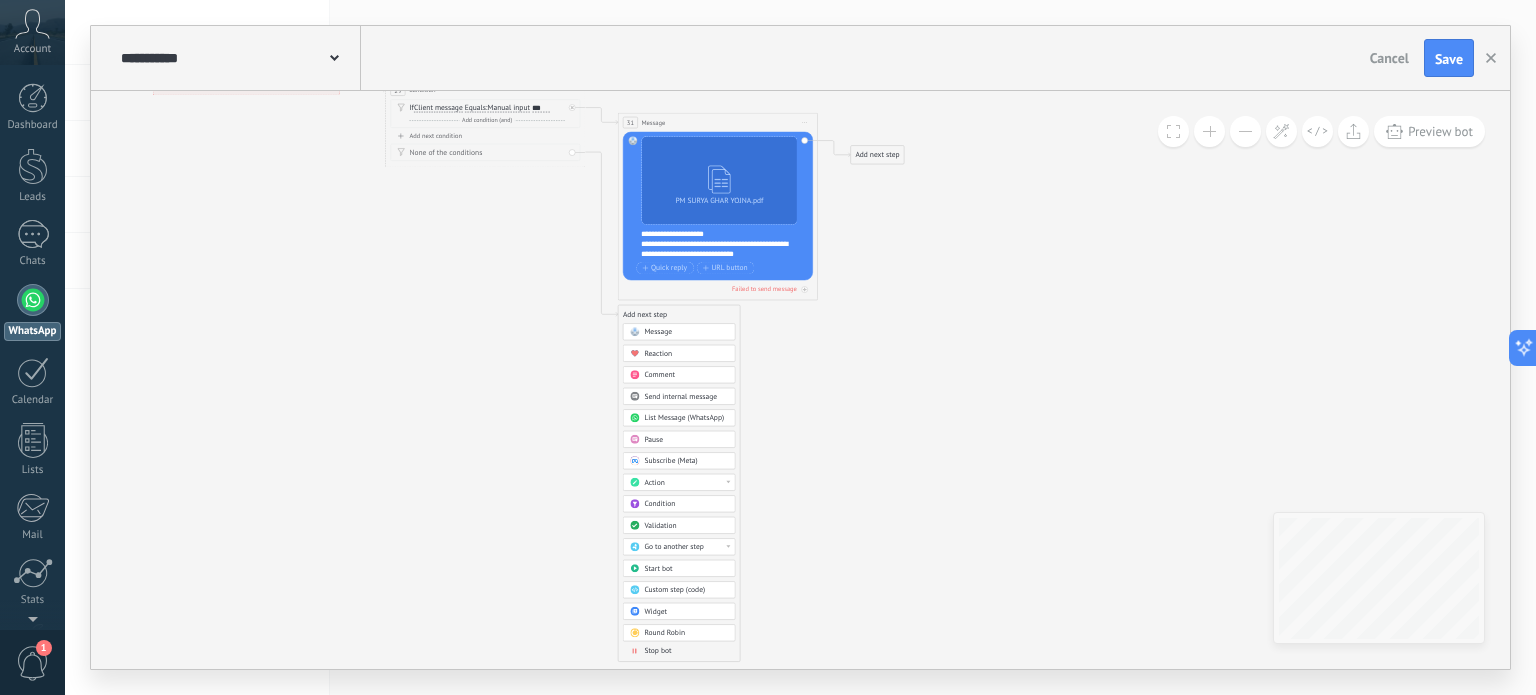 click on "Stop bot" at bounding box center [657, 652] 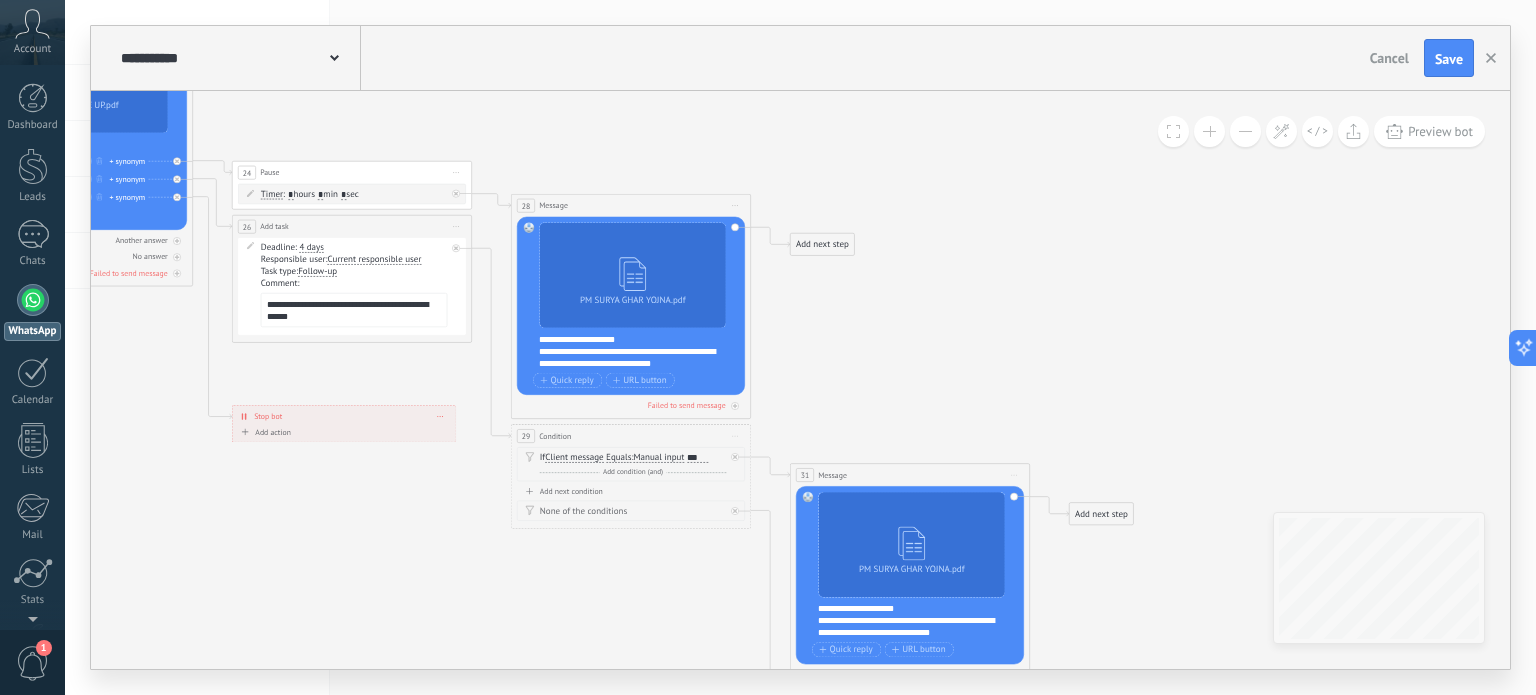 click on "Add next step" at bounding box center (823, 245) 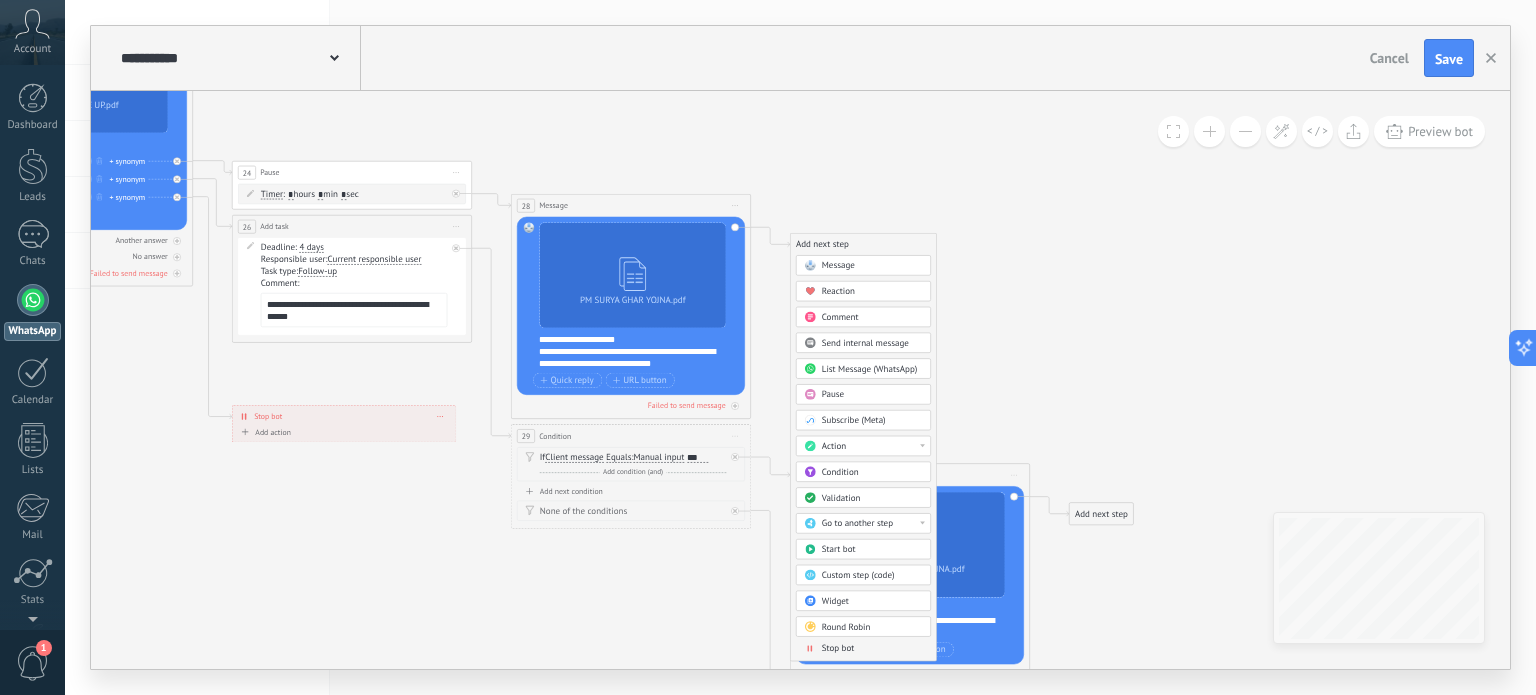 click on "Pause" at bounding box center (872, 395) 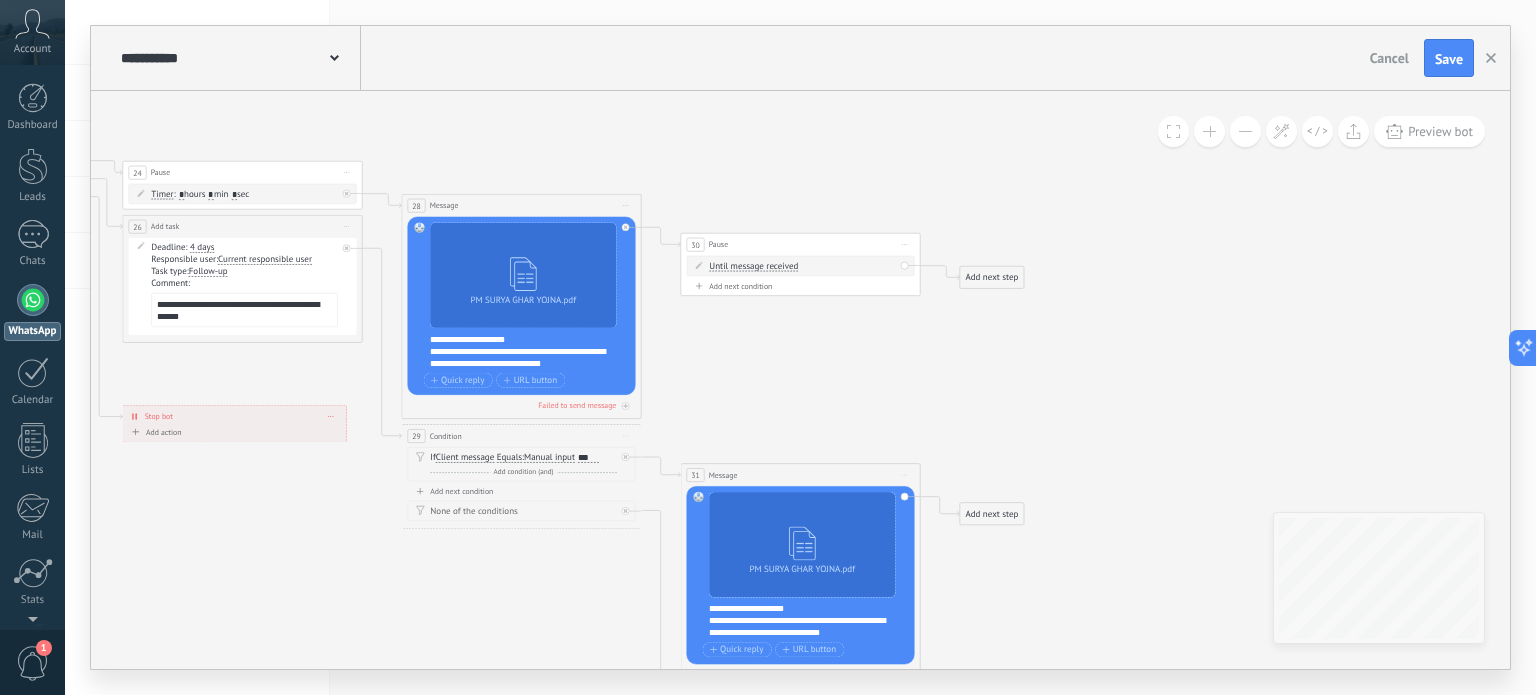 click on "Add next step" at bounding box center [992, 278] 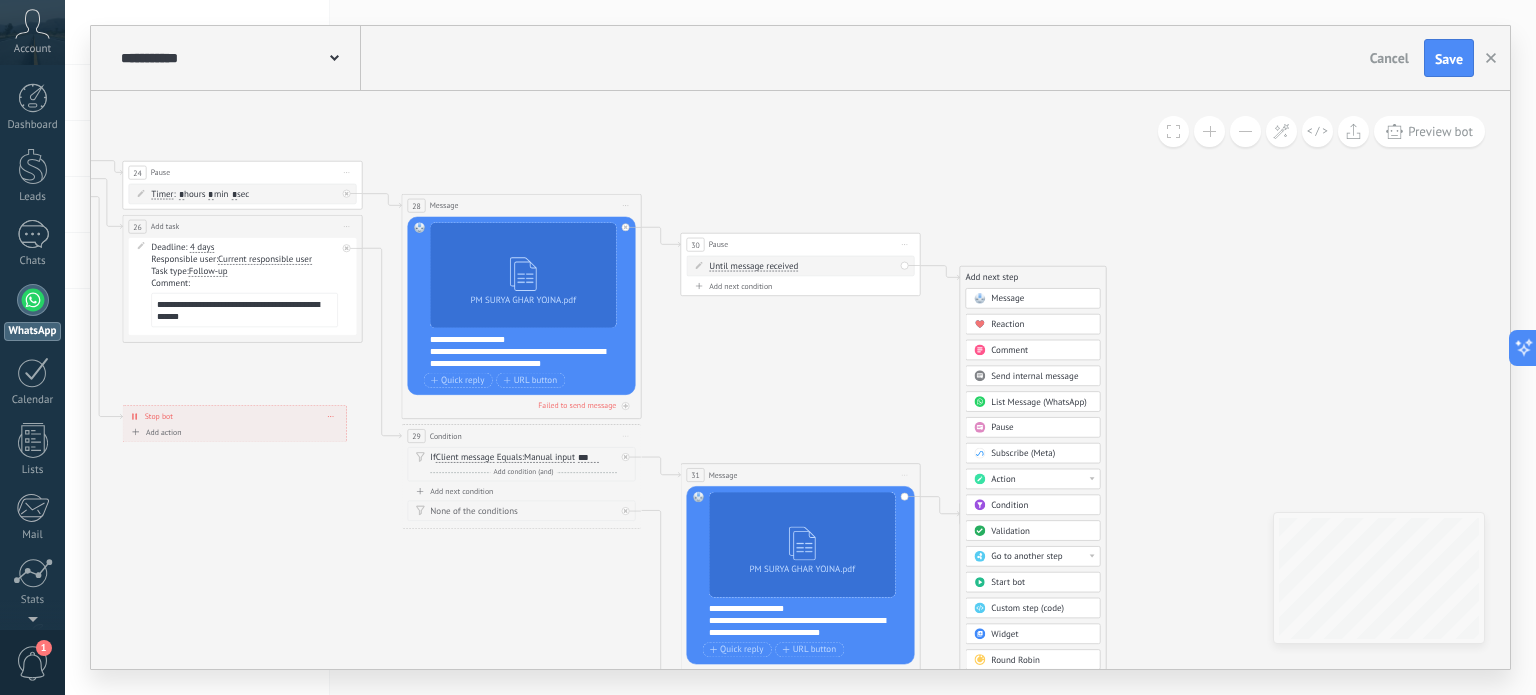 click on "Message" at bounding box center (1007, 298) 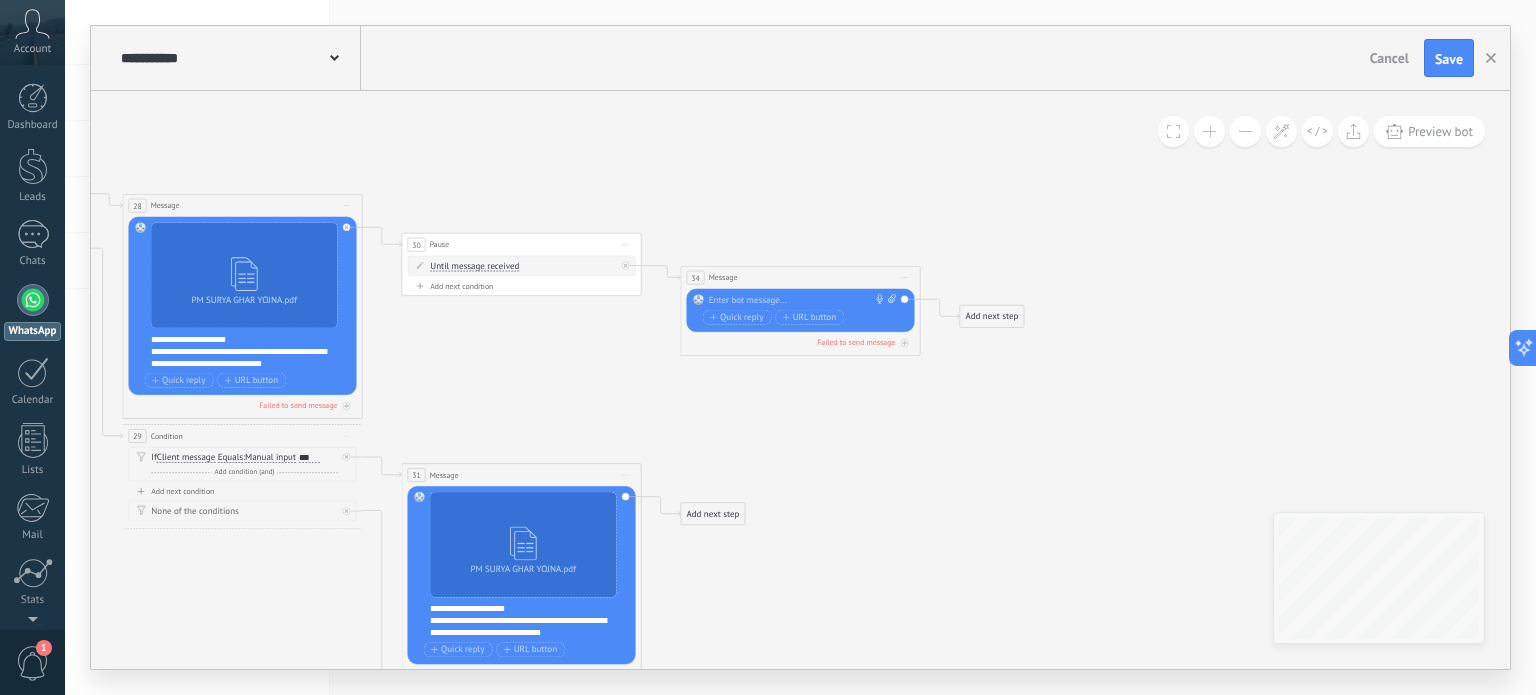 click at bounding box center (798, 300) 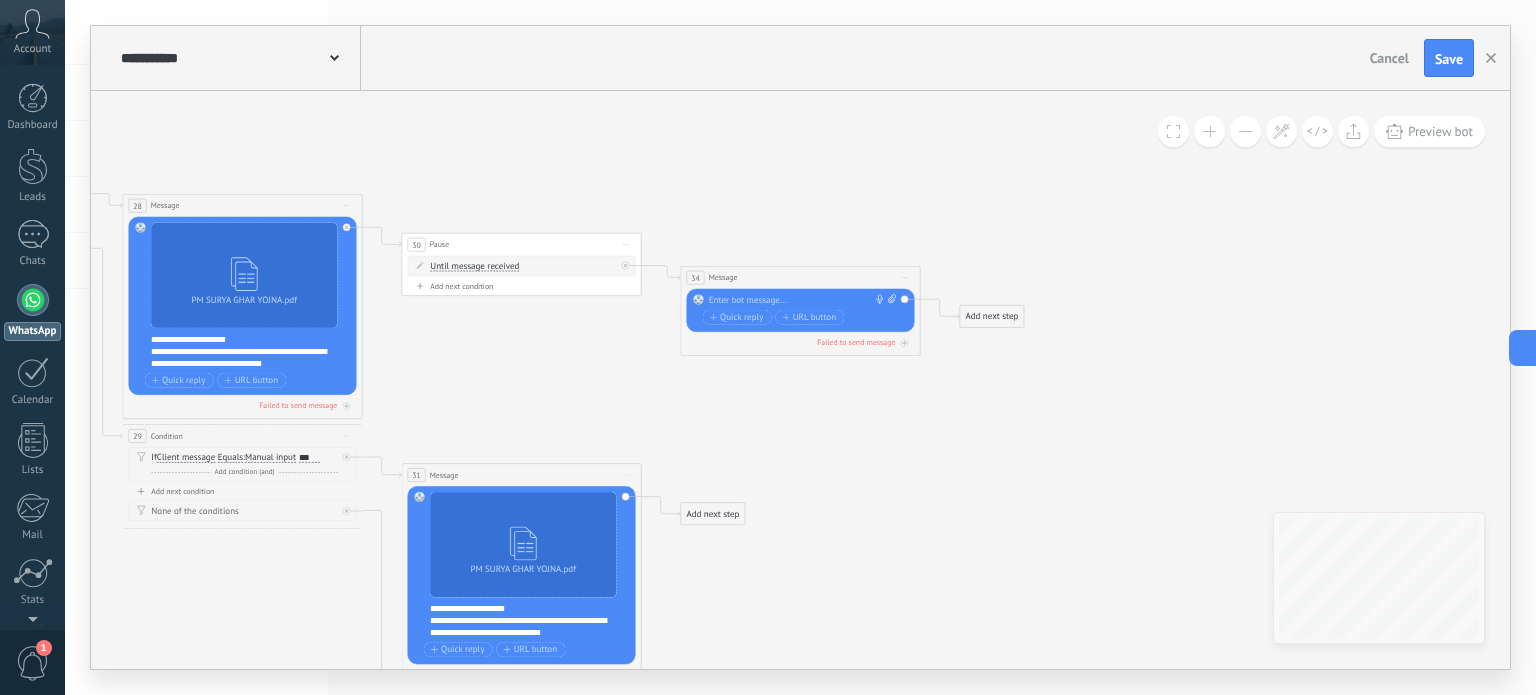 type 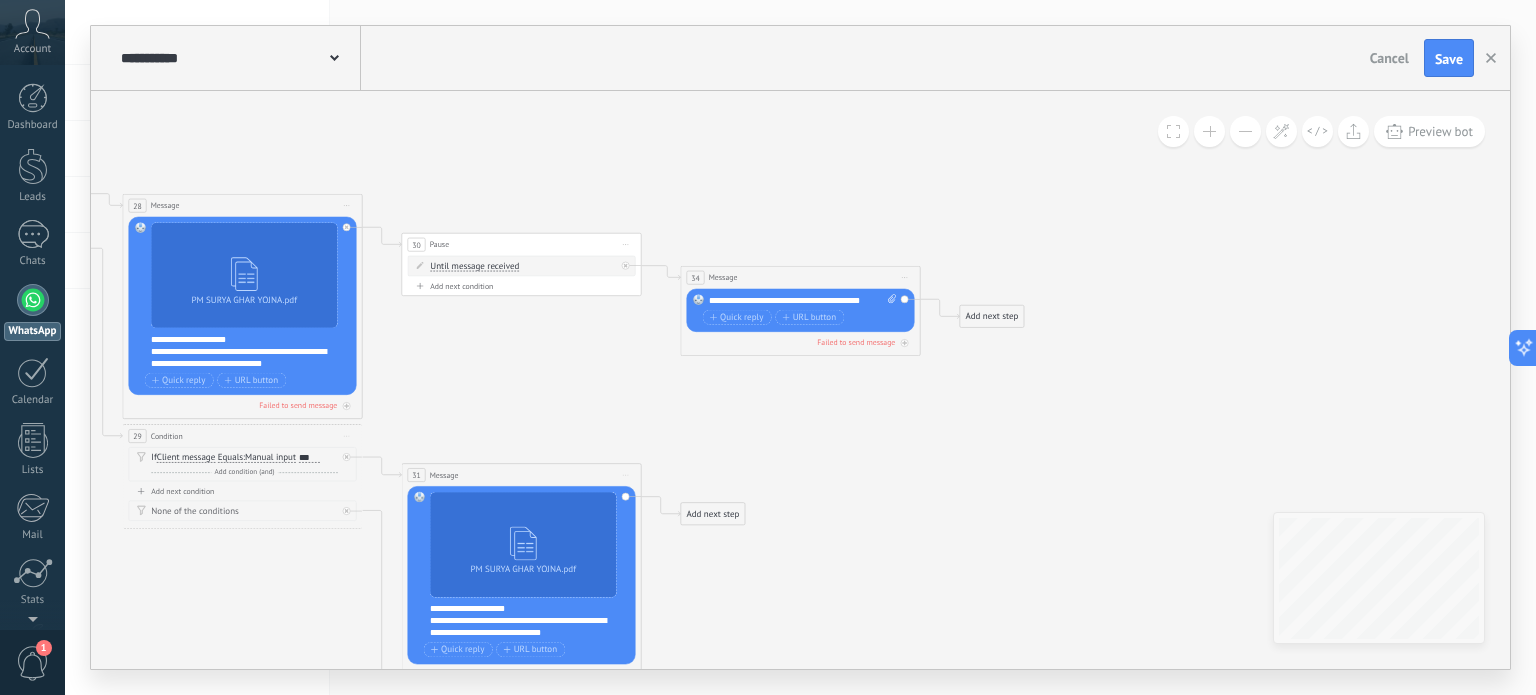 click on "Add next step" at bounding box center [992, 317] 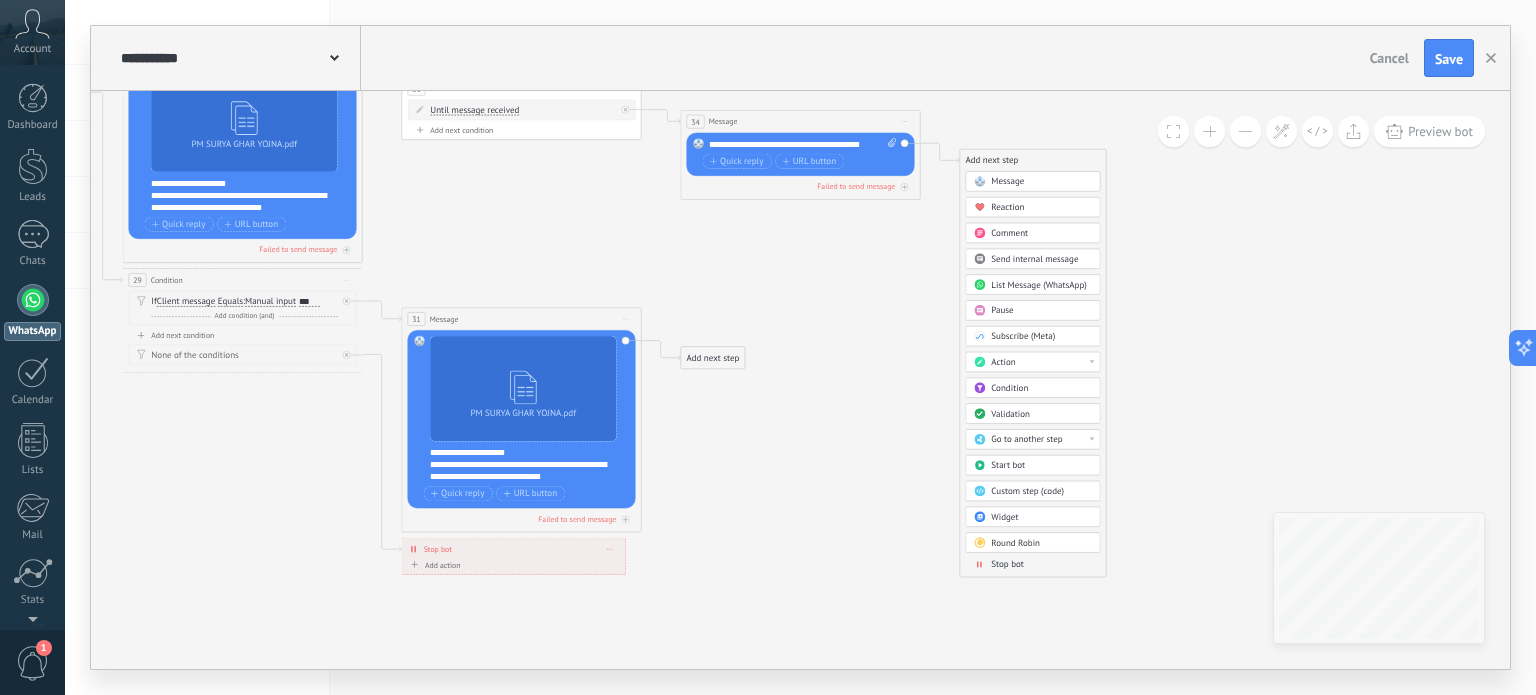 click on "Stop bot" at bounding box center (1041, 565) 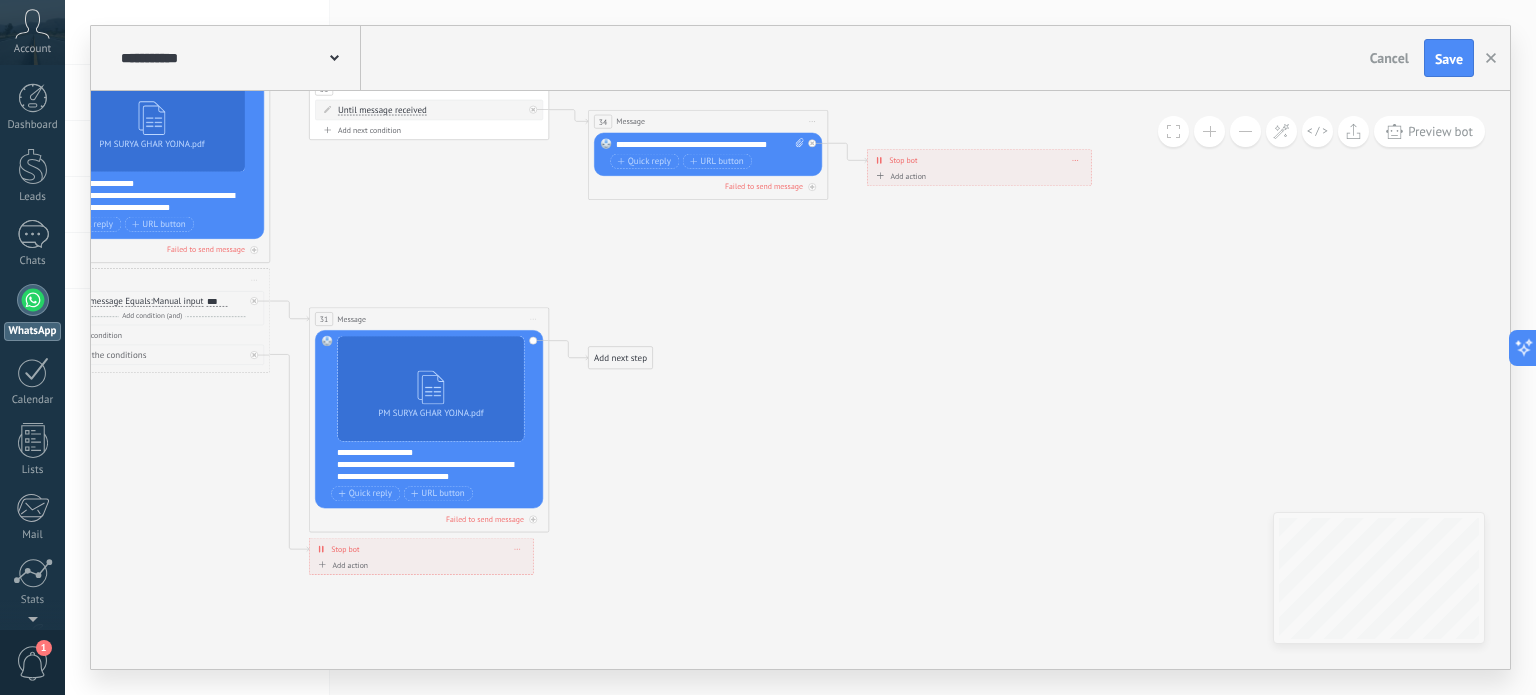 click on "Add next step" at bounding box center (621, 358) 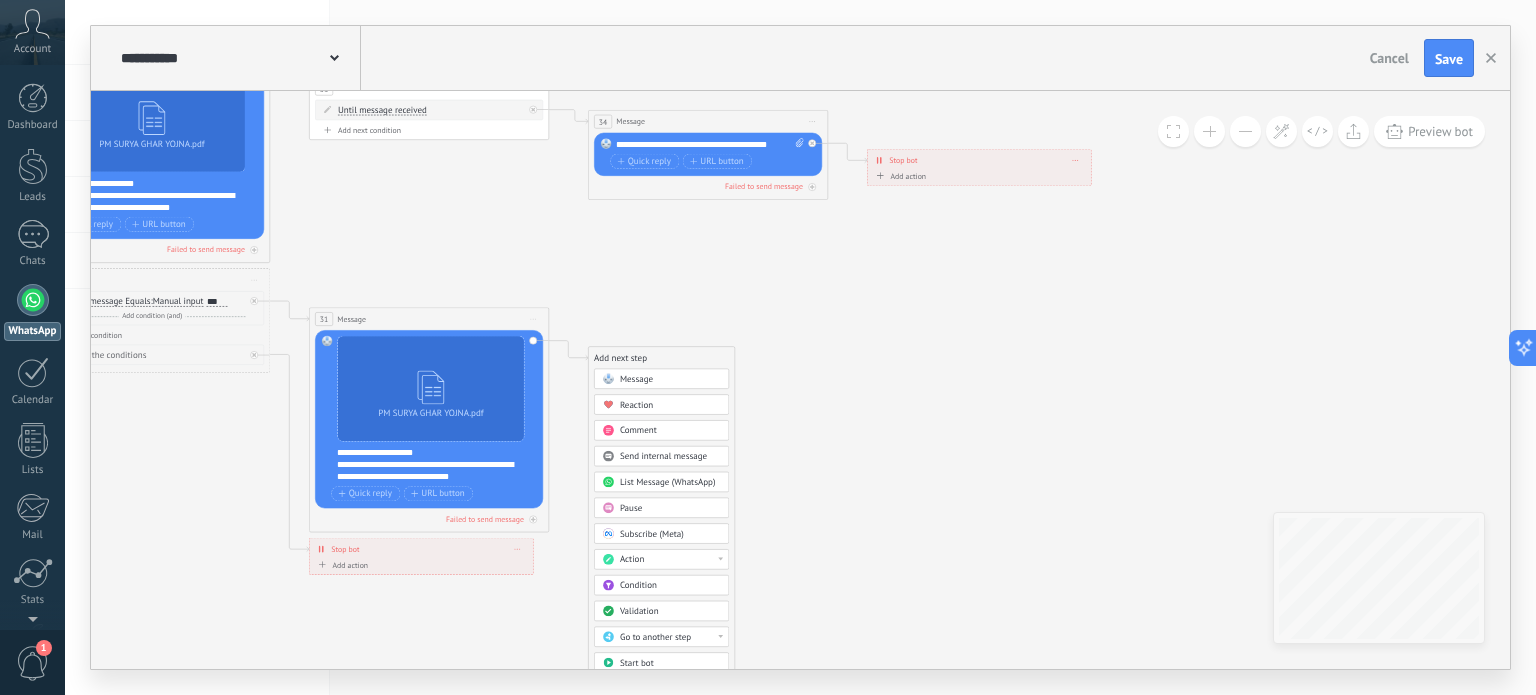 click on "Pause" at bounding box center [631, 508] 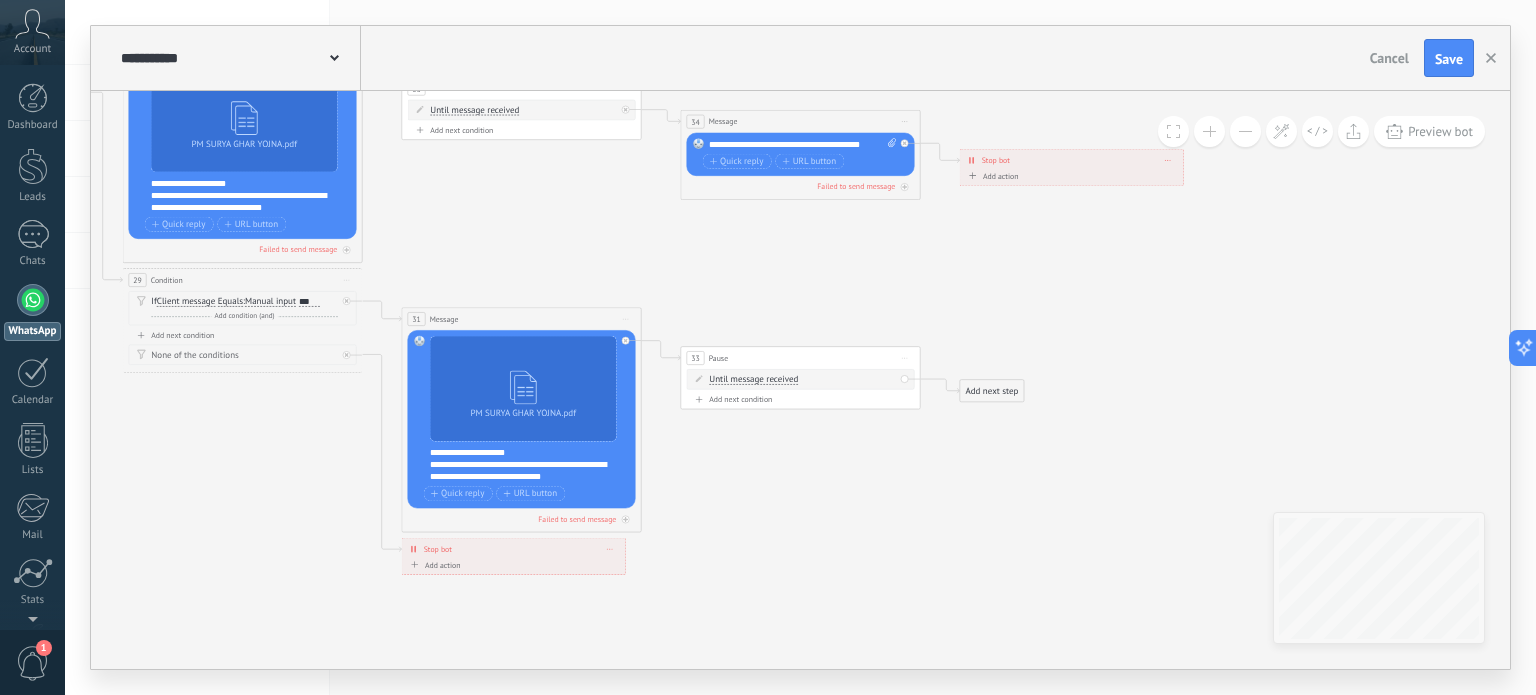 click on "Add next step" at bounding box center [992, 391] 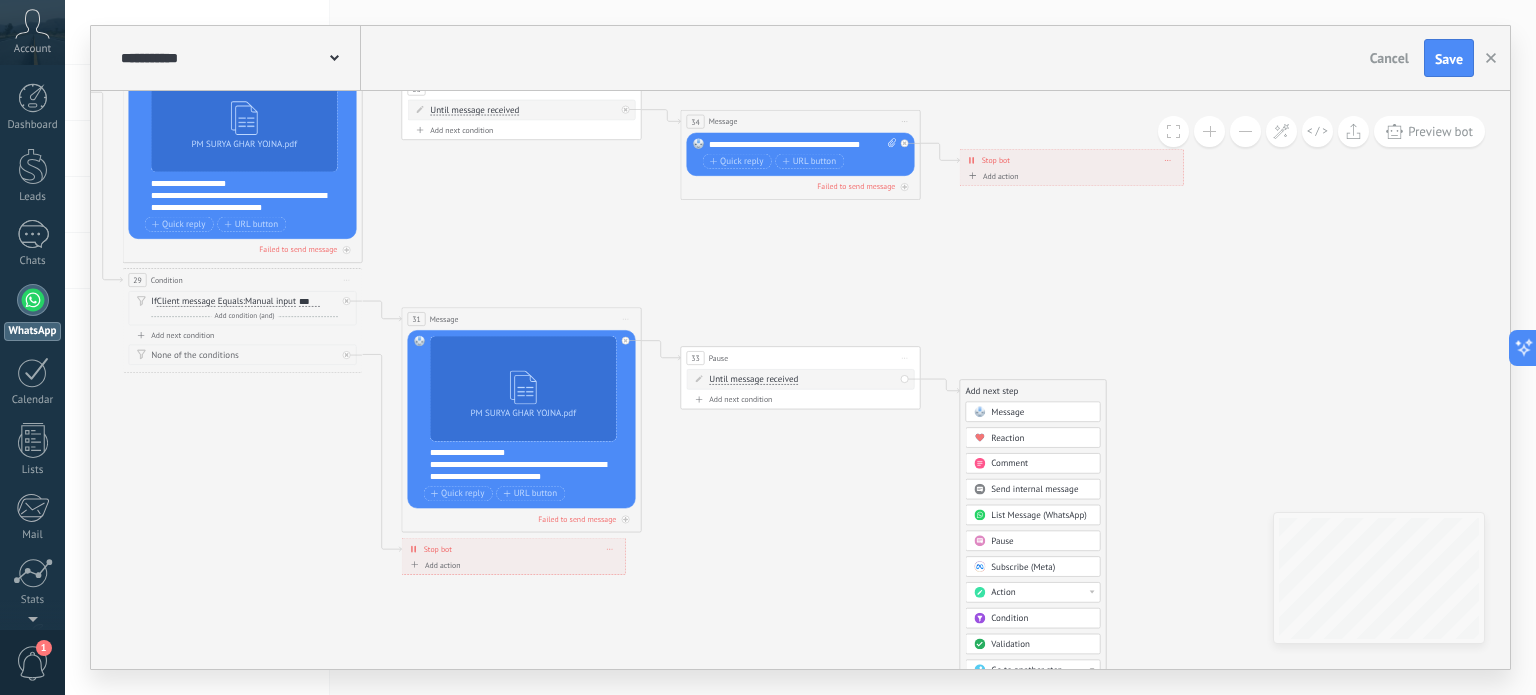 click on "Message" at bounding box center [1007, 412] 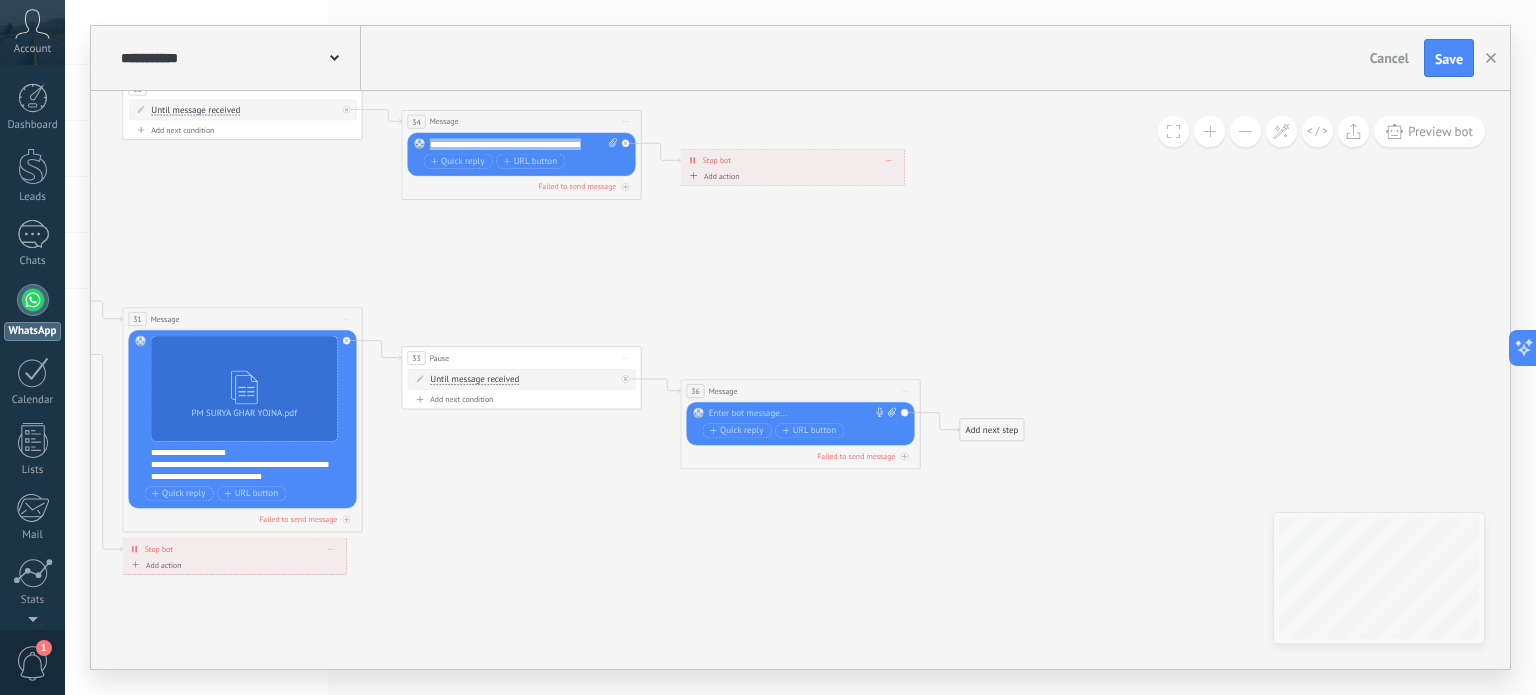 drag, startPoint x: 593, startPoint y: 143, endPoint x: 431, endPoint y: 146, distance: 162.02777 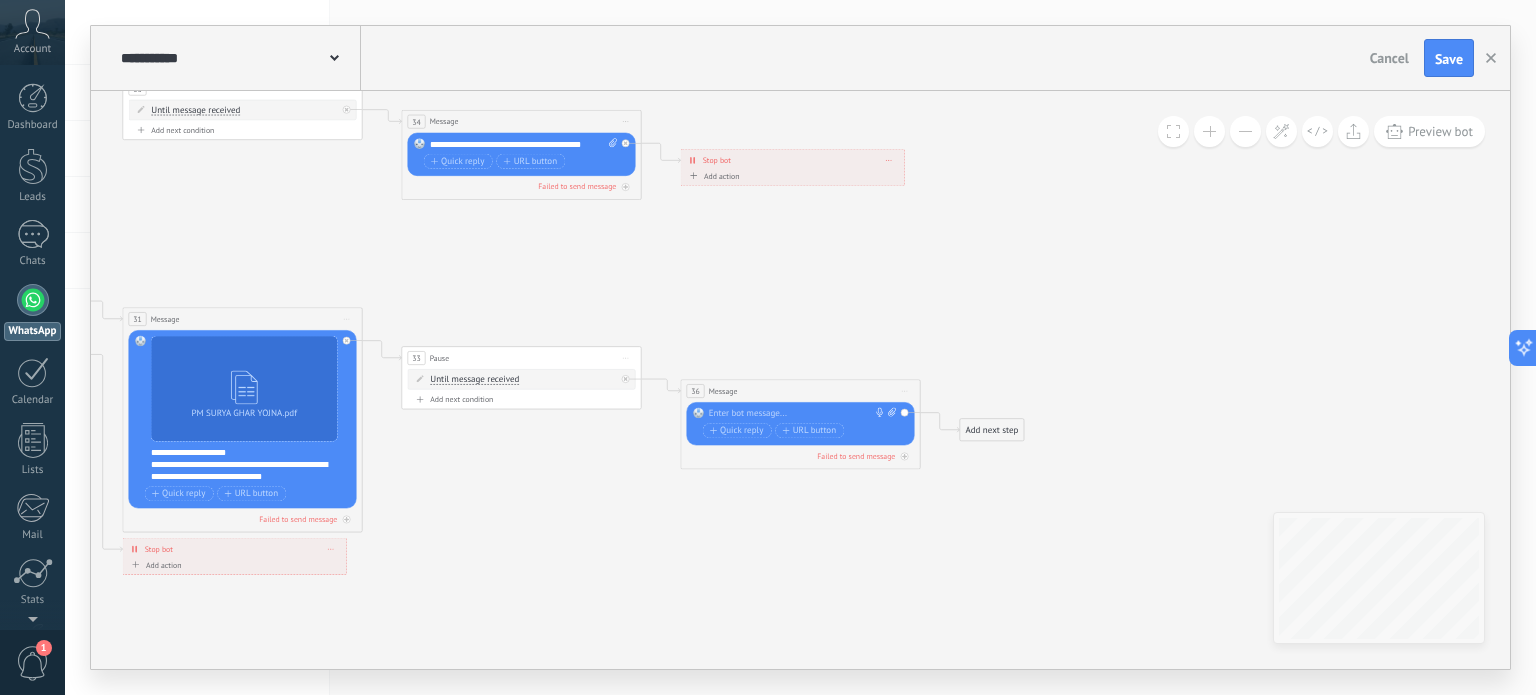 click at bounding box center (798, 414) 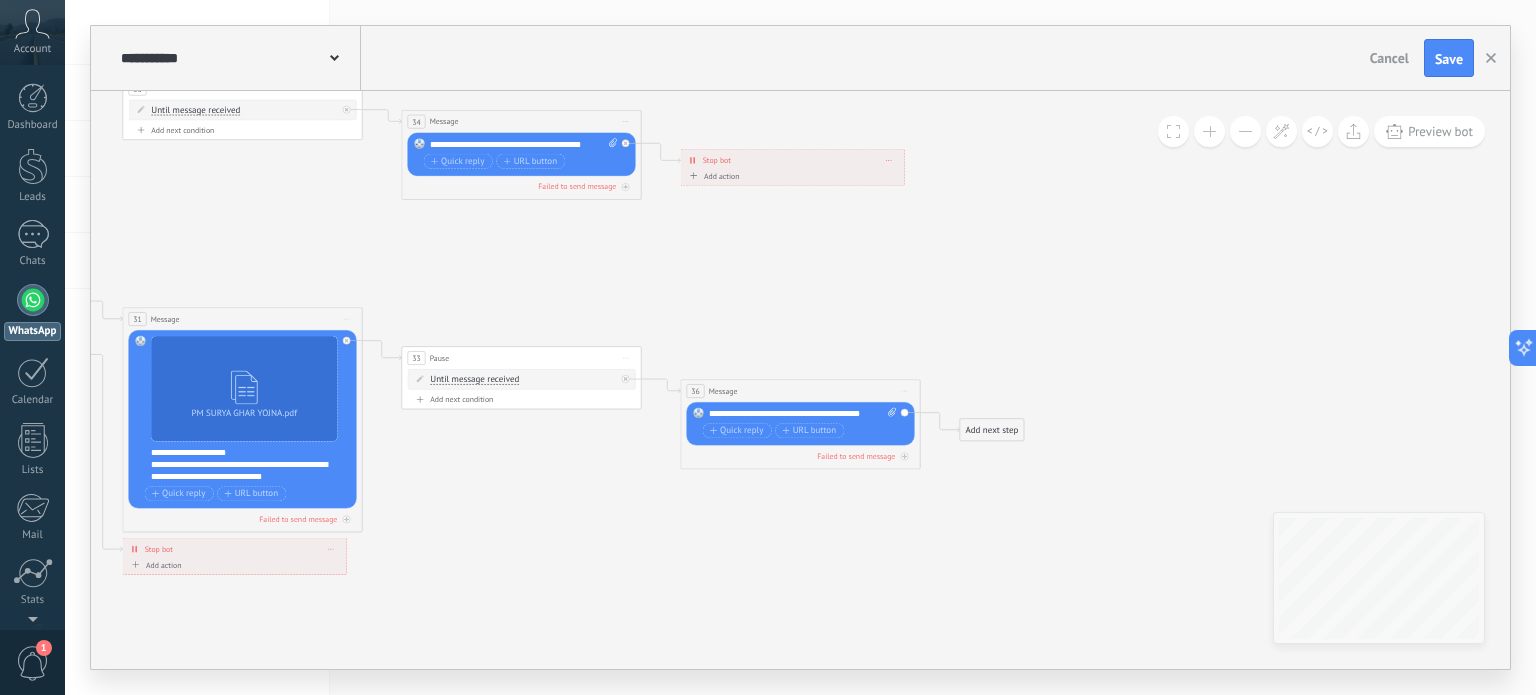 click on "Add next step" at bounding box center [992, 430] 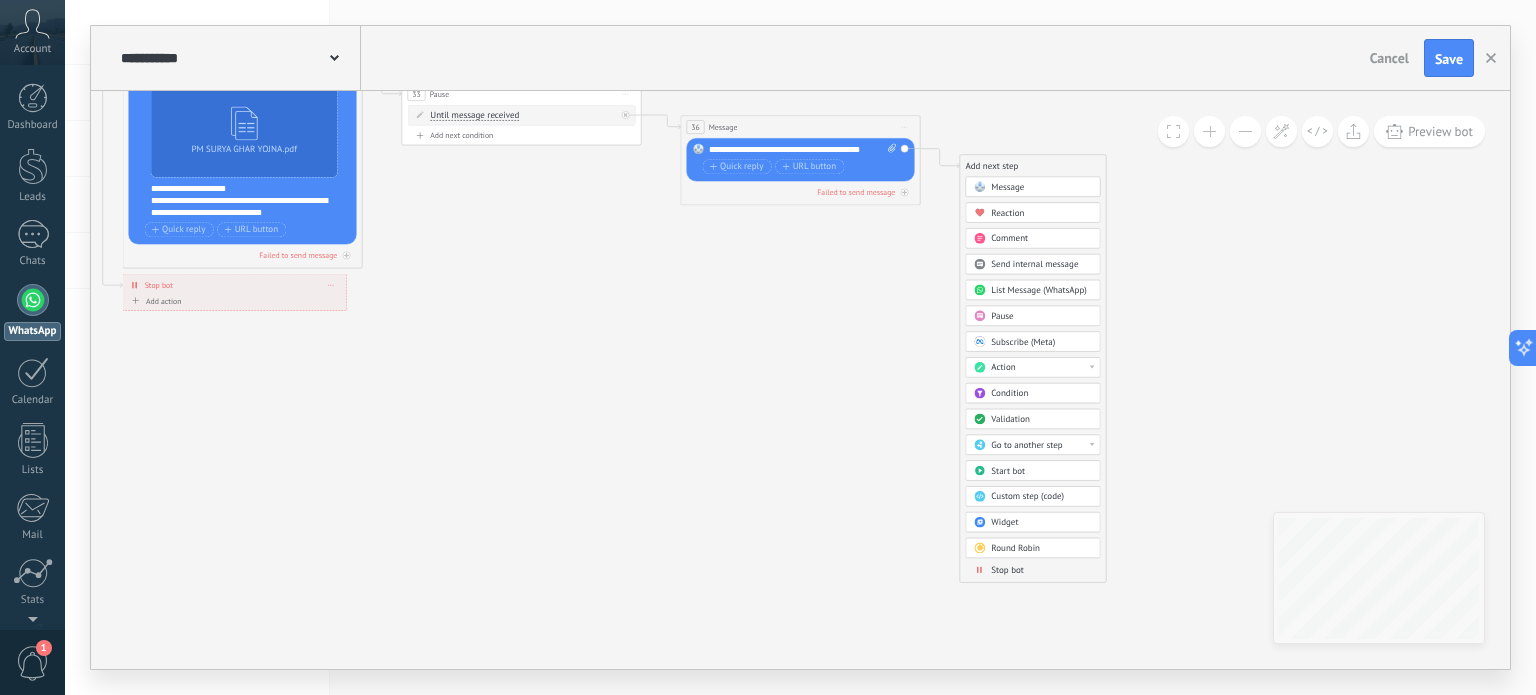 click on "Stop bot" at bounding box center (1007, 569) 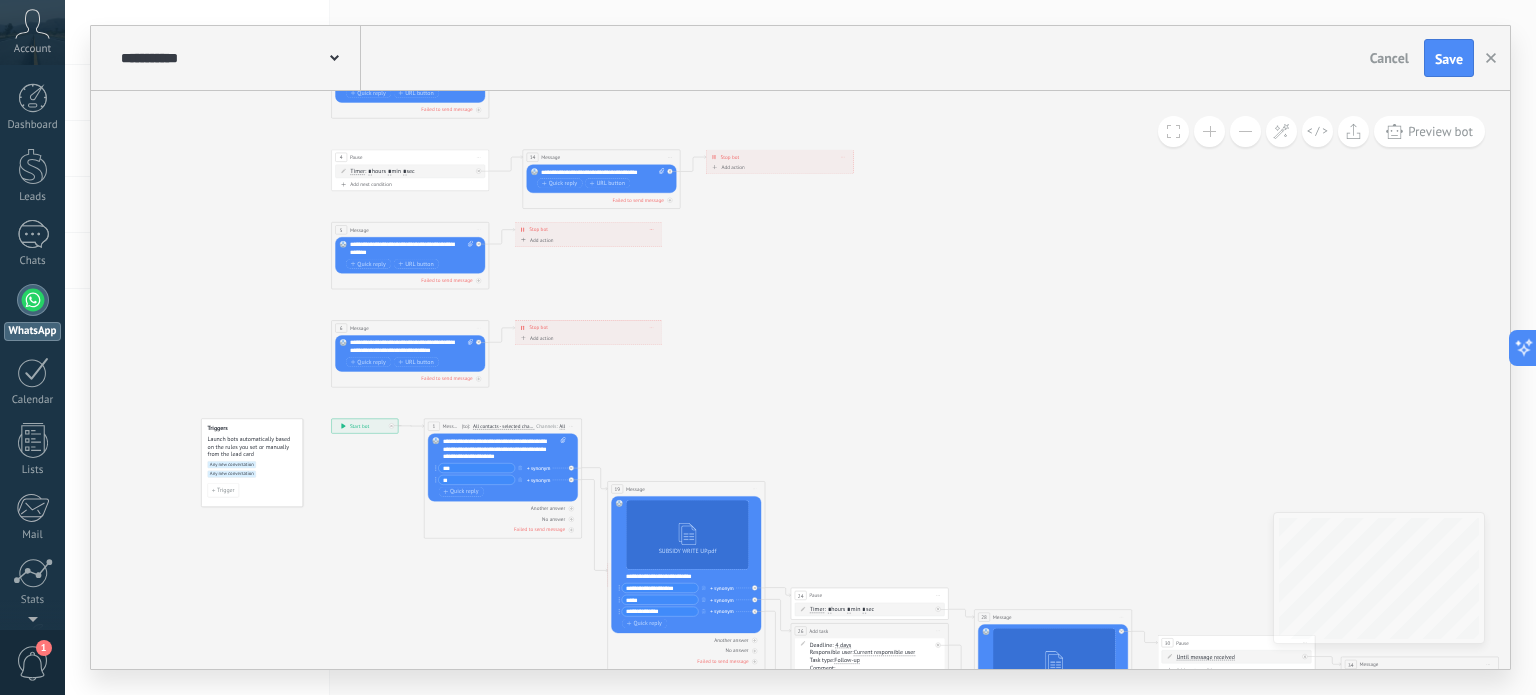 click 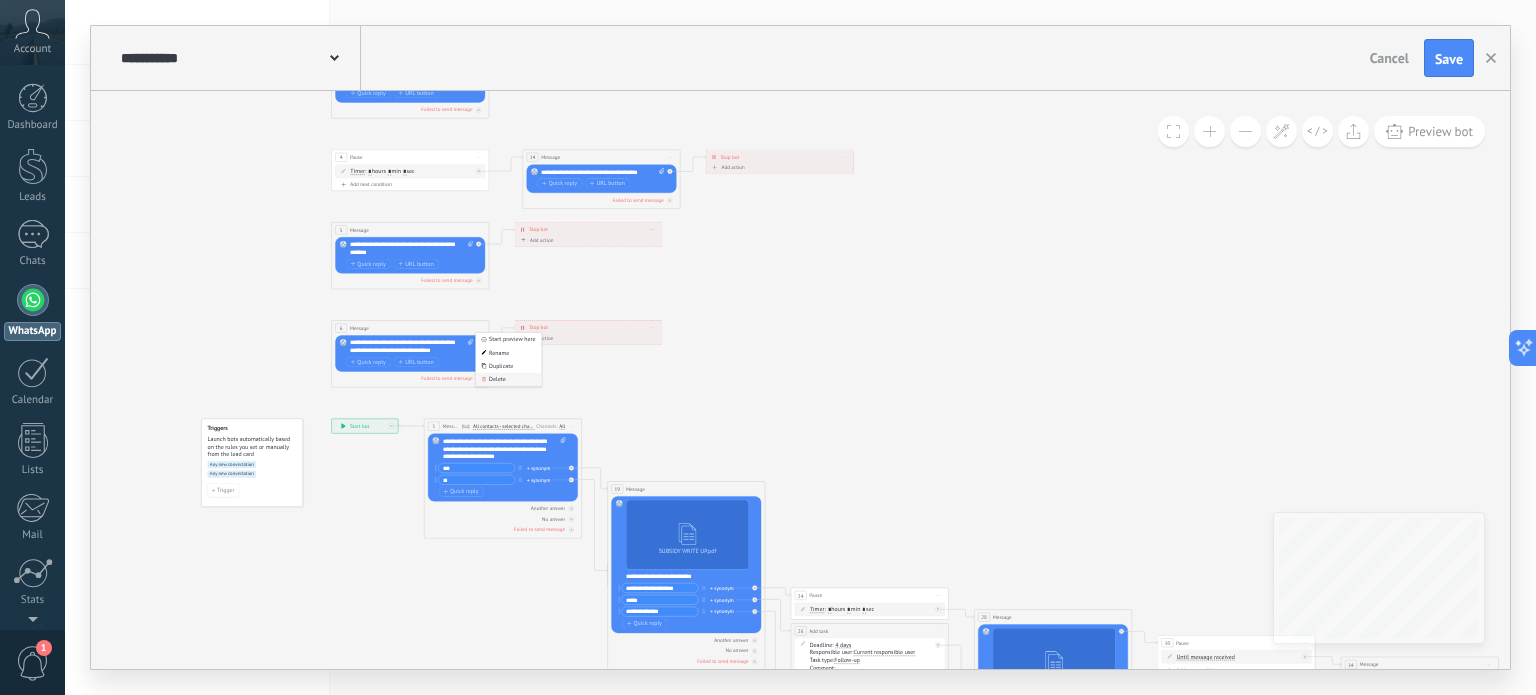 click on "Delete" at bounding box center [509, 379] 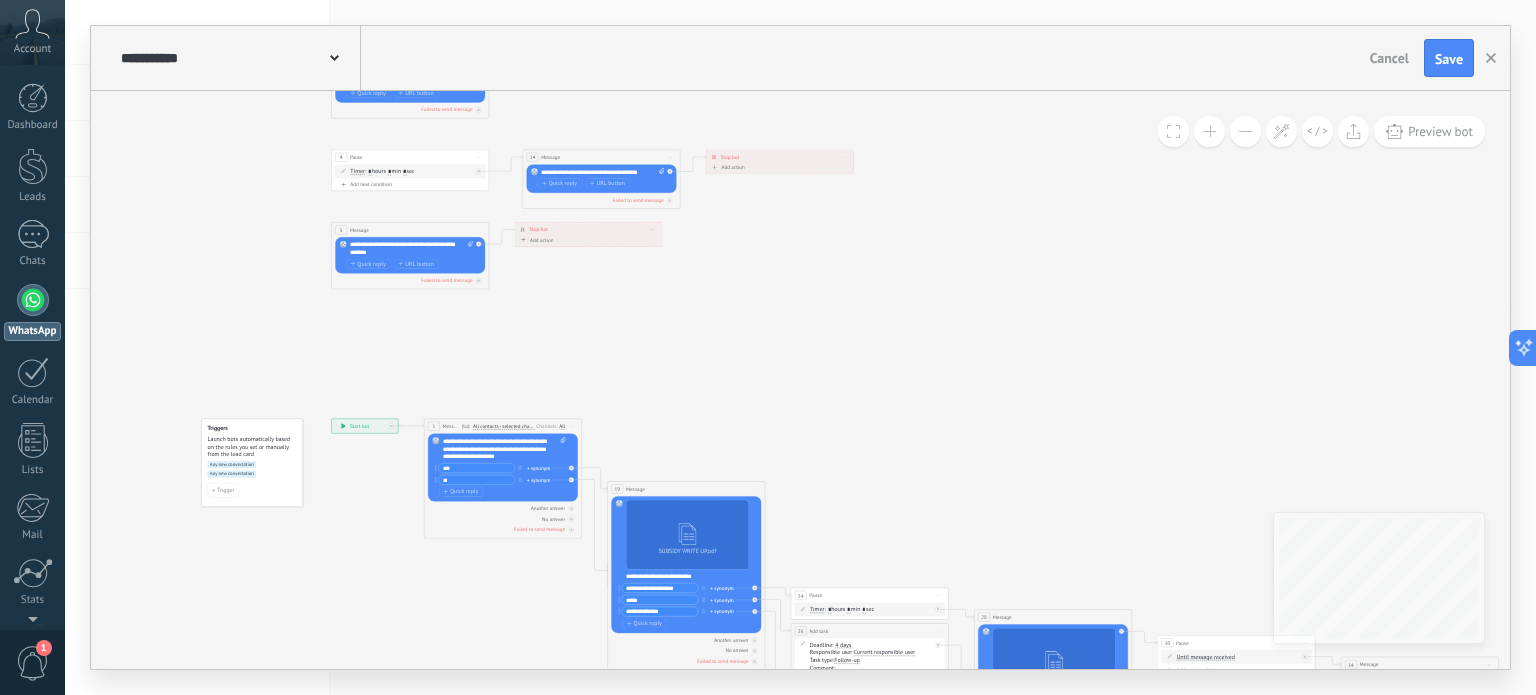 click 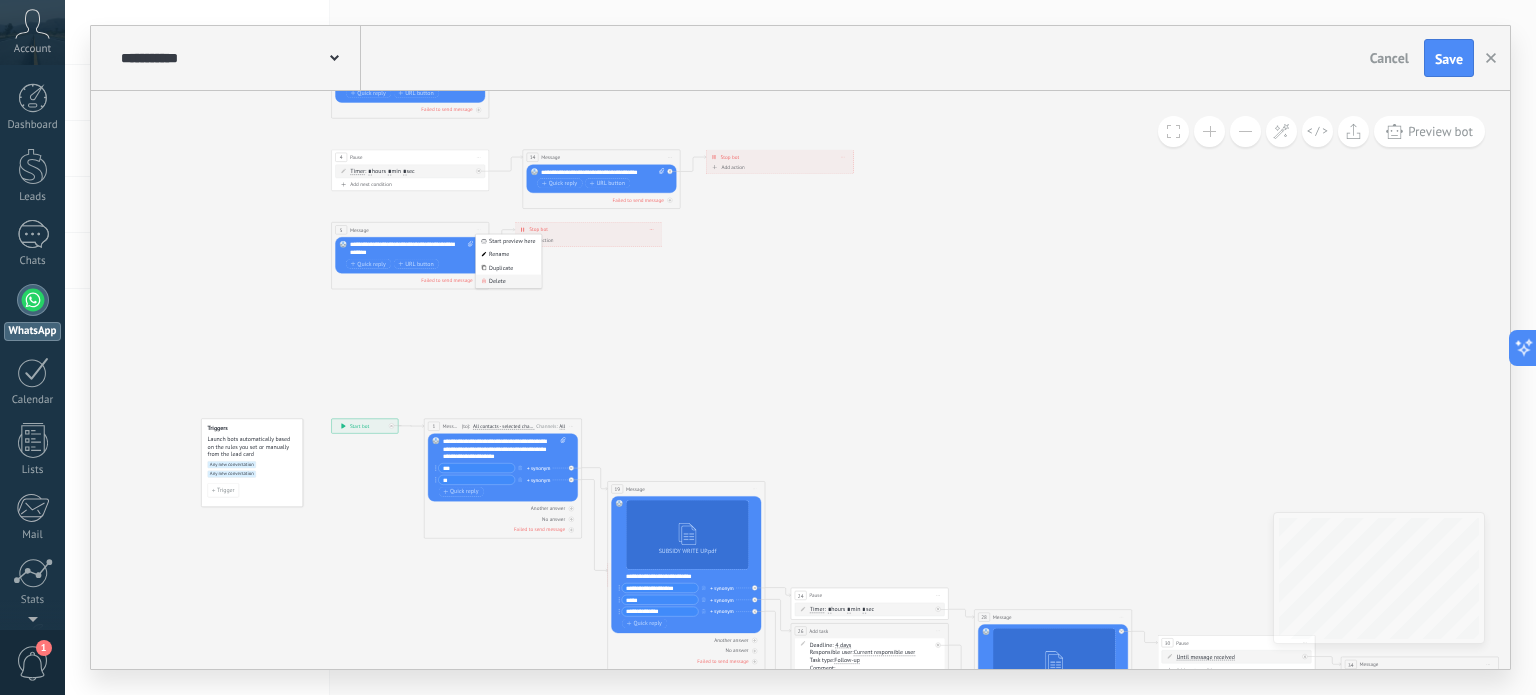 click on "Delete" at bounding box center (509, 281) 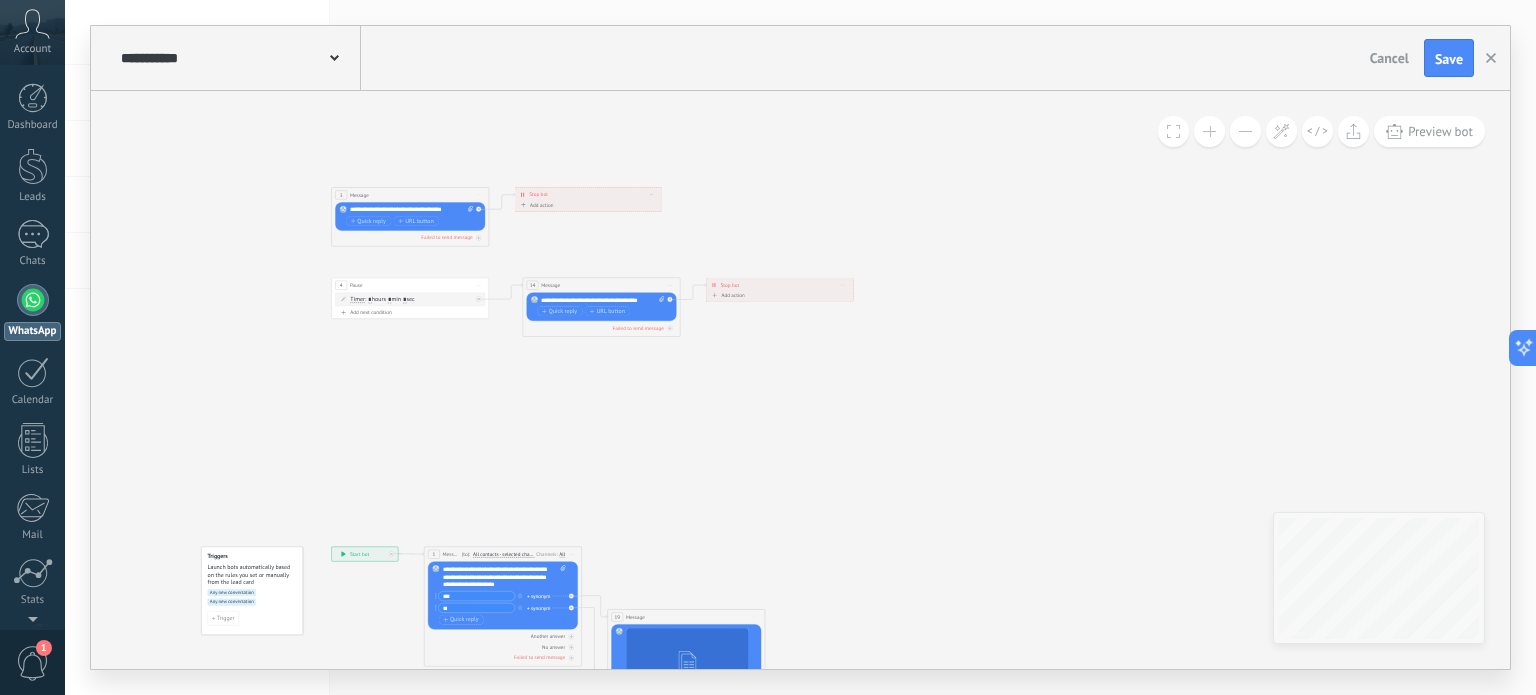 click on "Start preview here
Rename
Duplicate
[GEOGRAPHIC_DATA]" at bounding box center [479, 285] 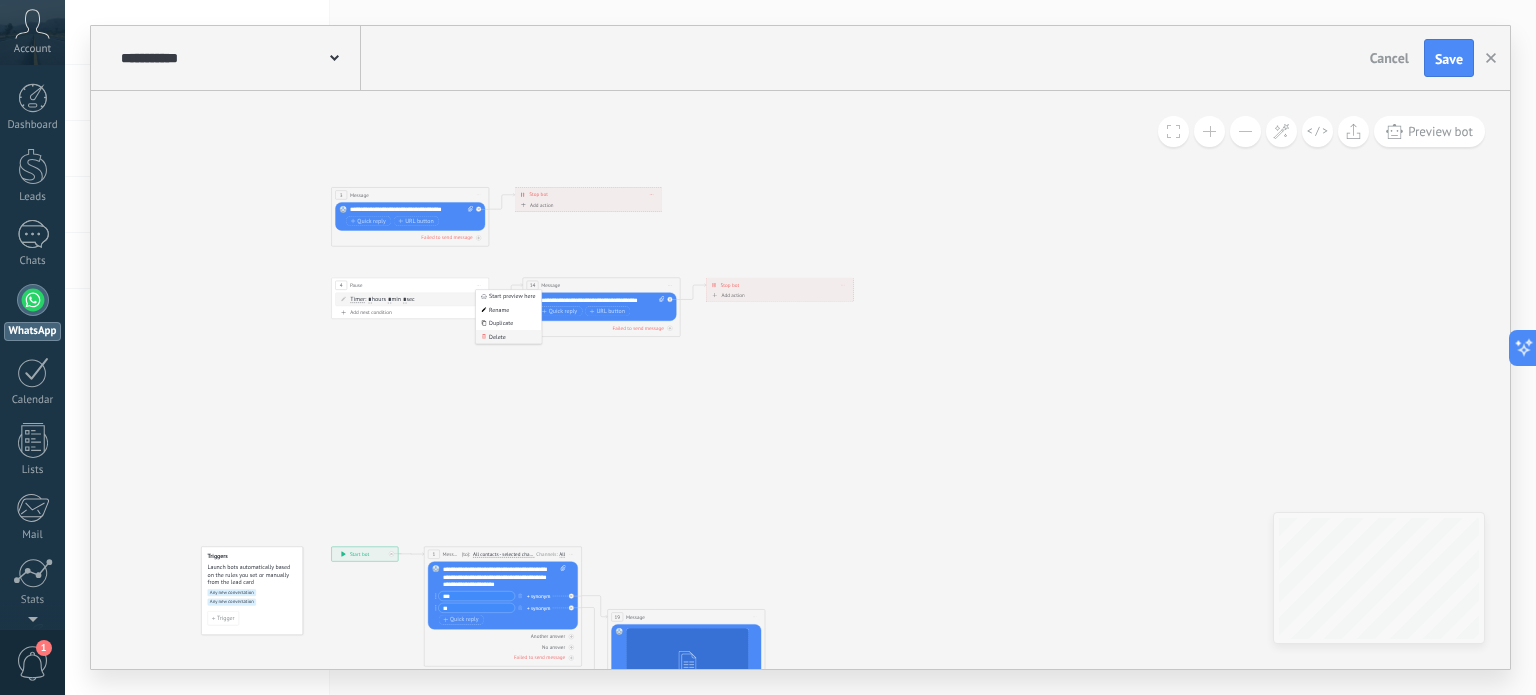 click on "Delete" at bounding box center (509, 336) 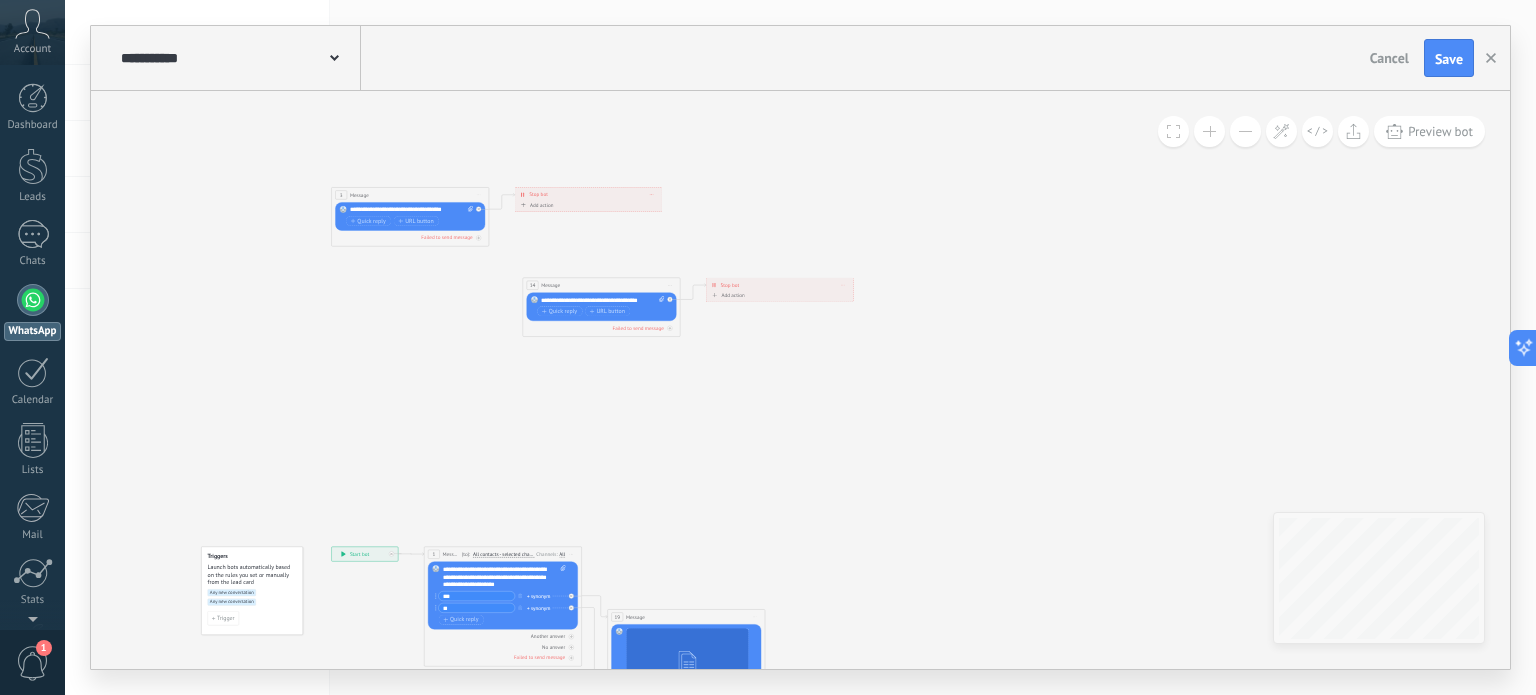 click on "Start preview here
Rename
Duplicate
[GEOGRAPHIC_DATA]" at bounding box center [479, 194] 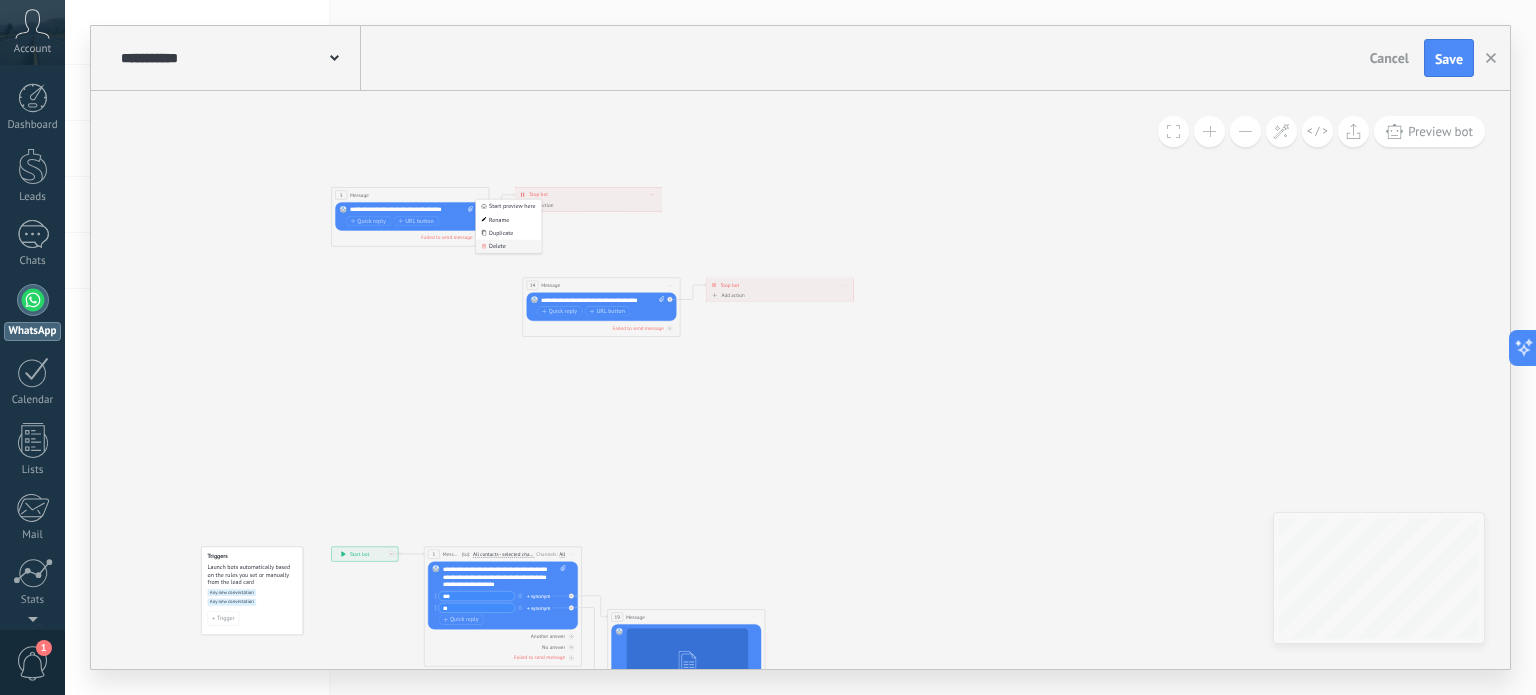 click on "Delete" at bounding box center (509, 246) 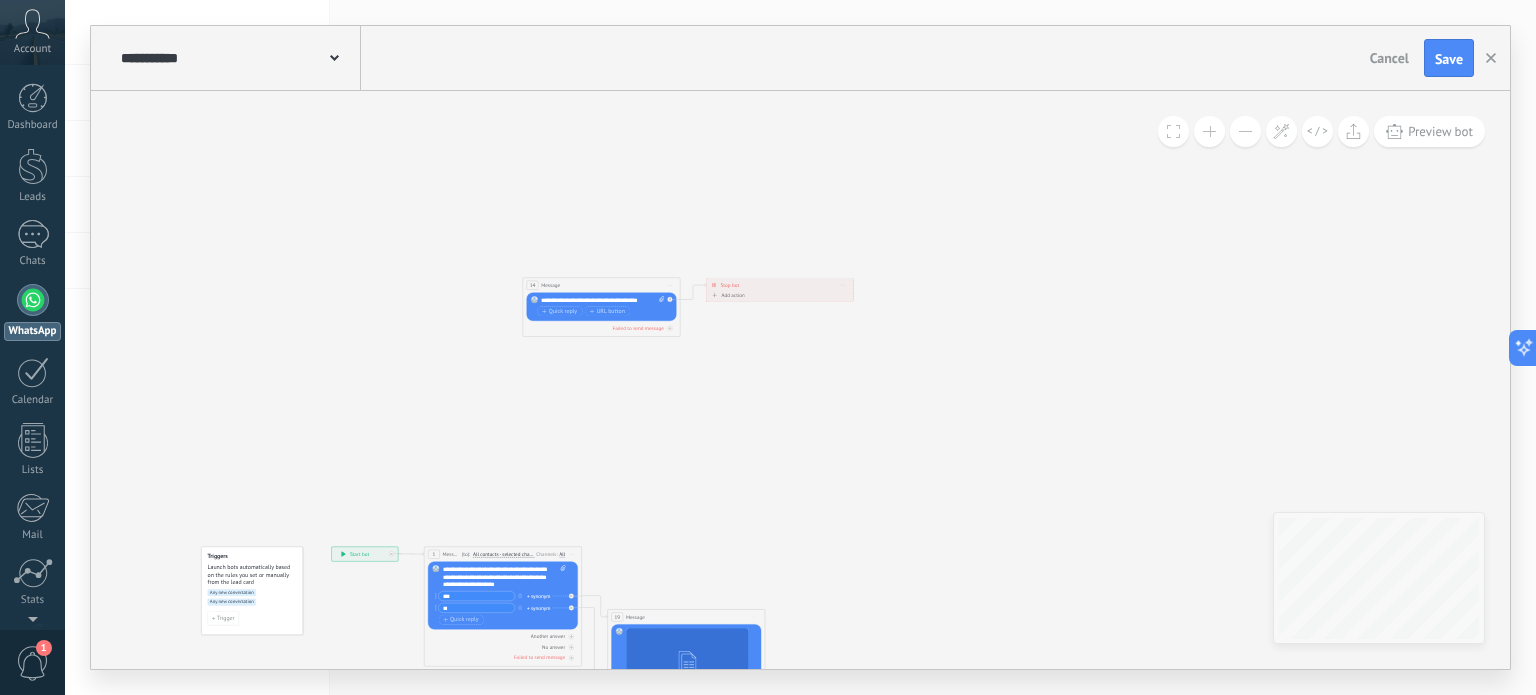 click on "Start preview here
Rename
Duplicate
[GEOGRAPHIC_DATA]" at bounding box center (670, 285) 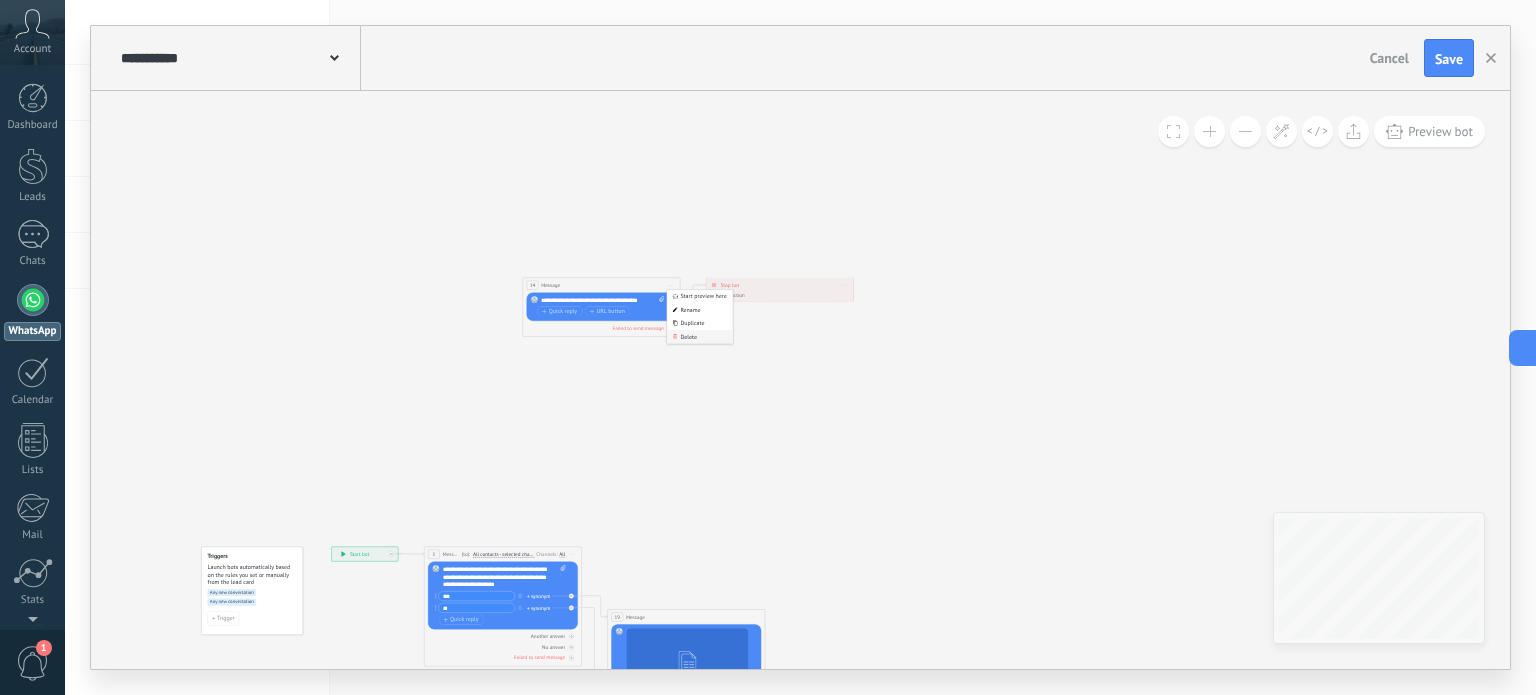 click on "Delete" at bounding box center [700, 336] 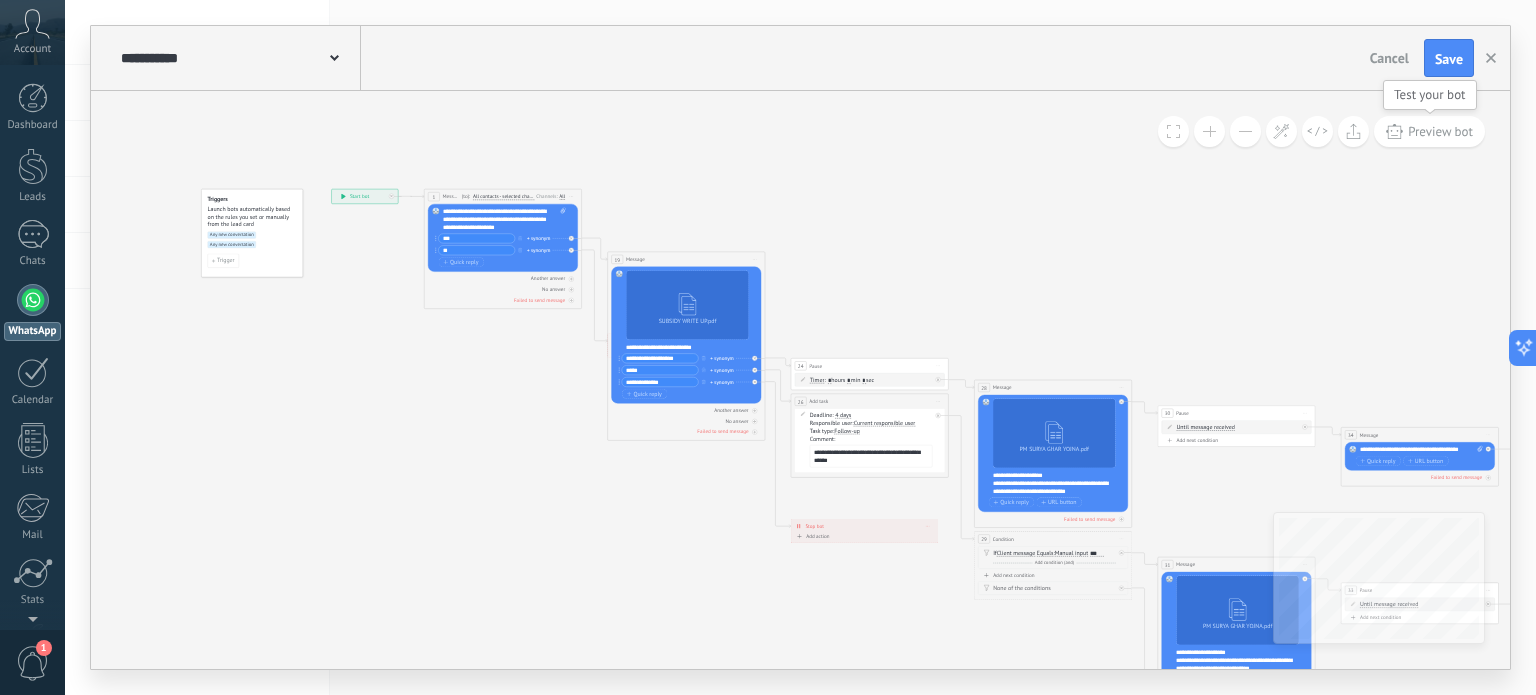 click on "Preview bot" at bounding box center (1440, 131) 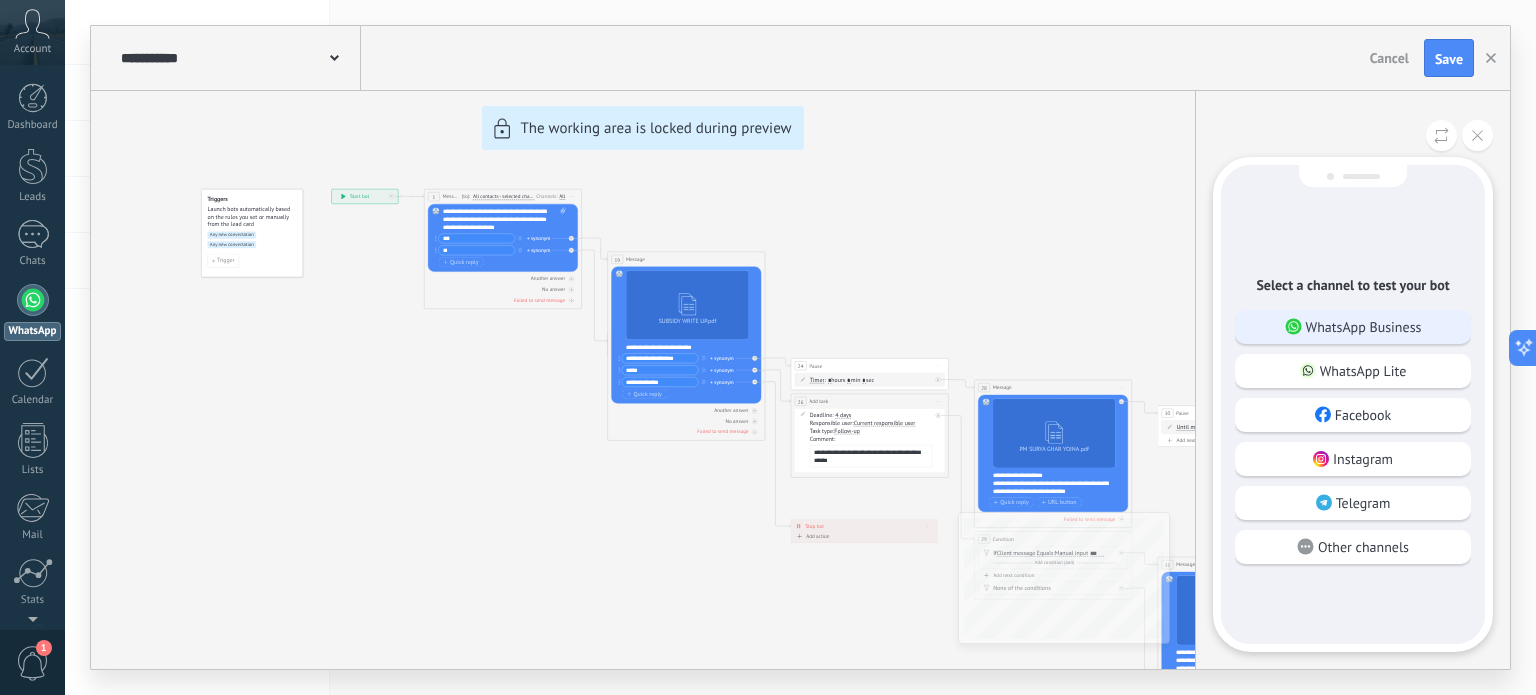 click on "WhatsApp Business" at bounding box center [1353, 327] 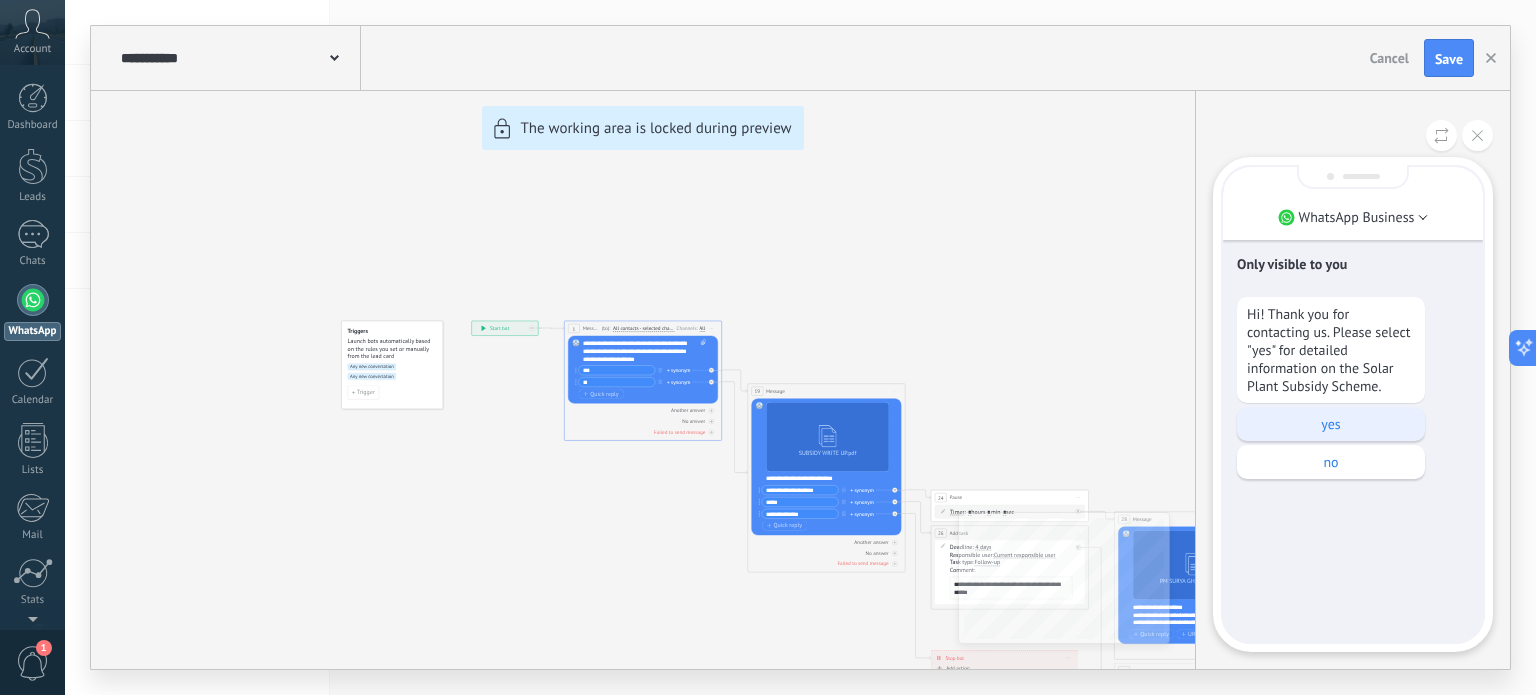 click on "yes" at bounding box center [1331, 424] 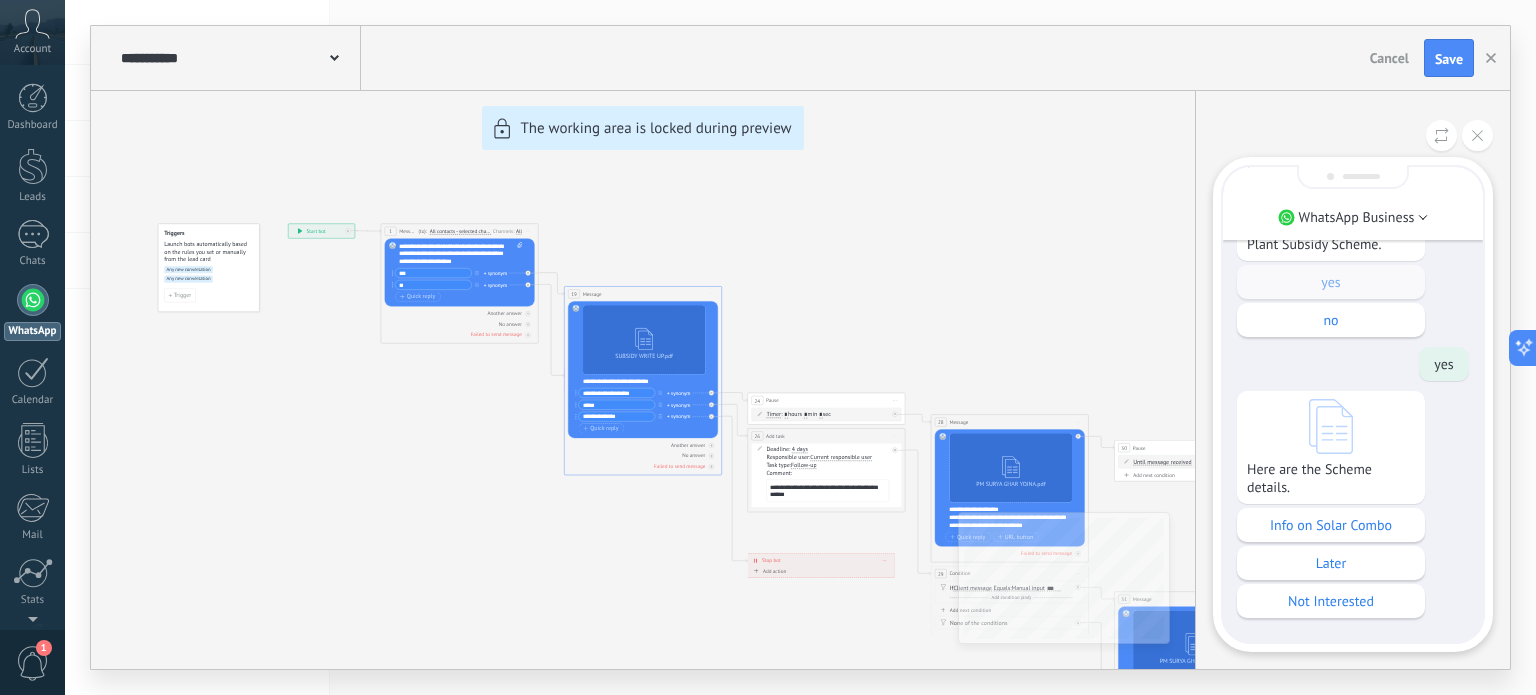 click 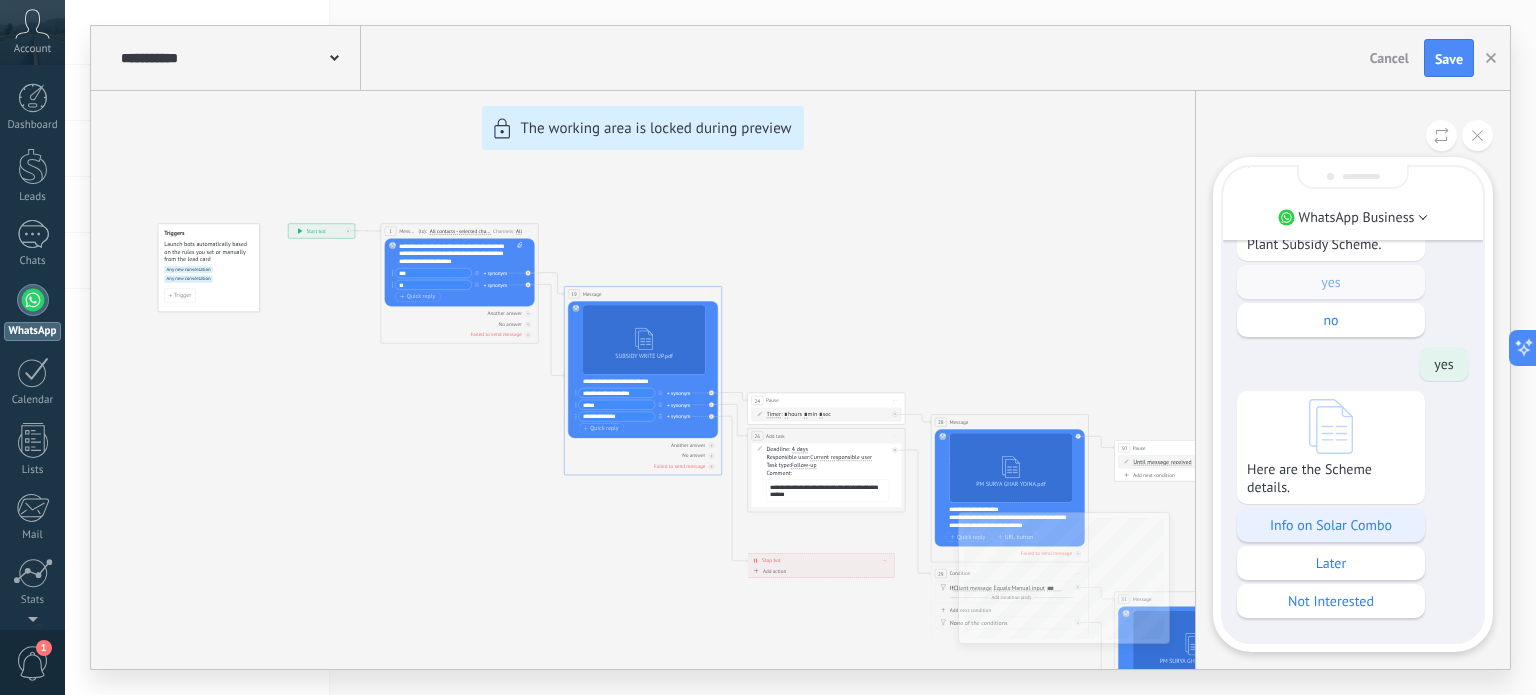 click on "Info on Solar Combo" at bounding box center (1331, 525) 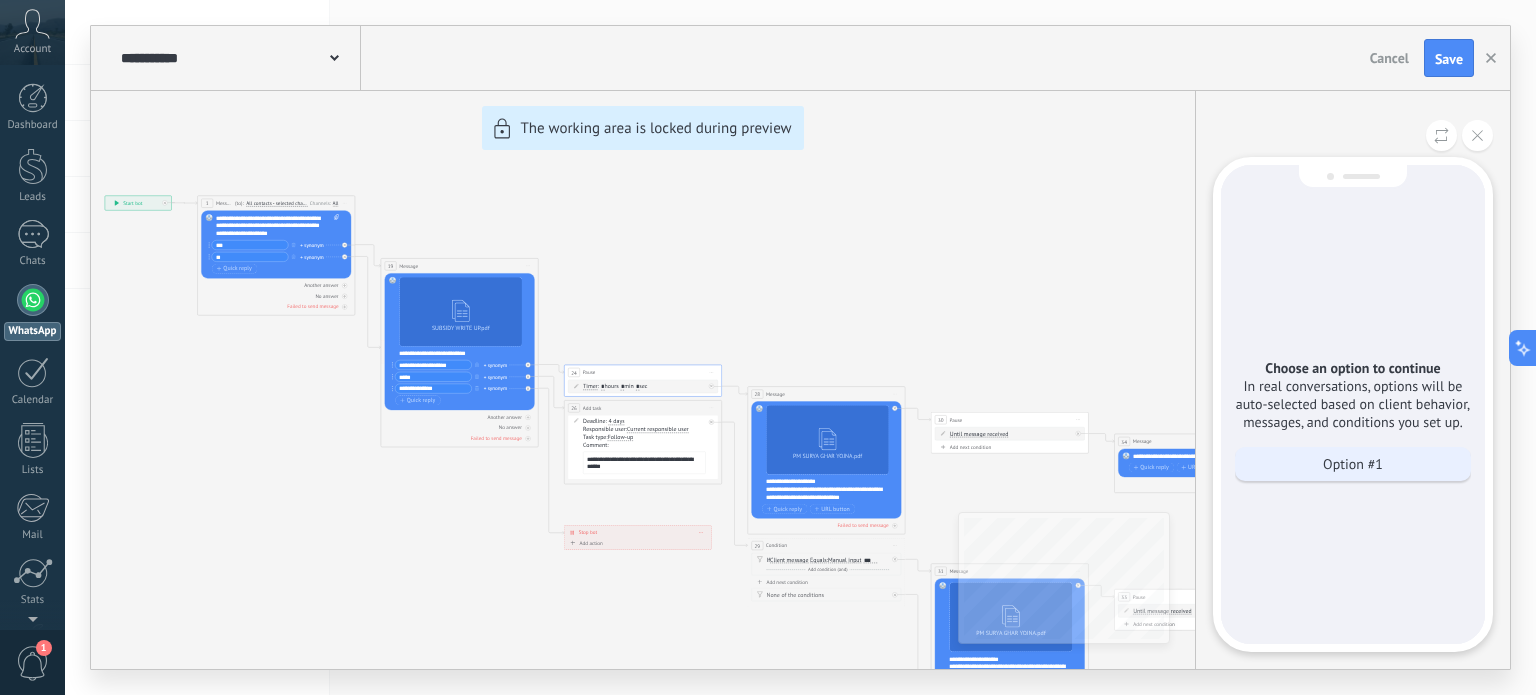 click on "Option #1" at bounding box center (1353, 464) 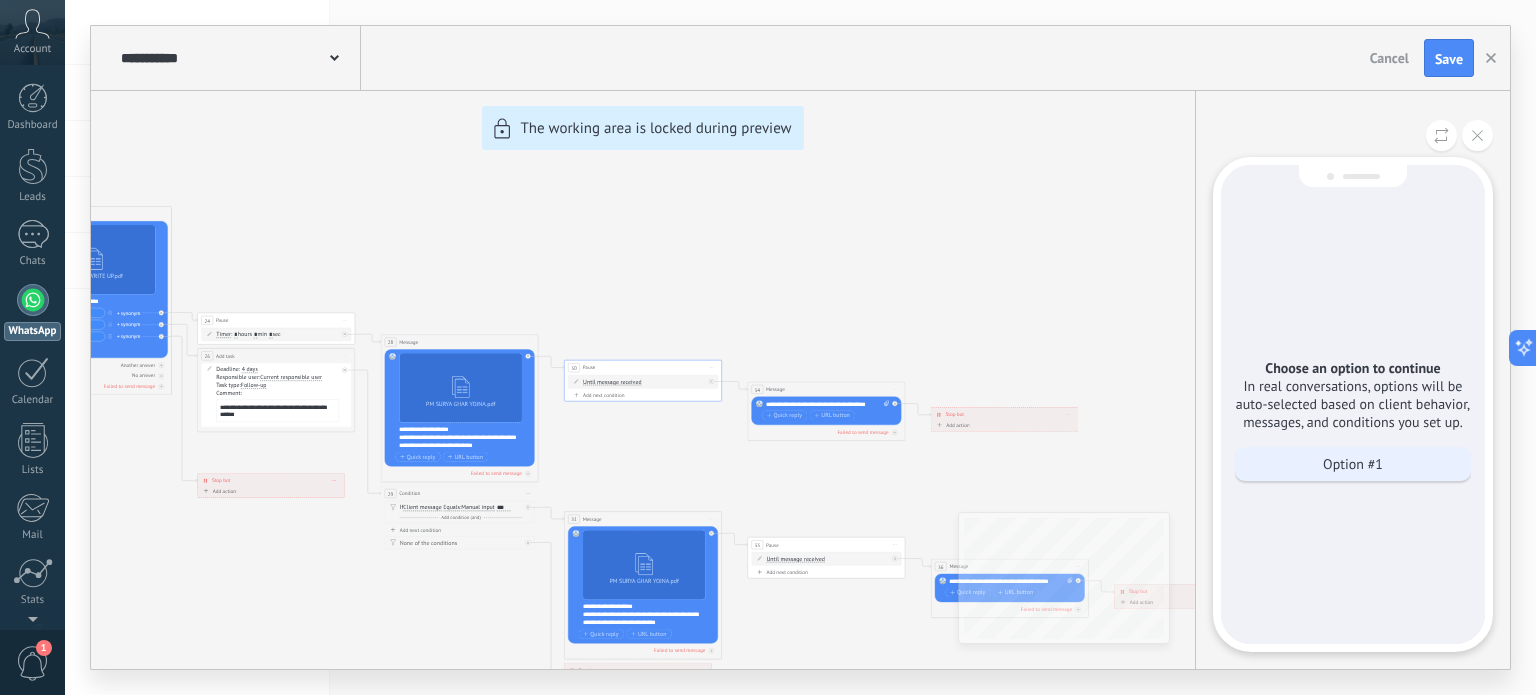 click on "Option #1" at bounding box center [1353, 464] 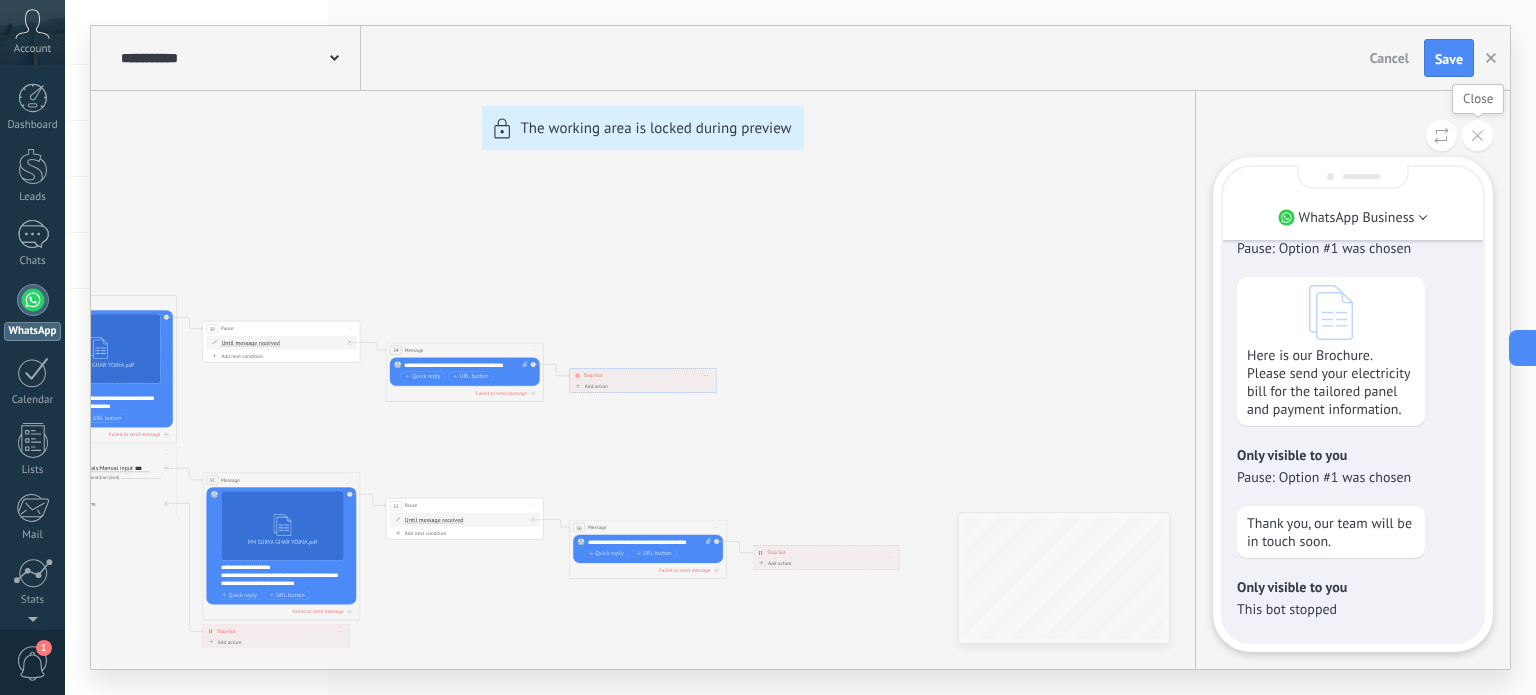 click 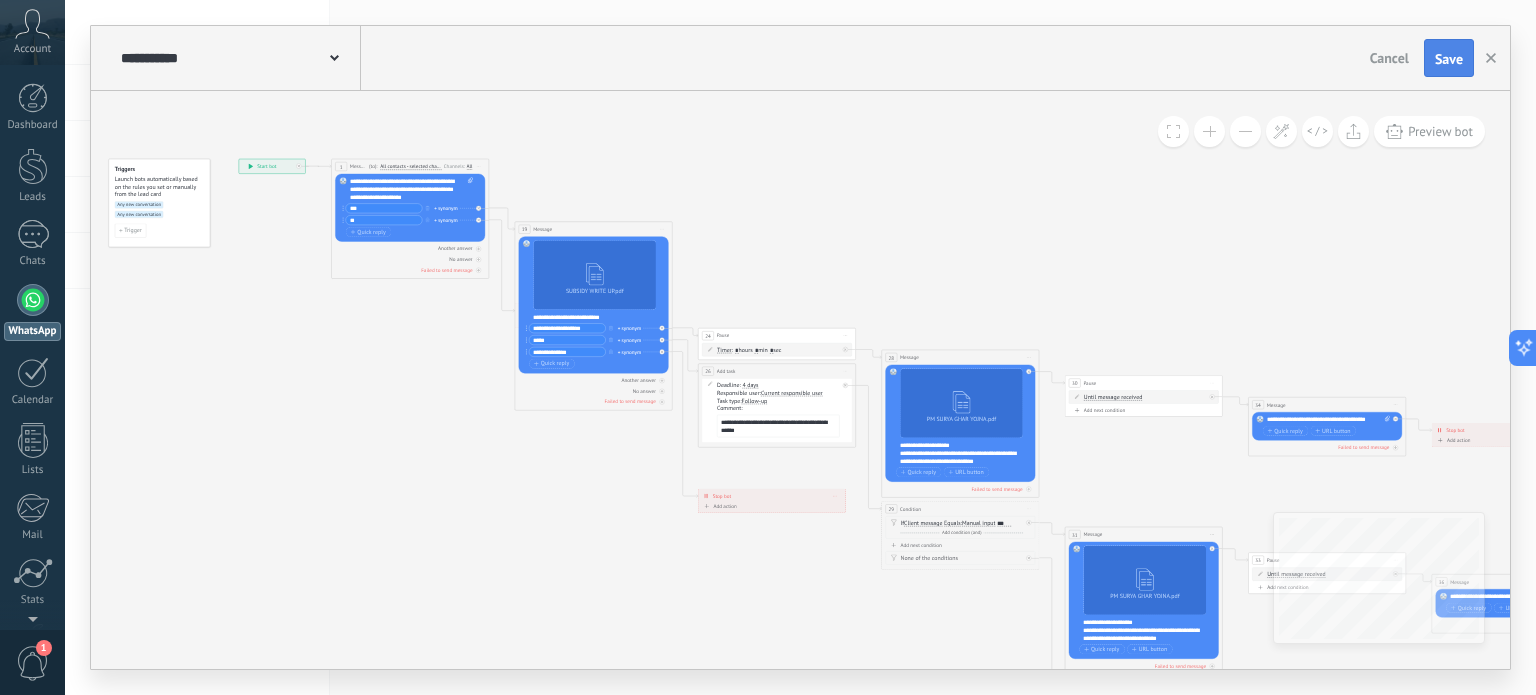 click on "Save" at bounding box center (1449, 59) 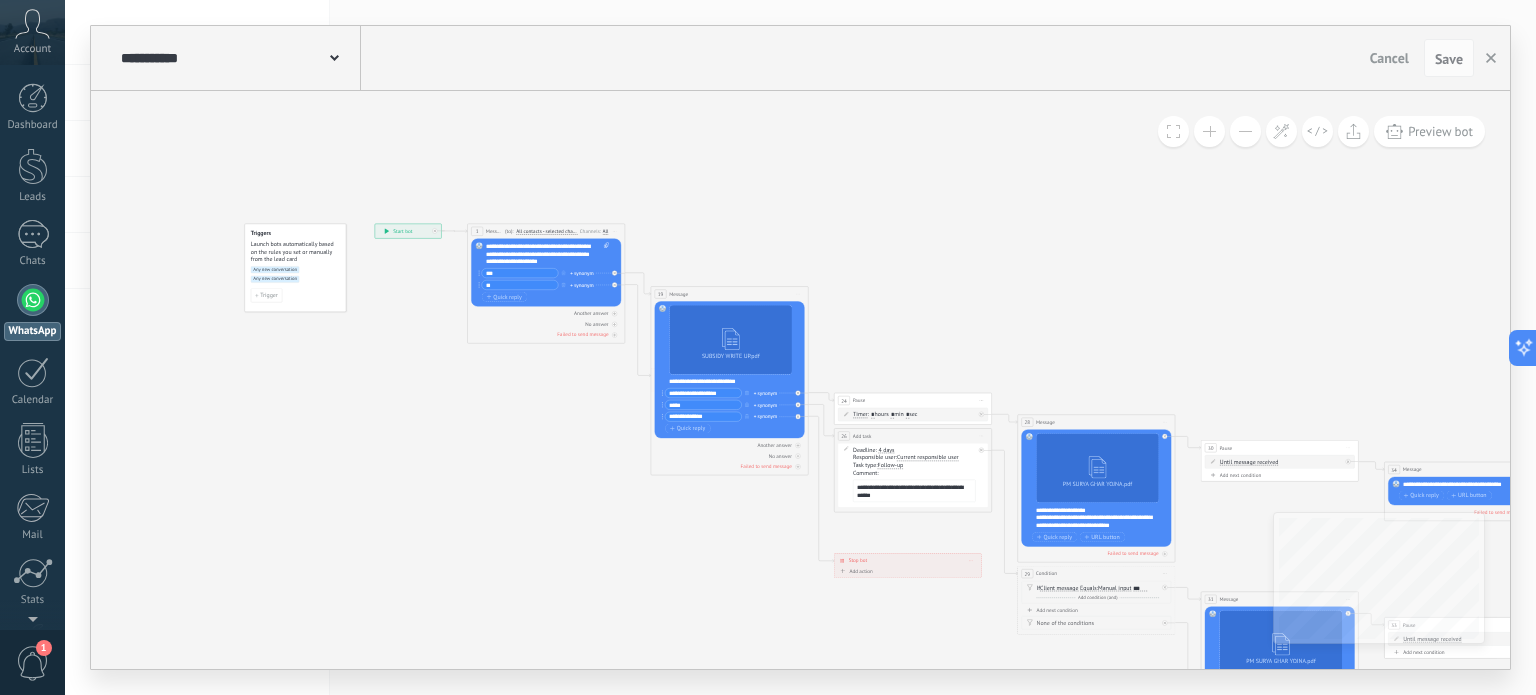 click at bounding box center [33, 300] 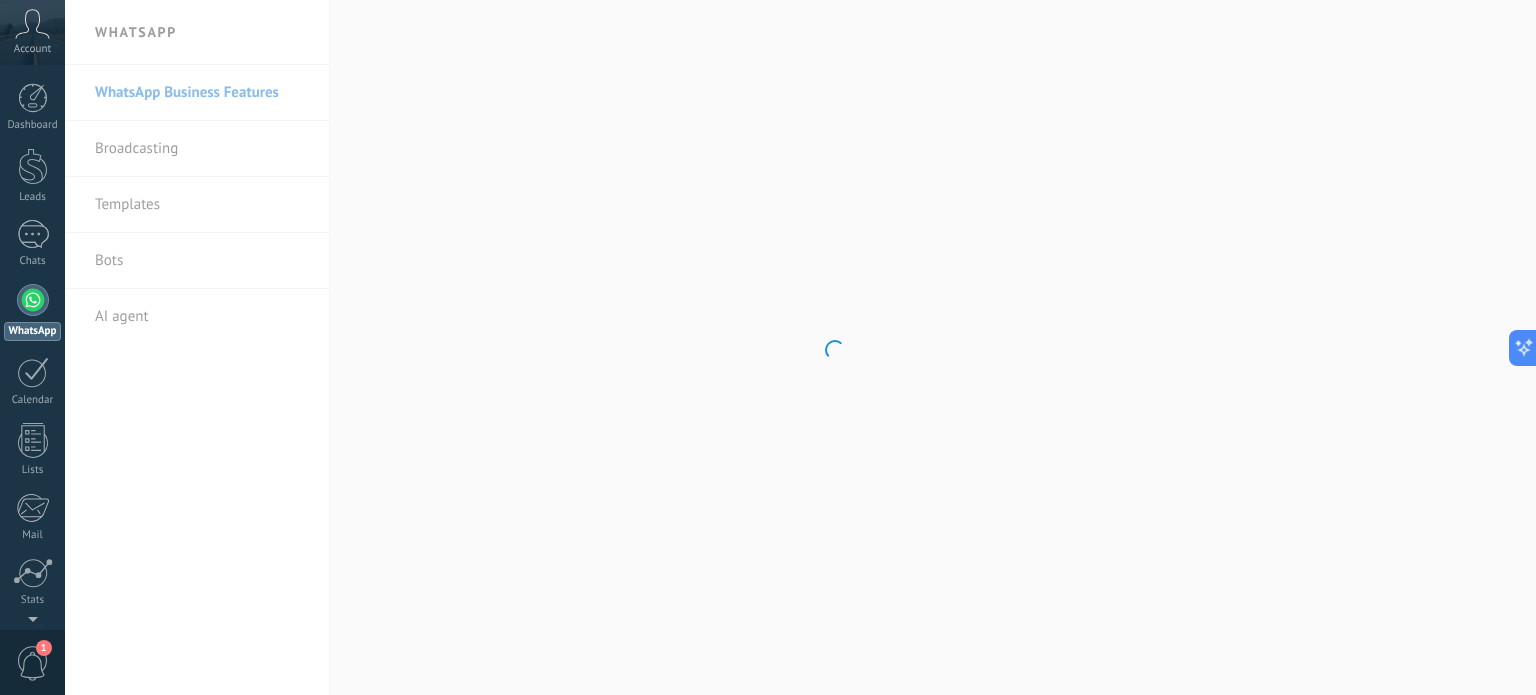 click on ".abccls-1,.abccls-2{fill-rule:evenodd}.abccls-2{fill:#fff} .abfcls-1{fill:none}.abfcls-2{fill:#fff} .abncls-1{isolation:isolate}.abncls-2{opacity:.06}.abncls-2,.abncls-3,.abncls-6{mix-blend-mode:multiply}.abncls-3{opacity:.15}.abncls-4,.abncls-8{fill:#fff}.abncls-5{fill:url(#abnlinear-gradient)}.abncls-6{opacity:.04}.abncls-7{fill:url(#abnlinear-gradient-2)}.abncls-8{fill-rule:evenodd} .abqst0{fill:#ffa200} .abwcls-1{fill:#252525} .cls-1{isolation:isolate} .acicls-1{fill:none} .aclcls-1{fill:#232323} .acnst0{display:none} .addcls-1,.addcls-2{fill:none;stroke-miterlimit:10}.addcls-1{stroke:#dfe0e5}.addcls-2{stroke:#a1a7ab} .adecls-1,.adecls-2{fill:none;stroke-miterlimit:10}.adecls-1{stroke:#dfe0e5}.adecls-2{stroke:#a1a7ab} .adqcls-1{fill:#8591a5;fill-rule:evenodd} .aeccls-1{fill:#5c9f37} .aeecls-1{fill:#f86161} .aejcls-1{fill:#8591a5;fill-rule:evenodd} .aekcls-1{fill-rule:evenodd} .aelcls-1{fill-rule:evenodd;fill:currentColor} .aemcls-1{fill-rule:evenodd;fill:currentColor} .aencls-2{fill:#f86161;opacity:.3}" at bounding box center (768, 347) 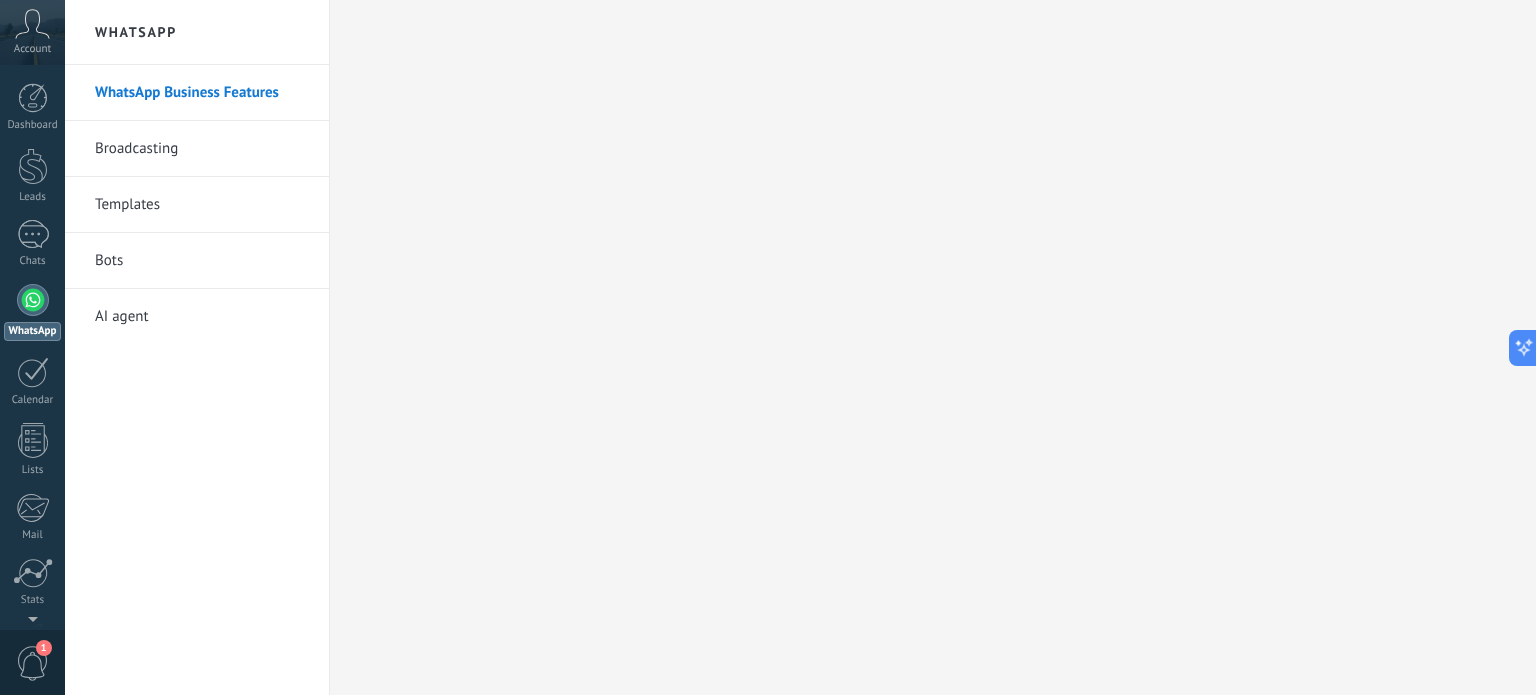 click on "Templates" at bounding box center [202, 205] 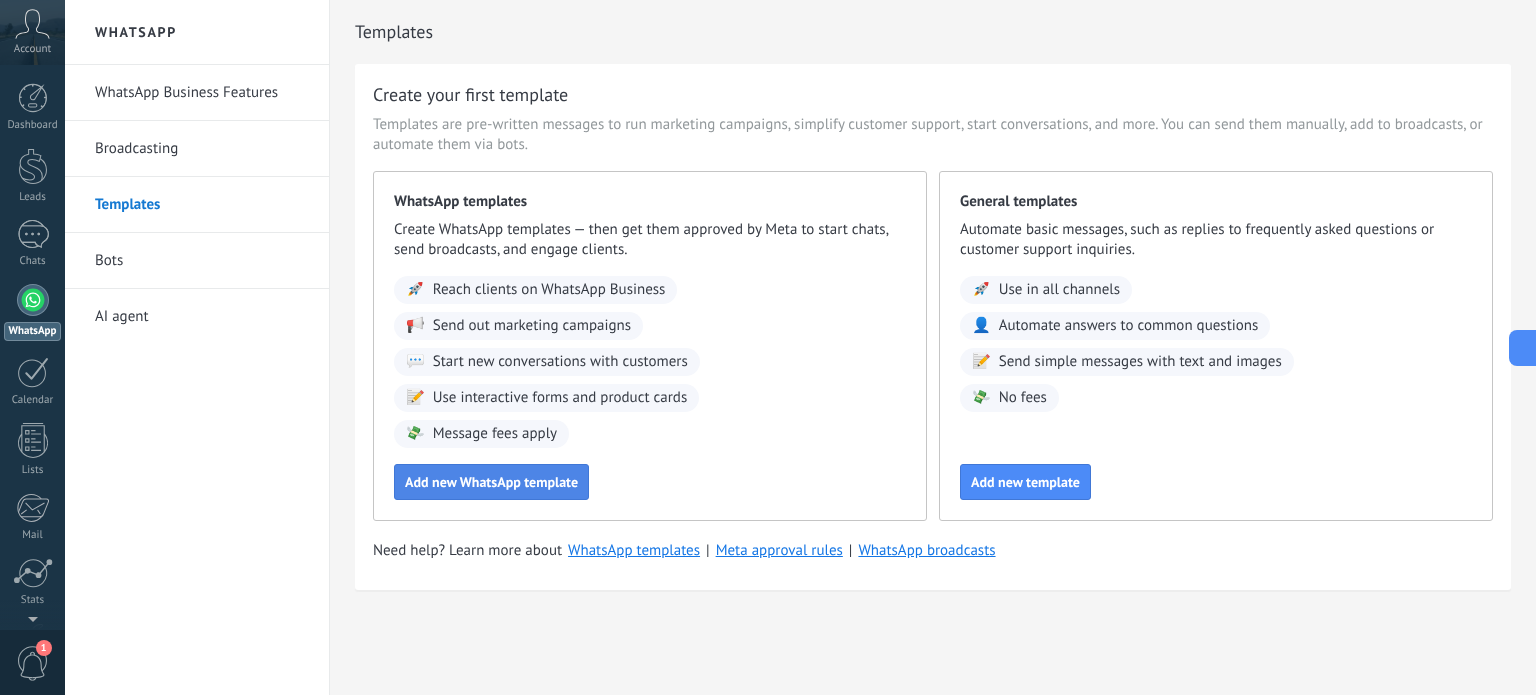 click on "Add new WhatsApp template" at bounding box center [491, 482] 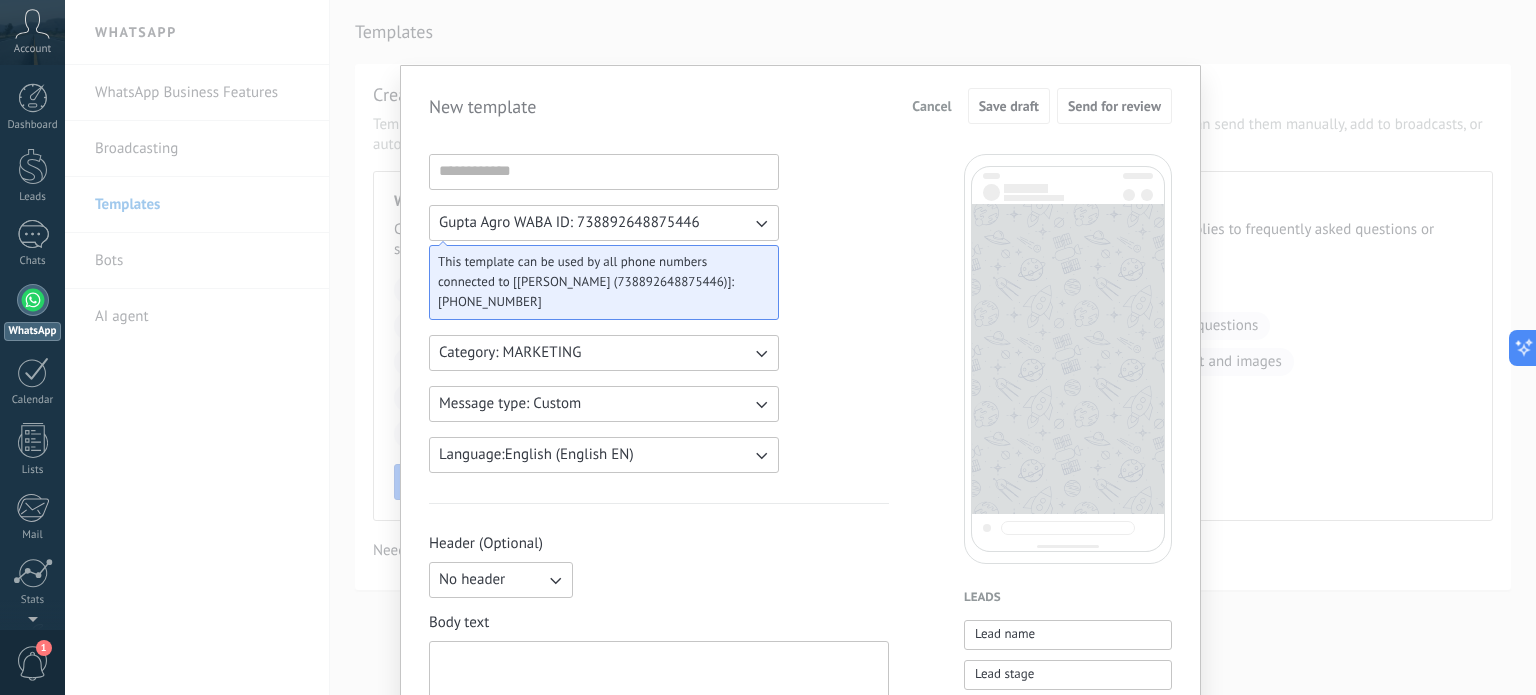 click on "New template Cancel Save draft Send for review Gupta Agro WABA ID: 738892648875446 This template can be used by all phone numbers connected to [Gupta Agro (738892648875446)]: +91 83051 31420 Category: MARKETING Message type: Custom Language:  English (English EN) Header (Optional) No header Body text Footer (Optional) Buttons (Optional) Quick Reply Call to Action Leads Lead name Lead stage Sales value Lead Client share page URL Lead responsible user (Email) Lead ID Lead responsible user Lead responsible user phone Lead responsible user (ID) Lead utm_content Lead utm_medium Lead utm_campaign Lead utm_source Lead utm_term Lead utm_referrer Lead referrer Lead gclientid Lead gclid Lead fbclid Contacts Contact name First name Last name Contact ID Contact responsible user Contact responsible user phone Contact responsible user (ID) Contact responsible user (Email) Contact phone (Work phone) Contact phone (Work DD) Contact phone (Mobile) Contact phone (Fax) Contact phone (Home) Contact phone (Other) Contact phone" at bounding box center [800, 347] 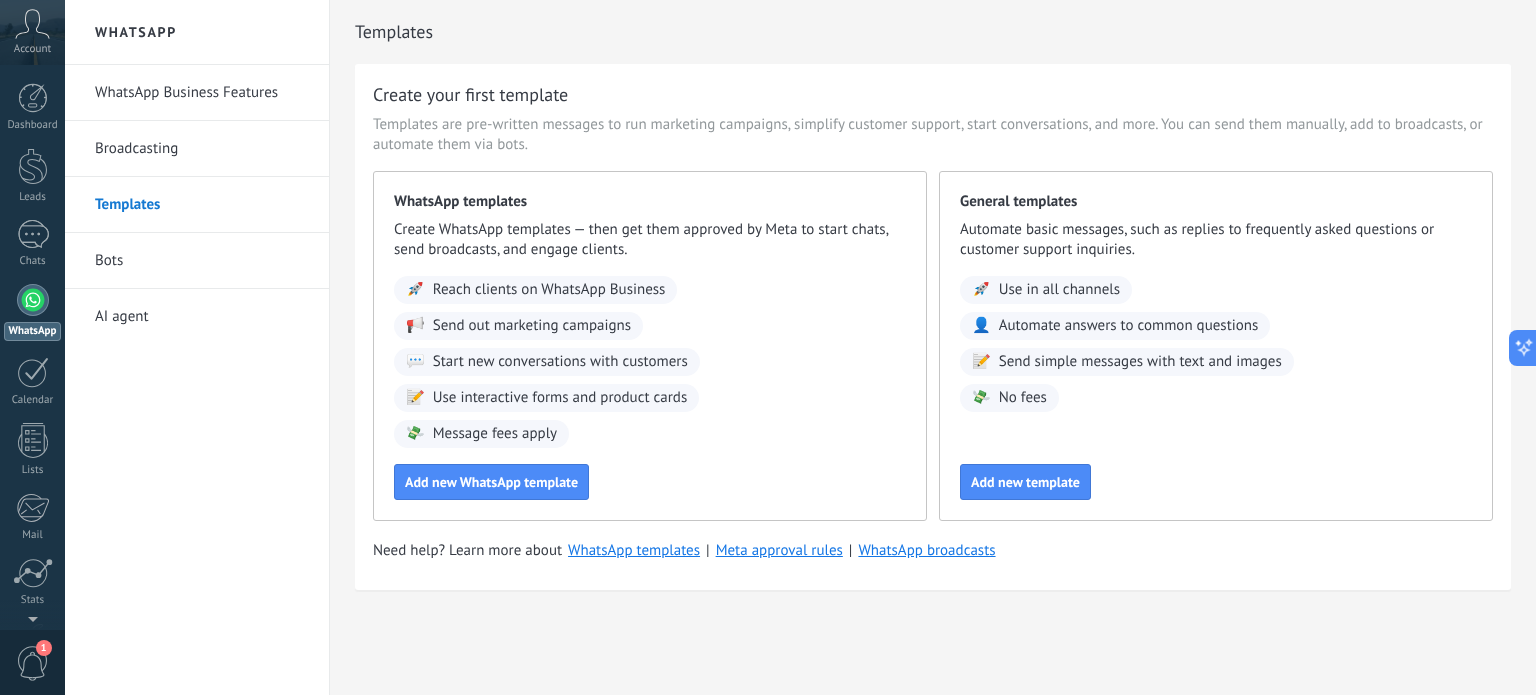 click on "AI agent" at bounding box center [202, 317] 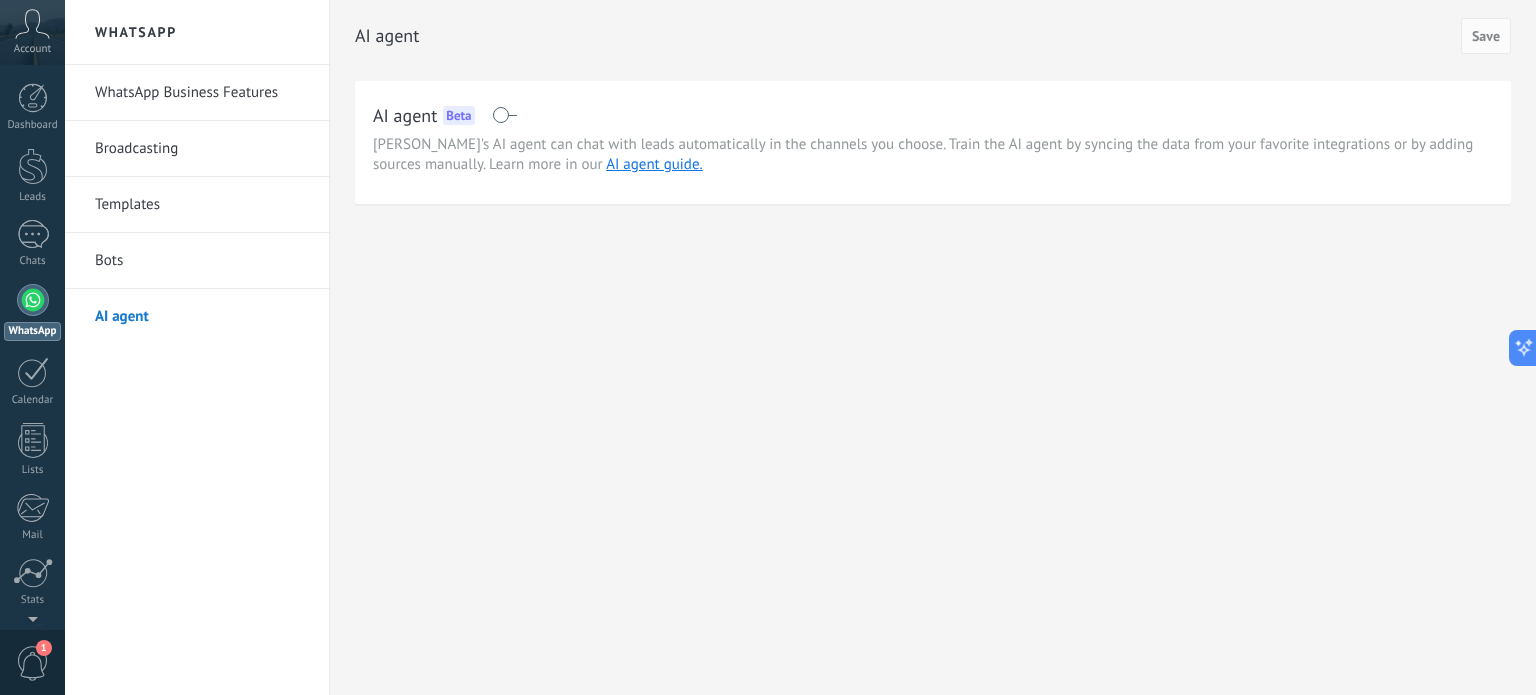 click at bounding box center (504, 115) 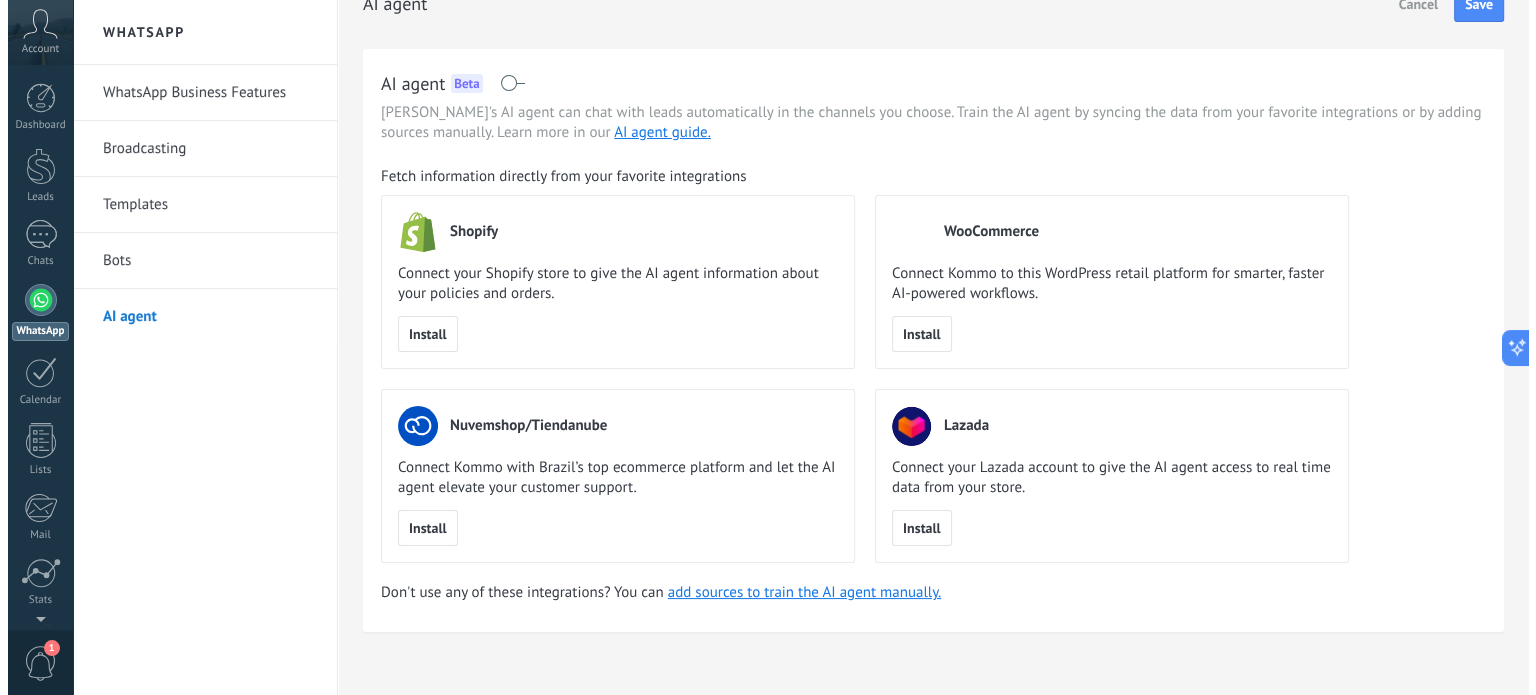 scroll, scrollTop: 0, scrollLeft: 0, axis: both 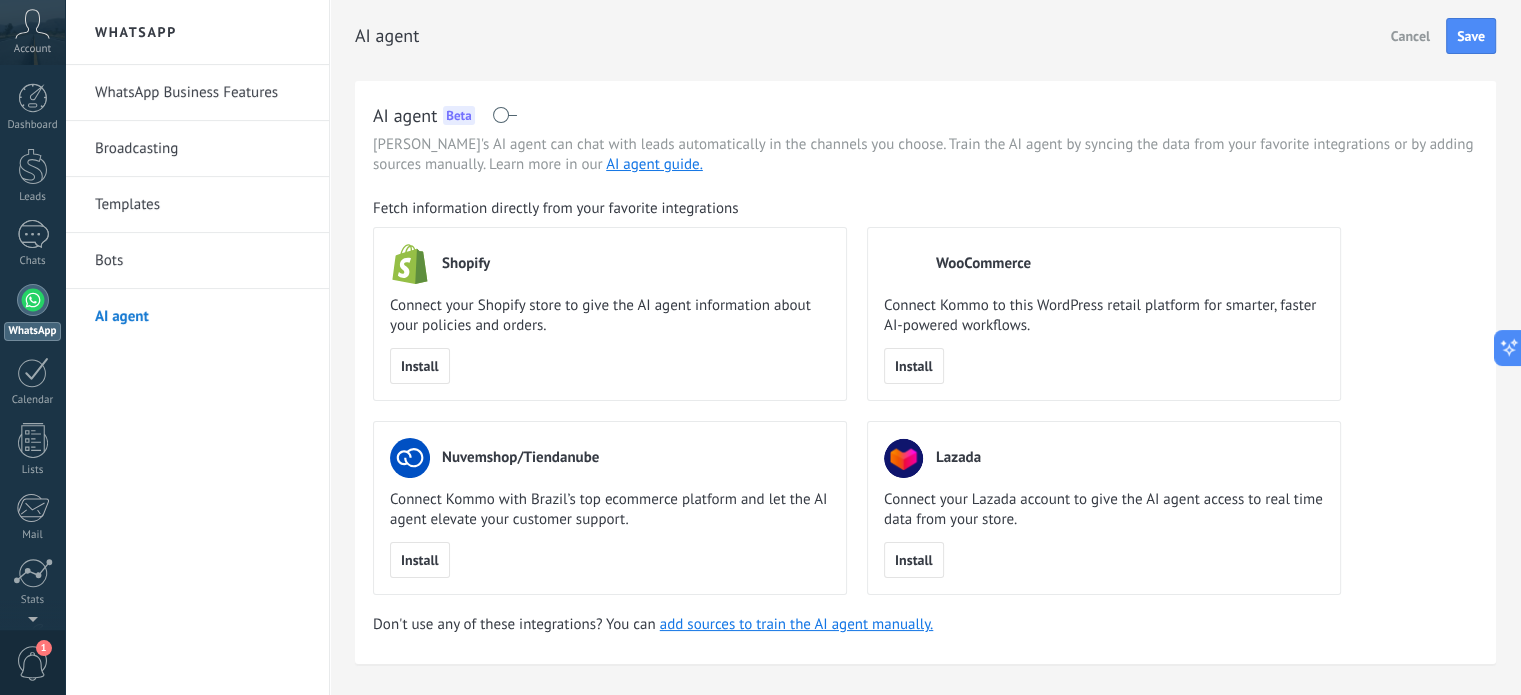 click on "WhatsApp Business Features" at bounding box center (202, 93) 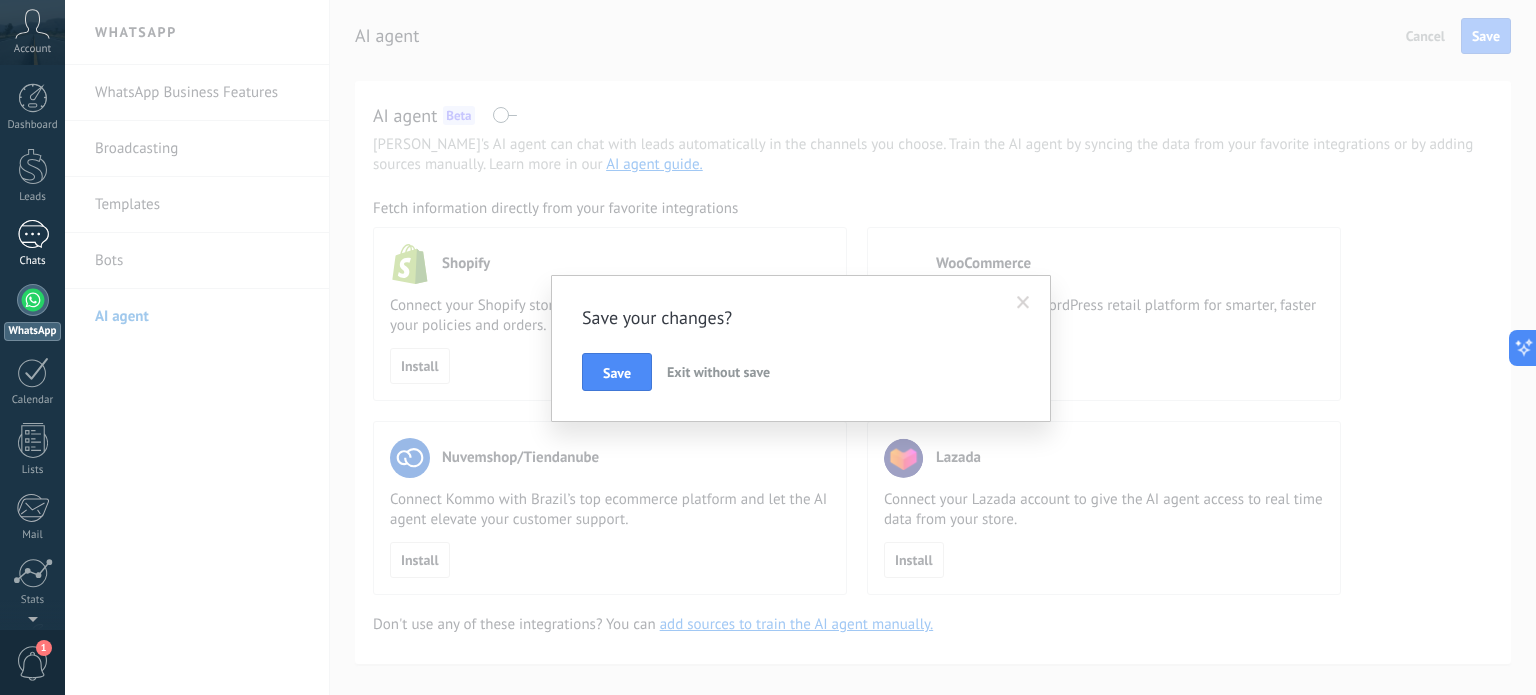 click at bounding box center [33, 234] 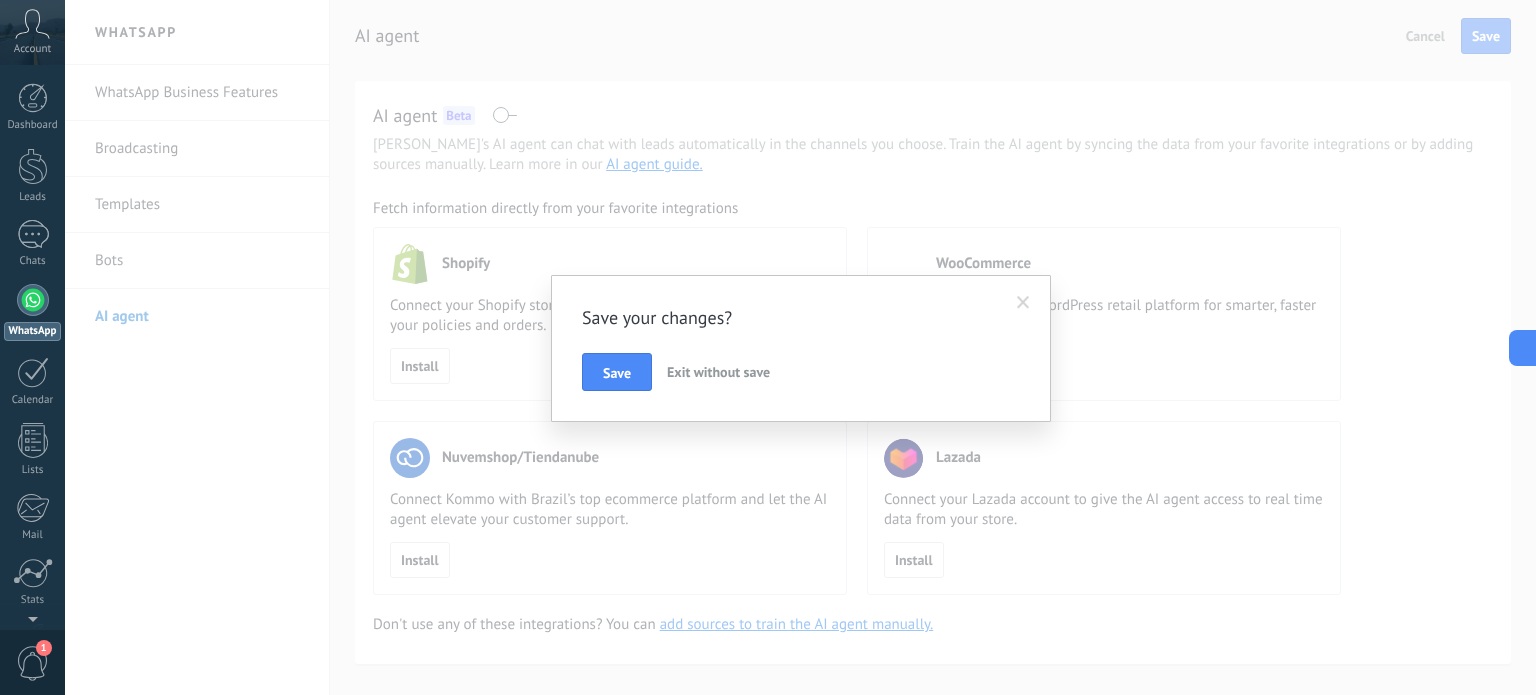 click on "Exit without save" at bounding box center [718, 372] 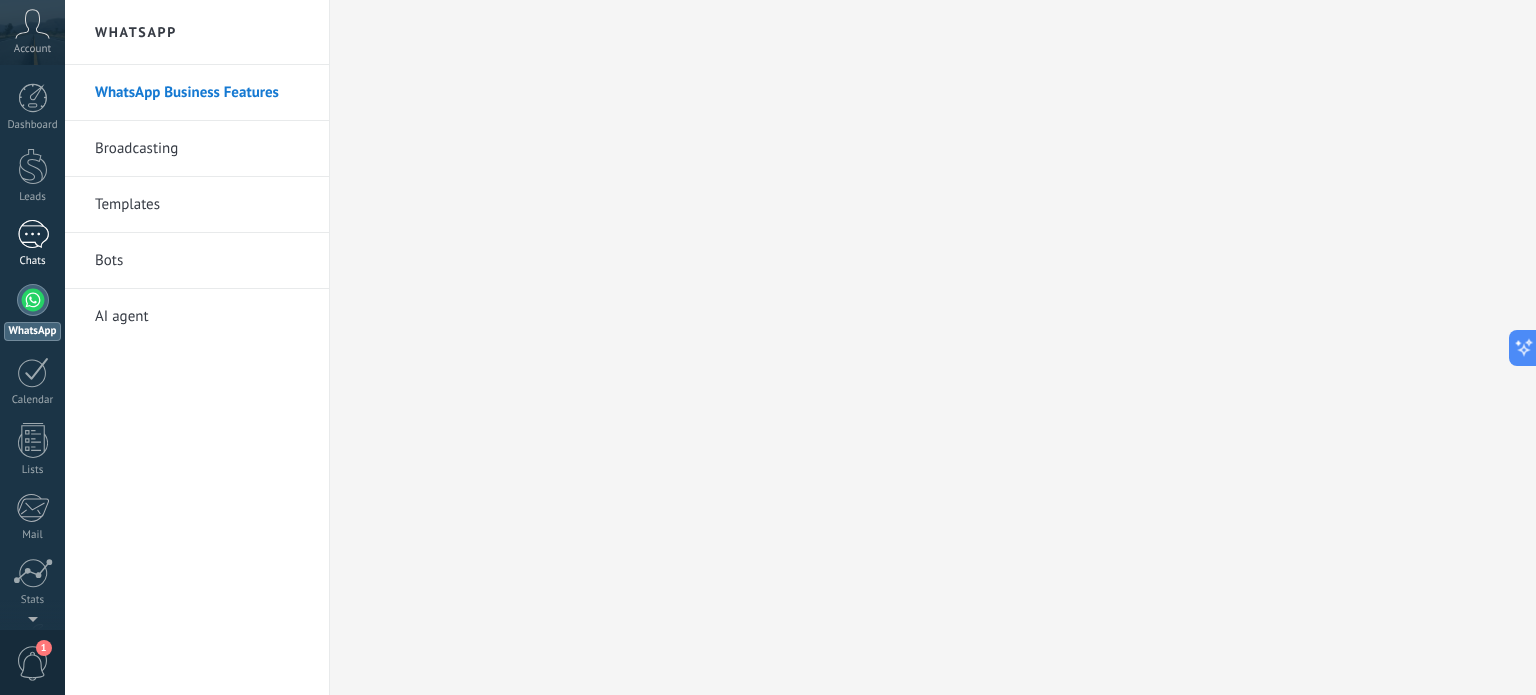 click at bounding box center (33, 234) 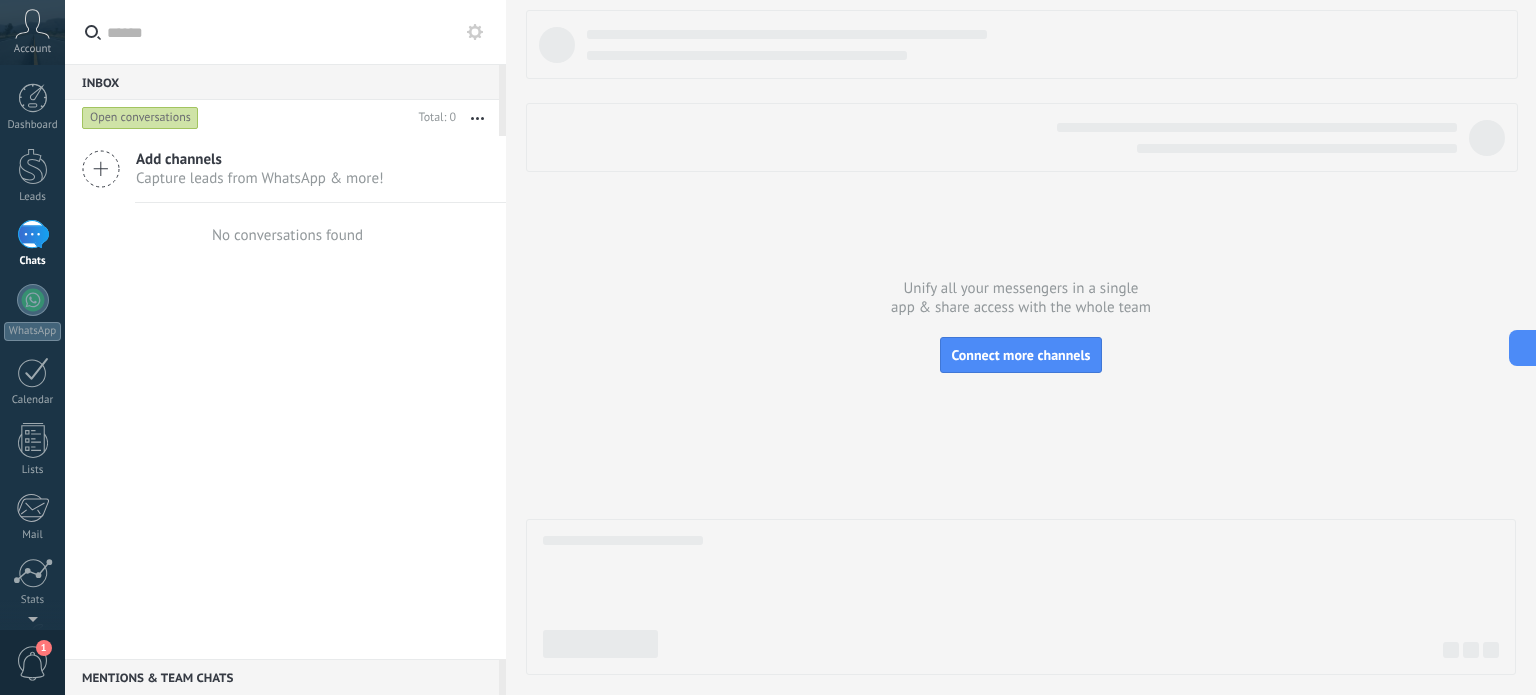 click 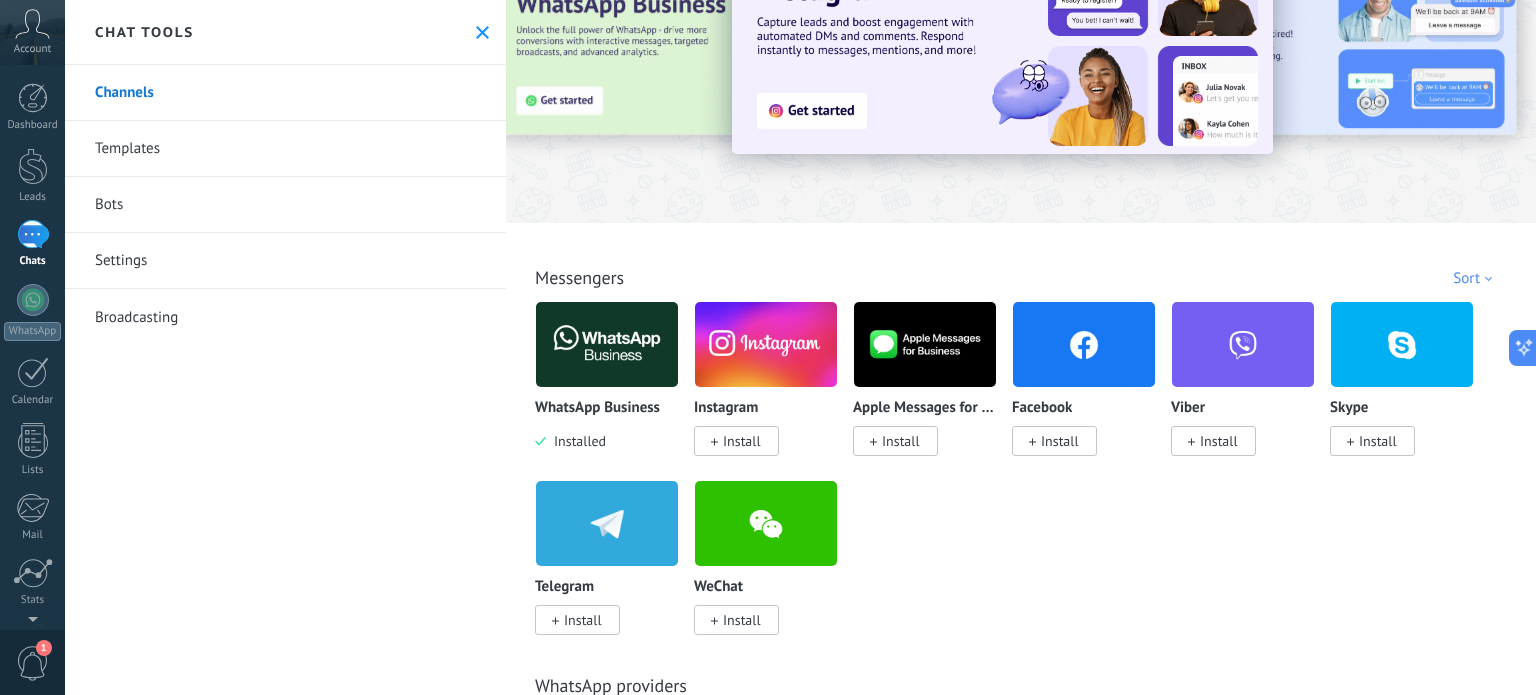 scroll, scrollTop: 91, scrollLeft: 0, axis: vertical 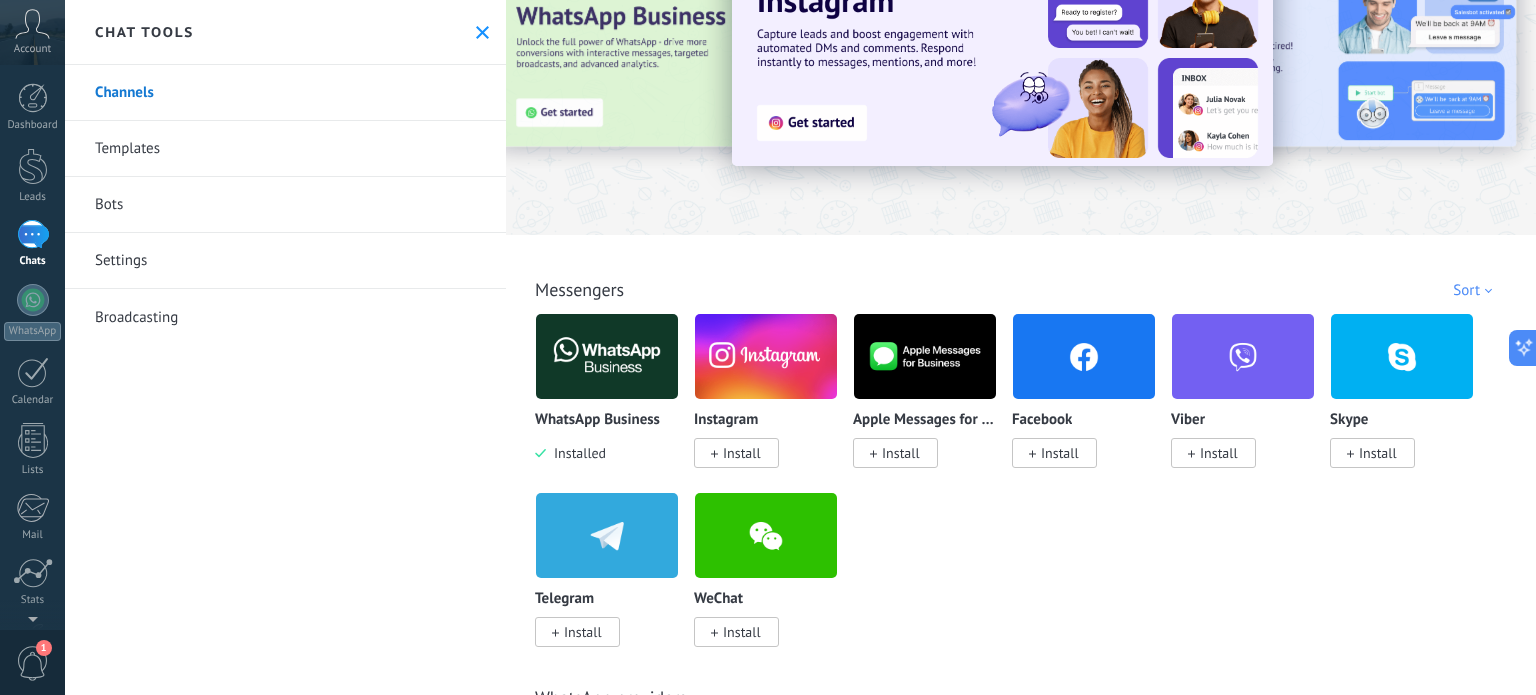 click on "Installed" at bounding box center (576, 453) 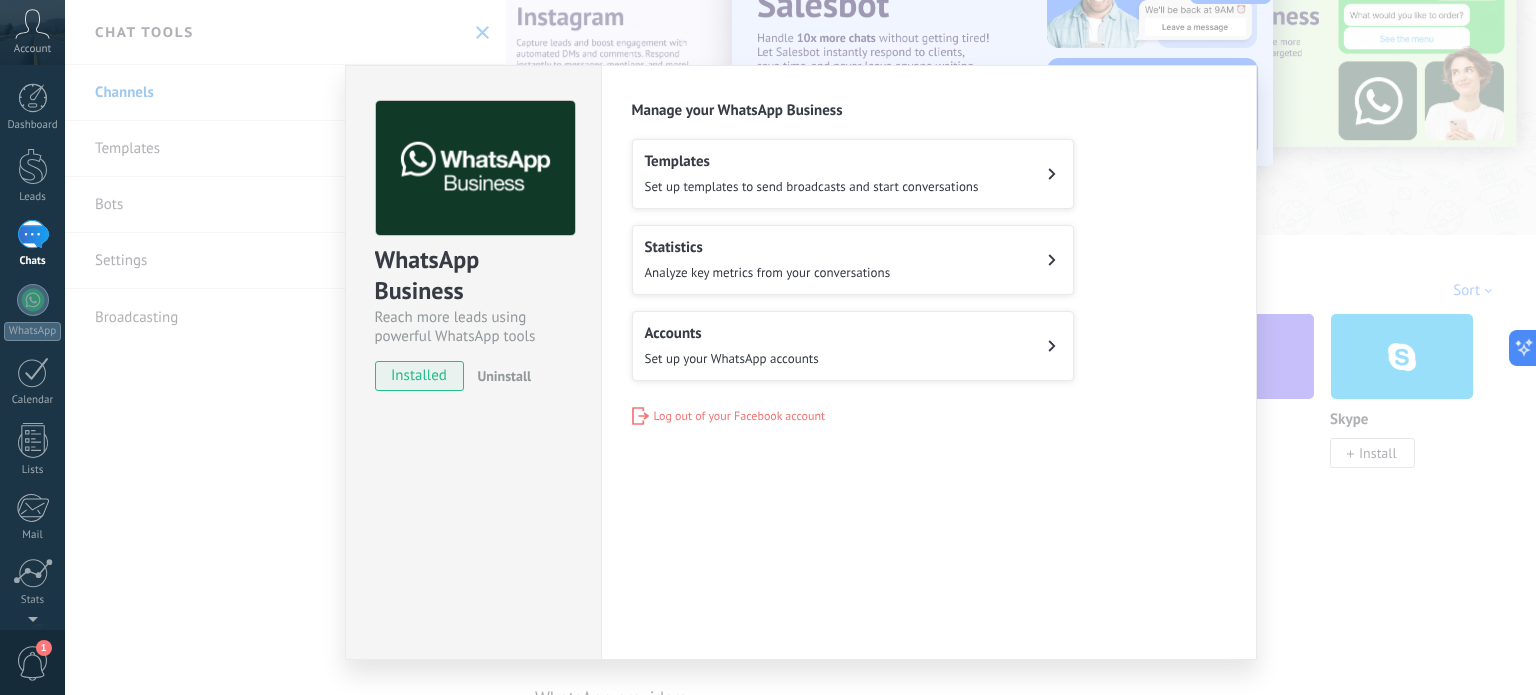 click on "Accounts Set up your WhatsApp accounts" at bounding box center [853, 346] 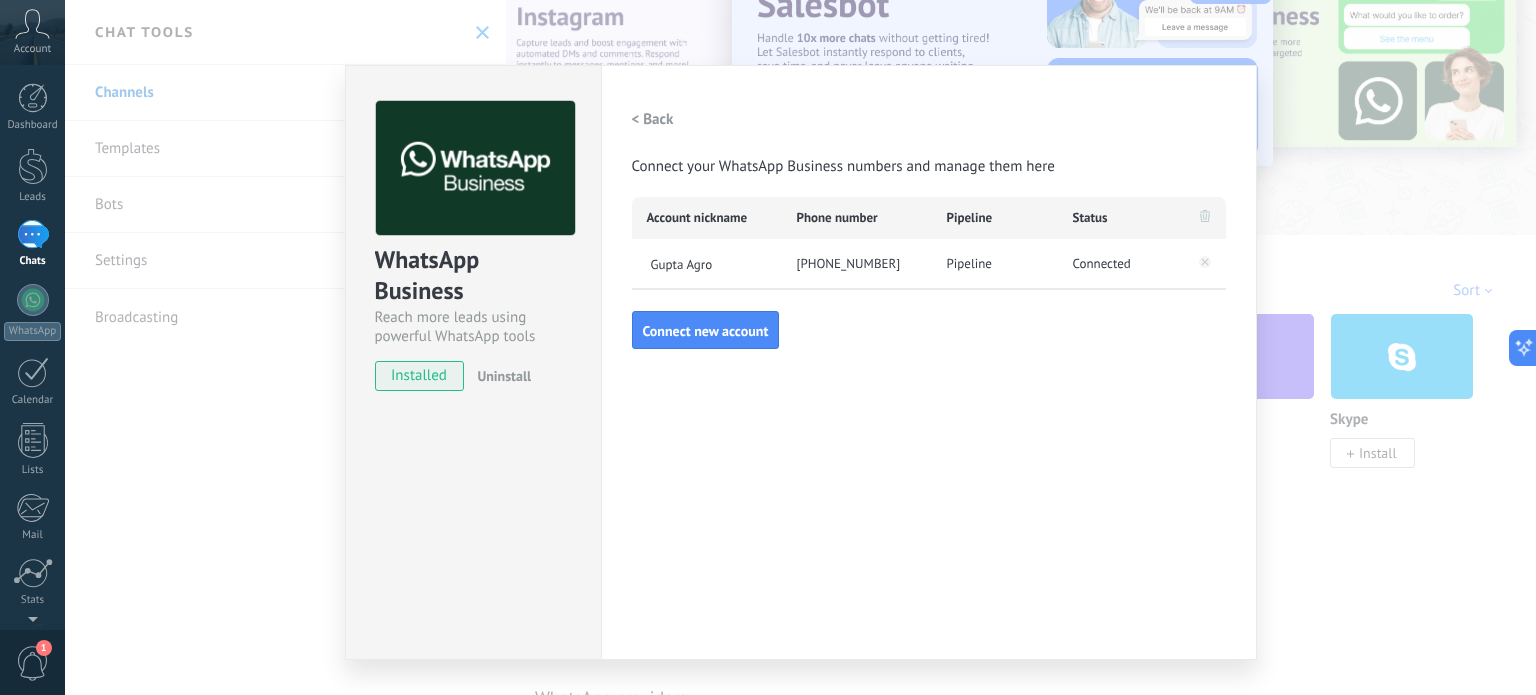click on "WhatsApp Business Reach more leads using powerful WhatsApp tools installed Uninstall Settings Authorization This tab logs the users who have granted integration access to this account. If you want to to remove a user's ability to send requests to the account on behalf of this integration, you can revoke access. If access is revoked from all users, the integration will stop working. This app is installed, but no one has given it access yet. WhatsApp Cloud API more _:  Save < Back Connect your WhatsApp Business numbers and manage them here Account nickname Phone number Pipeline Status Gupta Agro +91 83051 31420 Pipeline Connected Connect new account" at bounding box center [800, 347] 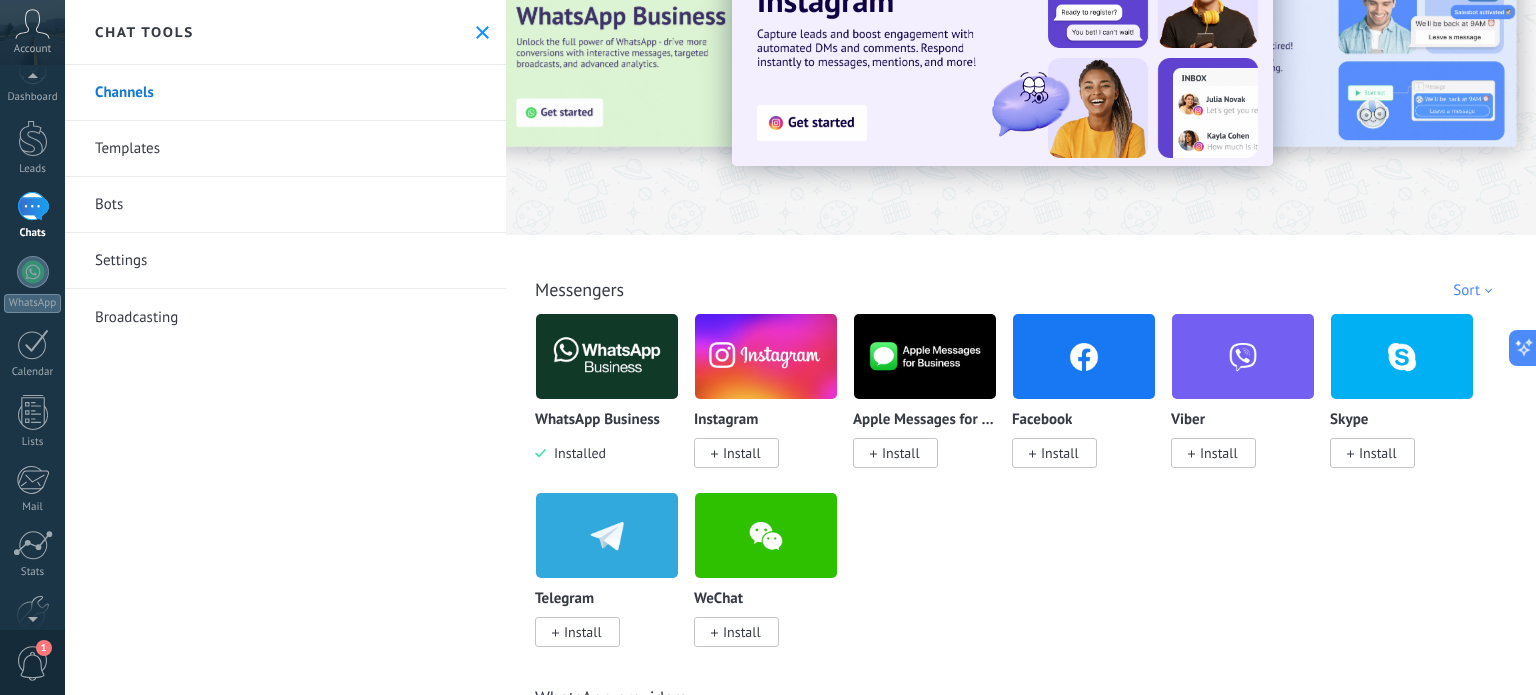 scroll, scrollTop: 19, scrollLeft: 0, axis: vertical 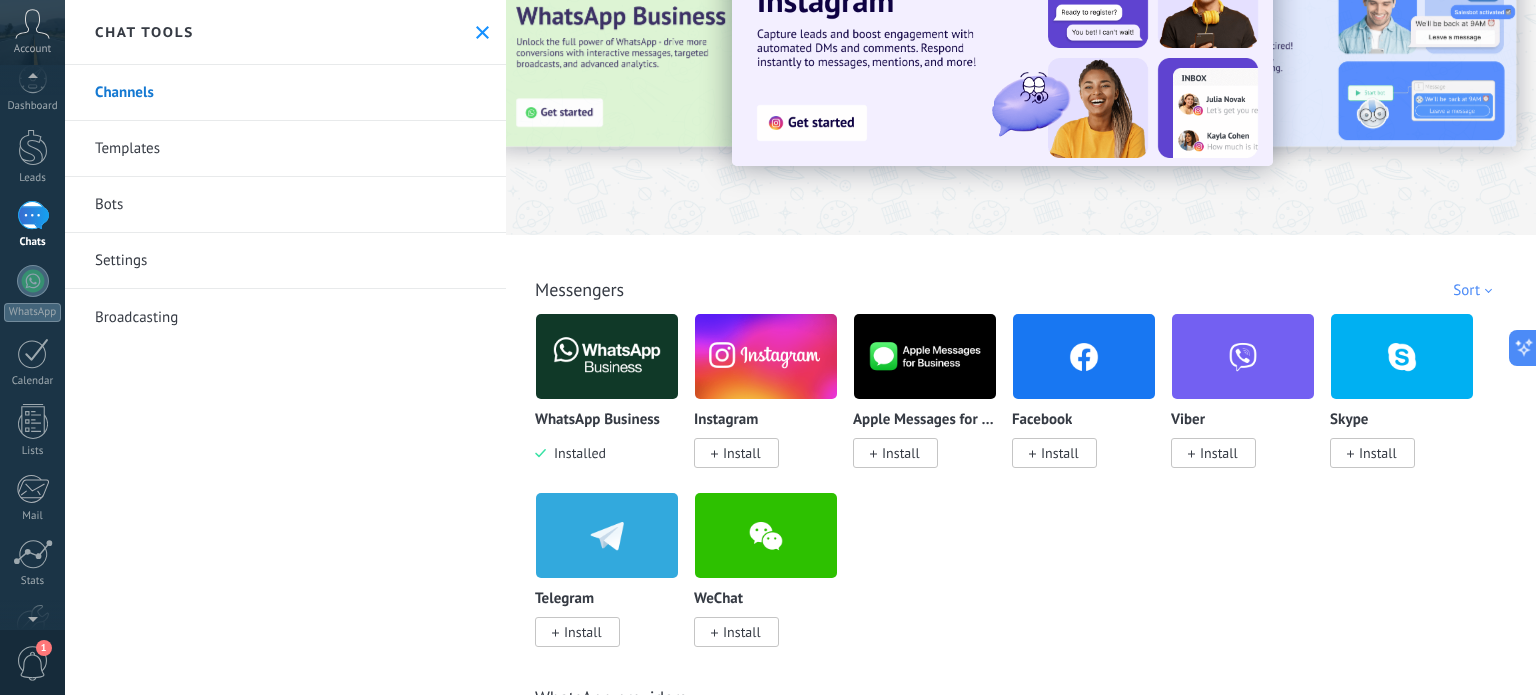 click on "Account" at bounding box center (32, 49) 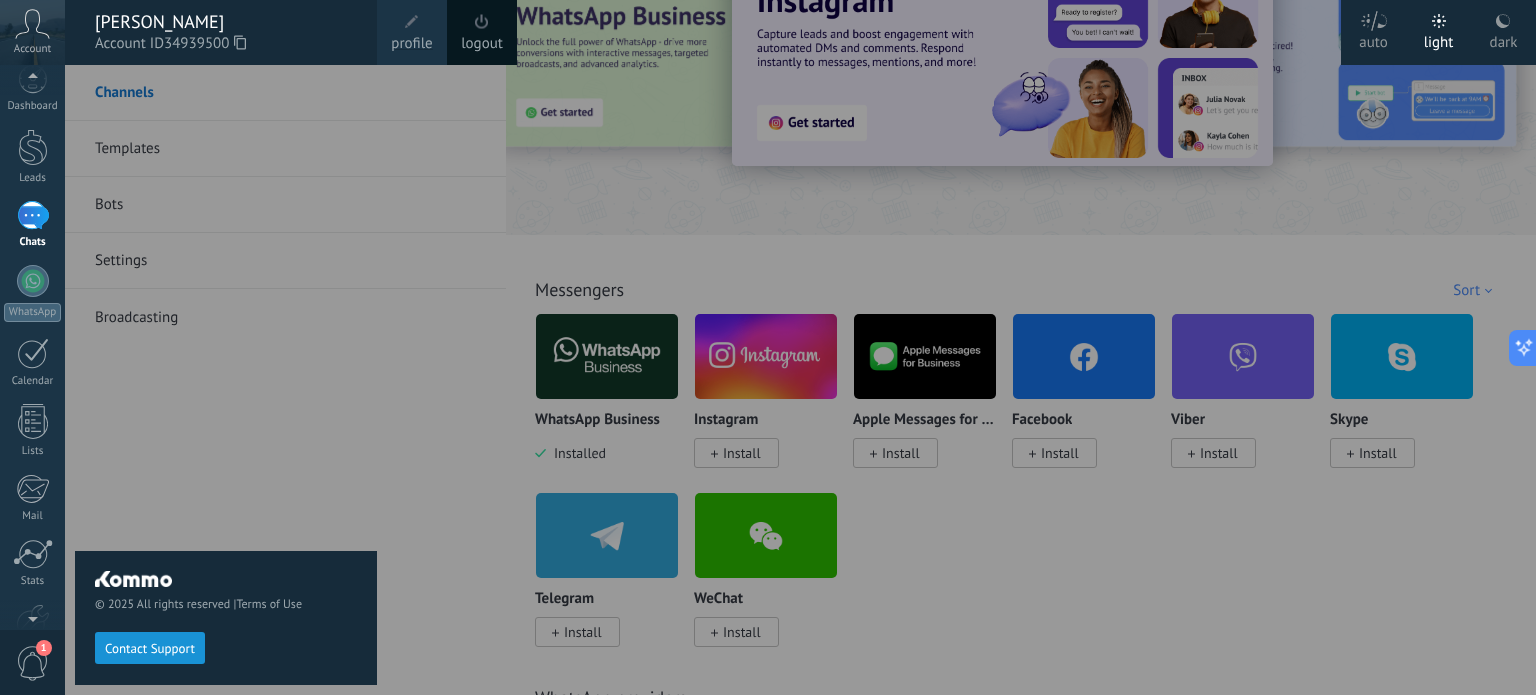 click on "©  2025  All rights reserved |  Terms of Use
Contact Support" at bounding box center [226, 380] 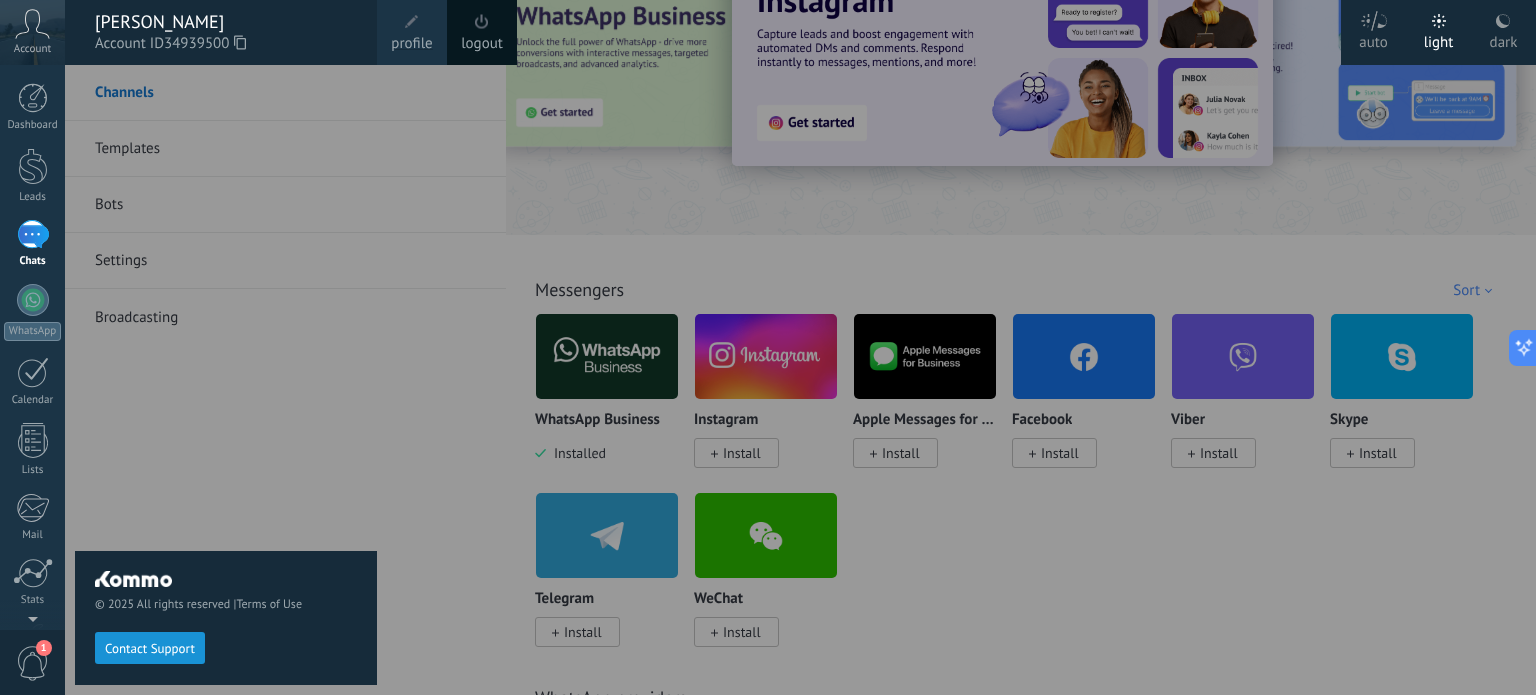 click on "Account" at bounding box center (32, 32) 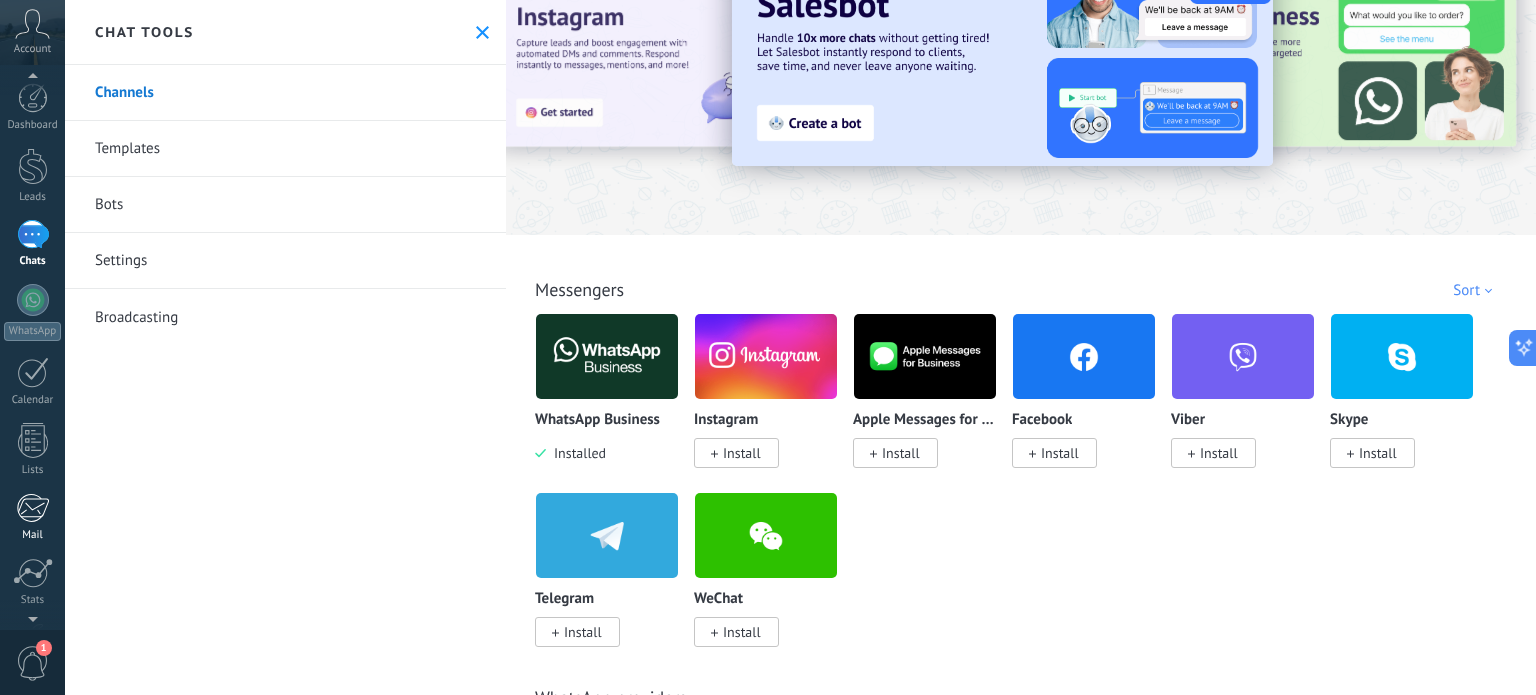scroll, scrollTop: 136, scrollLeft: 0, axis: vertical 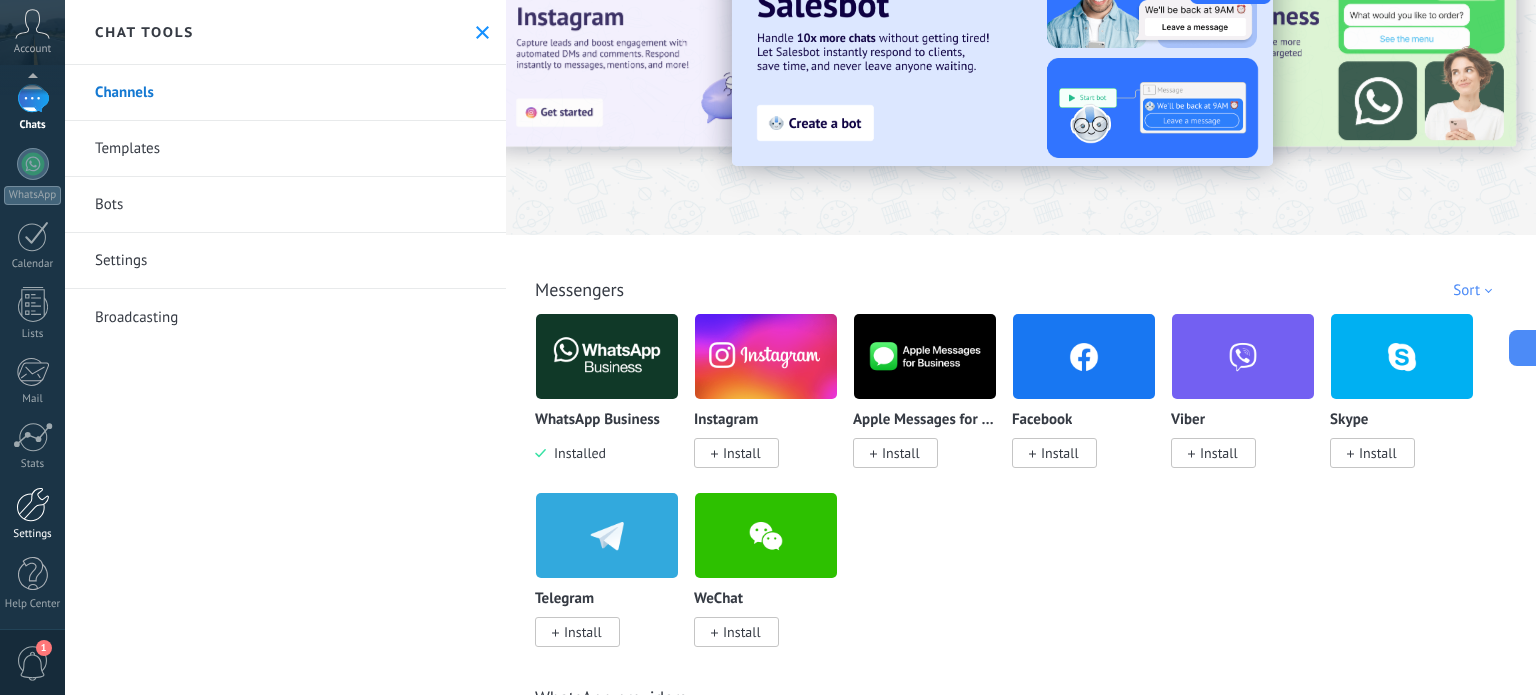 click at bounding box center [33, 504] 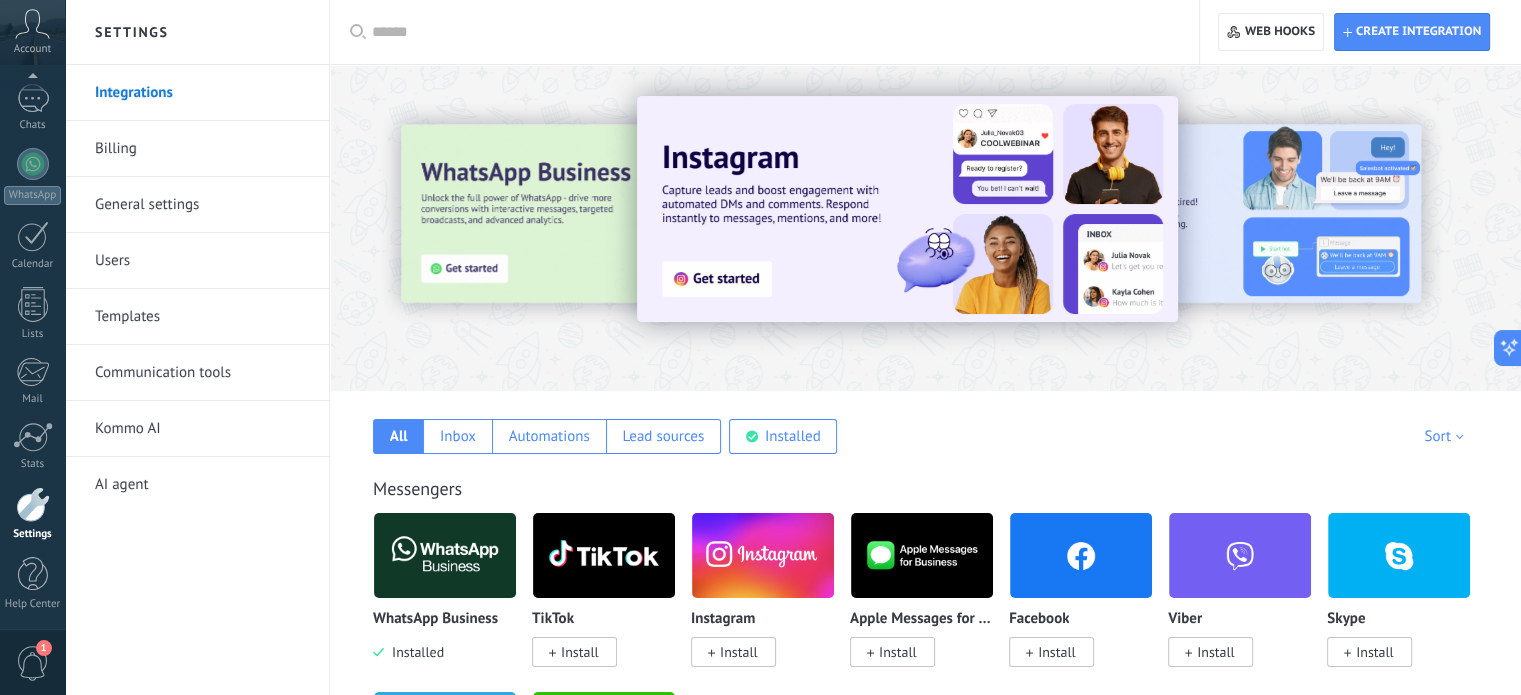 click on "1" at bounding box center (33, 663) 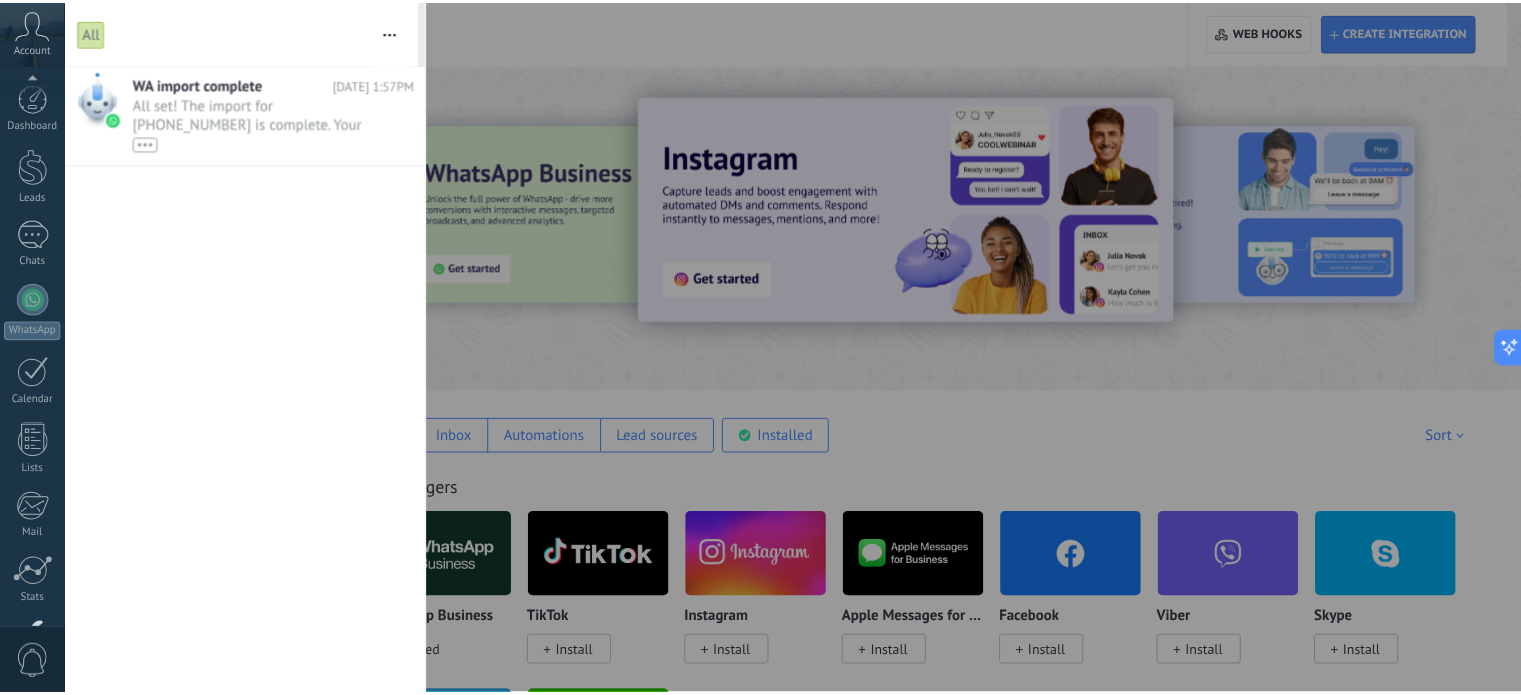 scroll, scrollTop: 136, scrollLeft: 0, axis: vertical 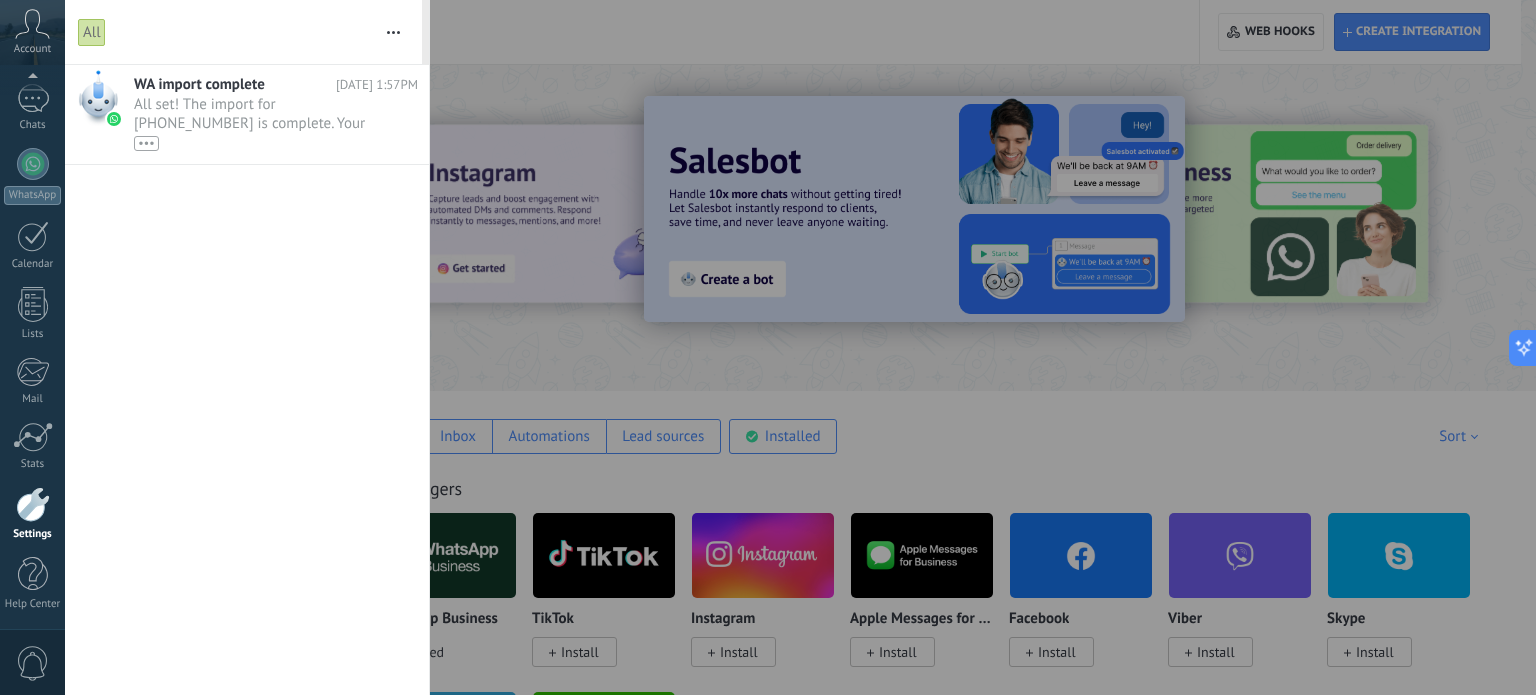 click 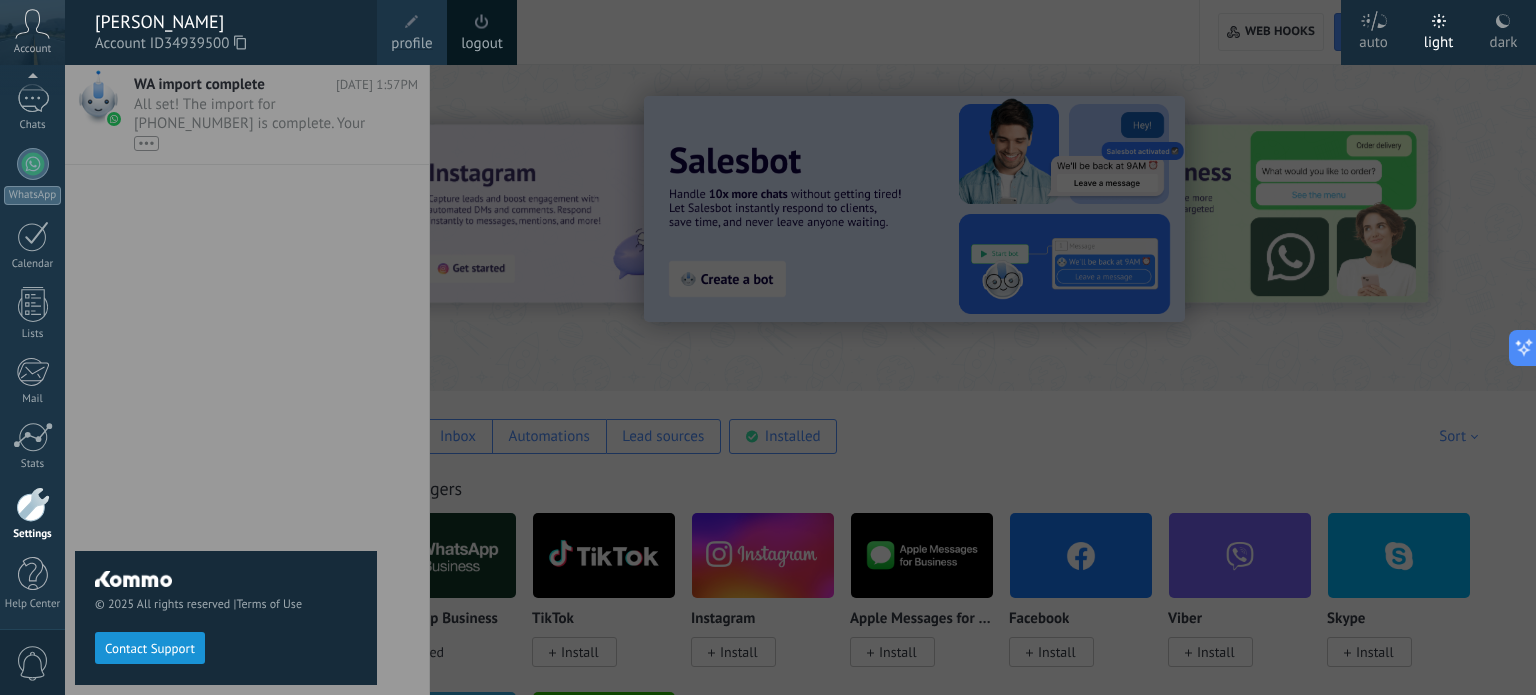 click at bounding box center [833, 347] 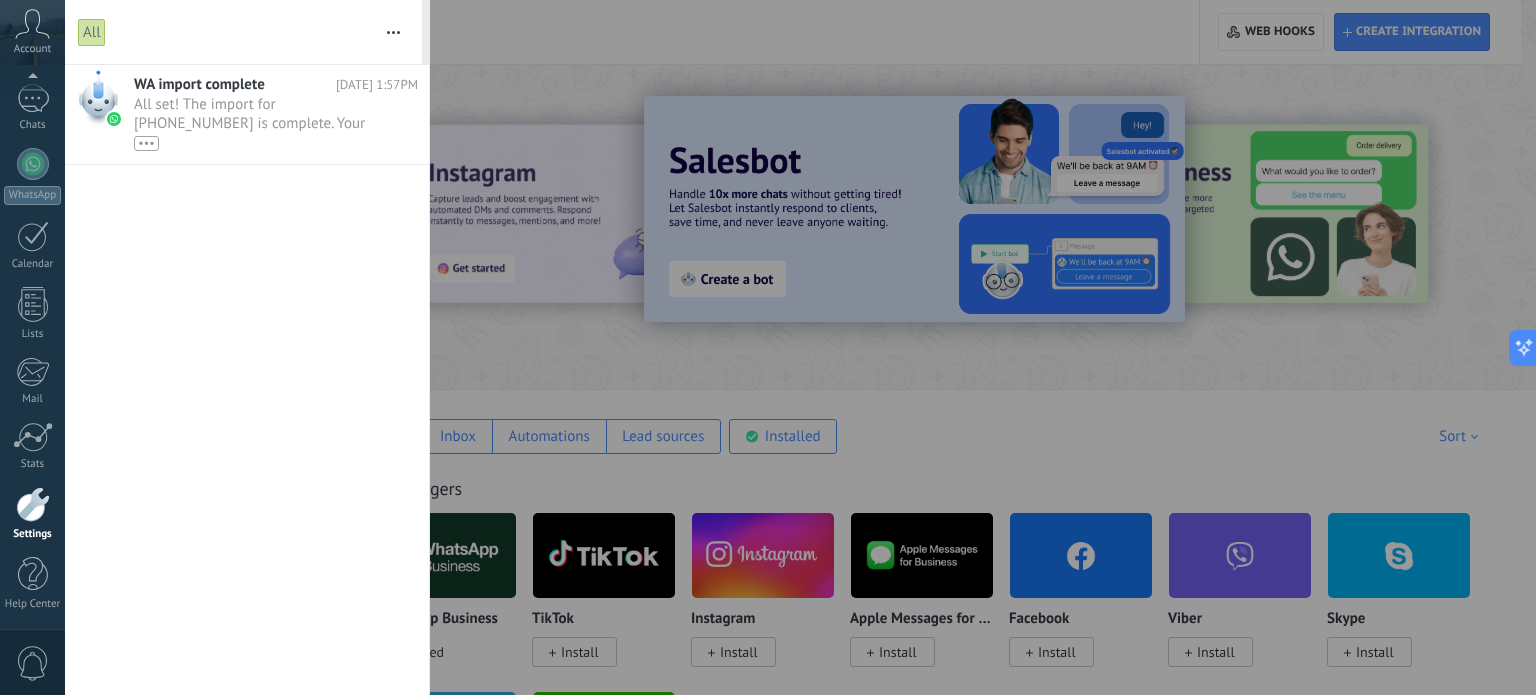 click at bounding box center (768, 347) 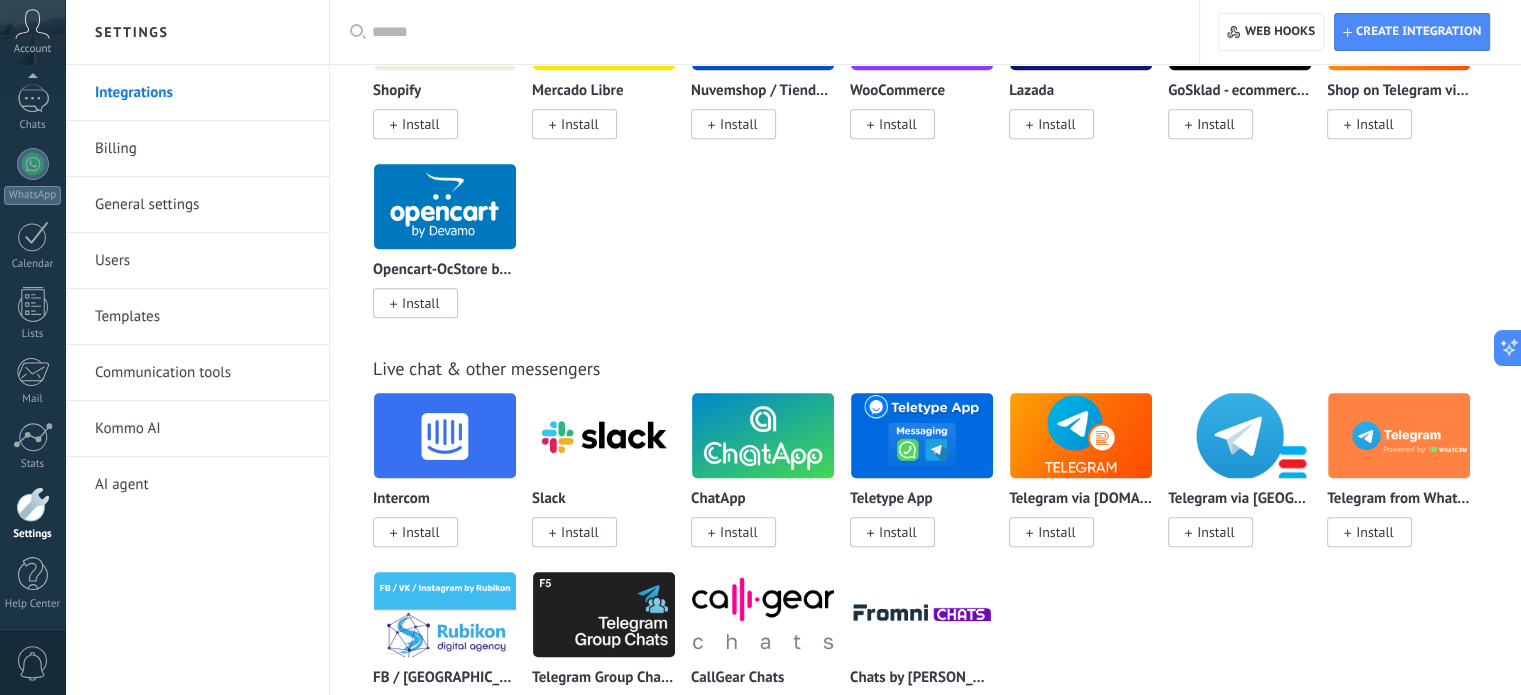scroll, scrollTop: 1344, scrollLeft: 0, axis: vertical 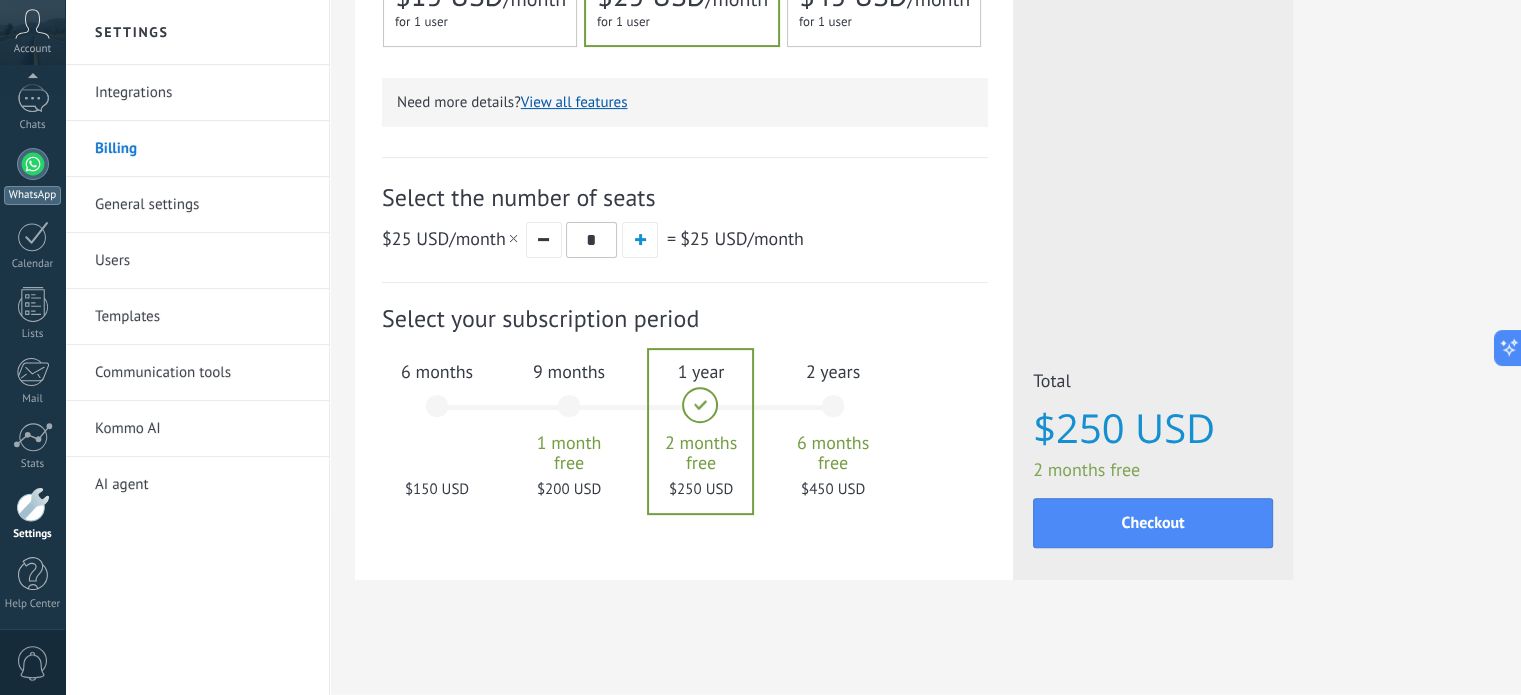 click on "WhatsApp" at bounding box center (32, 195) 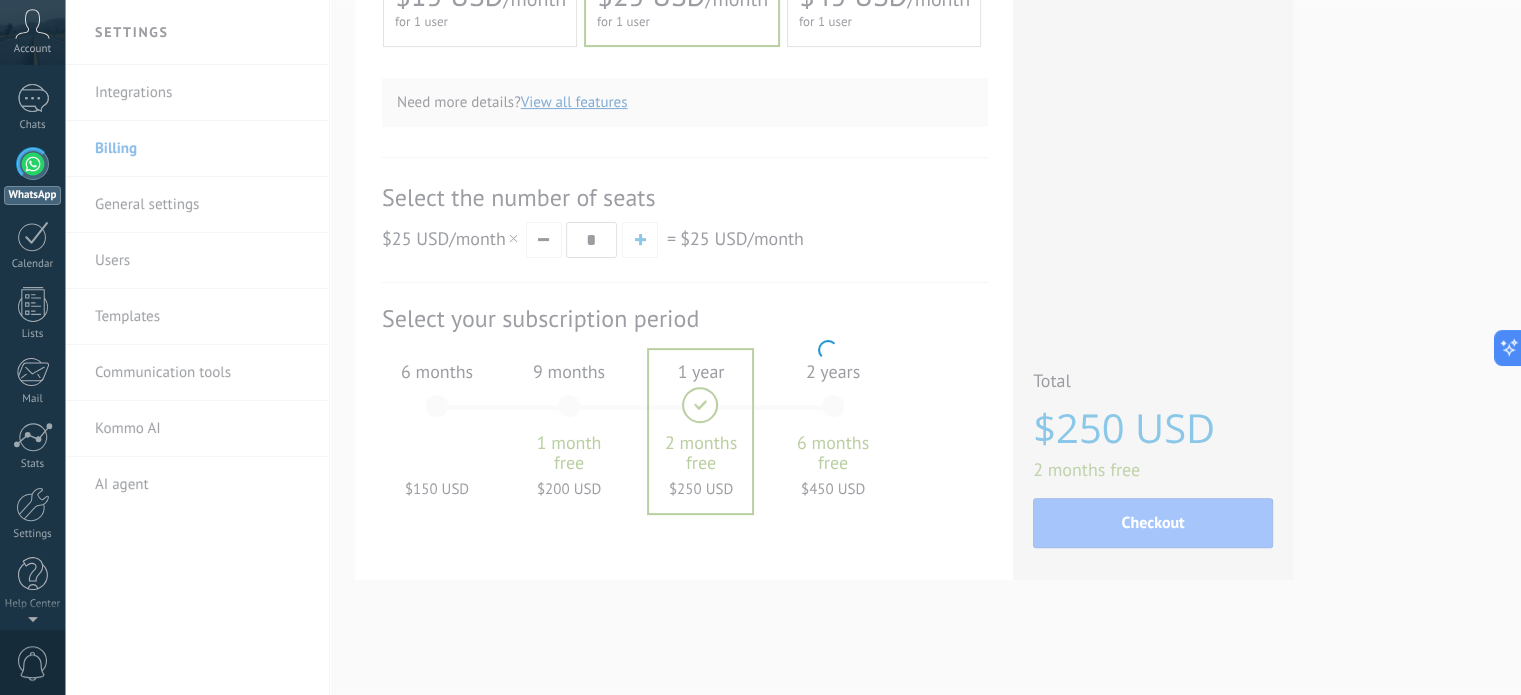 scroll, scrollTop: 0, scrollLeft: 0, axis: both 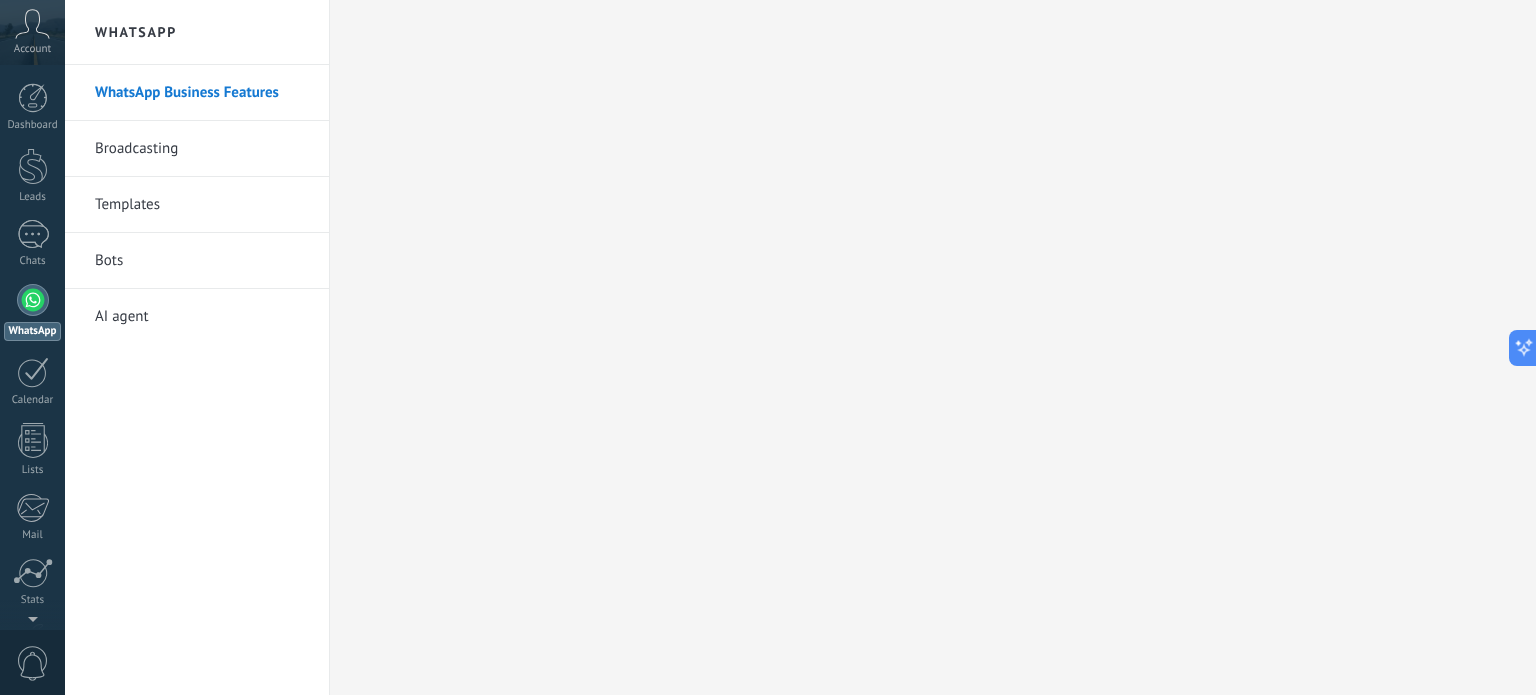 click on "Bots" at bounding box center [202, 261] 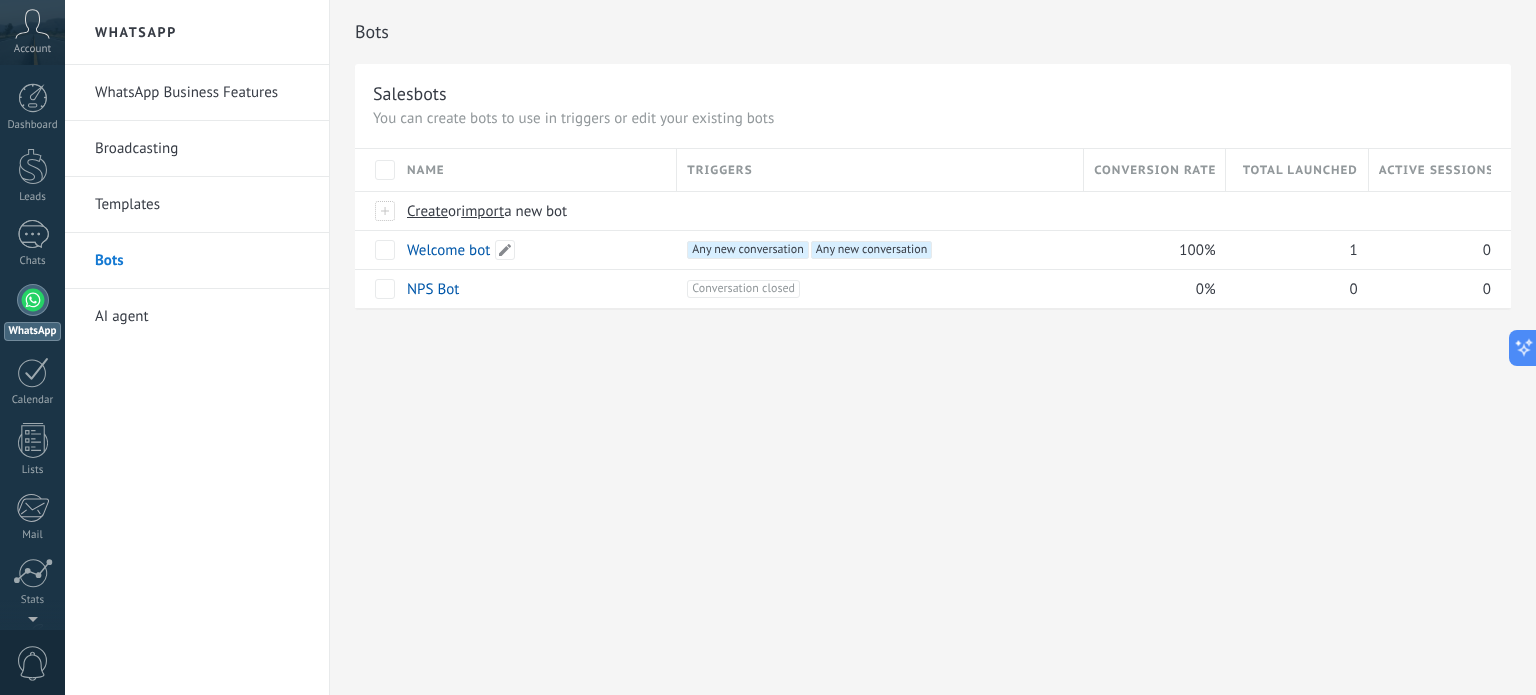 click on "Welcome bot" at bounding box center [532, 250] 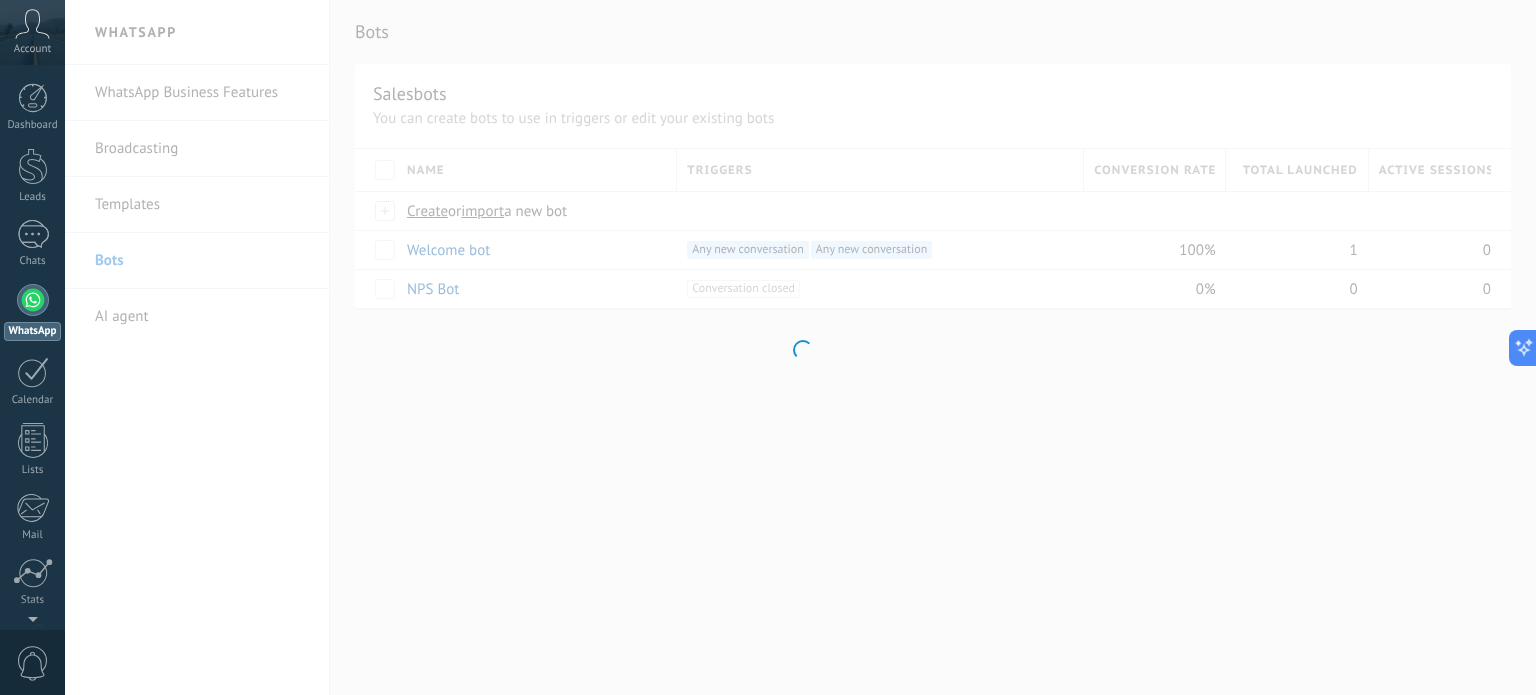 click on ".abccls-1,.abccls-2{fill-rule:evenodd}.abccls-2{fill:#fff} .abfcls-1{fill:none}.abfcls-2{fill:#fff} .abncls-1{isolation:isolate}.abncls-2{opacity:.06}.abncls-2,.abncls-3,.abncls-6{mix-blend-mode:multiply}.abncls-3{opacity:.15}.abncls-4,.abncls-8{fill:#fff}.abncls-5{fill:url(#abnlinear-gradient)}.abncls-6{opacity:.04}.abncls-7{fill:url(#abnlinear-gradient-2)}.abncls-8{fill-rule:evenodd} .abqst0{fill:#ffa200} .abwcls-1{fill:#252525} .cls-1{isolation:isolate} .acicls-1{fill:none} .aclcls-1{fill:#232323} .acnst0{display:none} .addcls-1,.addcls-2{fill:none;stroke-miterlimit:10}.addcls-1{stroke:#dfe0e5}.addcls-2{stroke:#a1a7ab} .adecls-1,.adecls-2{fill:none;stroke-miterlimit:10}.adecls-1{stroke:#dfe0e5}.adecls-2{stroke:#a1a7ab} .adqcls-1{fill:#8591a5;fill-rule:evenodd} .aeccls-1{fill:#5c9f37} .aeecls-1{fill:#f86161} .aejcls-1{fill:#8591a5;fill-rule:evenodd} .aekcls-1{fill-rule:evenodd} .aelcls-1{fill-rule:evenodd;fill:currentColor} .aemcls-1{fill-rule:evenodd;fill:currentColor} .aencls-2{fill:#f86161;opacity:.3}" at bounding box center [768, 347] 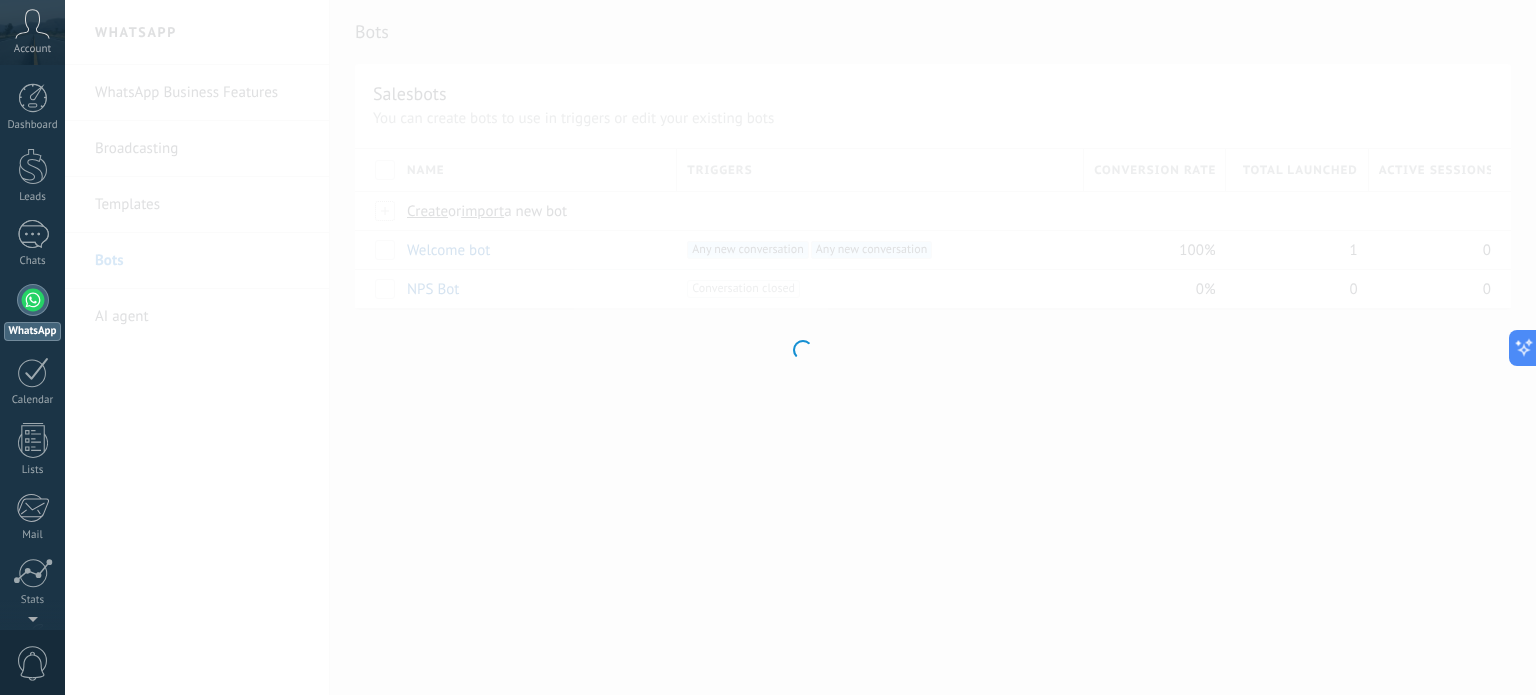 type on "**********" 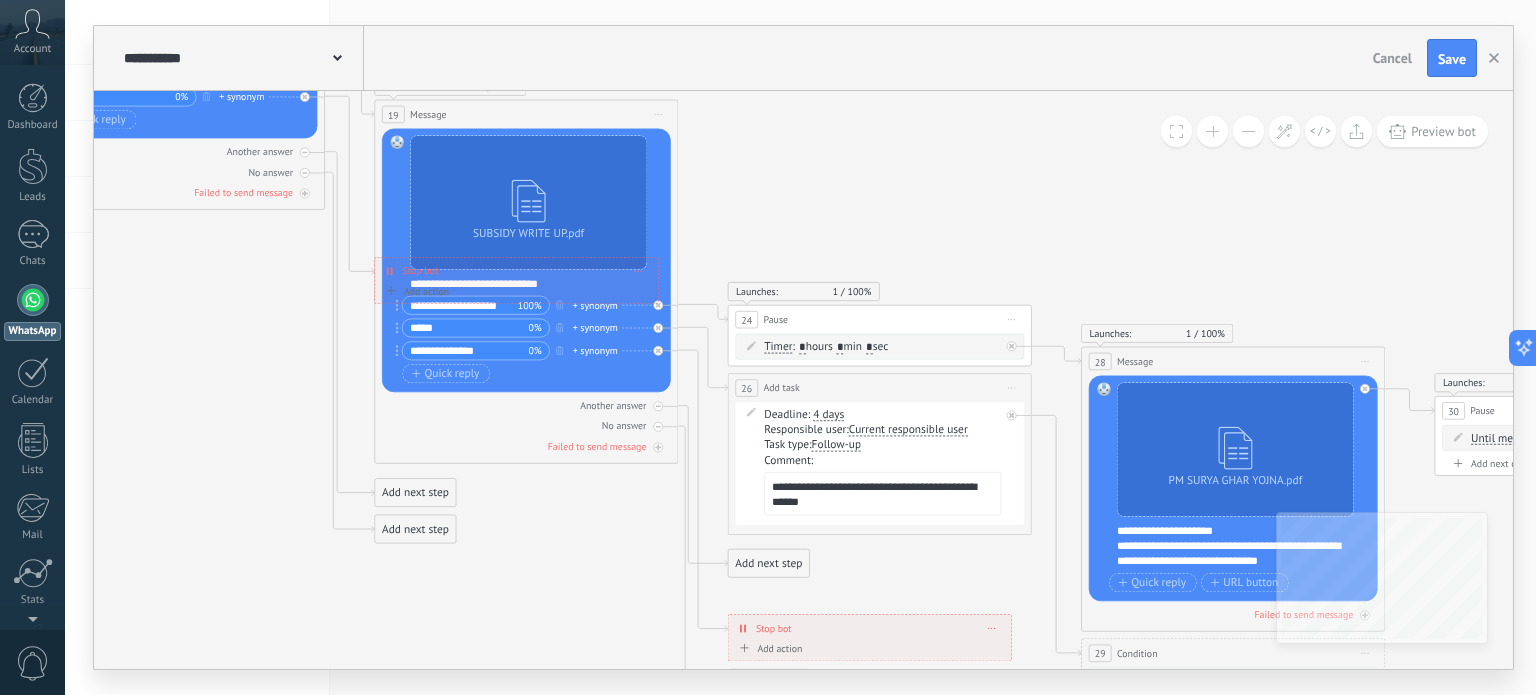 click on "Deadline:
4 days
Immediately
End of the day
In 1 day
In 3 days
End of the week
In
*
d
h
m
OK
Responsible user:
Current responsible user
Current responsible user
Lead's creator" at bounding box center [879, 463] 